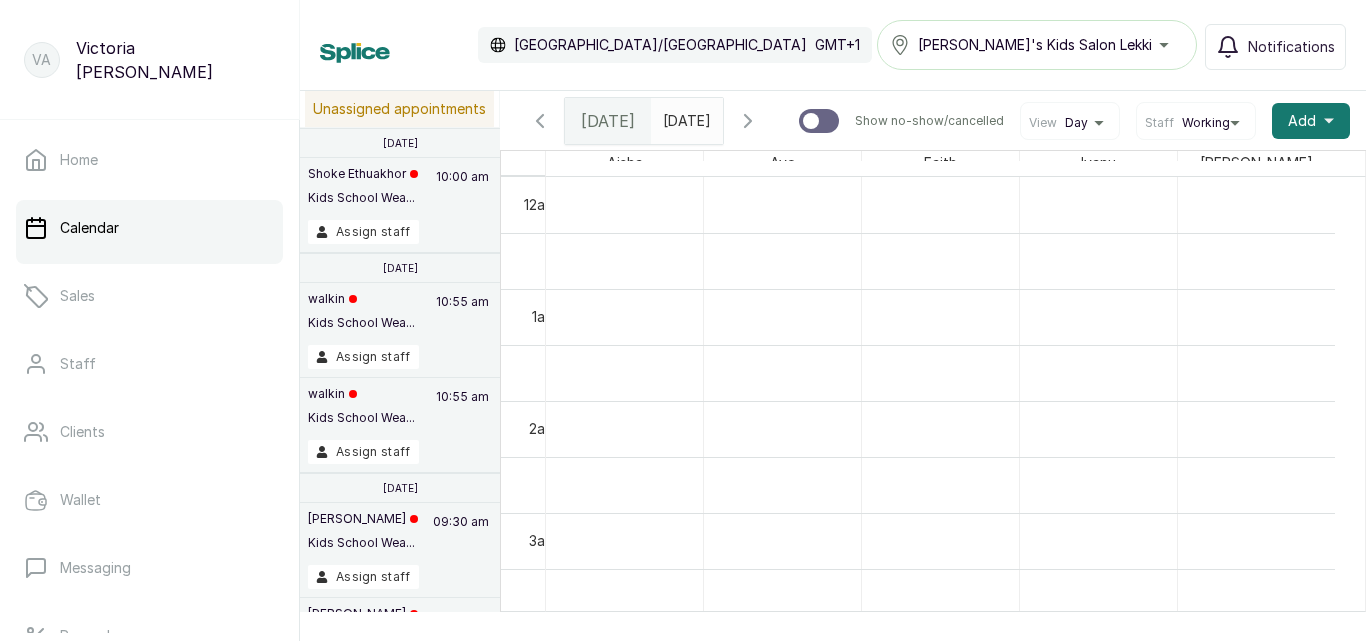 scroll, scrollTop: 0, scrollLeft: 0, axis: both 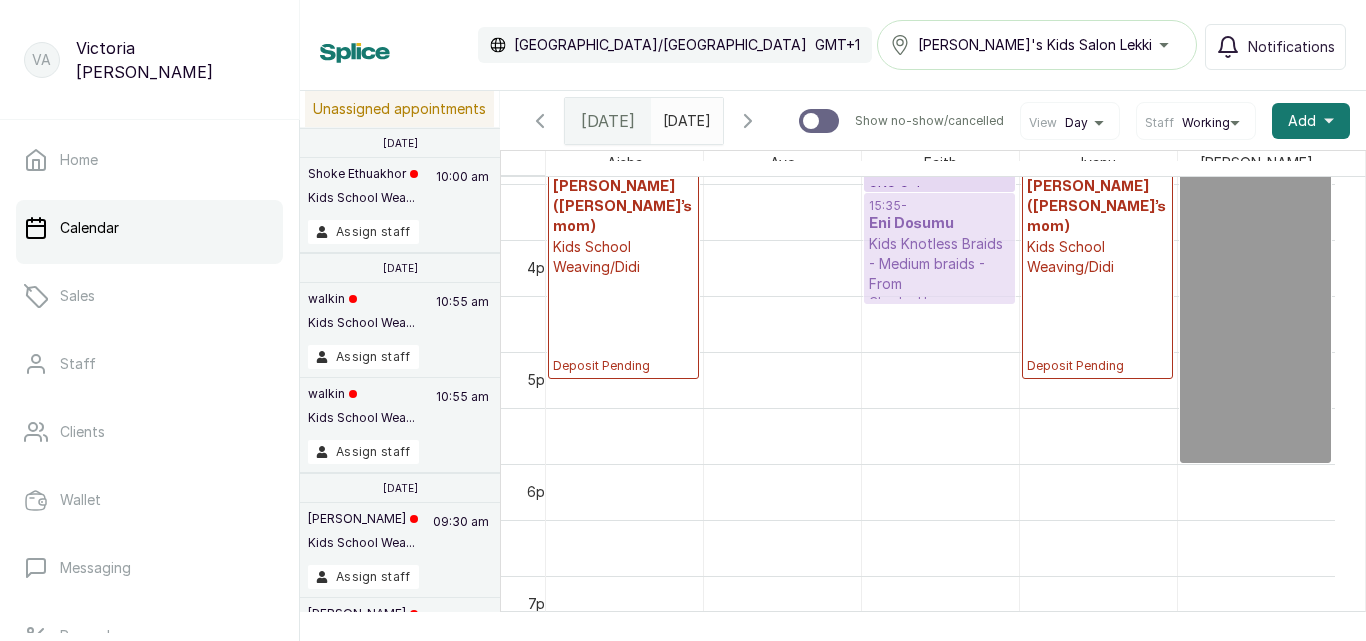 drag, startPoint x: 959, startPoint y: 514, endPoint x: 920, endPoint y: 263, distance: 254.01181 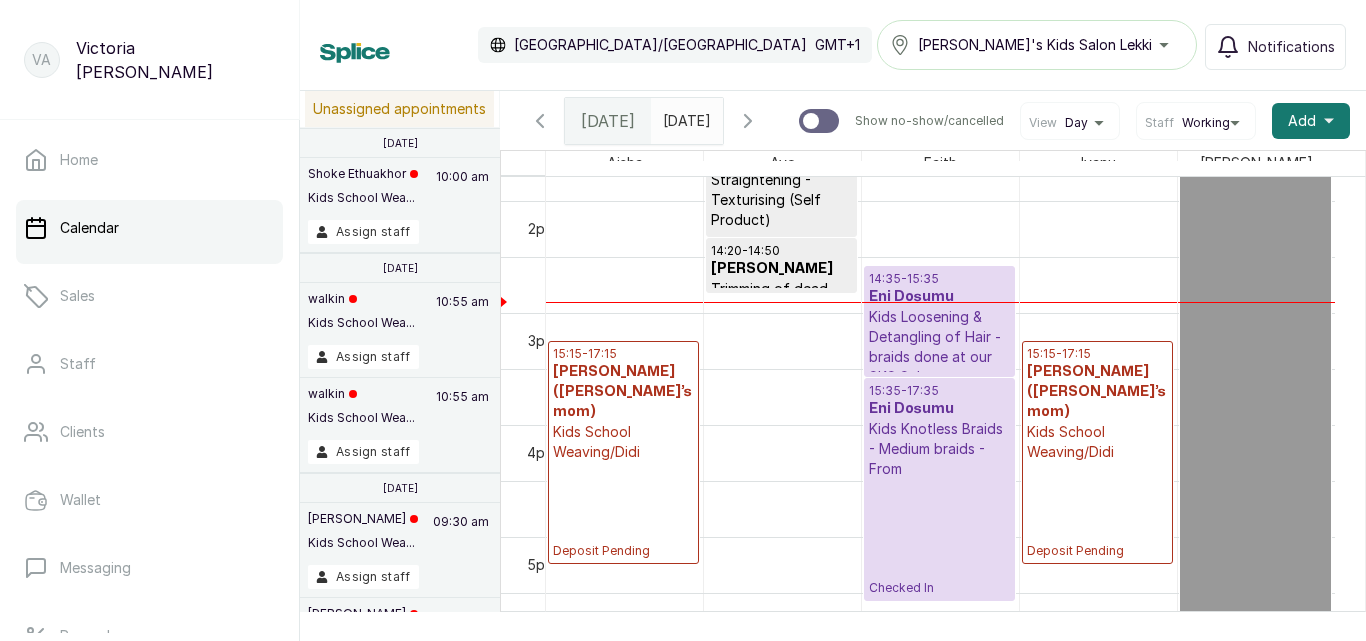 drag, startPoint x: 941, startPoint y: 495, endPoint x: 942, endPoint y: 603, distance: 108.00463 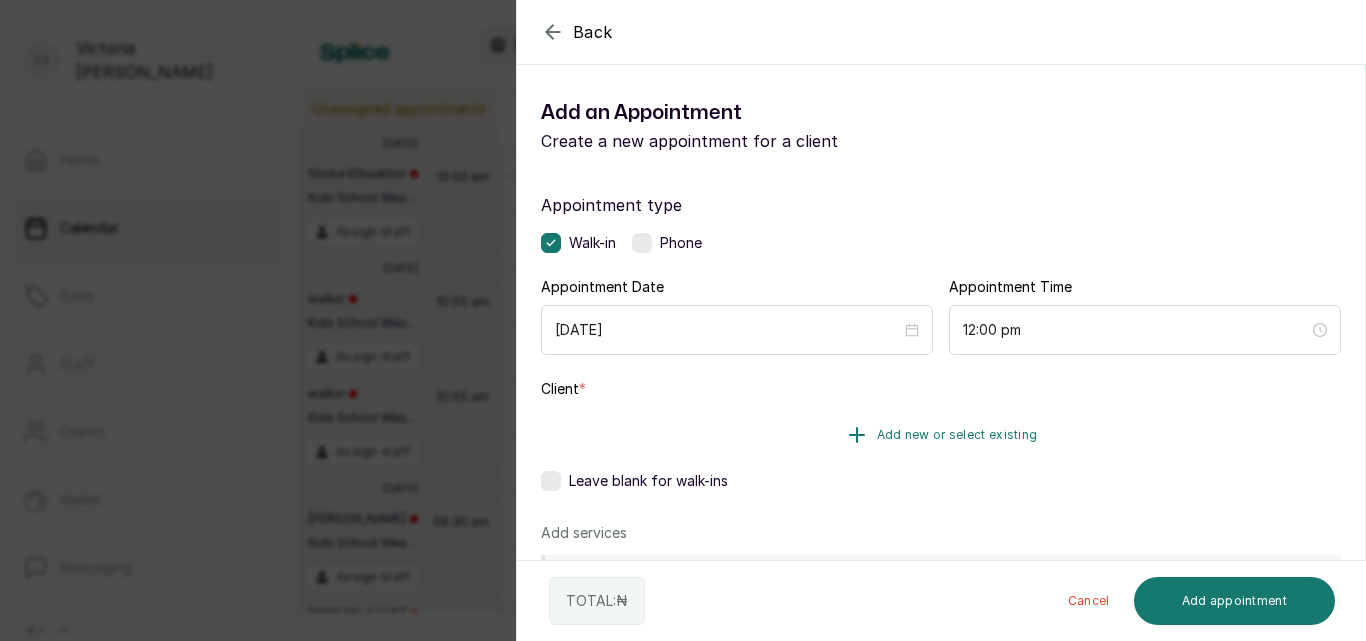 click on "Add new or select existing" at bounding box center (957, 435) 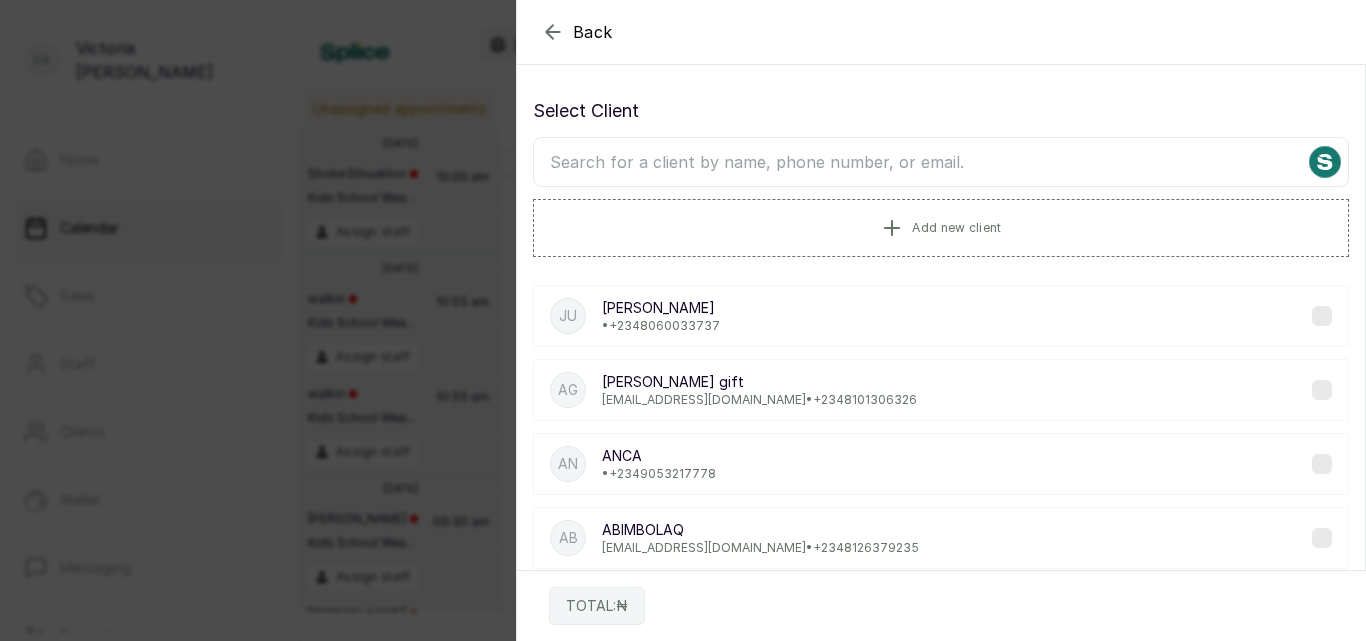 click at bounding box center [941, 162] 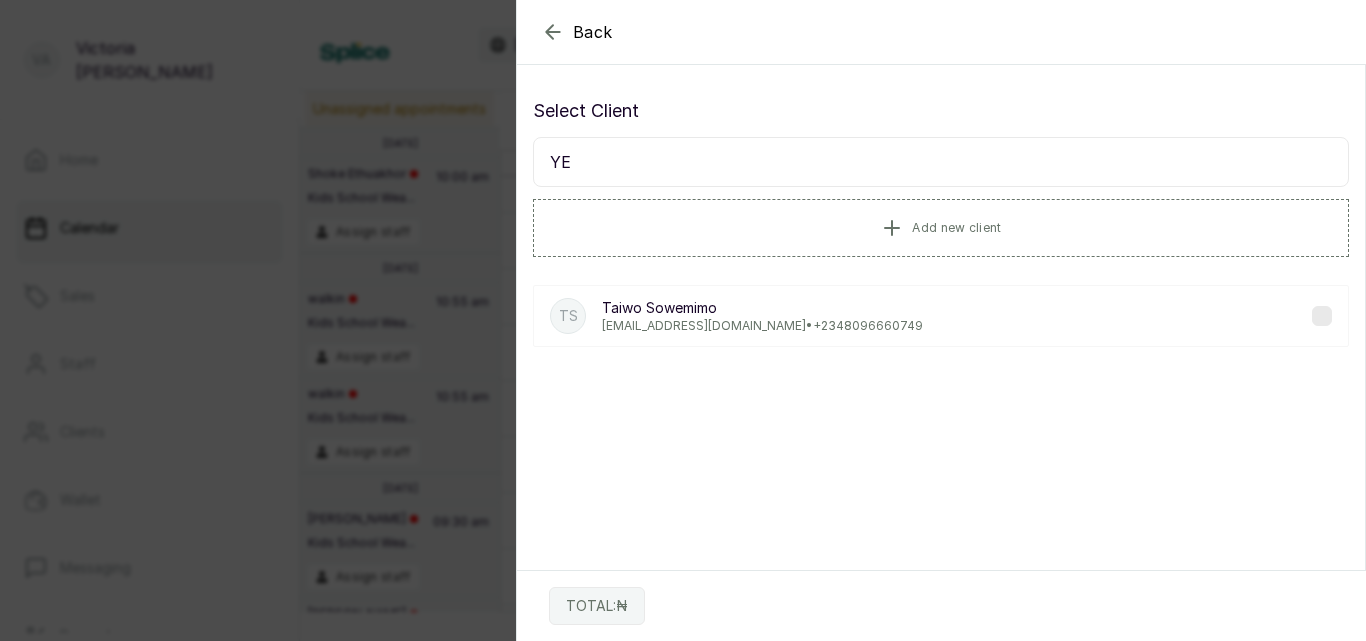 type on "Y" 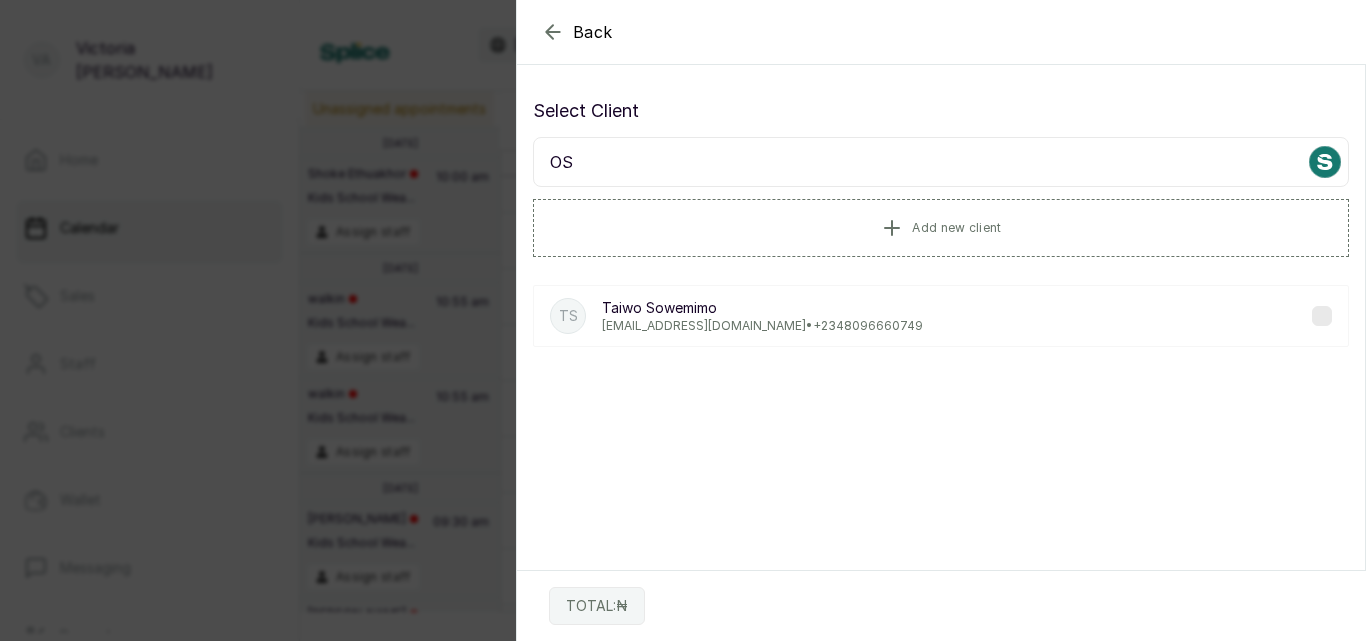 type on "O" 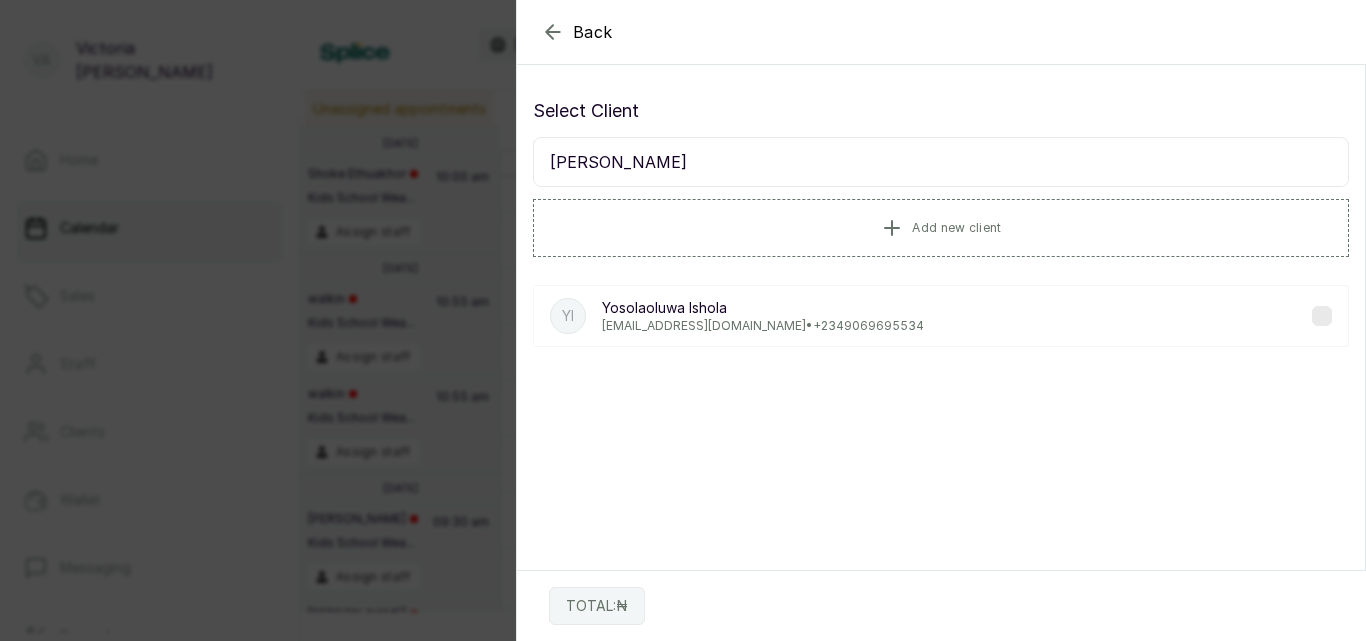 type on "ISHOL" 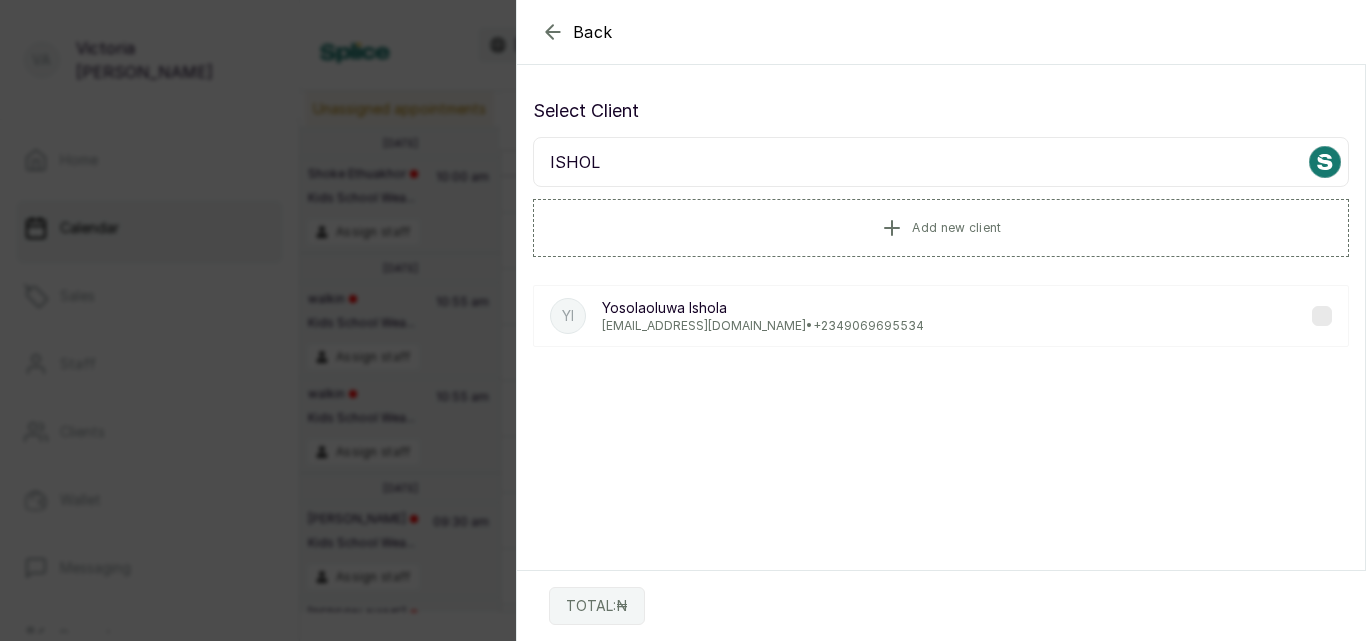 click on "Yosolaoluwa   Ishola" at bounding box center [763, 308] 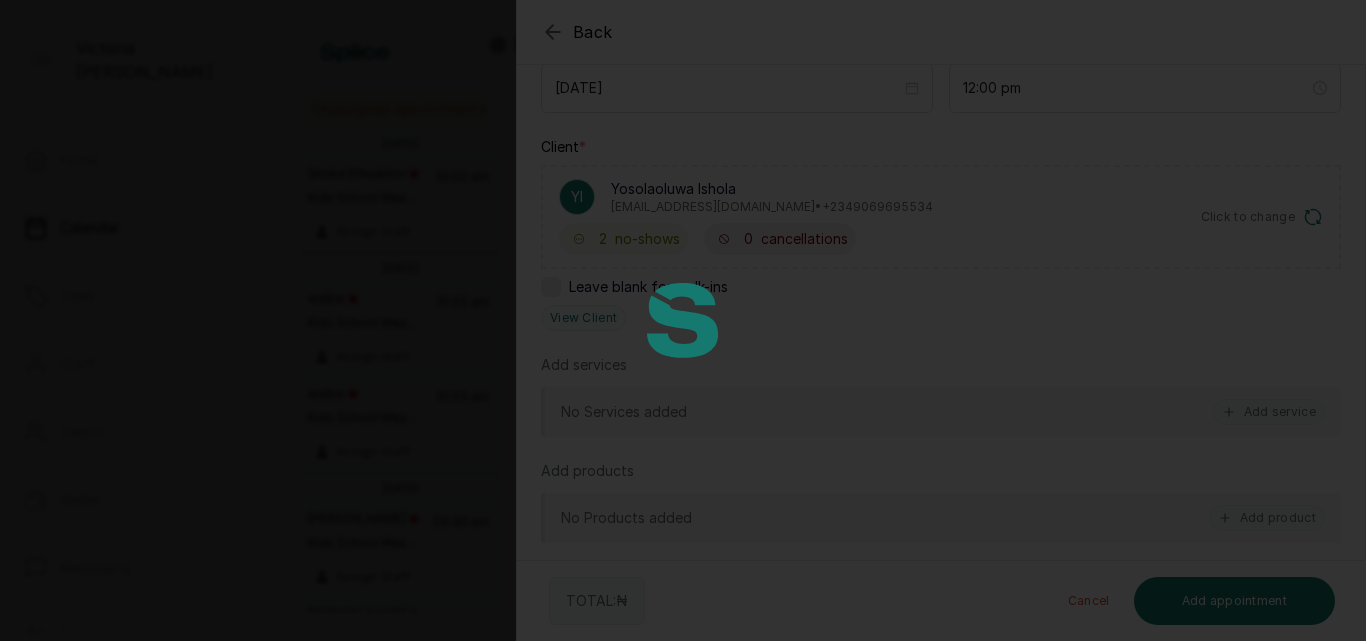 drag, startPoint x: 1357, startPoint y: 325, endPoint x: 1365, endPoint y: 458, distance: 133.24039 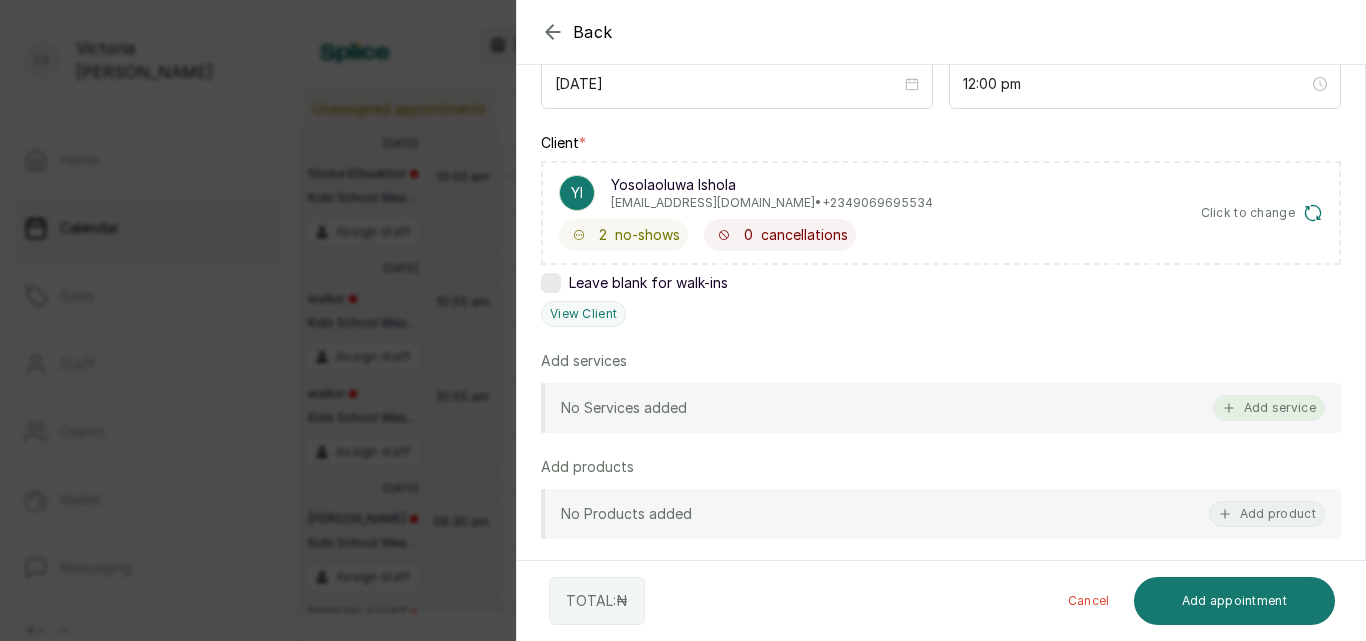 click on "Add service" at bounding box center (1269, 408) 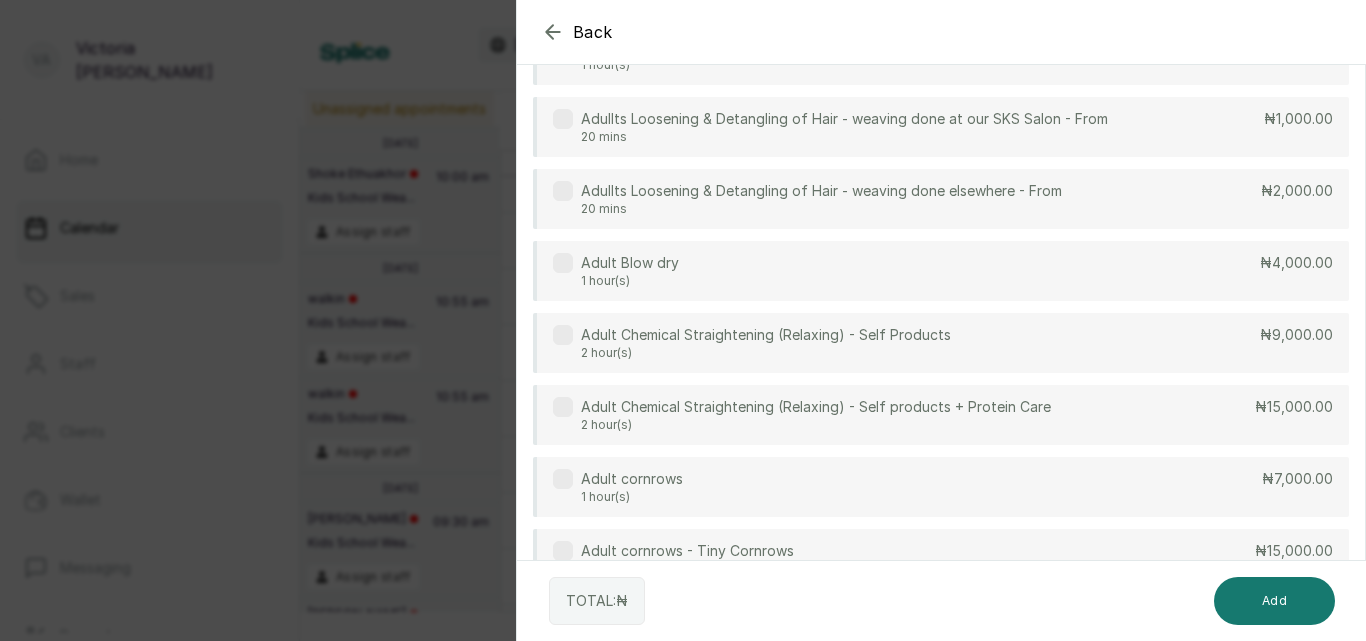 scroll, scrollTop: 80, scrollLeft: 0, axis: vertical 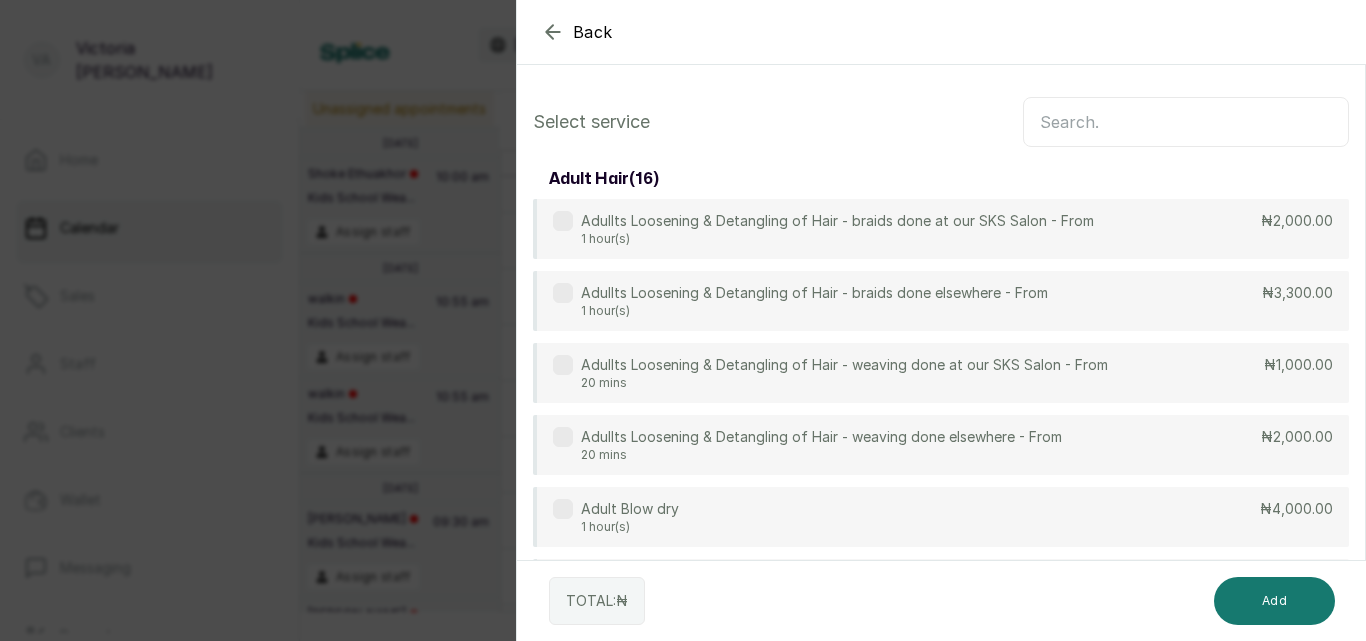 click at bounding box center (1186, 122) 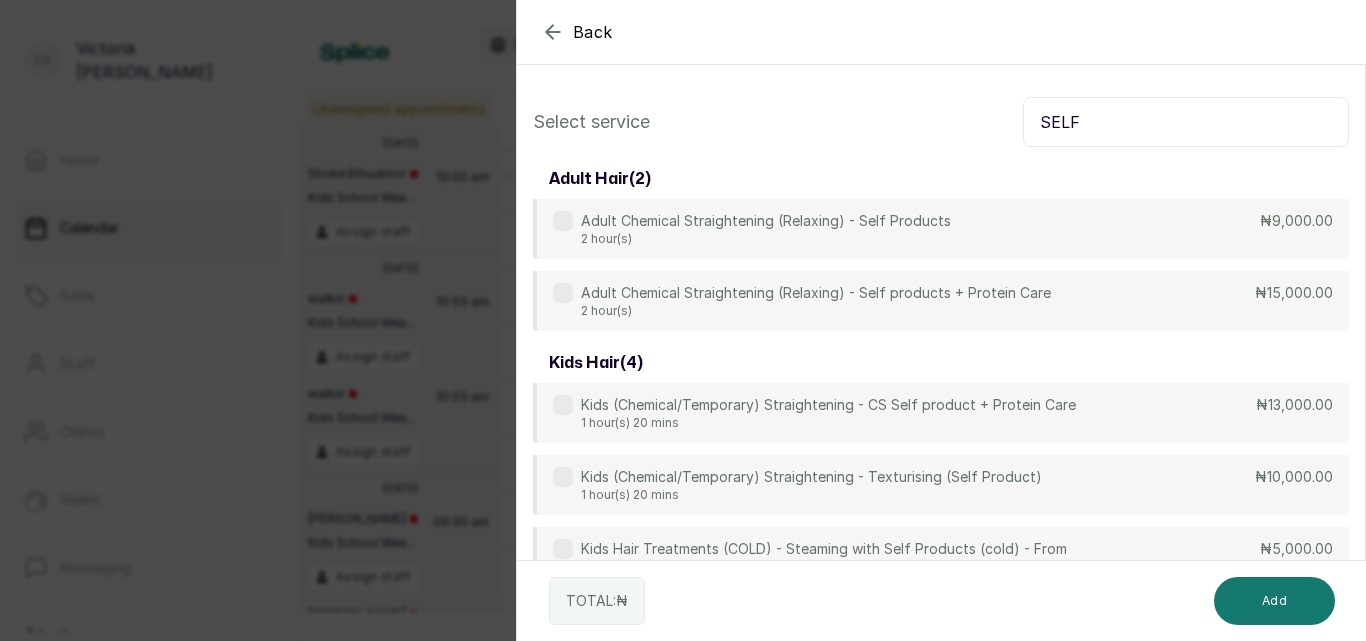 type on "SELF" 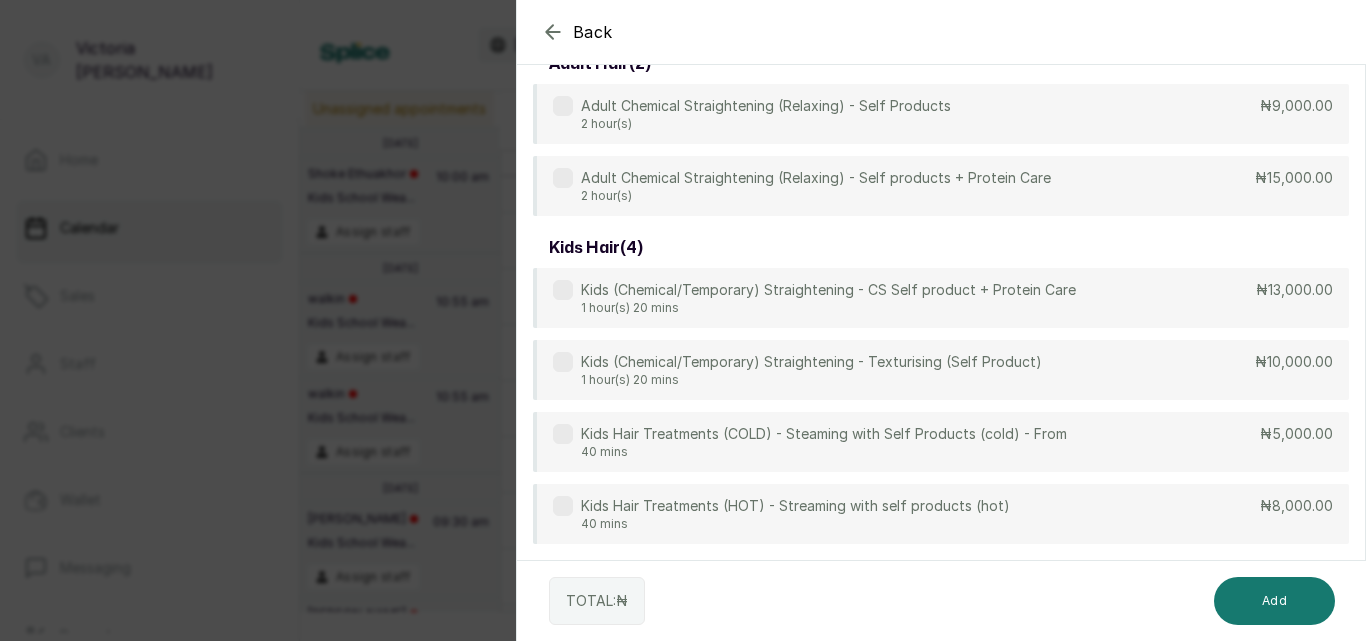 click on "Kids Hair Treatments (COLD) - Steaming with Self Products (cold) - From 40 mins ₦5,000.00" at bounding box center (941, 442) 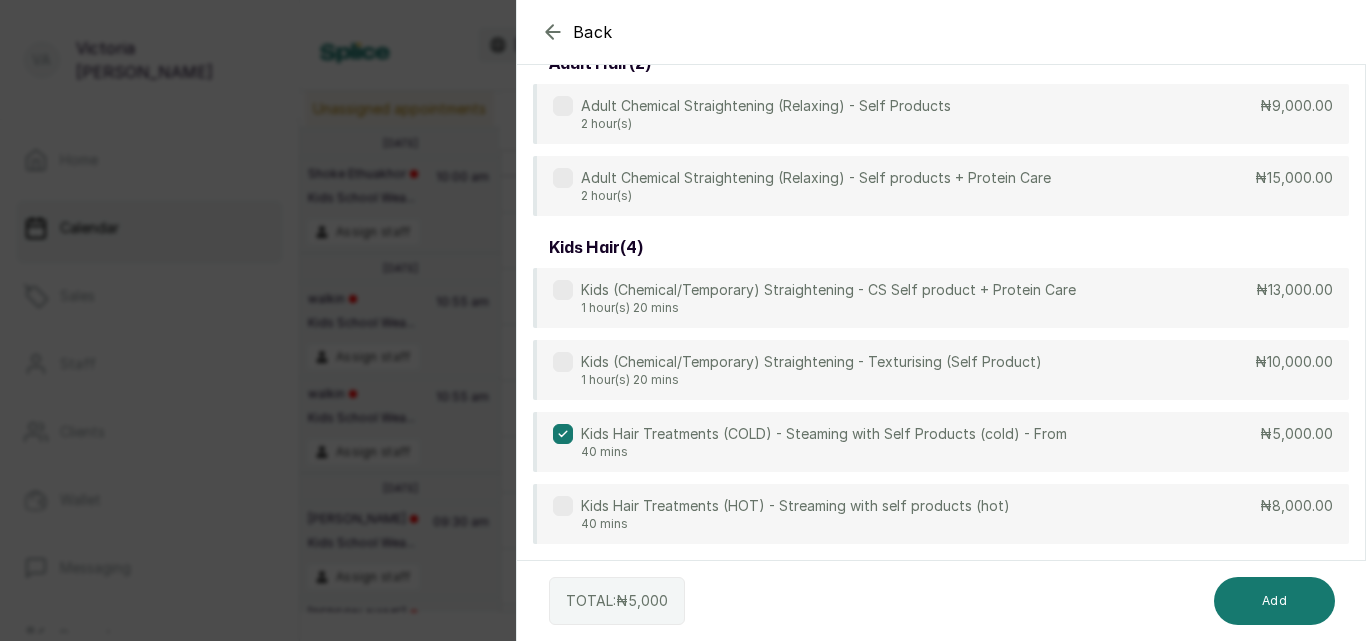 drag, startPoint x: 1365, startPoint y: 250, endPoint x: 1336, endPoint y: 369, distance: 122.48265 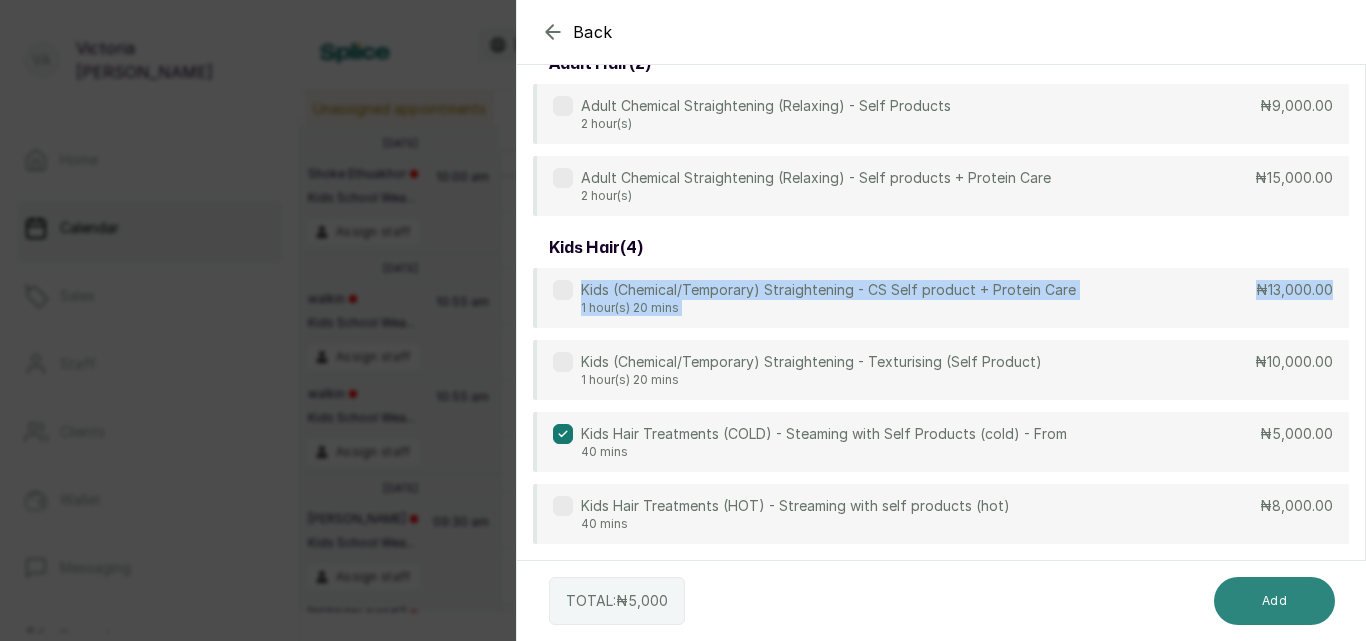 click on "Add" at bounding box center (1274, 601) 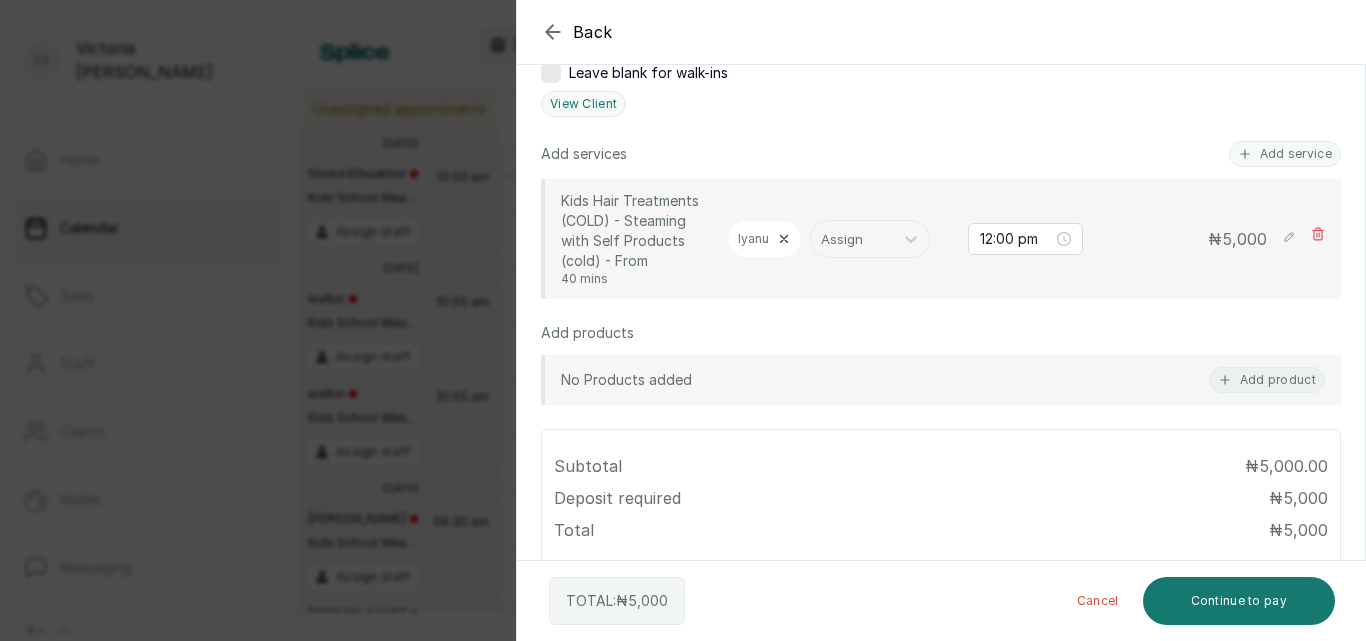 scroll, scrollTop: 465, scrollLeft: 0, axis: vertical 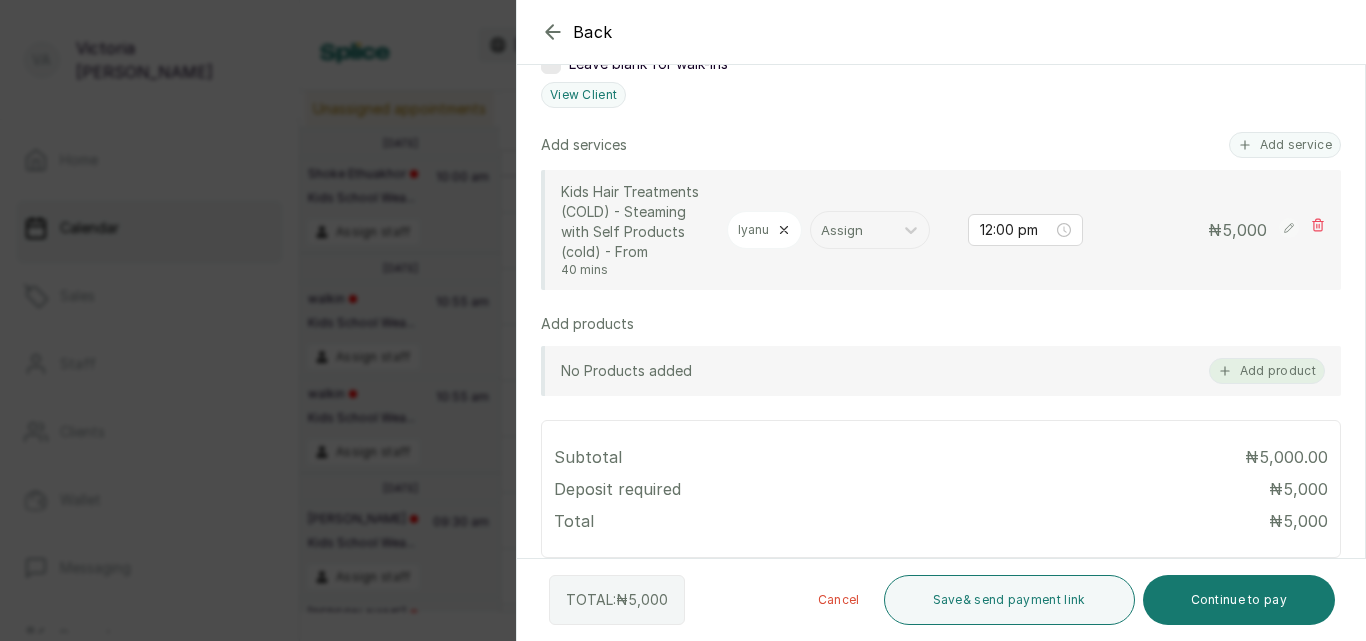click 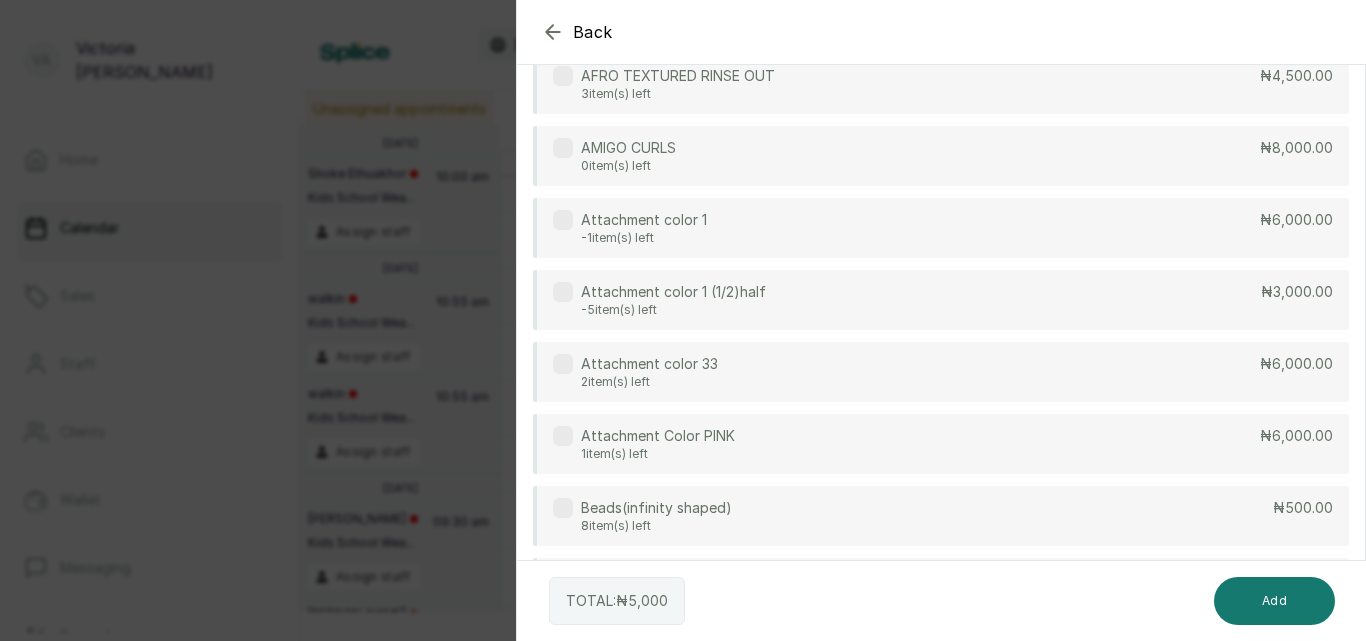scroll, scrollTop: 0, scrollLeft: 0, axis: both 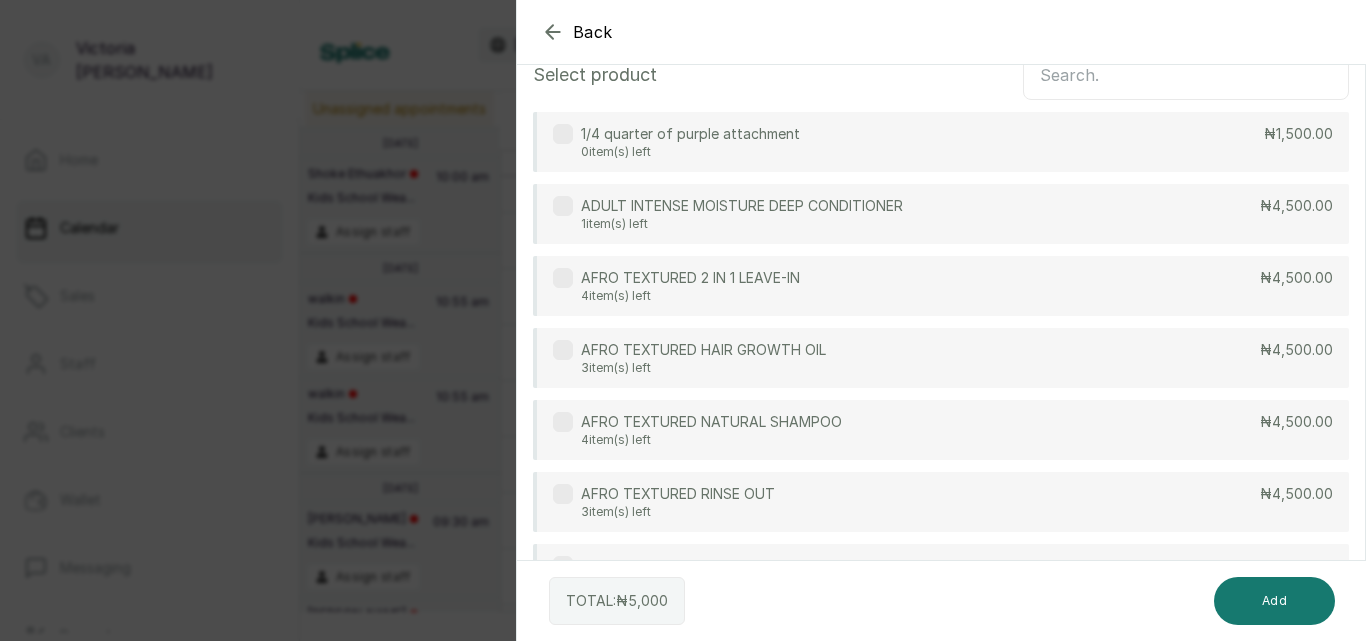 click at bounding box center (1186, 75) 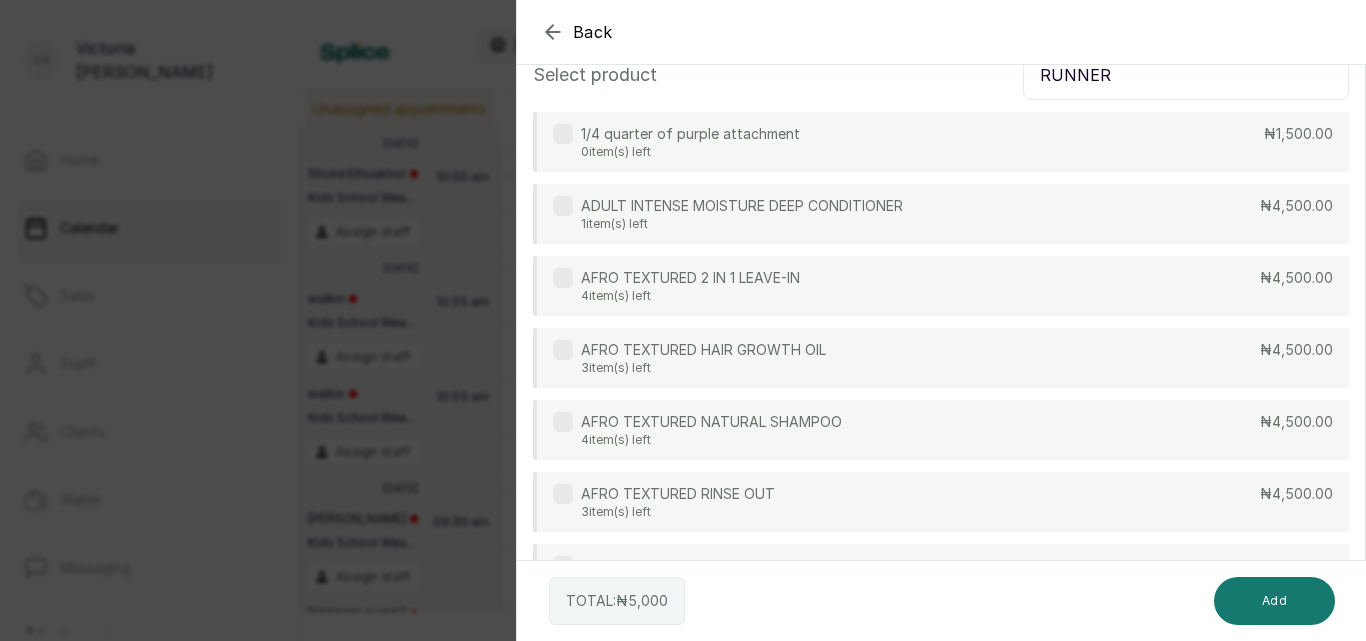 scroll, scrollTop: 0, scrollLeft: 0, axis: both 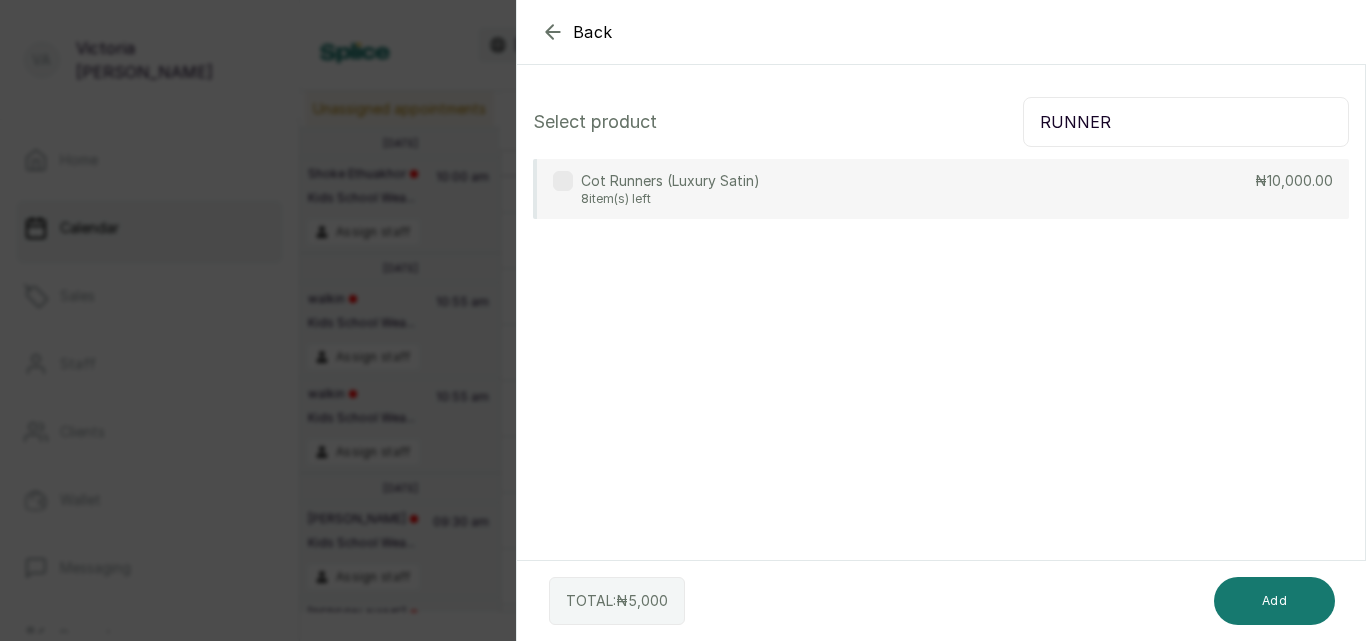 type on "RUNNER" 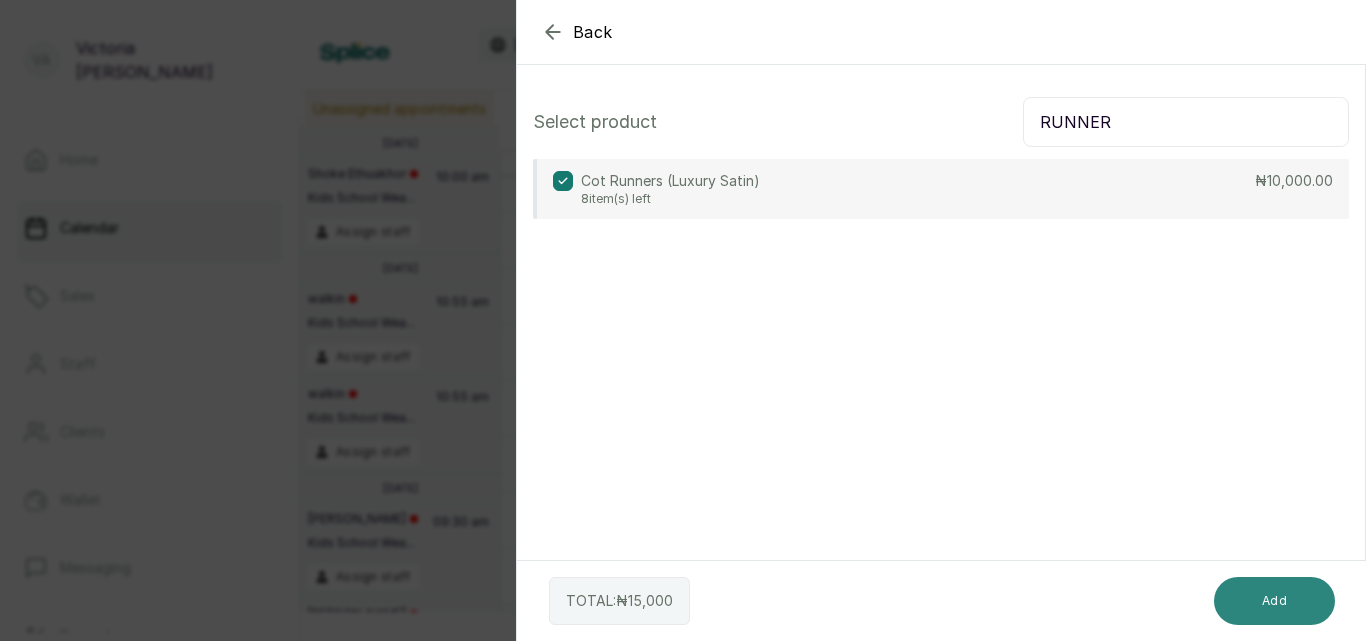 click on "Add" at bounding box center (1274, 601) 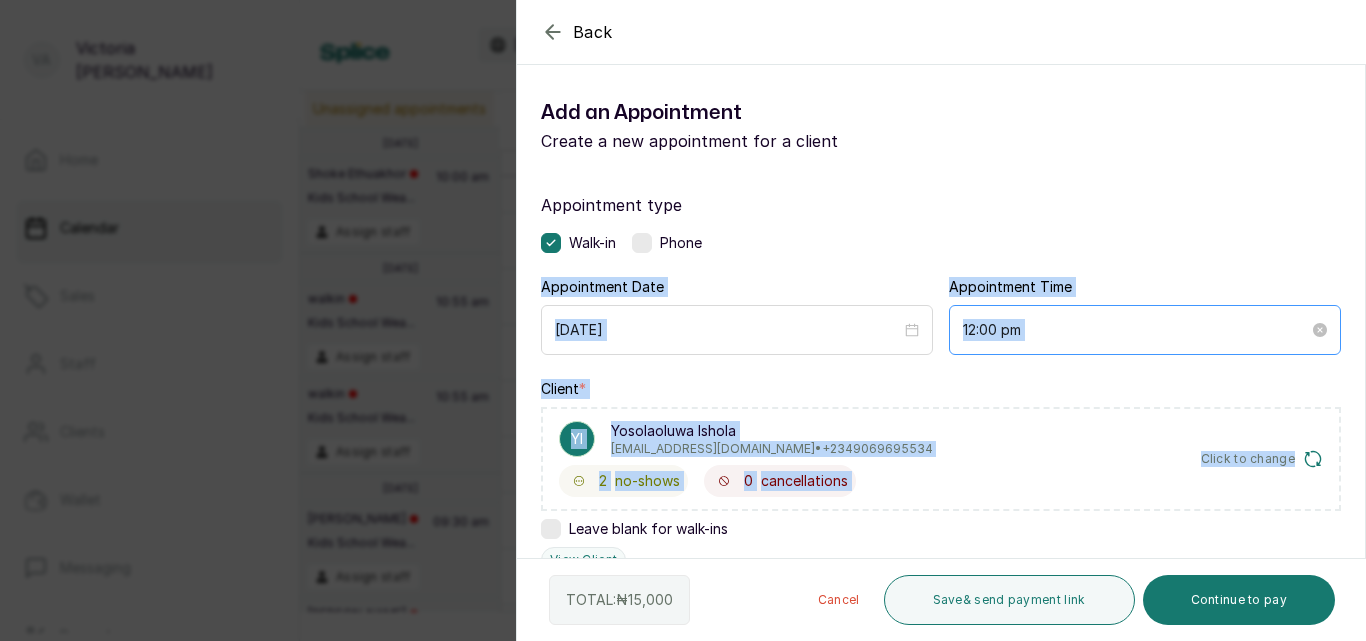 drag, startPoint x: 1365, startPoint y: 236, endPoint x: 1313, endPoint y: 309, distance: 89.62701 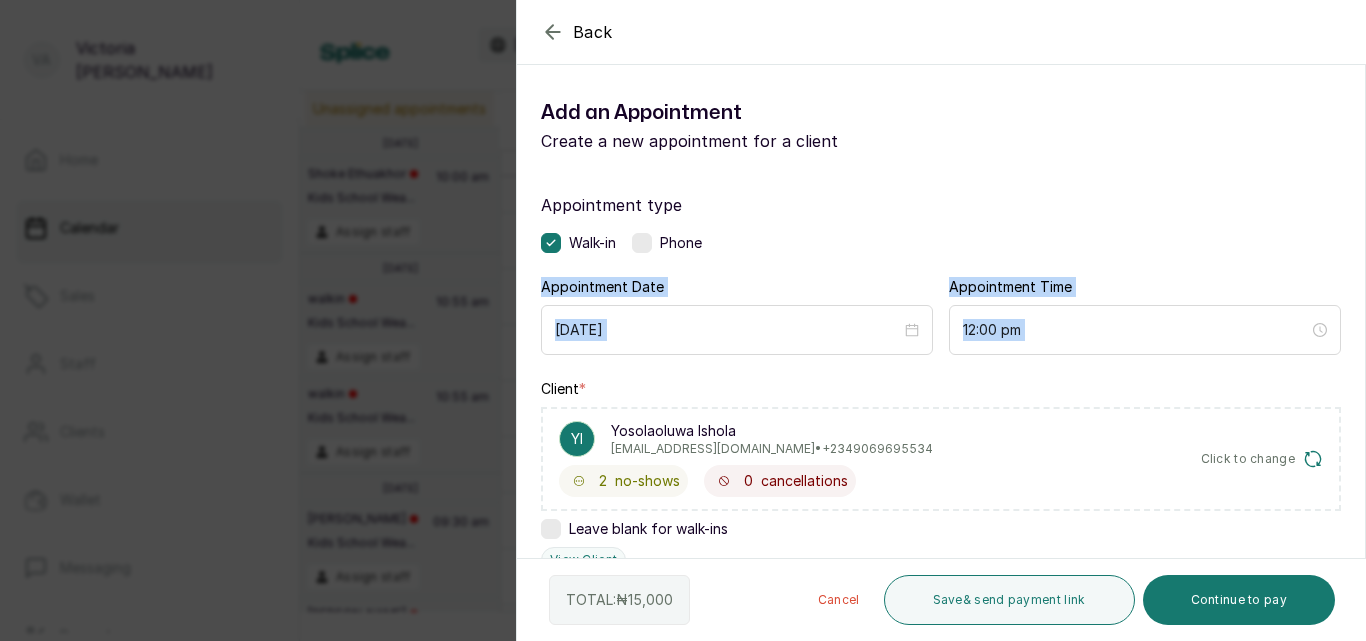 click on "Appointment type Walk-in Phone Appointment Date [DATE] Appointment Time 12:00 pm Client * [PERSON_NAME] Ishola [EMAIL_ADDRESS][DOMAIN_NAME]  •  +234 9069695534 2 no-shows 0 cancellations Click to change Leave blank for walk-ins View Client  Add services  Add service   Kids Hair Treatments (COLD) - Steaming with Self Products (cold) - From   40 mins Iyanu Assign 12:00 pm ₦ 5,000  Add products  Add product   Cot Runners (Luxury Satin)   1 ₦ 10,000 Subtotal ₦15,000.00 Deposit required ₦ 5,000 Total ₦ 15,000 Add Extra Charge Add promo code Add discount Note 1000 of 1000 characters left" at bounding box center [941, 731] 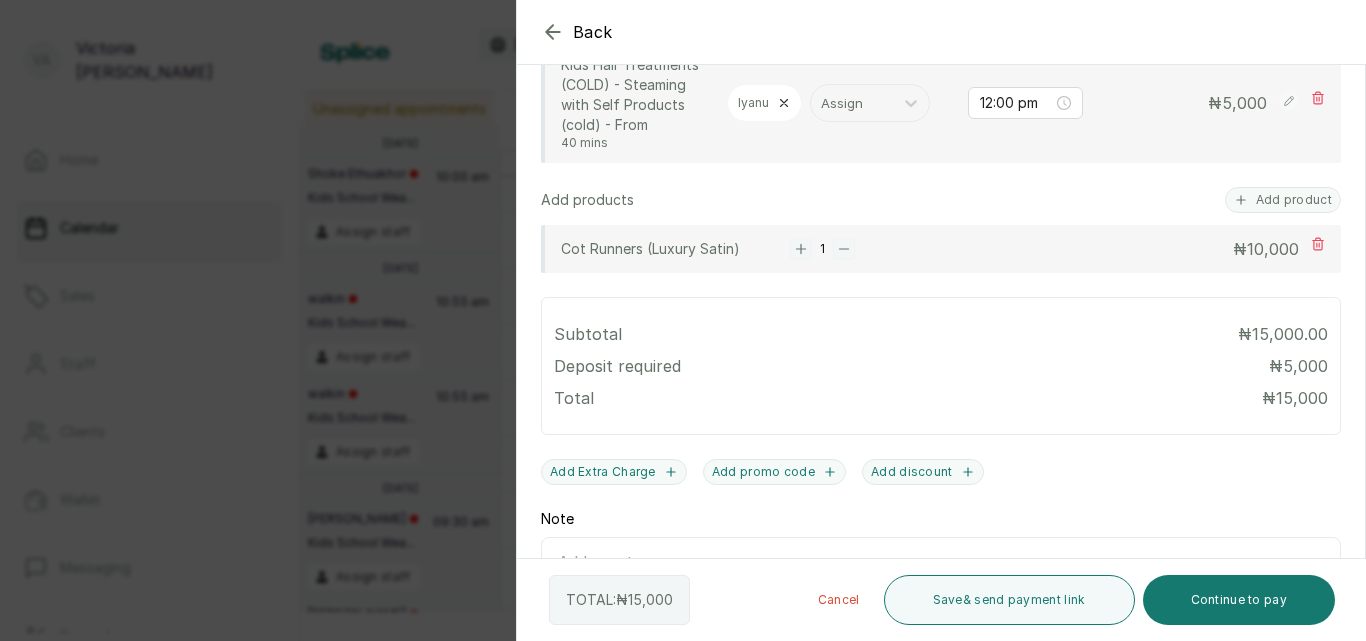 scroll, scrollTop: 662, scrollLeft: 0, axis: vertical 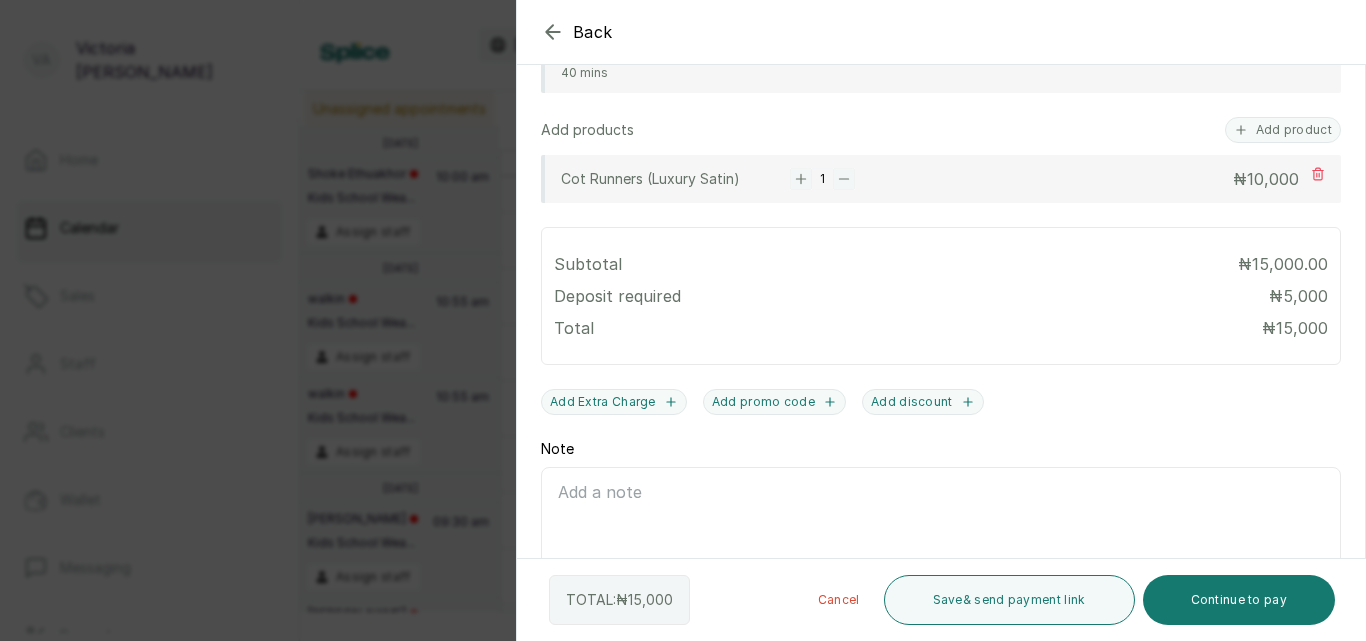 click 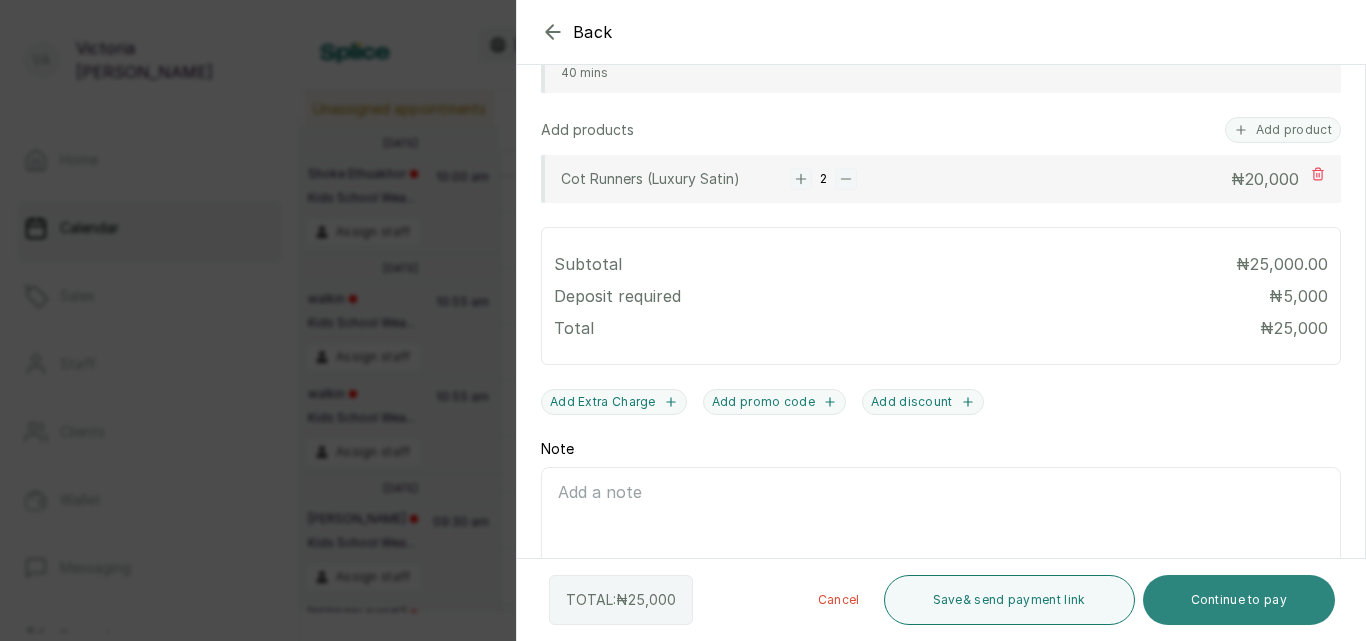 click on "Continue to pay" at bounding box center [1239, 600] 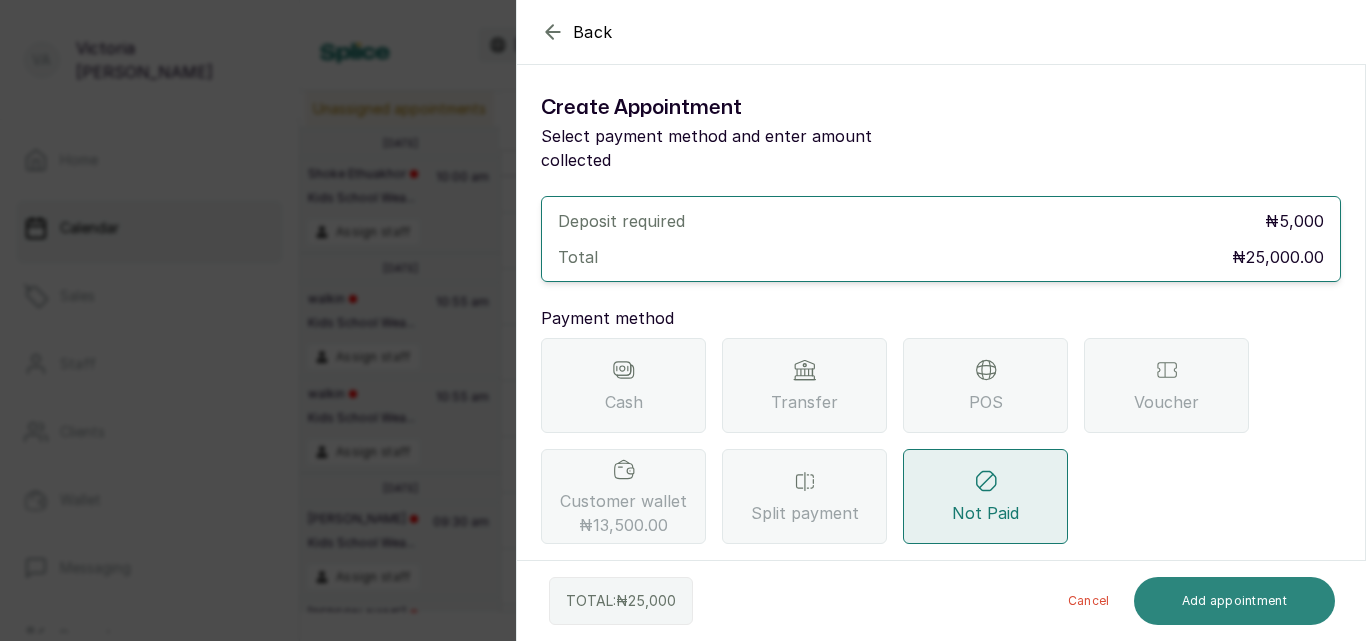scroll, scrollTop: 0, scrollLeft: 0, axis: both 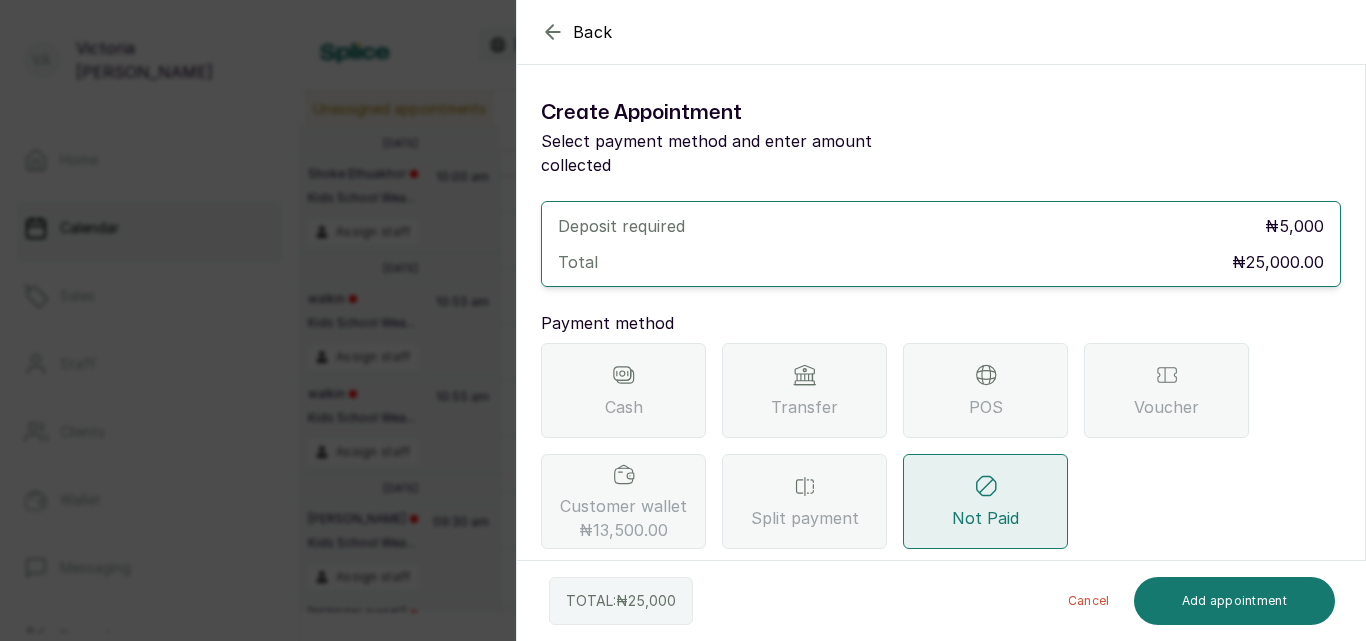 click on "Transfer" at bounding box center [804, 390] 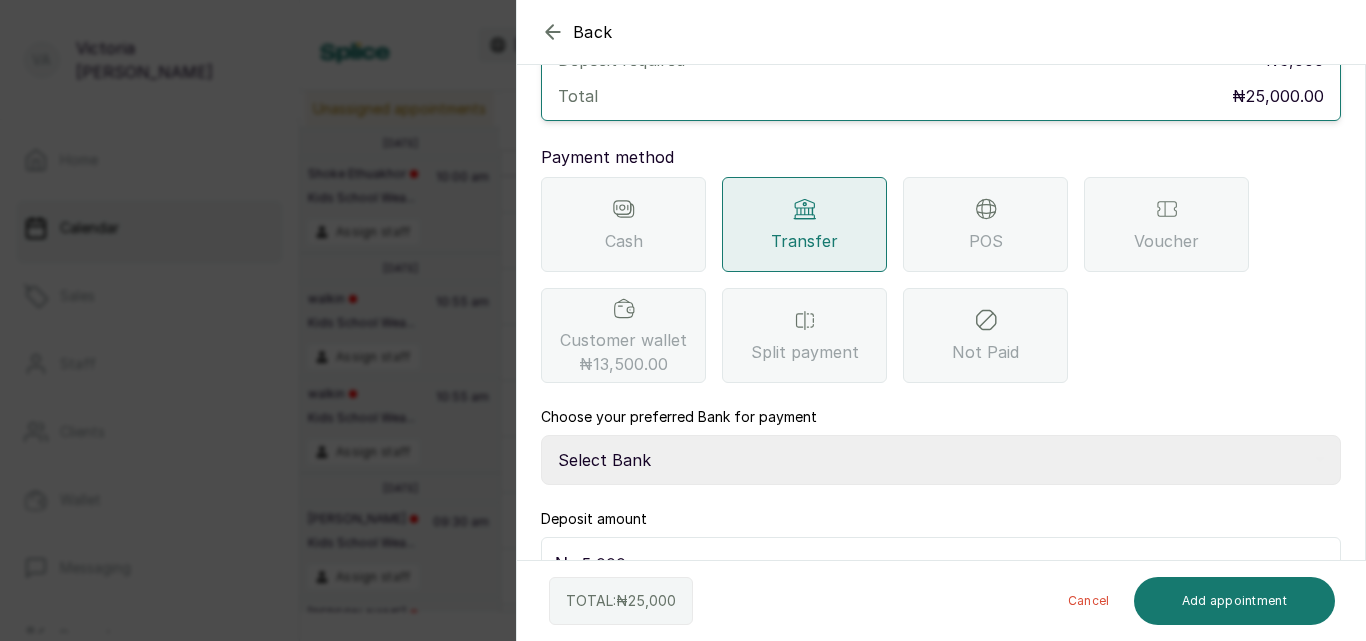 scroll, scrollTop: 189, scrollLeft: 0, axis: vertical 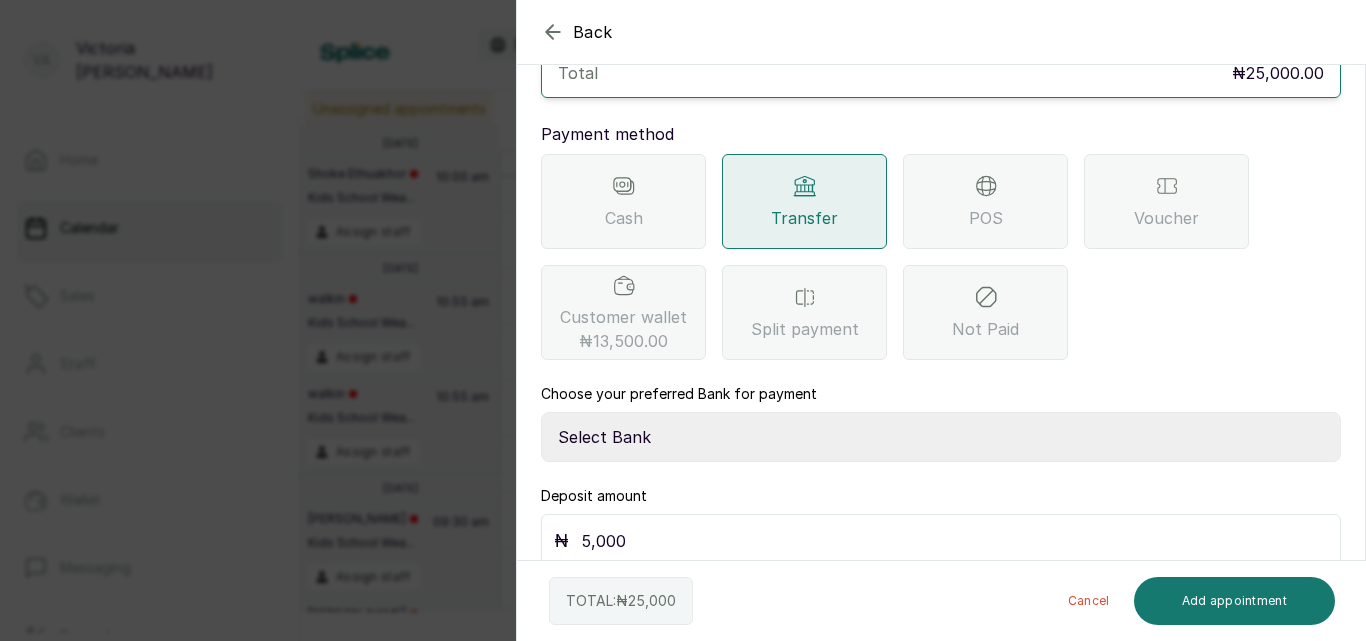 click on "Select Bank CANARY YELLOW Moniepoint MFB CANARY YELLOW Sparkle Microfinance Bank" at bounding box center (941, 437) 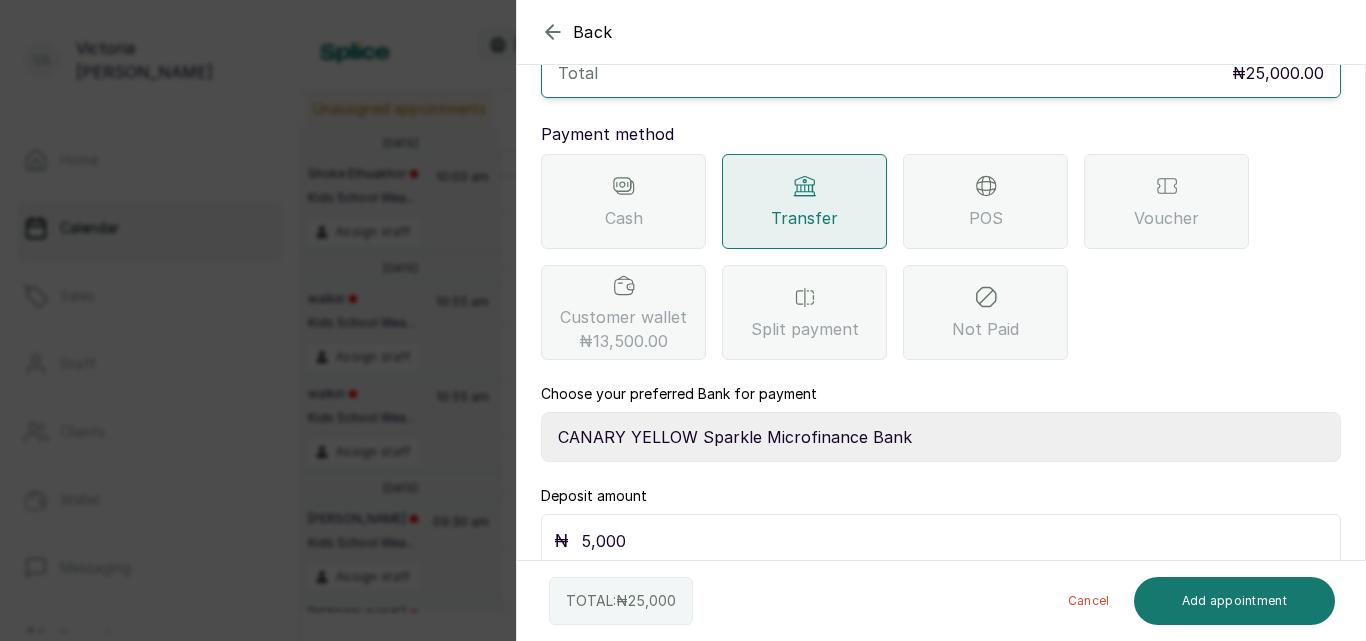 click on "Select Bank CANARY YELLOW Moniepoint MFB CANARY YELLOW Sparkle Microfinance Bank" at bounding box center (941, 437) 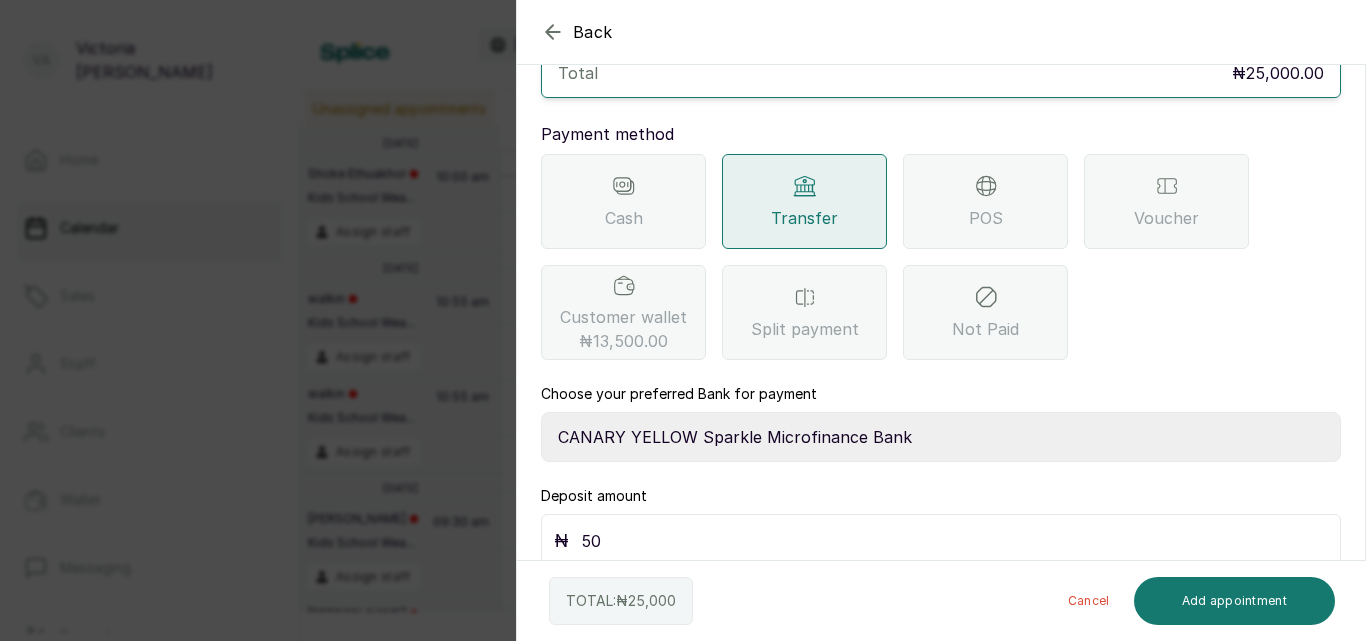 type on "5" 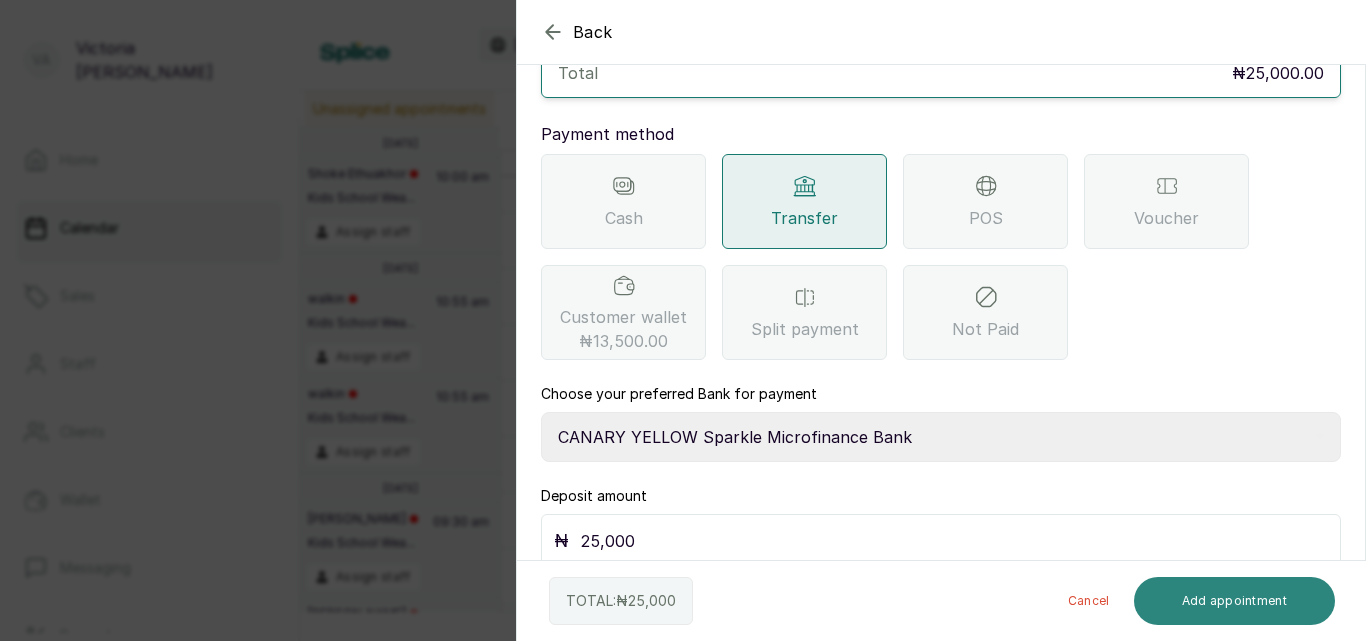 type on "25,000" 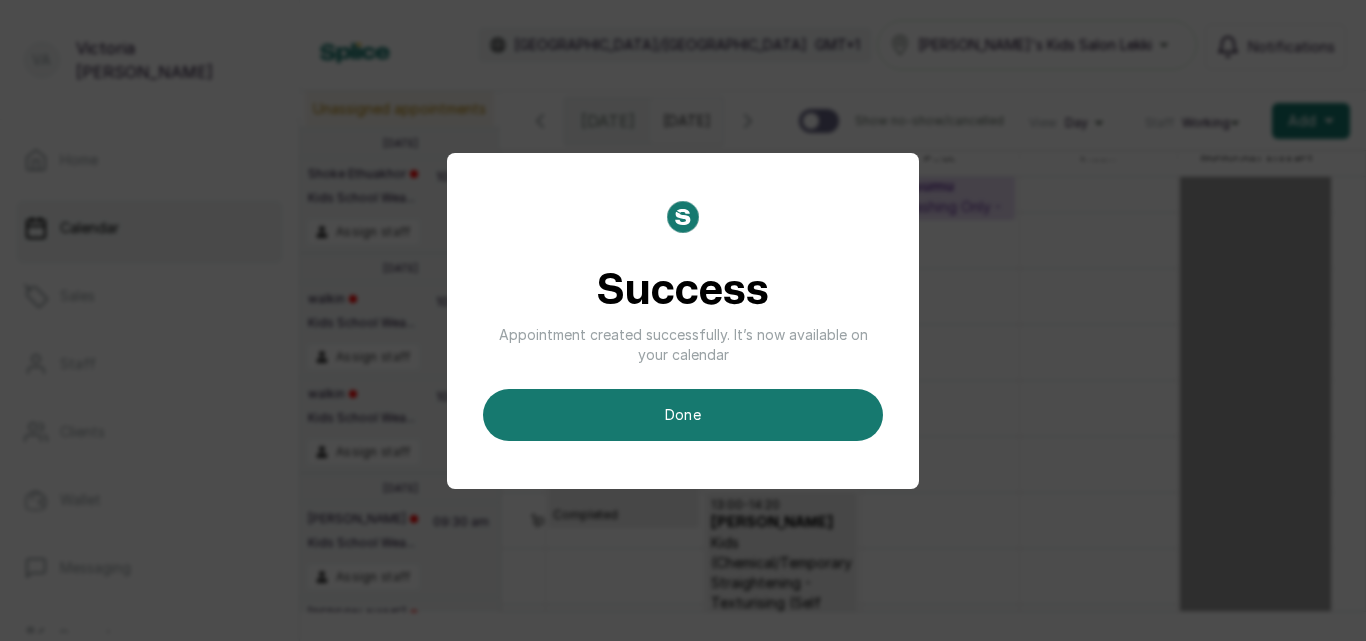 click on "Success" at bounding box center (683, 291) 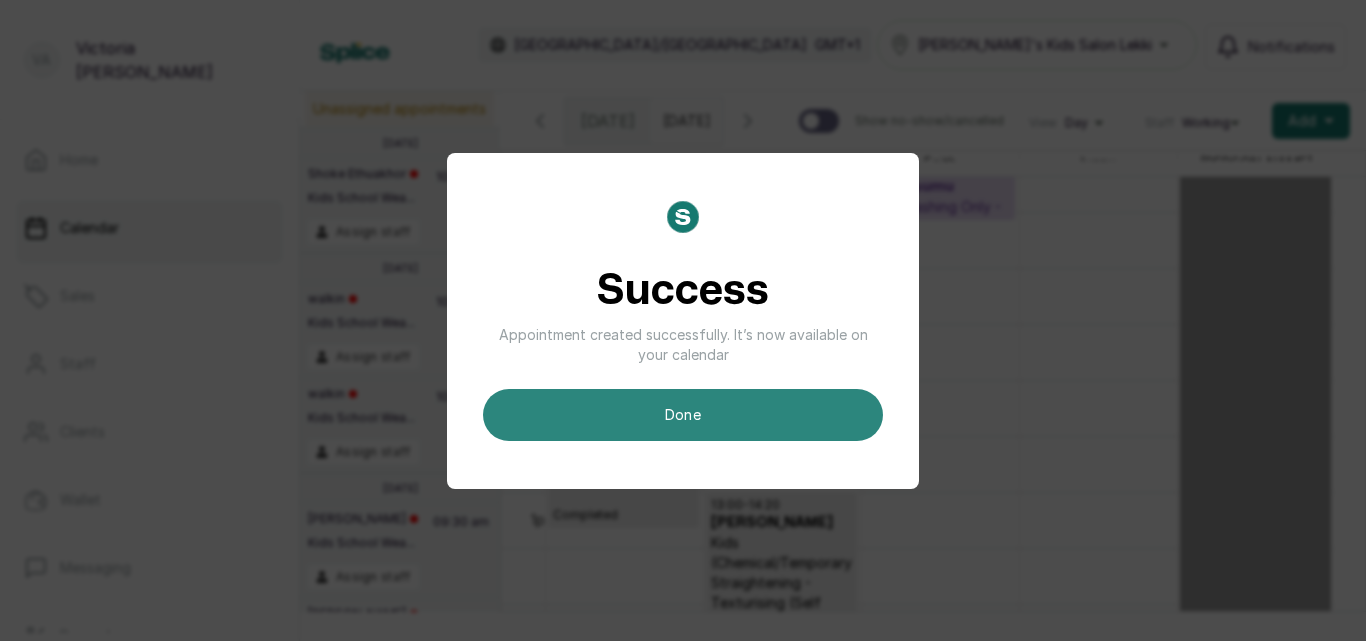 click on "done" at bounding box center (683, 415) 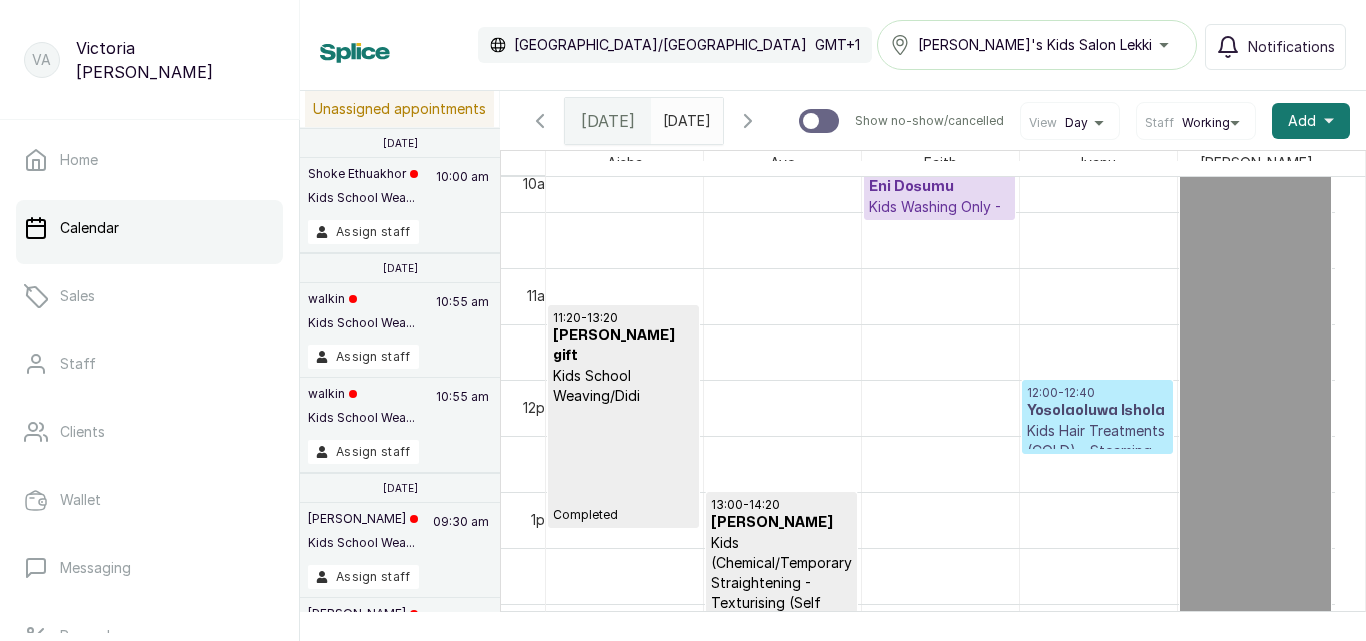 scroll, scrollTop: 673, scrollLeft: 0, axis: vertical 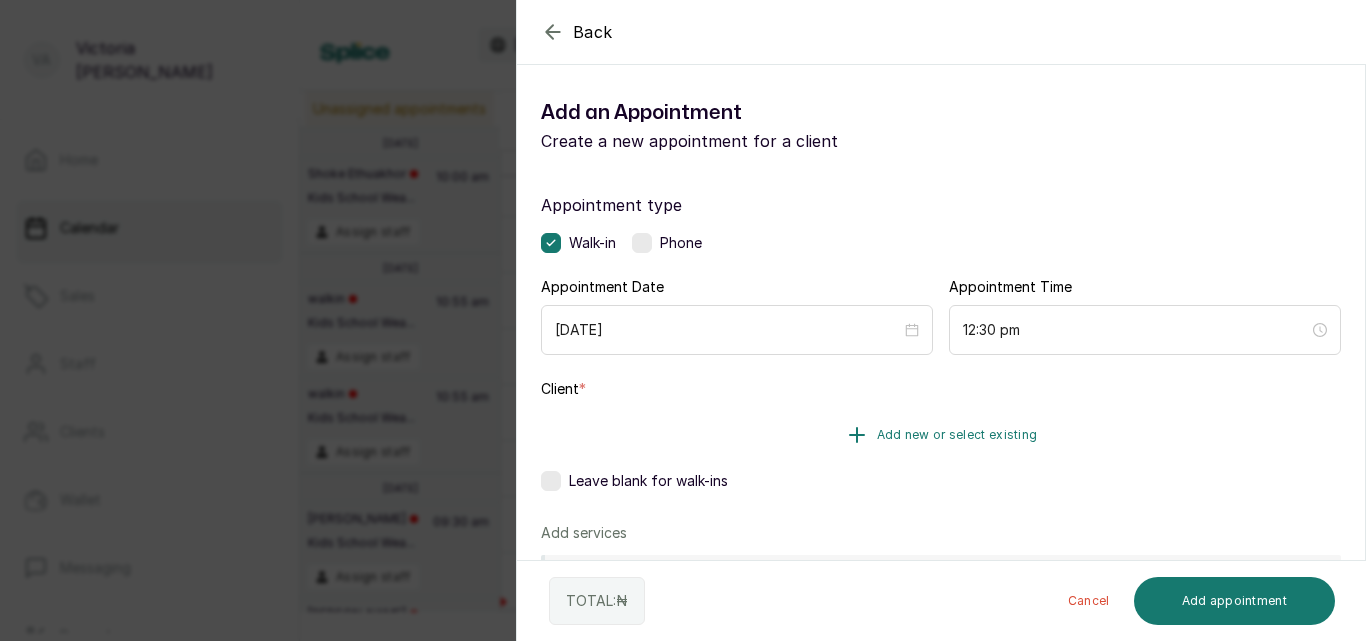 click on "Add new or select existing" at bounding box center (957, 435) 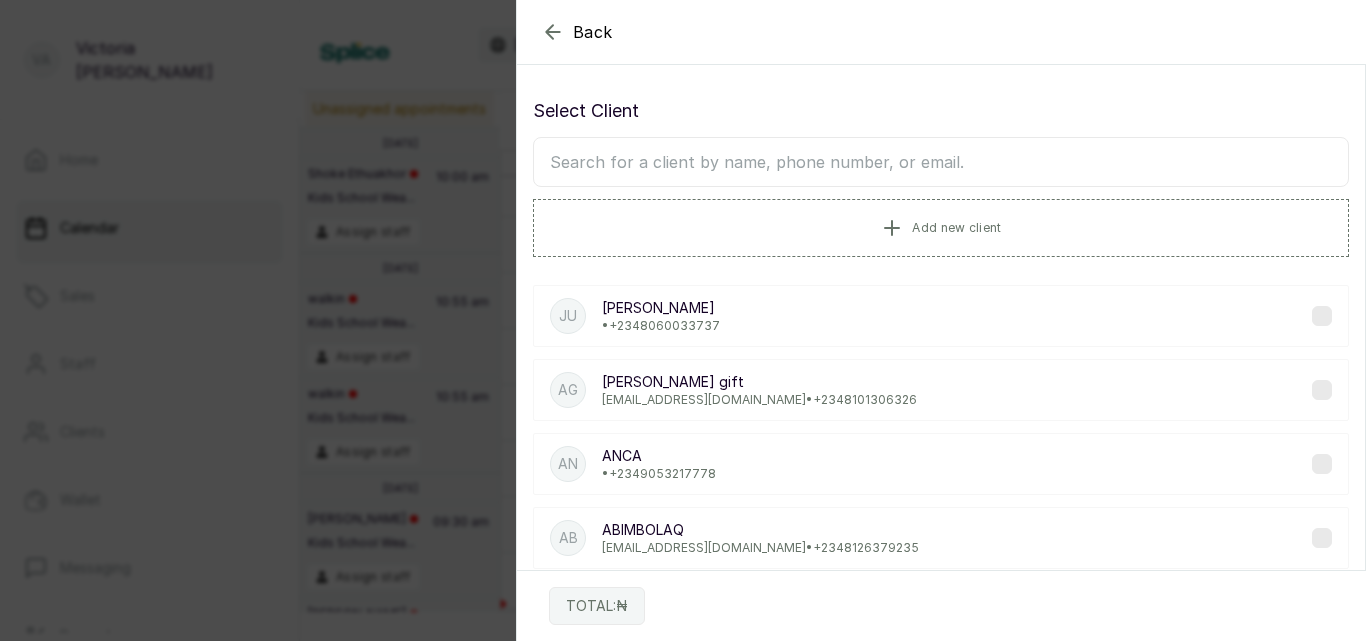 click at bounding box center (941, 162) 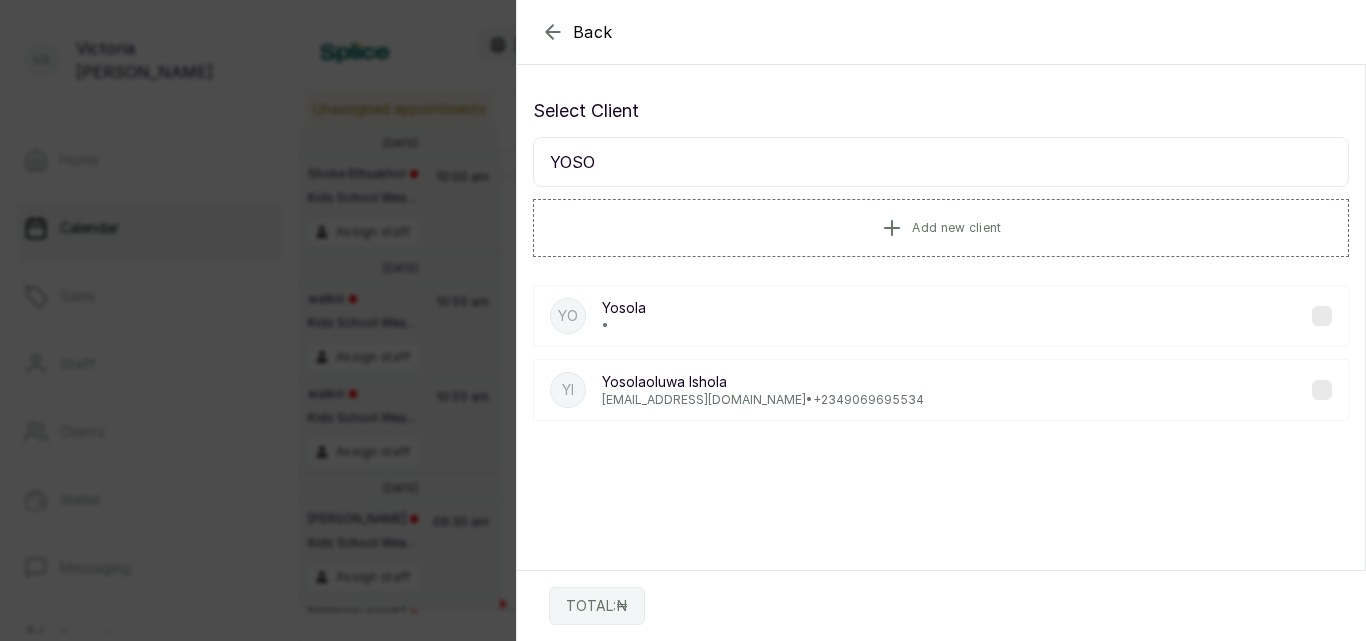 type on "YOSO" 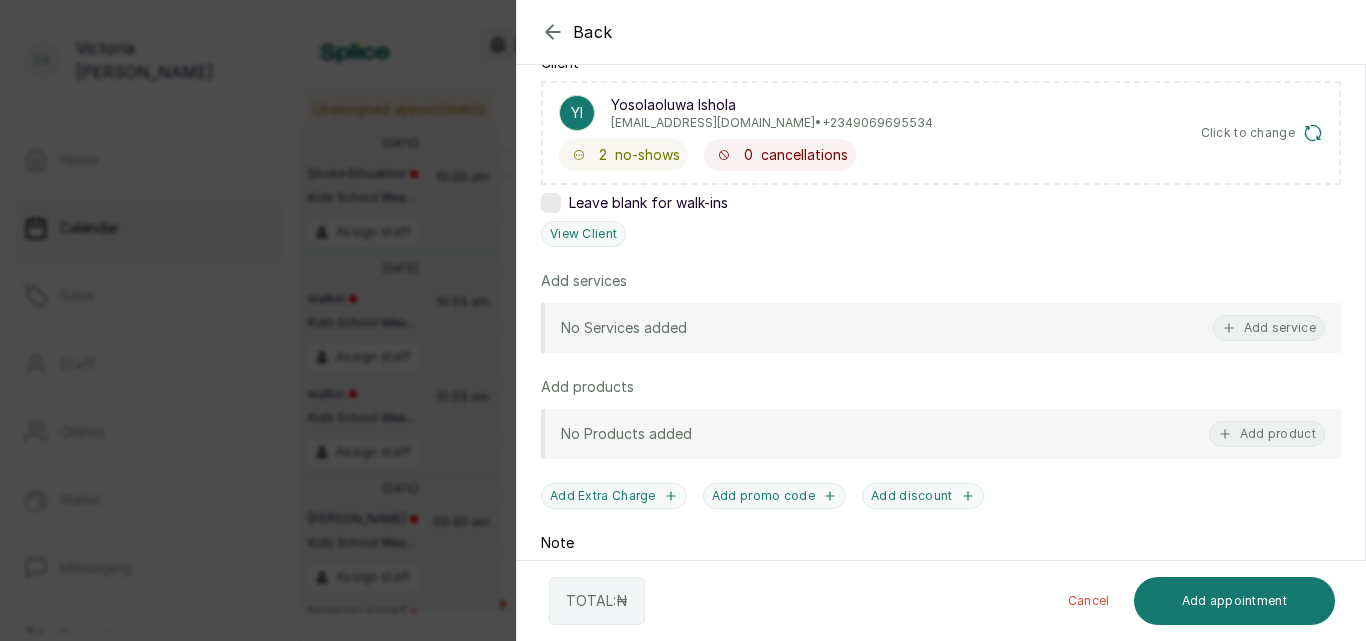scroll, scrollTop: 345, scrollLeft: 0, axis: vertical 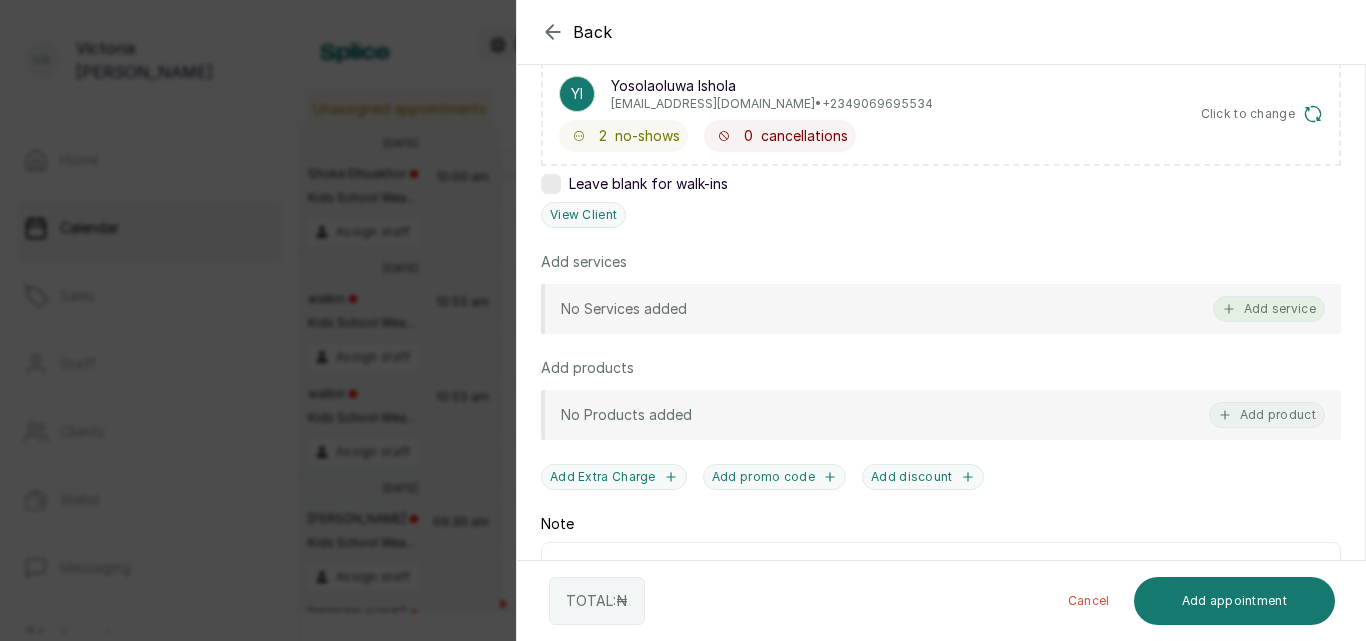 click on "Add service" at bounding box center [1269, 309] 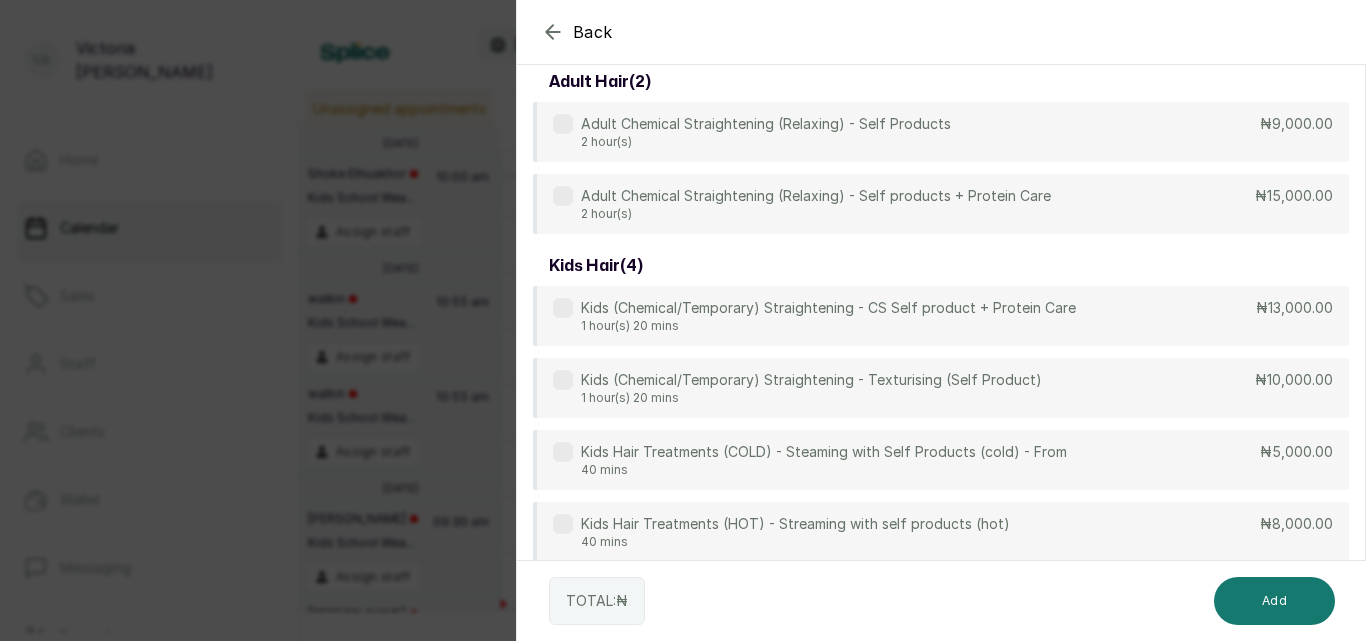 scroll, scrollTop: 80, scrollLeft: 0, axis: vertical 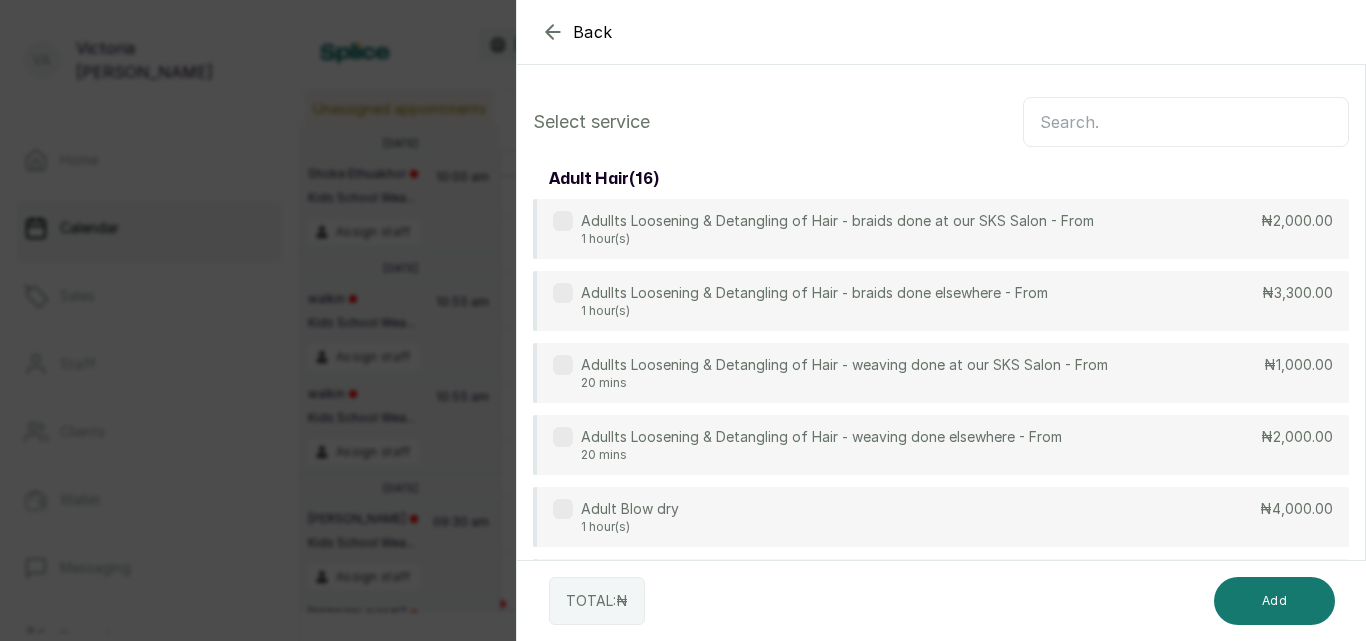 click at bounding box center (1186, 122) 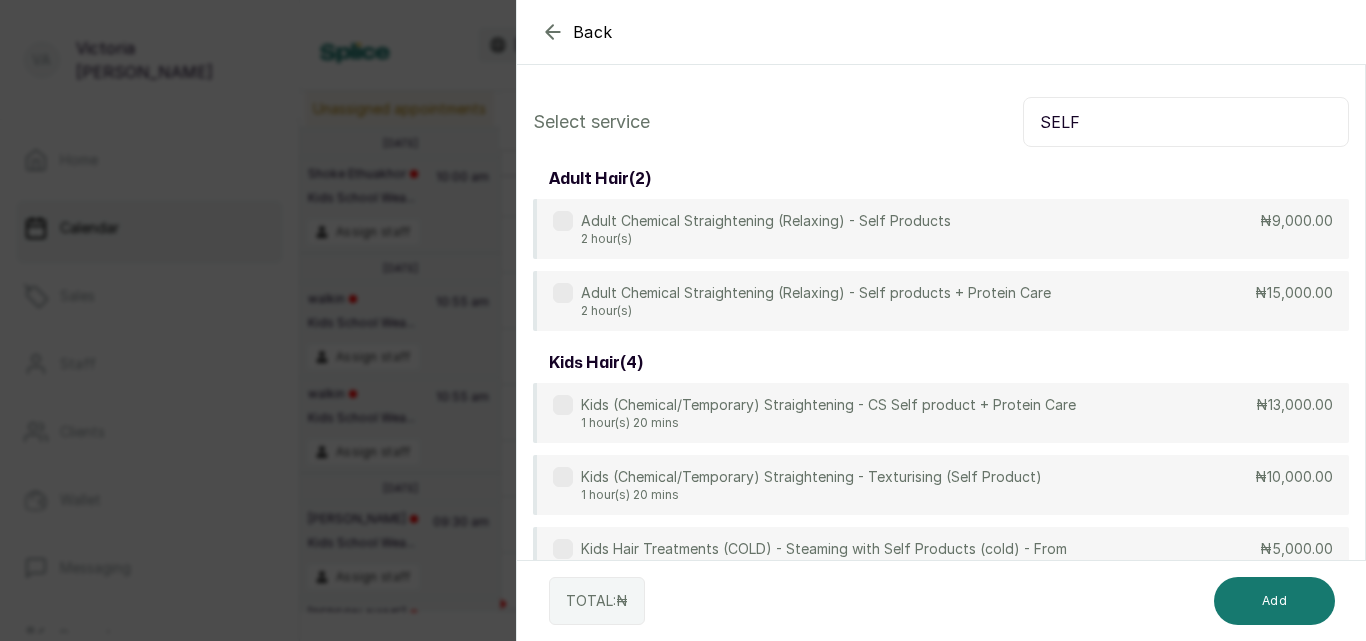 scroll, scrollTop: 115, scrollLeft: 0, axis: vertical 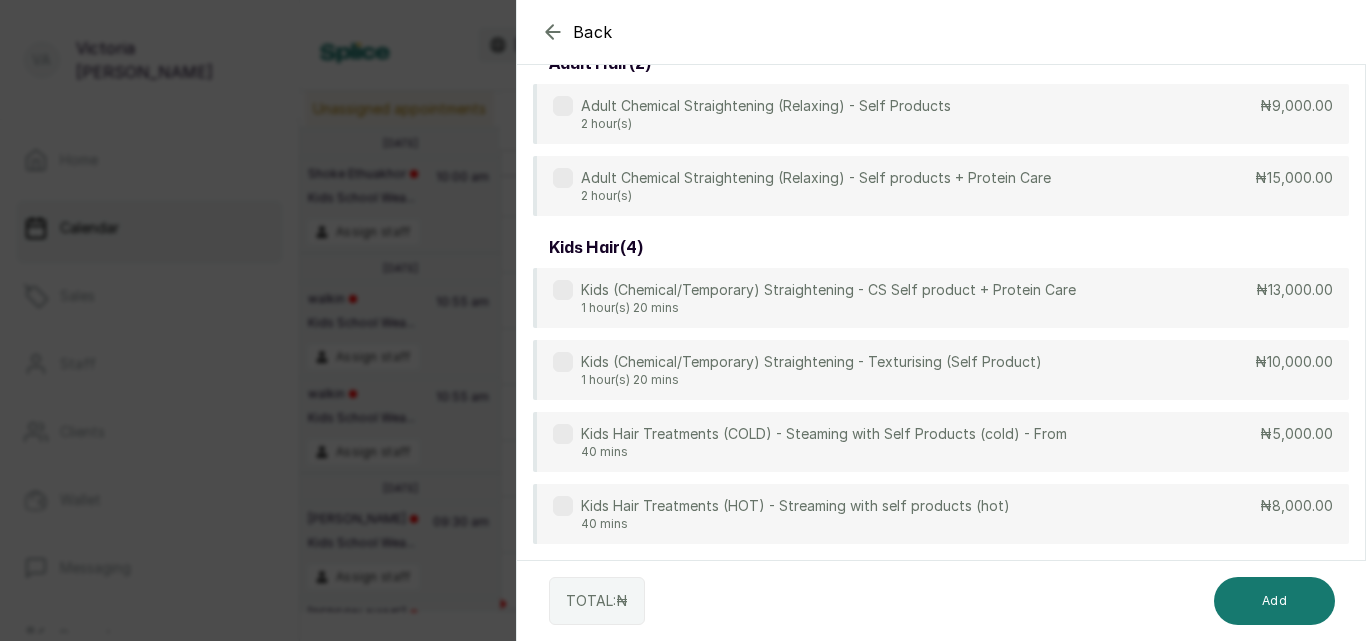 click on "Kids Hair Treatments (COLD) - Steaming with Self Products (cold) - From 40 mins ₦5,000.00" at bounding box center [941, 442] 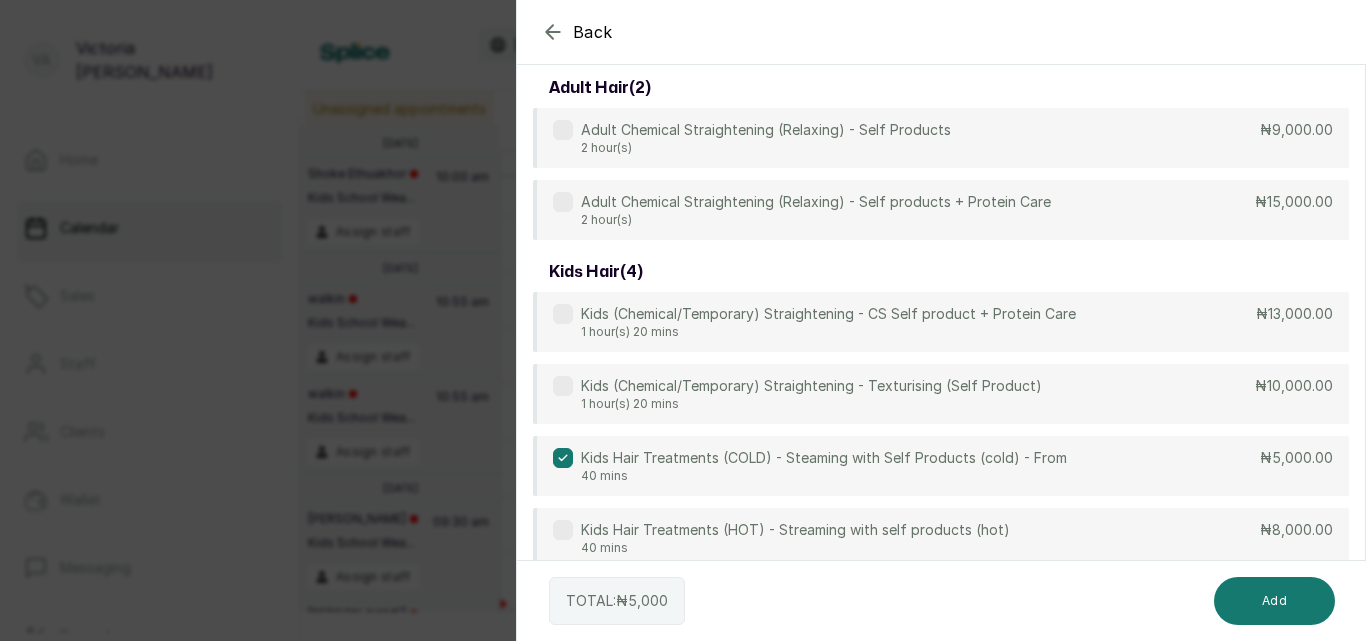 scroll, scrollTop: 0, scrollLeft: 0, axis: both 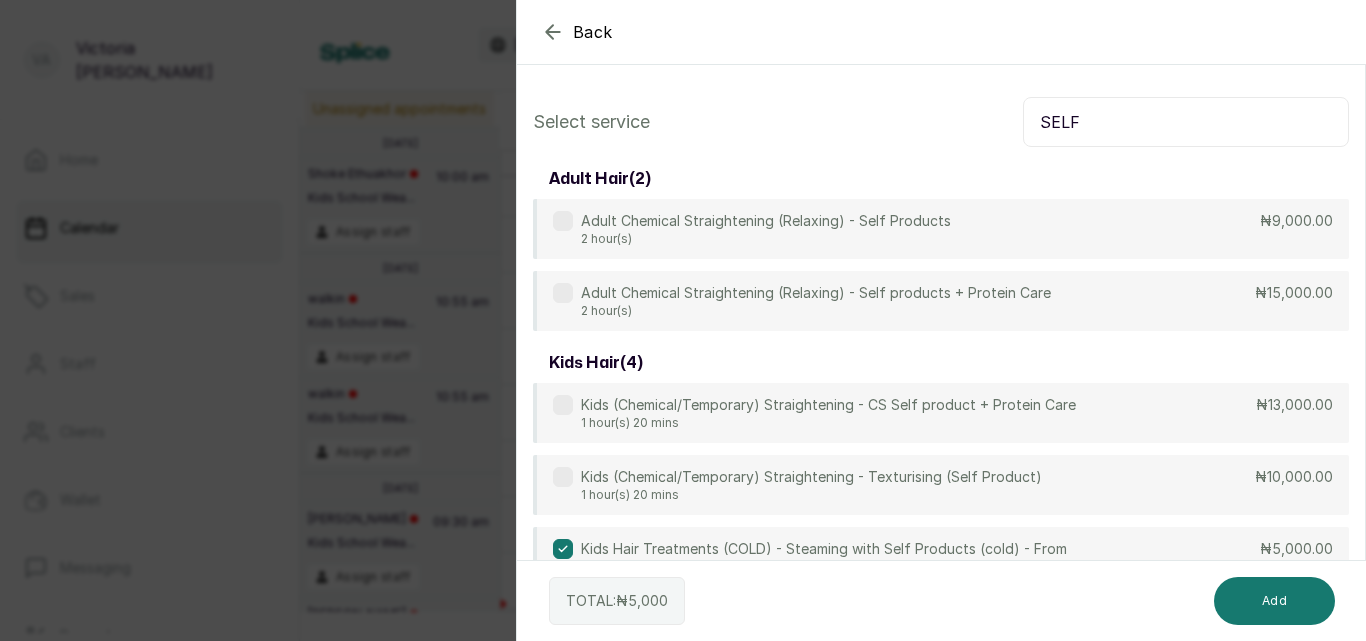 click on "SELF" at bounding box center (1186, 122) 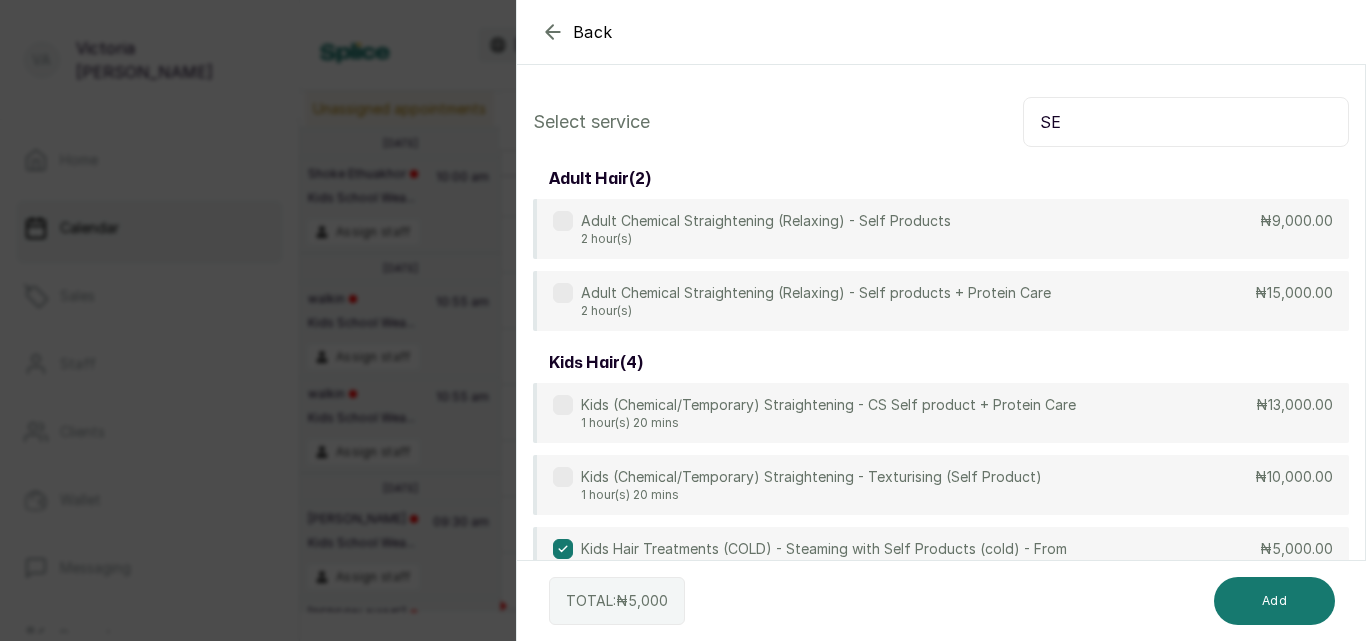 type on "S" 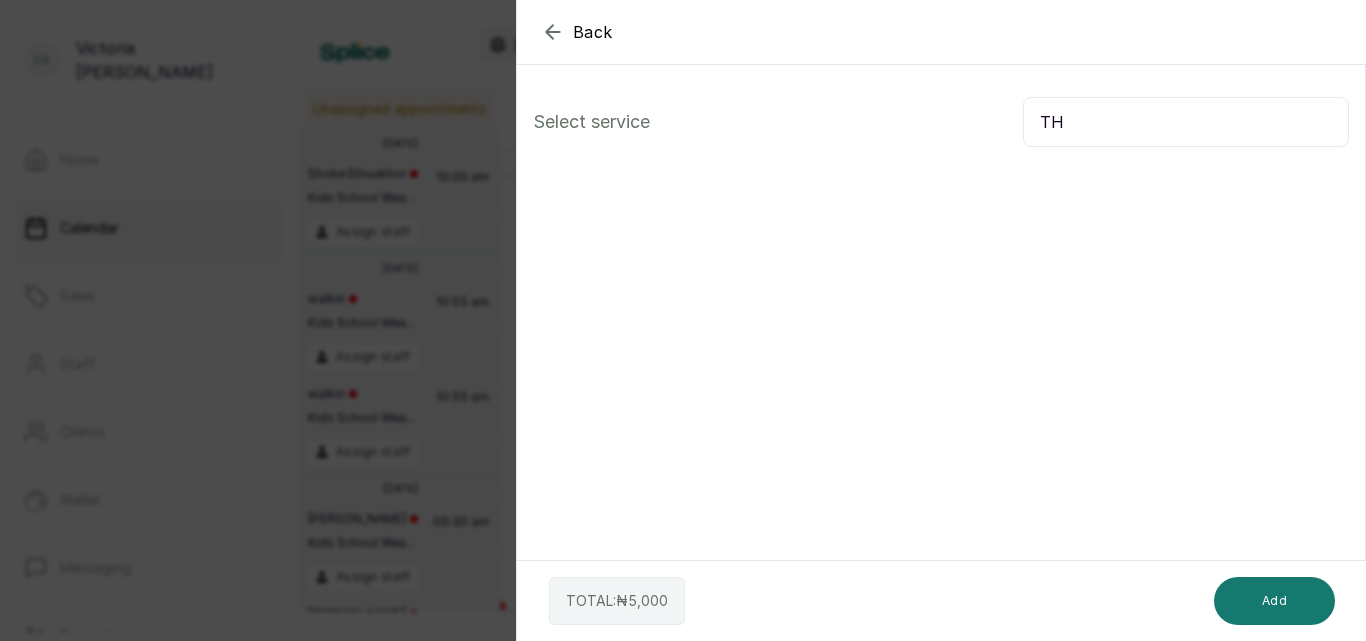 type on "T" 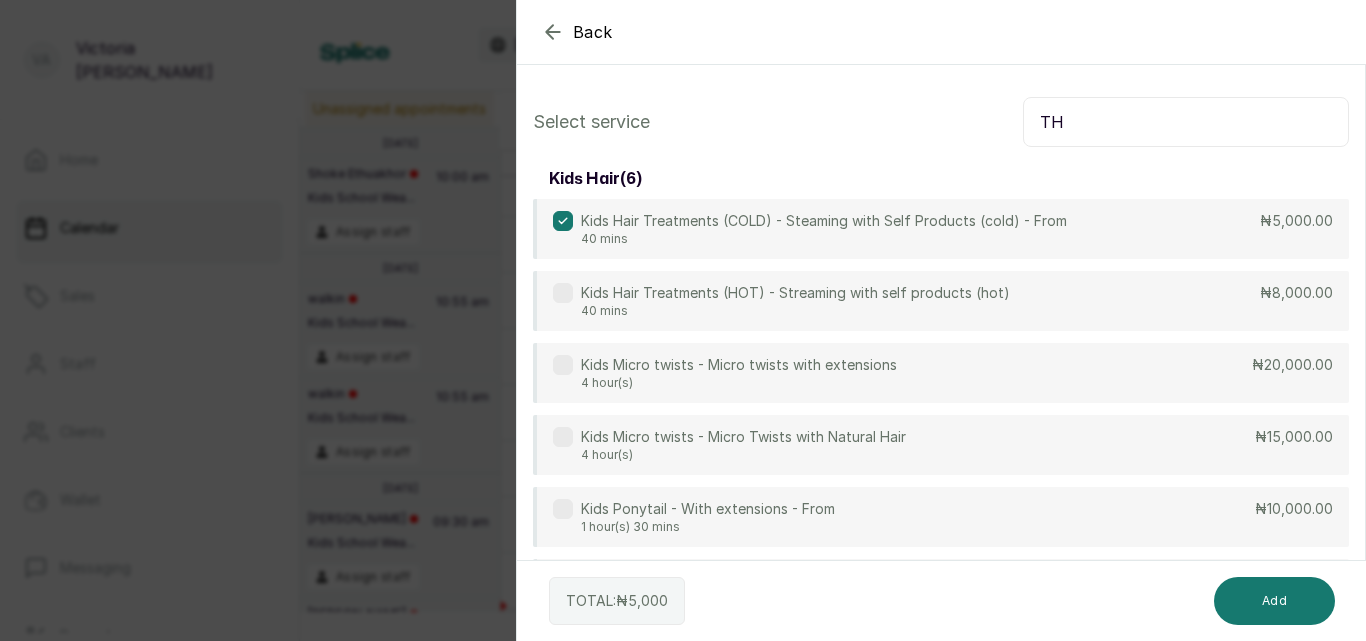 type on "TH" 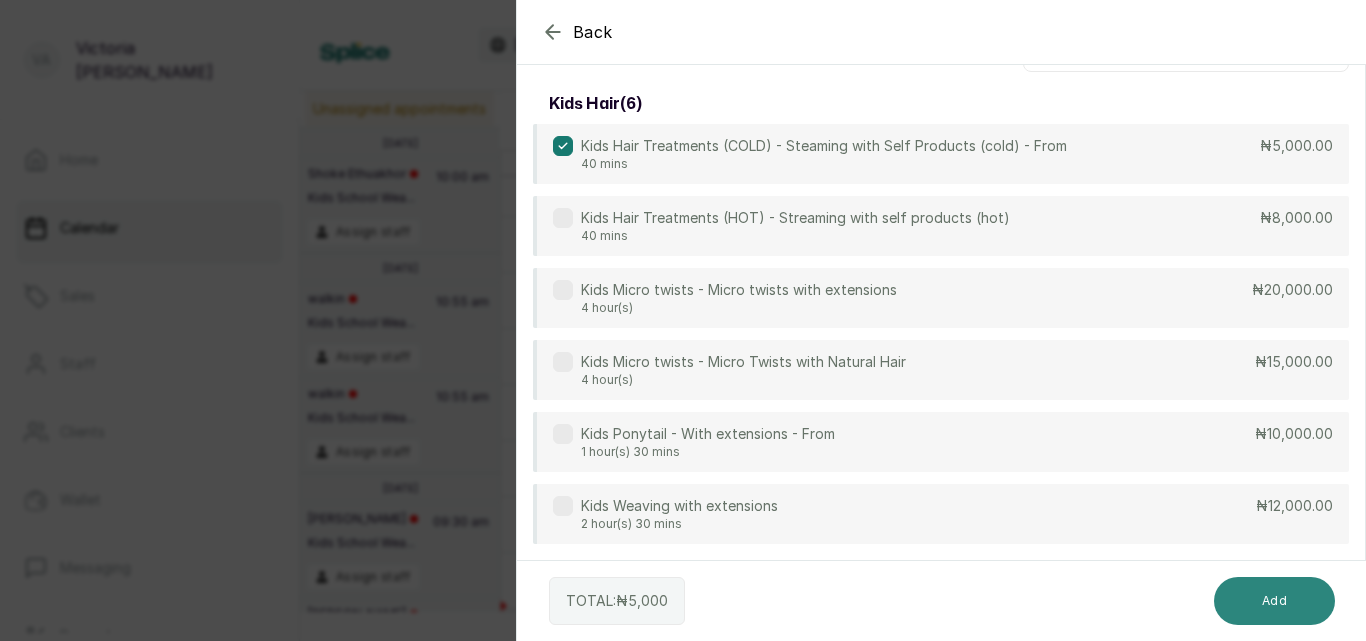 click on "Add" at bounding box center (1274, 601) 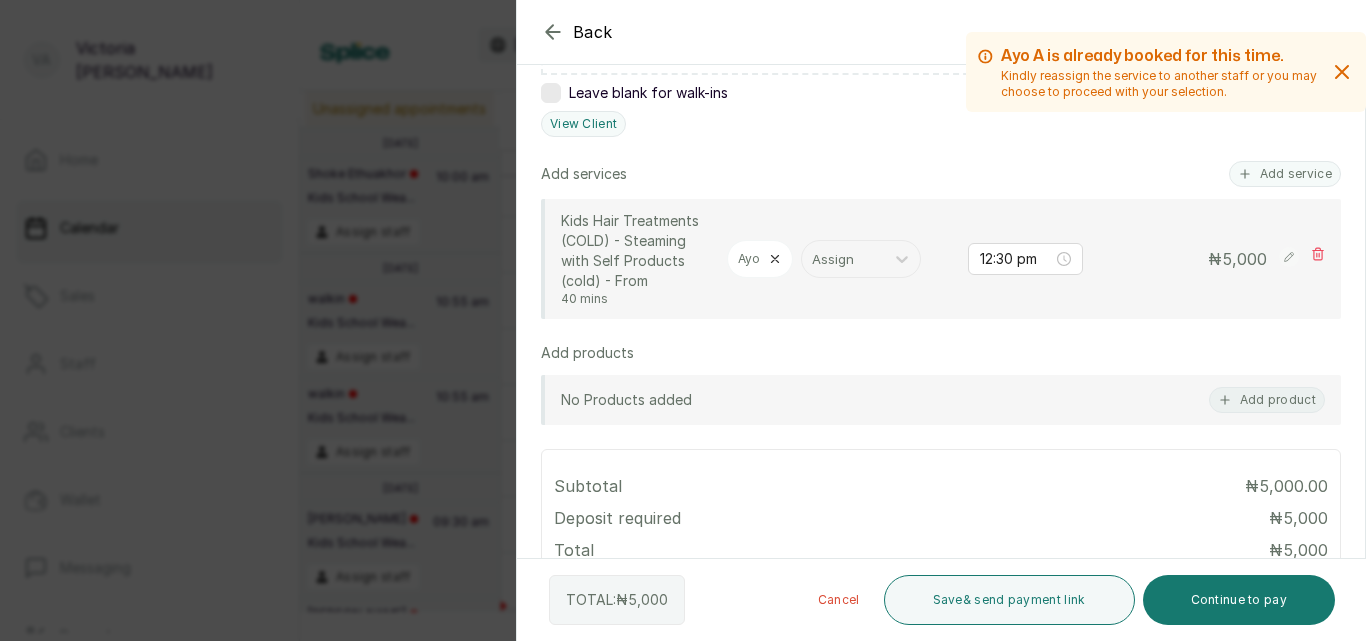 scroll, scrollTop: 427, scrollLeft: 0, axis: vertical 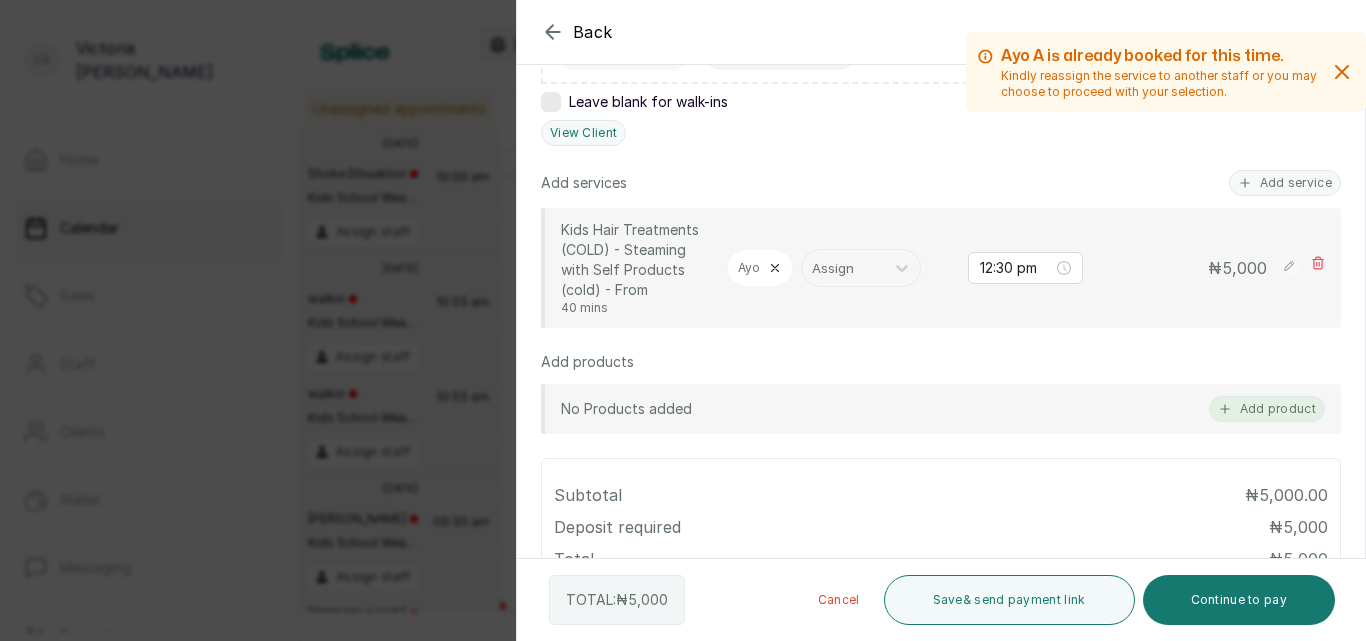 click on "Add product" at bounding box center (1267, 409) 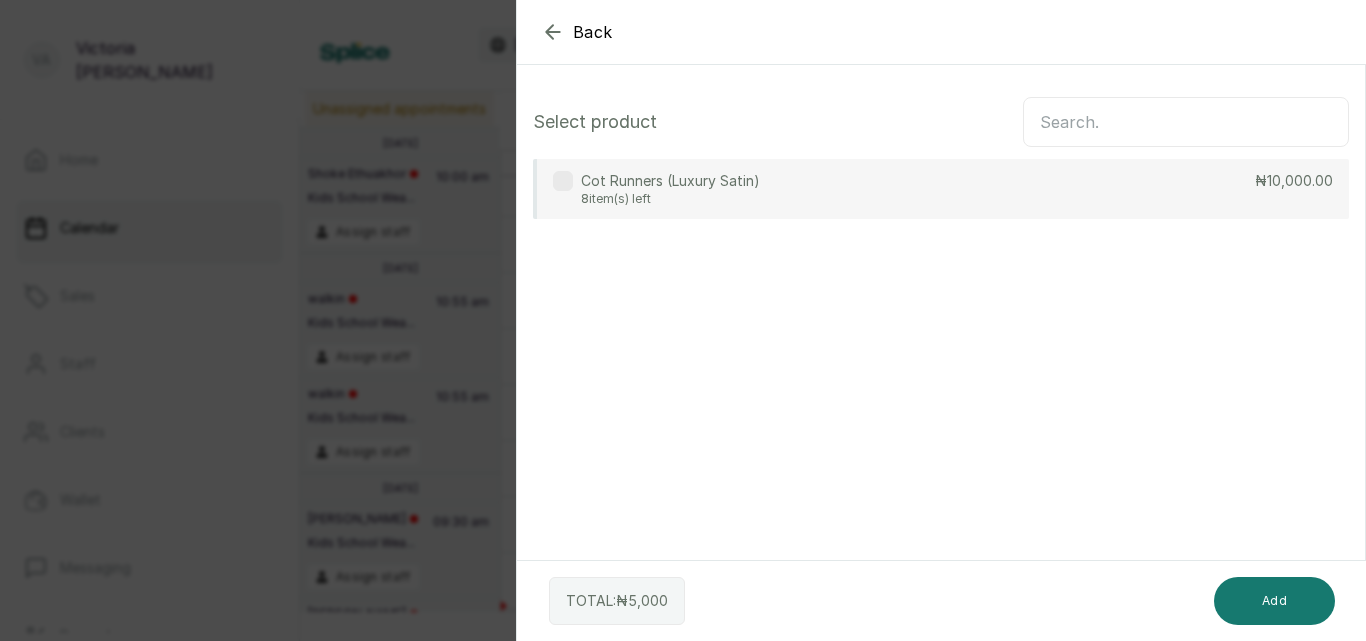 scroll, scrollTop: 0, scrollLeft: 0, axis: both 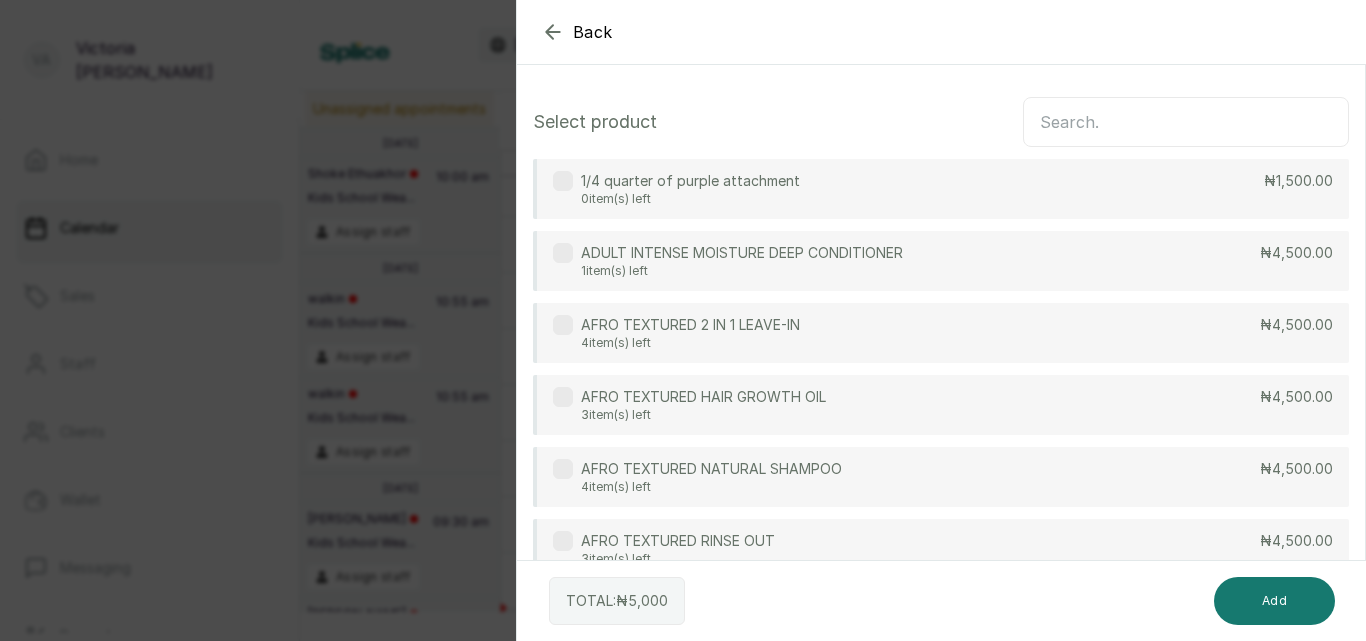 click at bounding box center (1186, 122) 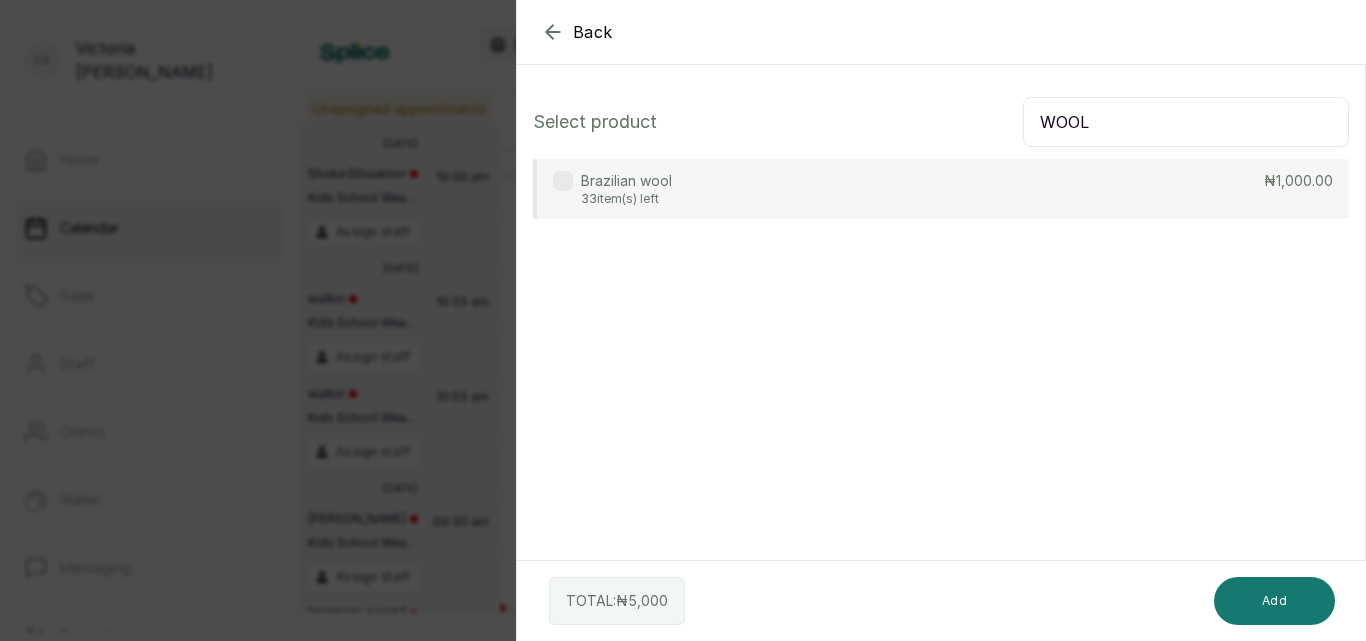 type on "WOOL" 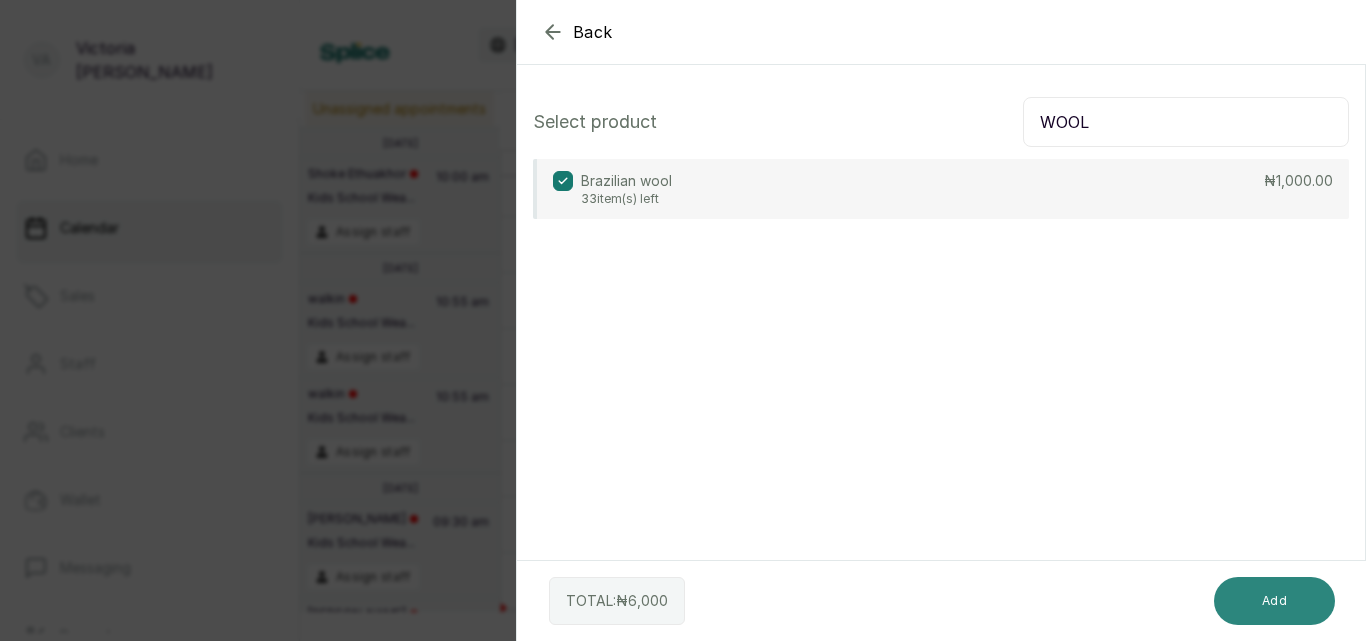 click on "Add" at bounding box center (1274, 601) 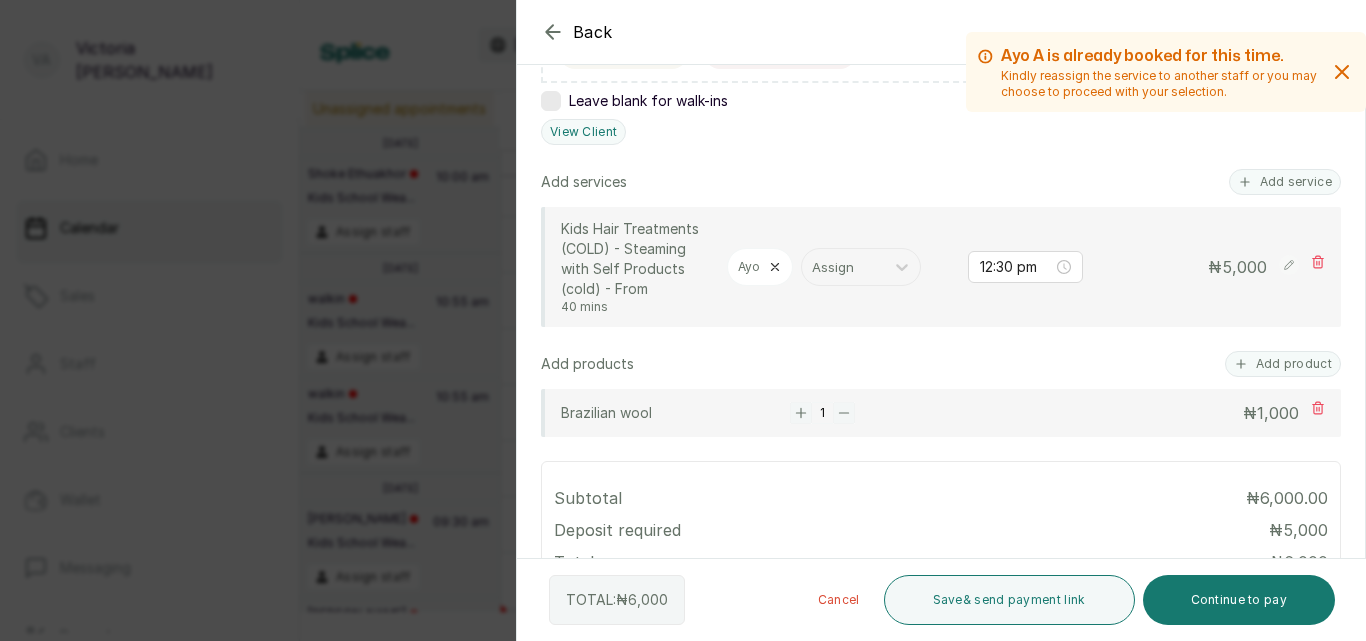 scroll, scrollTop: 423, scrollLeft: 0, axis: vertical 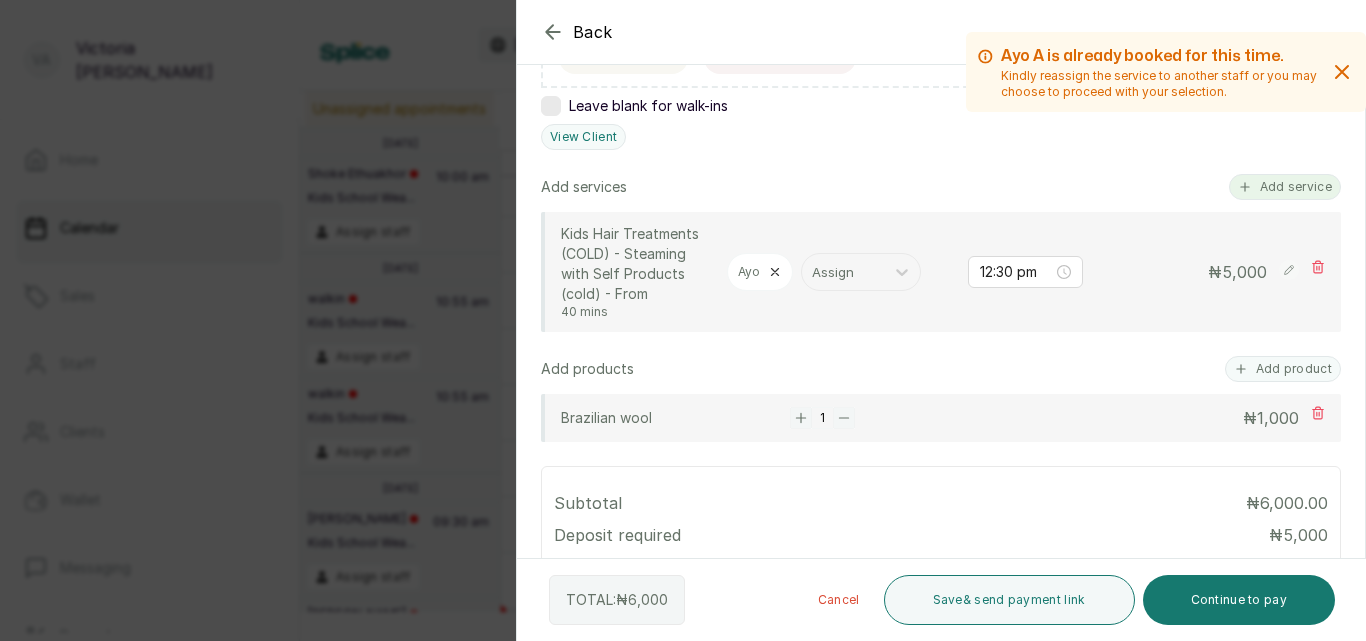 click on "Add service" at bounding box center (1285, 187) 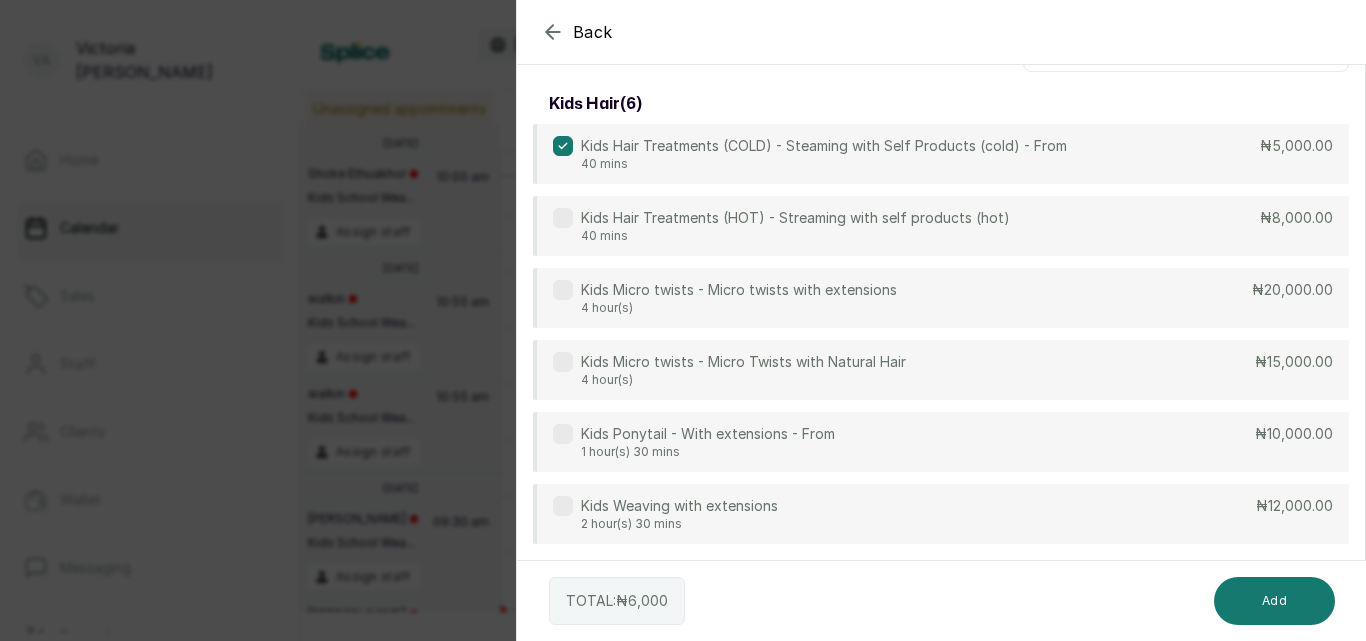 scroll, scrollTop: 75, scrollLeft: 0, axis: vertical 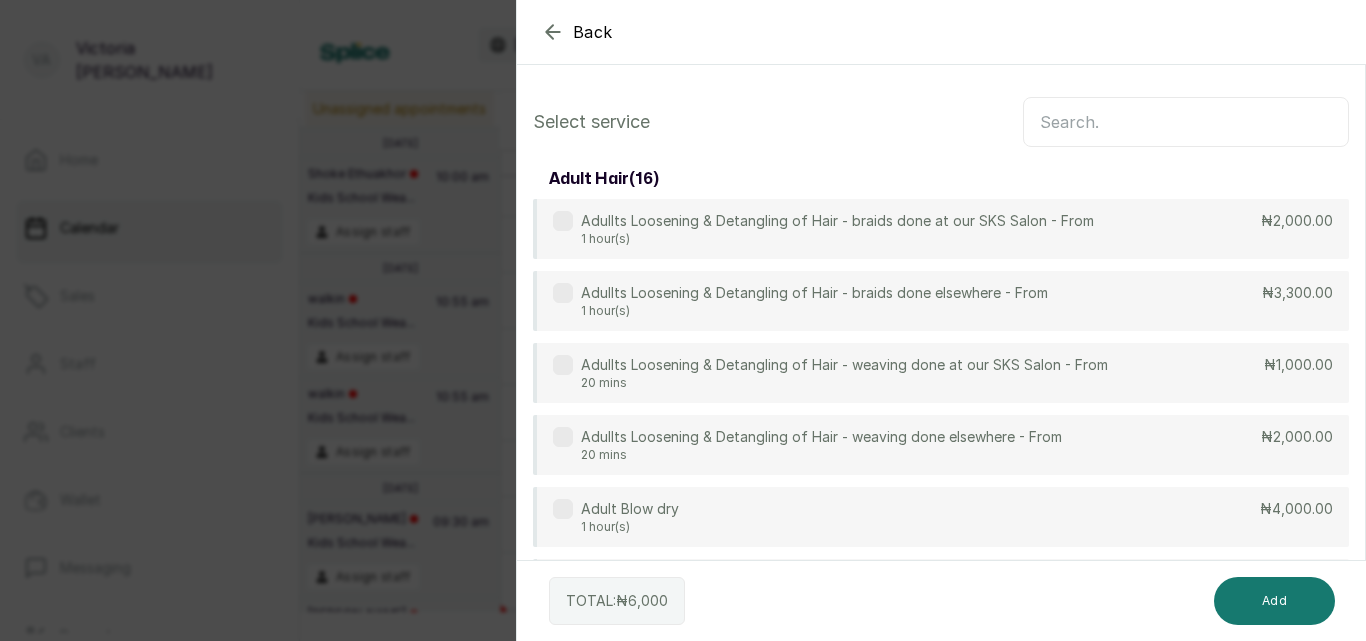 click on "Back" at bounding box center (1200, 32) 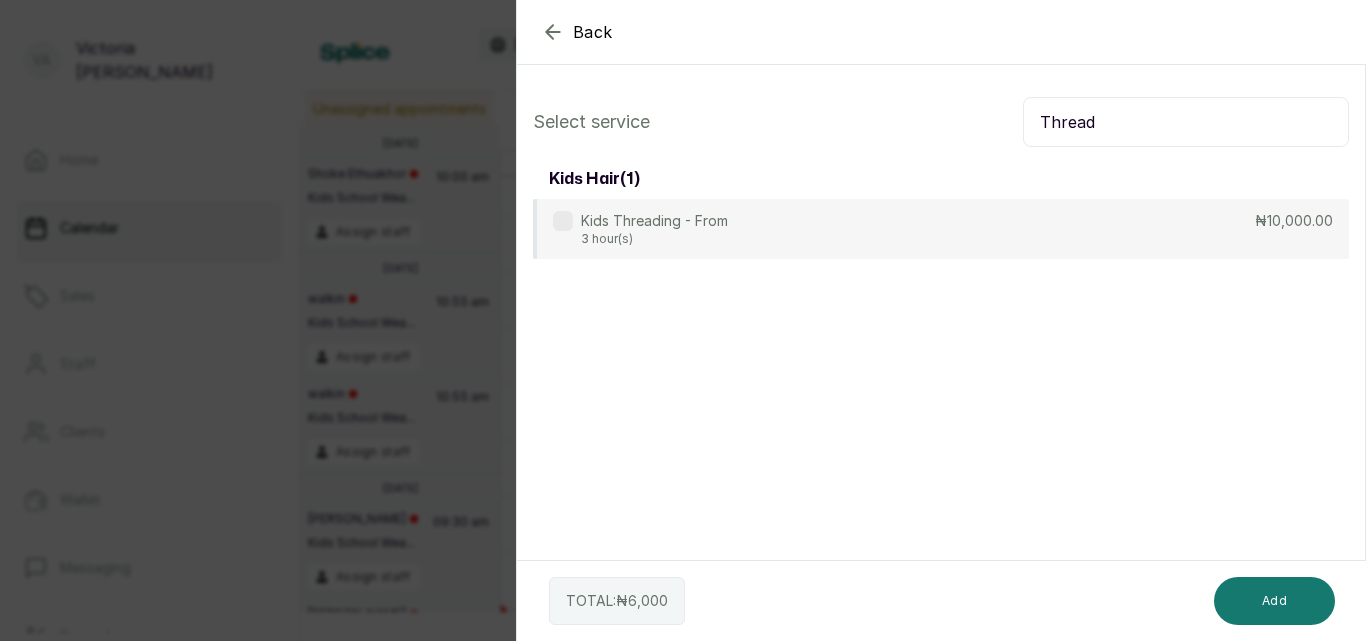 type on "Thread" 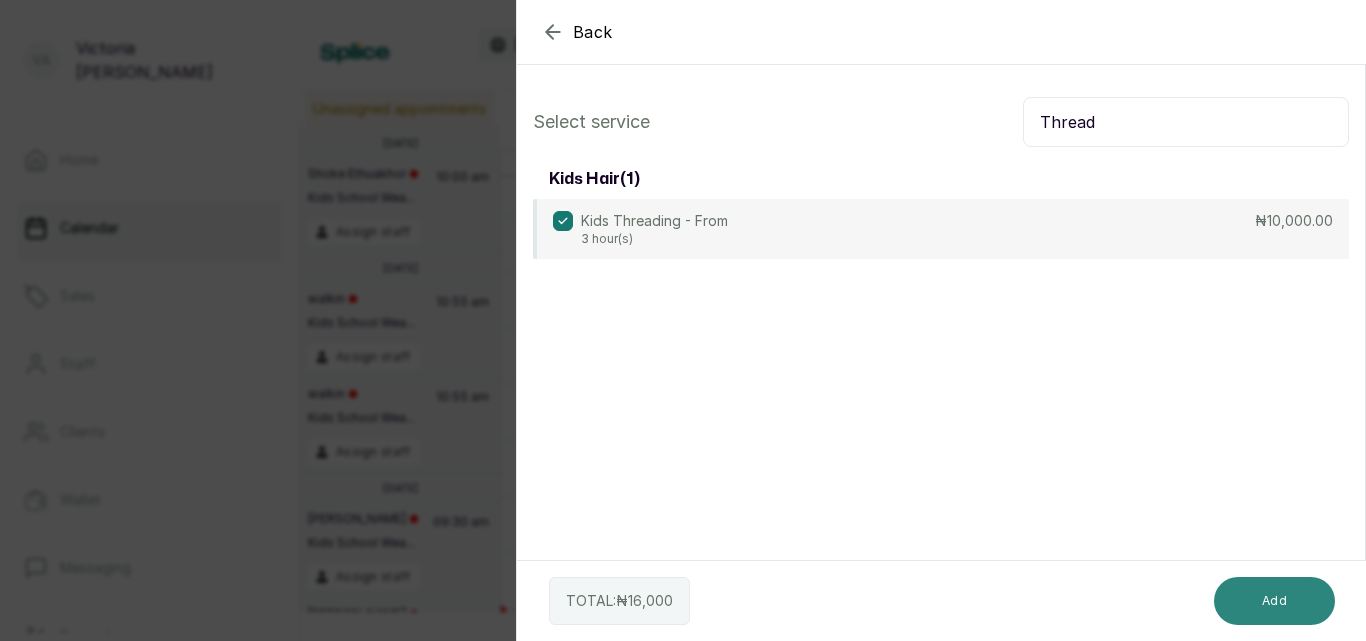 click on "Add" at bounding box center [1274, 601] 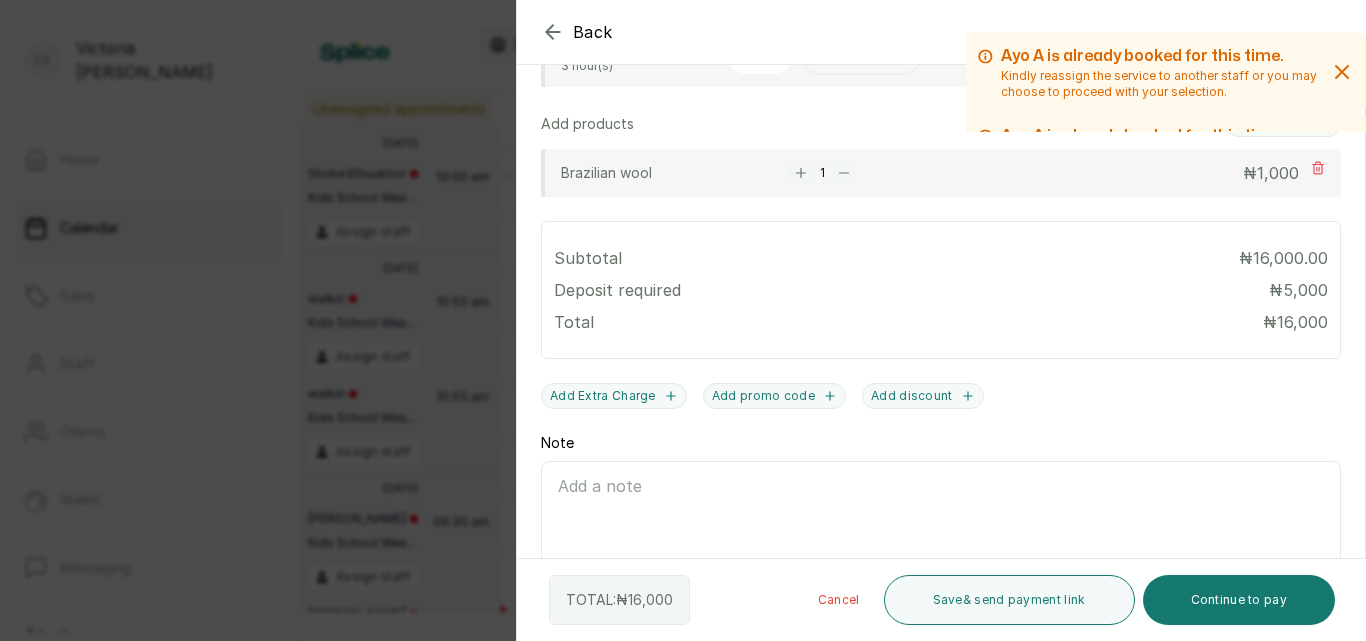 scroll, scrollTop: 750, scrollLeft: 0, axis: vertical 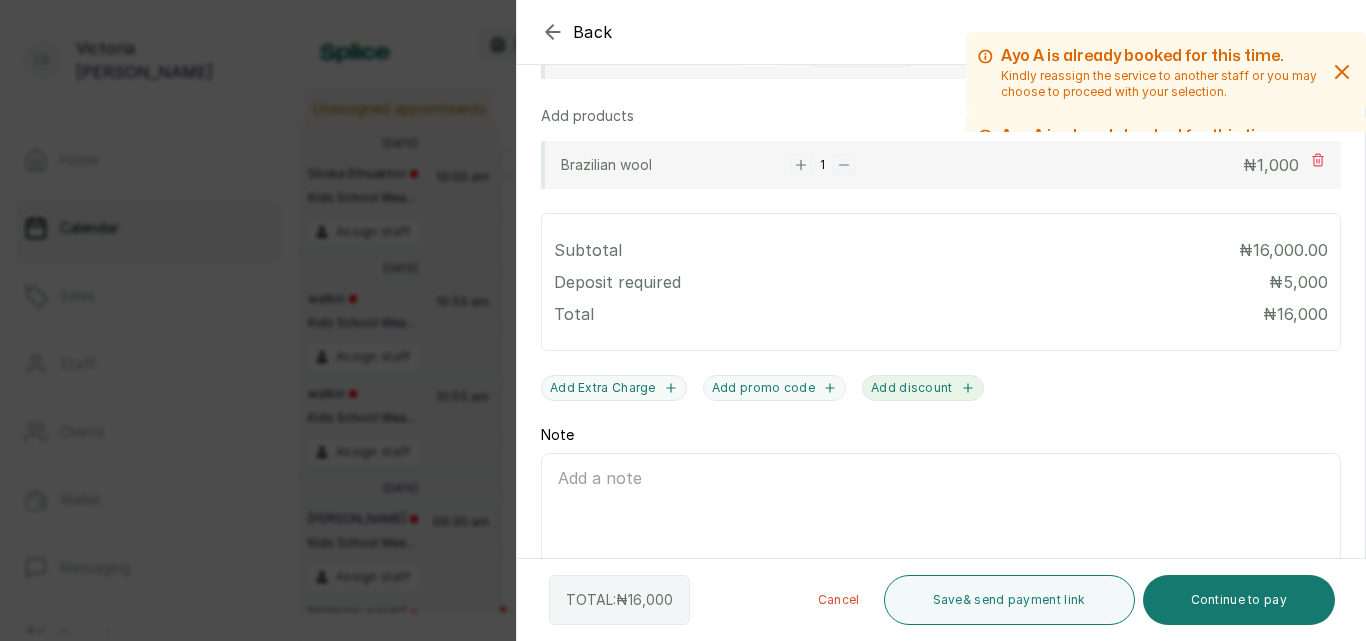 click on "Add discount" at bounding box center [923, 388] 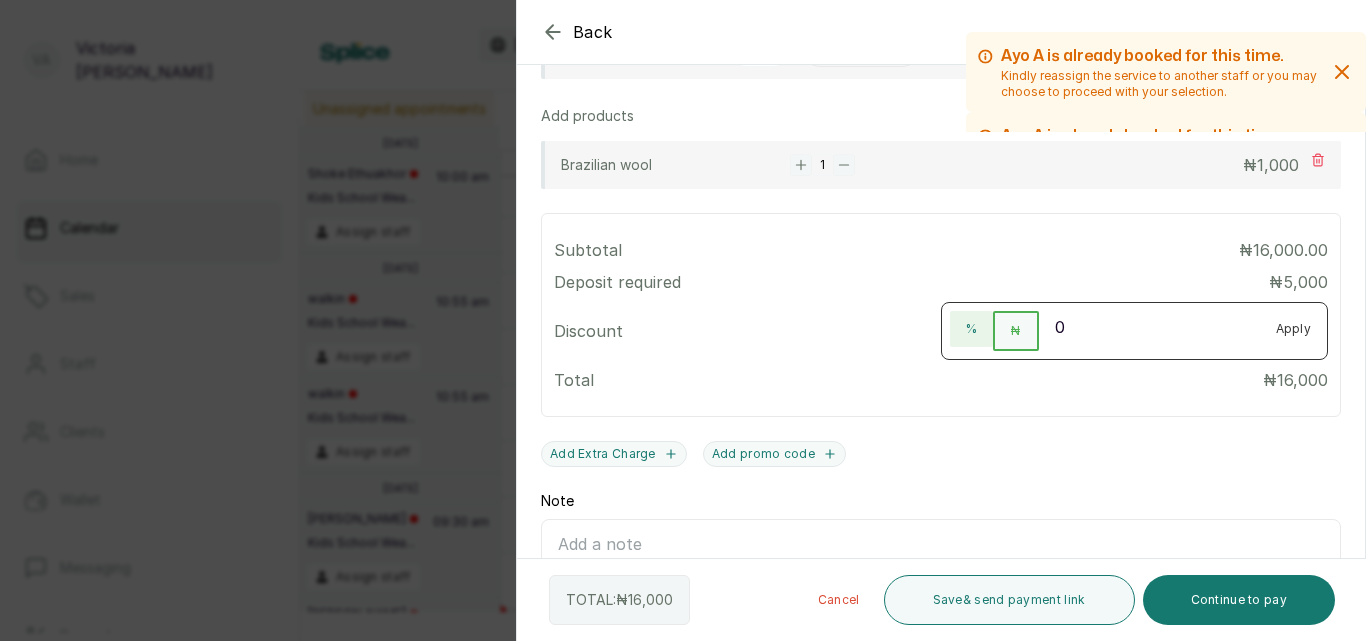 click on "%" at bounding box center [971, 329] 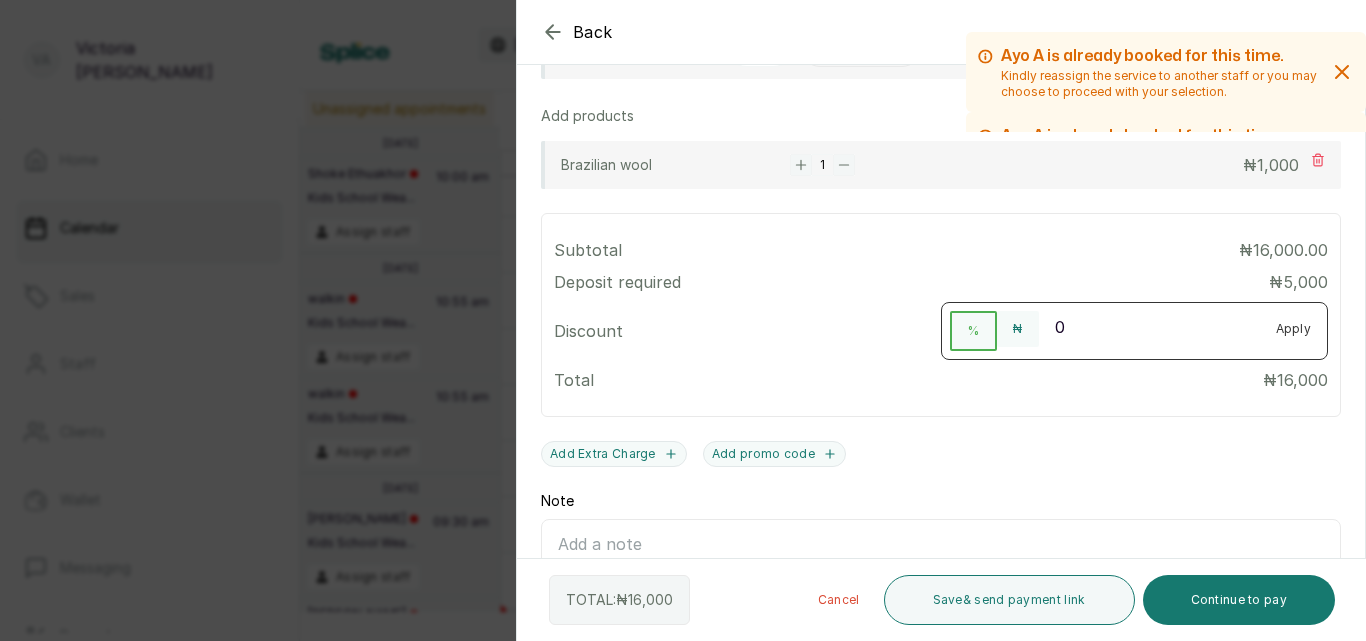 click on "0" at bounding box center [1149, 327] 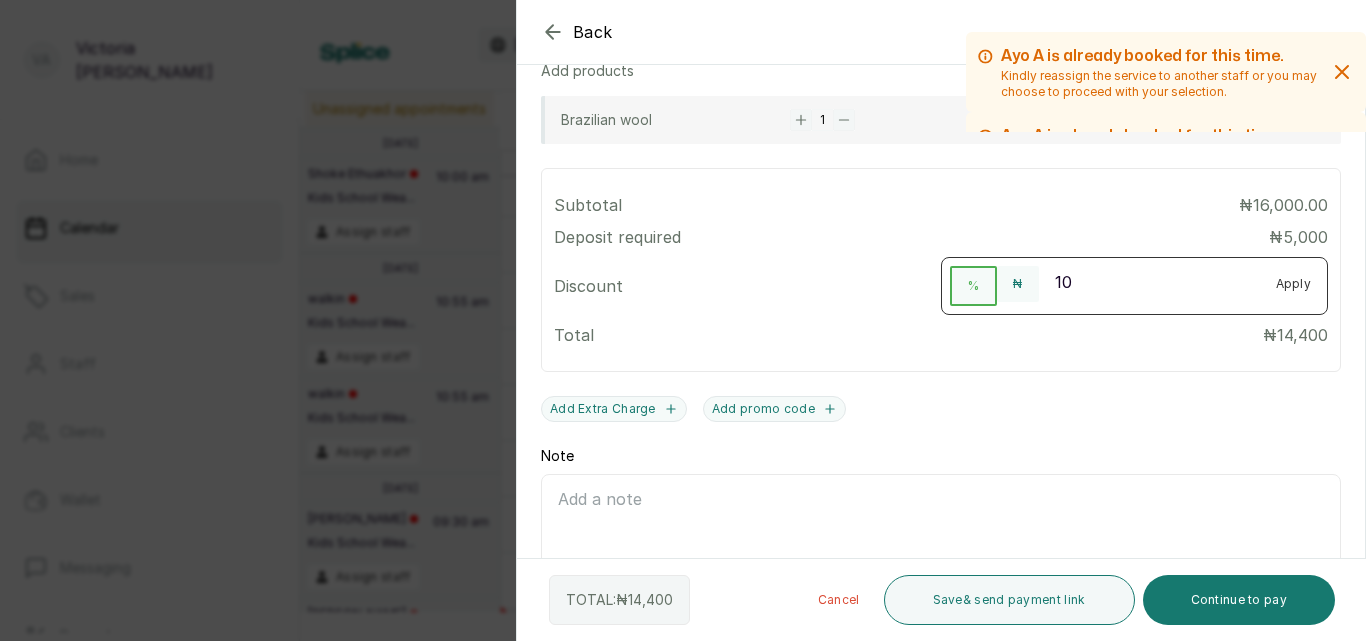 scroll, scrollTop: 873, scrollLeft: 0, axis: vertical 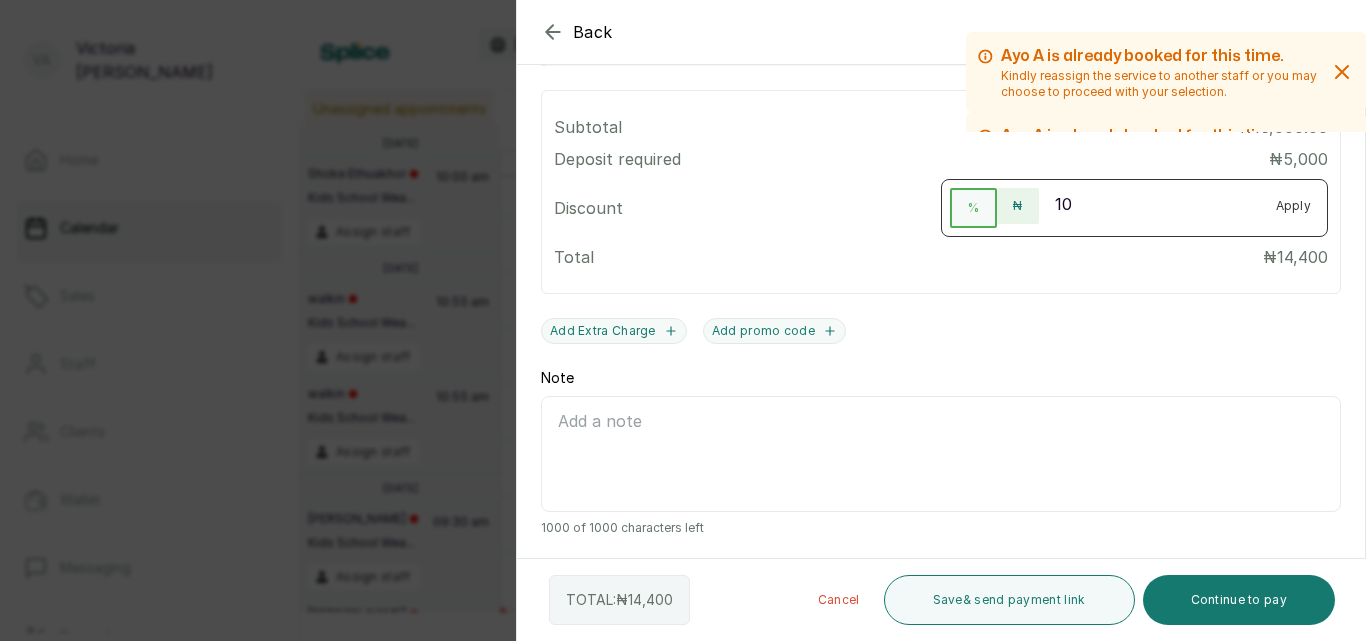 click on "₦" at bounding box center [1017, 206] 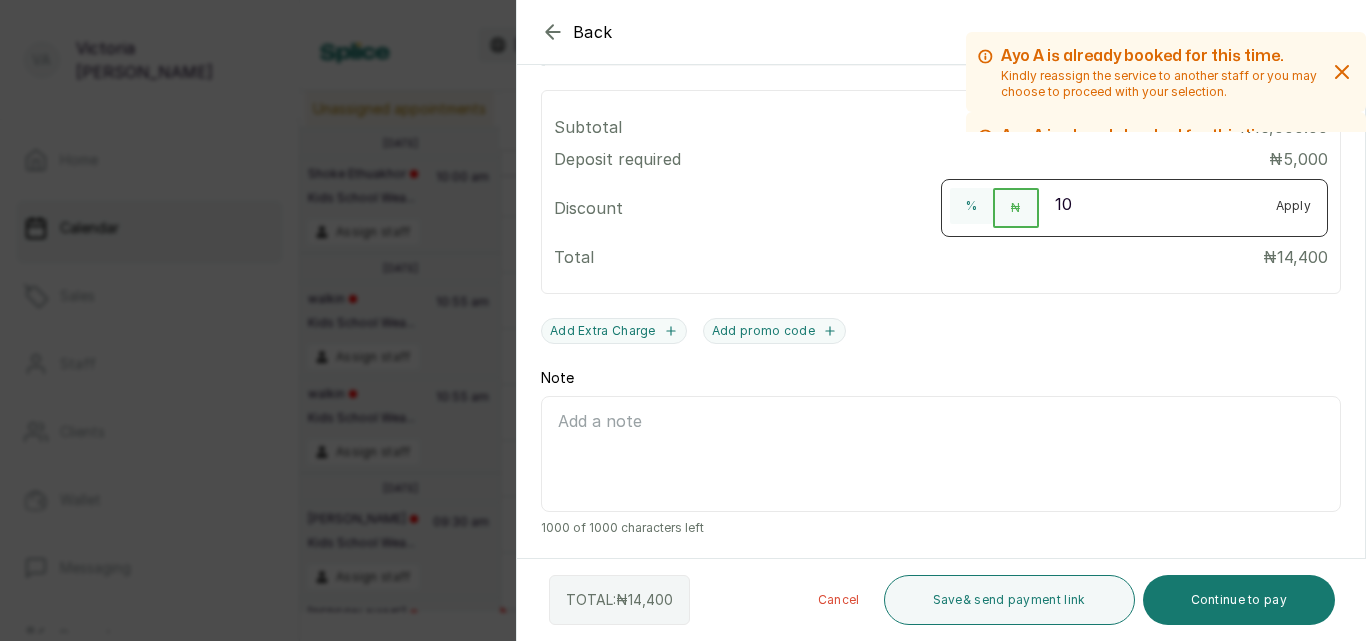 click on "10" at bounding box center [1149, 204] 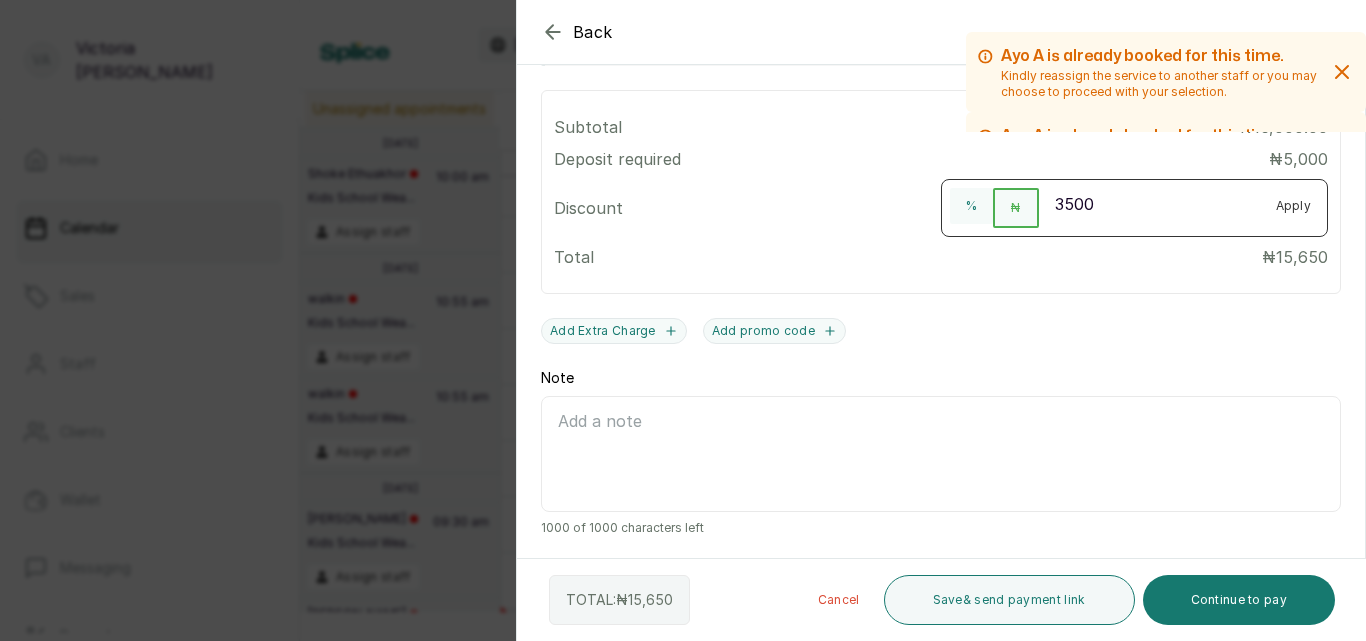 type on "3500" 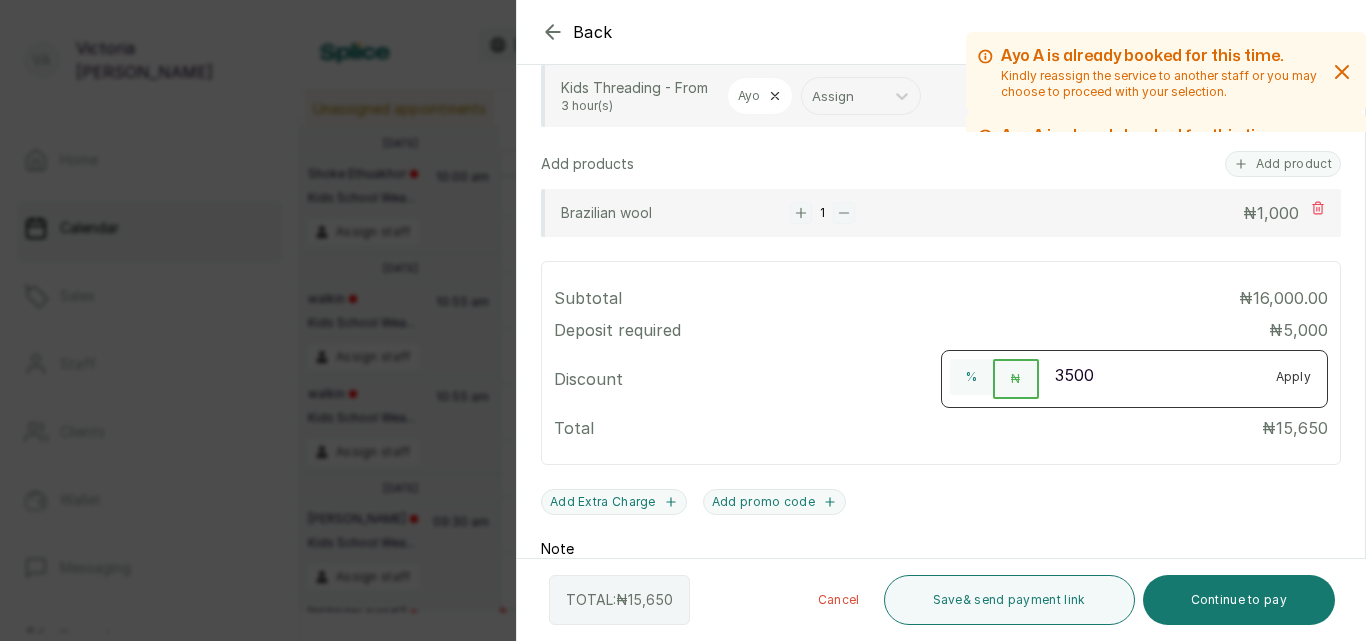scroll, scrollTop: 712, scrollLeft: 0, axis: vertical 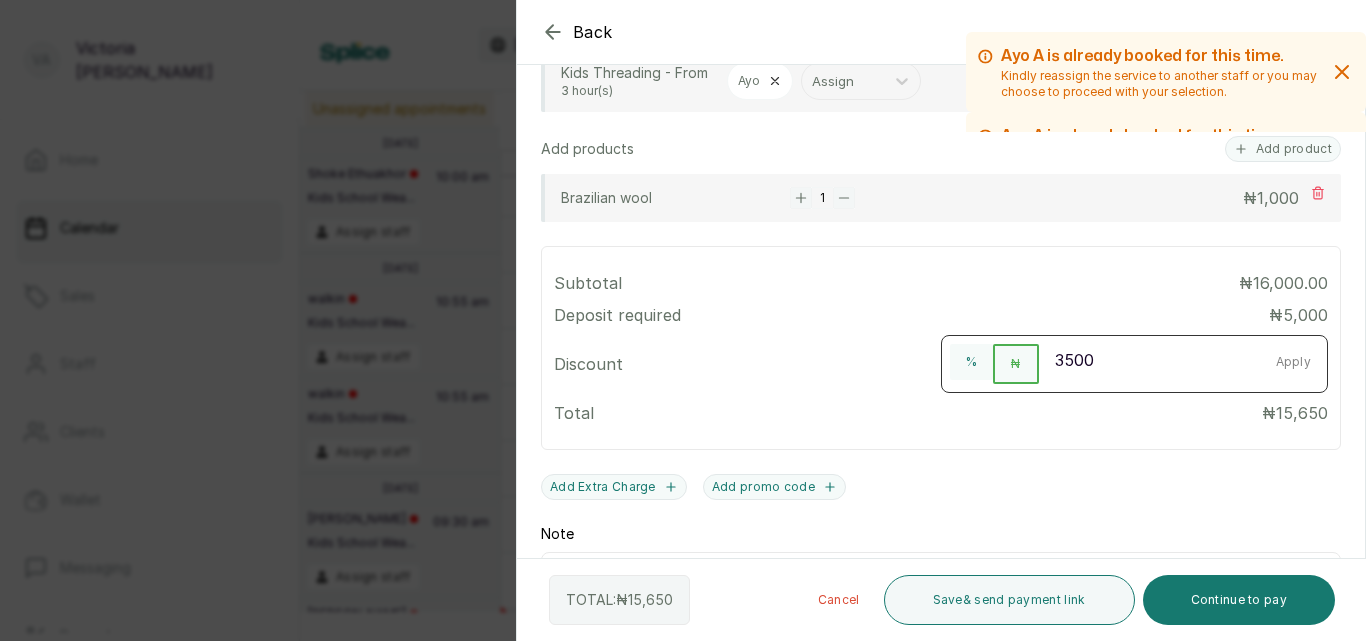 click on "Apply" at bounding box center (1294, 362) 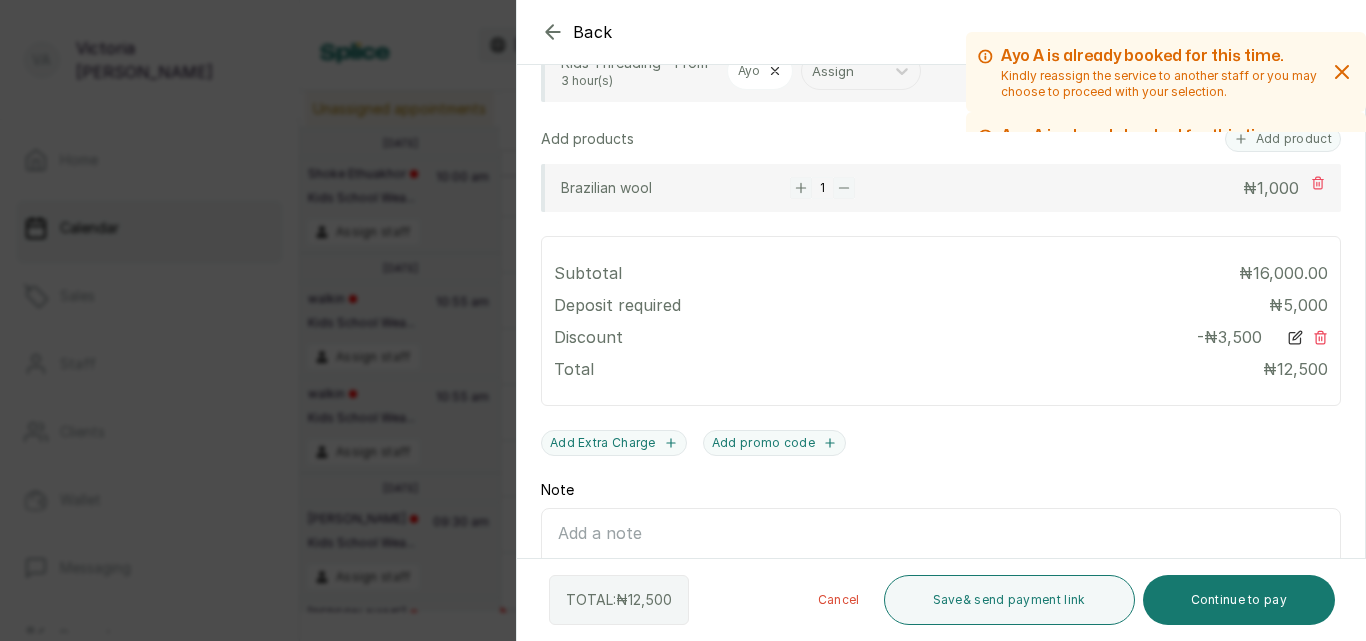 scroll, scrollTop: 839, scrollLeft: 0, axis: vertical 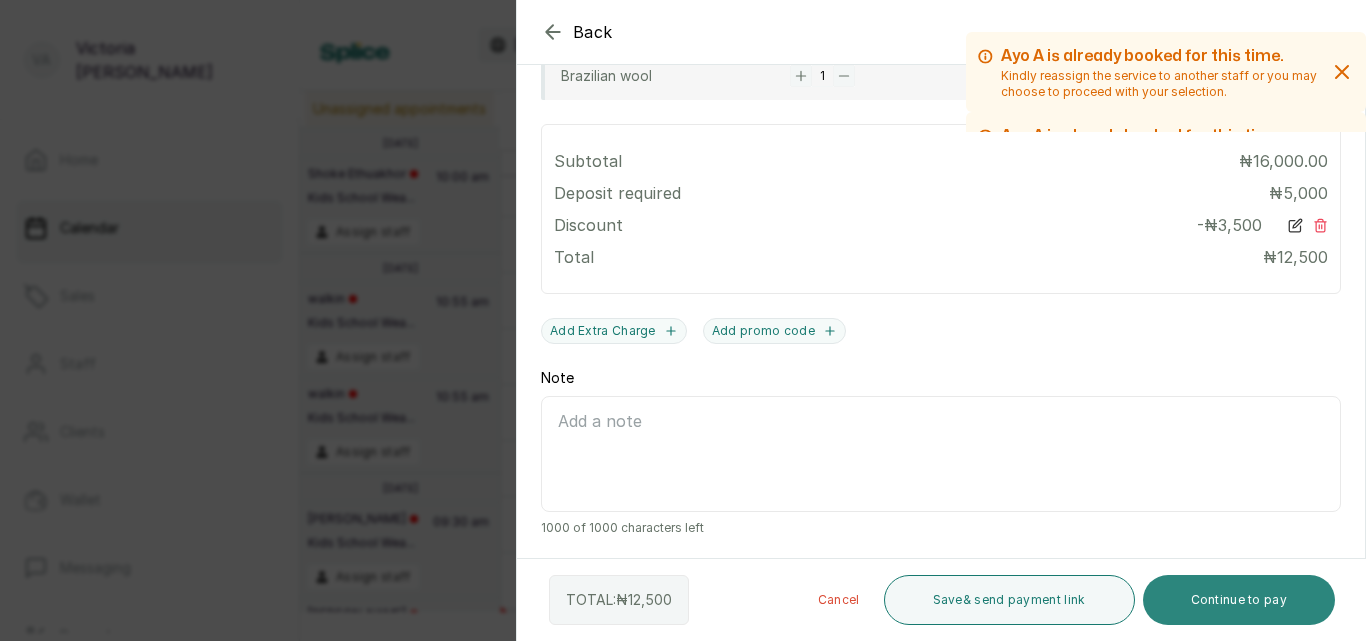 click on "Continue to pay" at bounding box center [1239, 600] 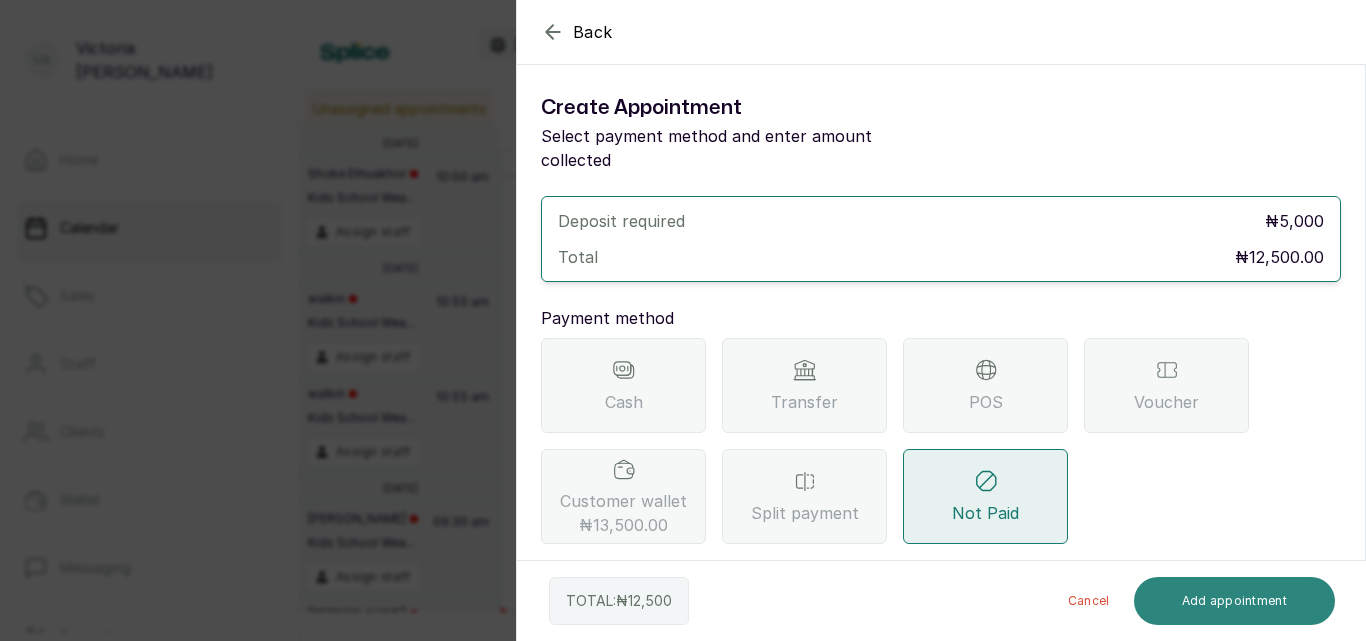 scroll, scrollTop: 0, scrollLeft: 0, axis: both 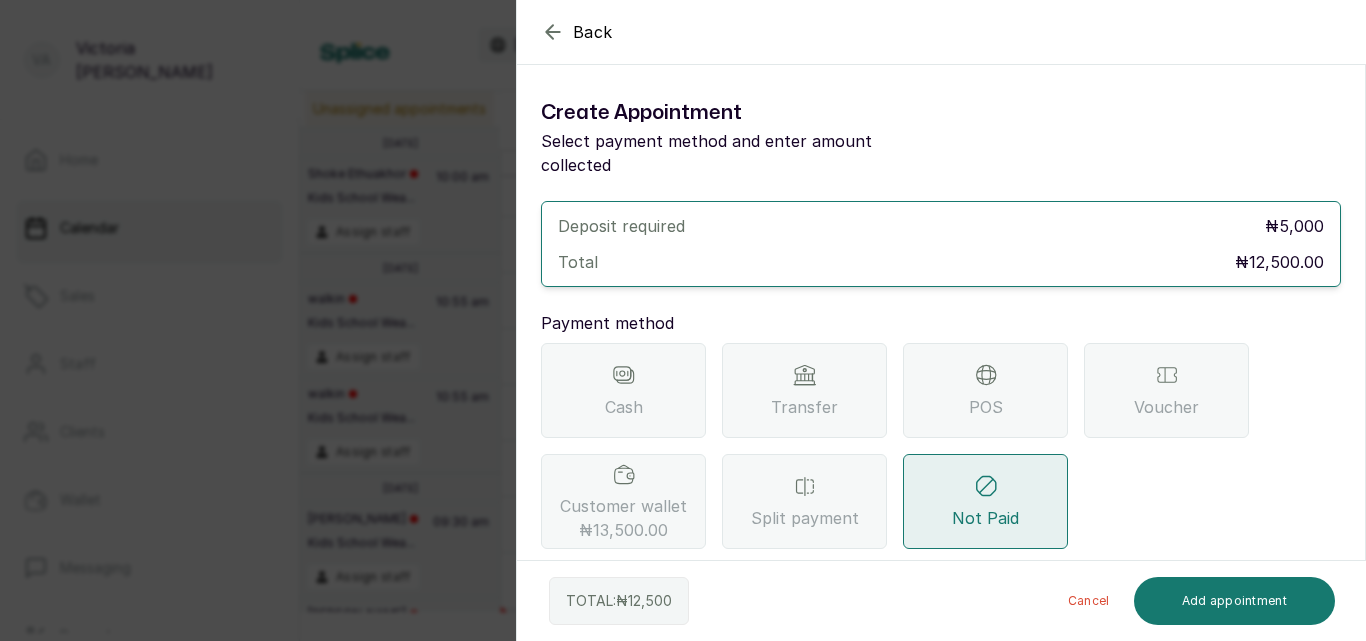 click 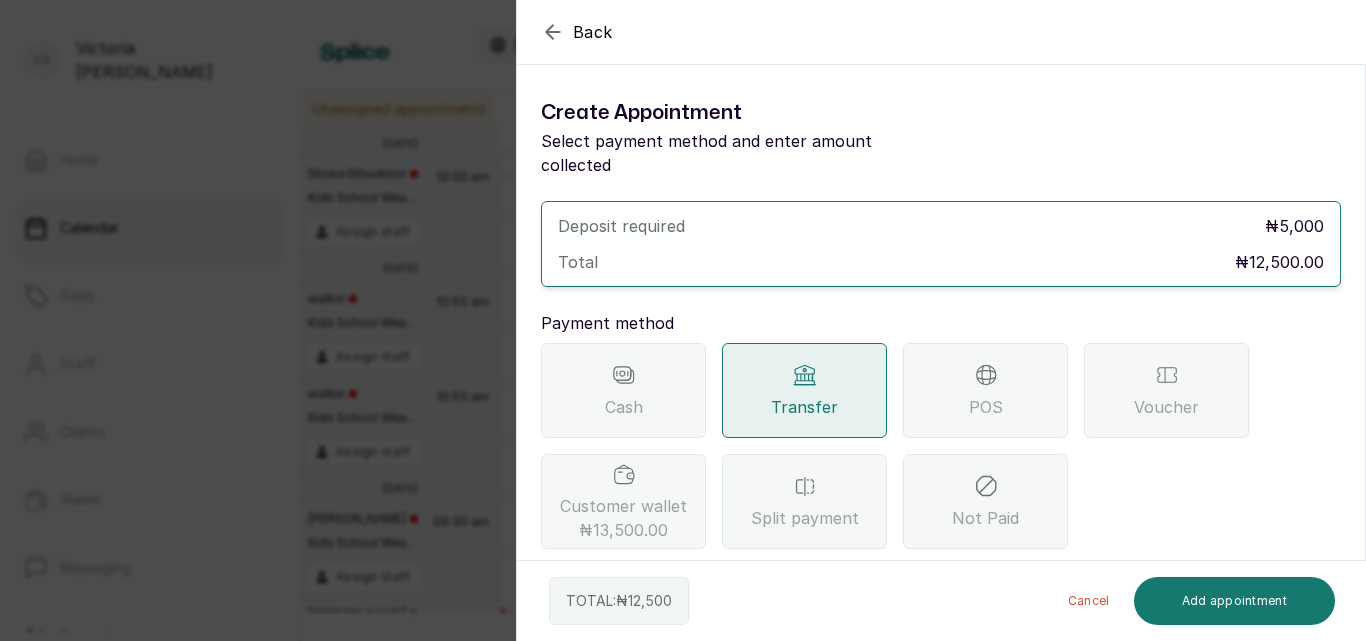 scroll, scrollTop: 189, scrollLeft: 0, axis: vertical 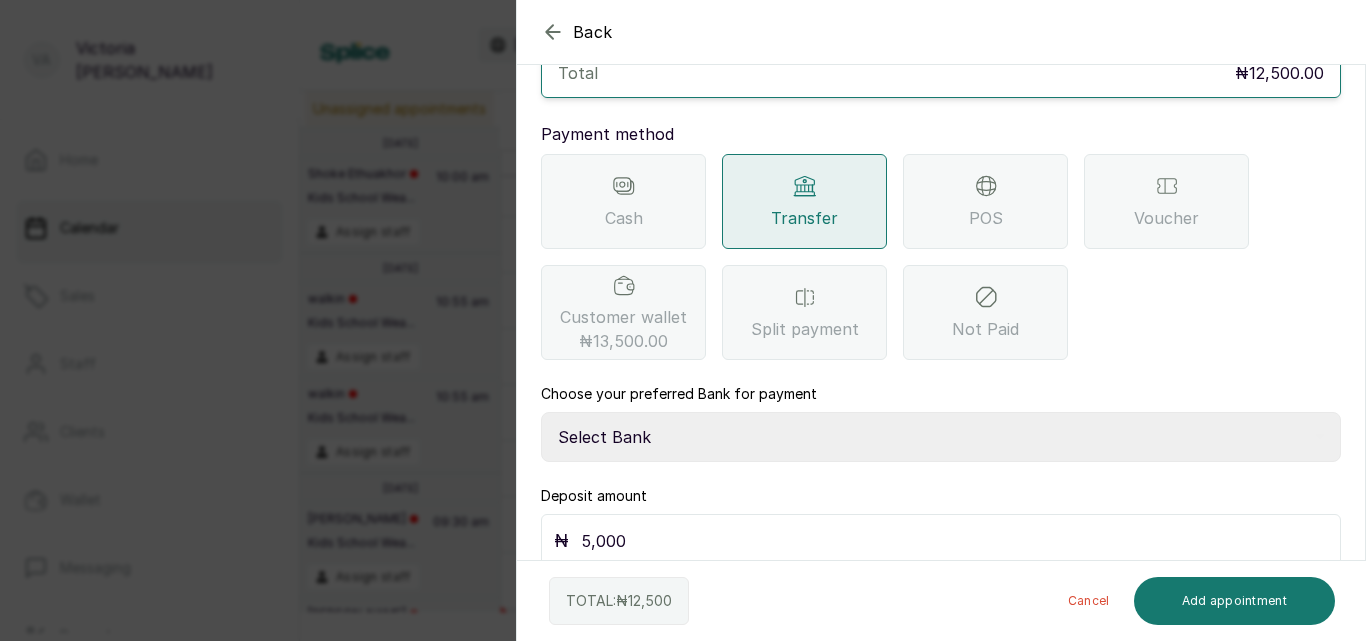 click on "Select Bank CANARY YELLOW Moniepoint MFB CANARY YELLOW Sparkle Microfinance Bank" at bounding box center (941, 437) 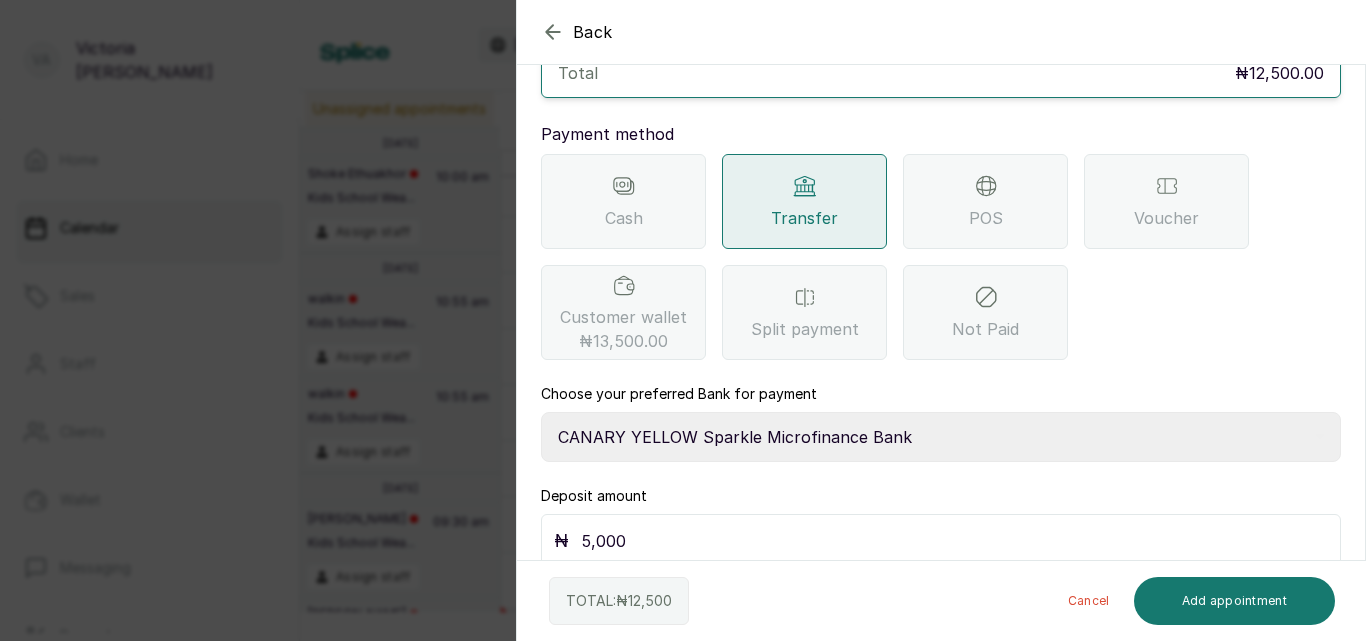 click on "Select Bank CANARY YELLOW Moniepoint MFB CANARY YELLOW Sparkle Microfinance Bank" at bounding box center [941, 437] 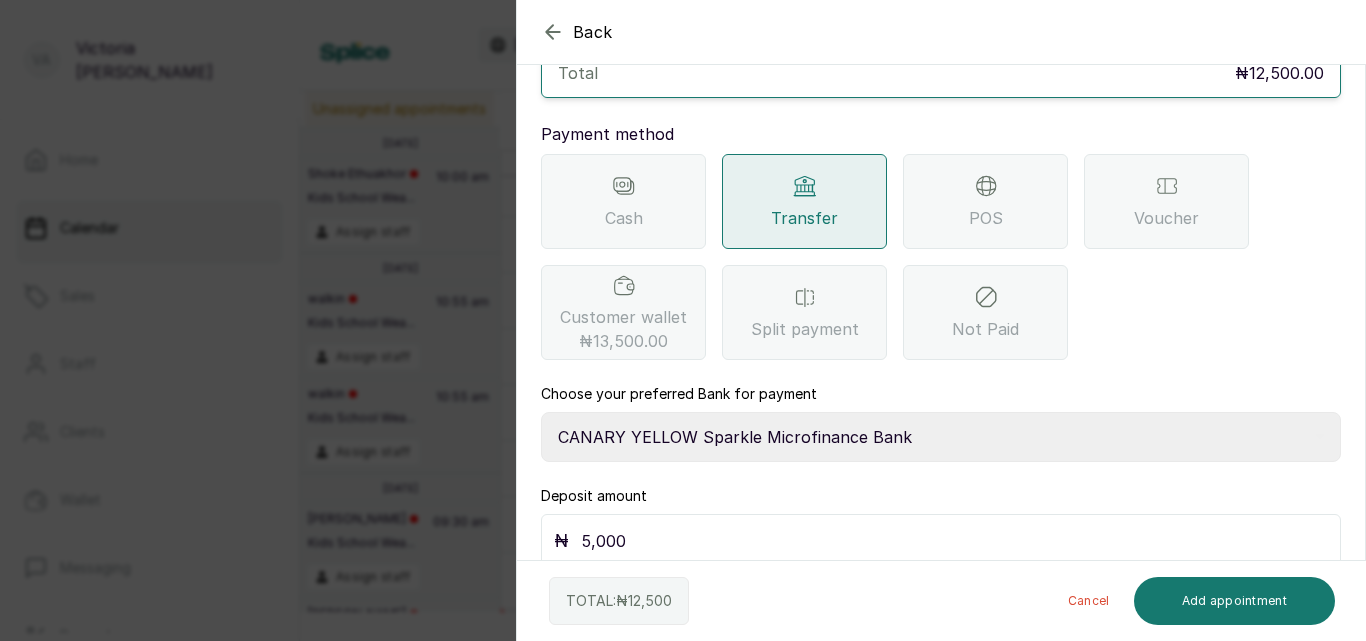 click on "5,000" at bounding box center [954, 541] 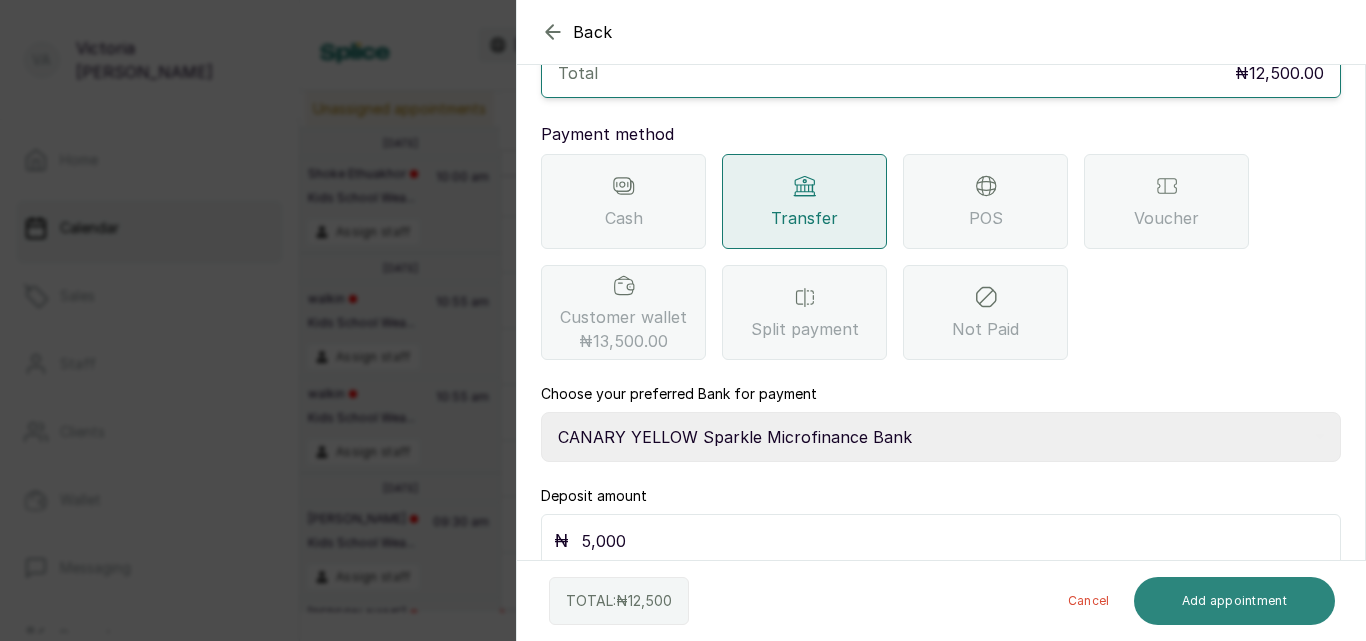 click on "Add appointment" at bounding box center (1235, 601) 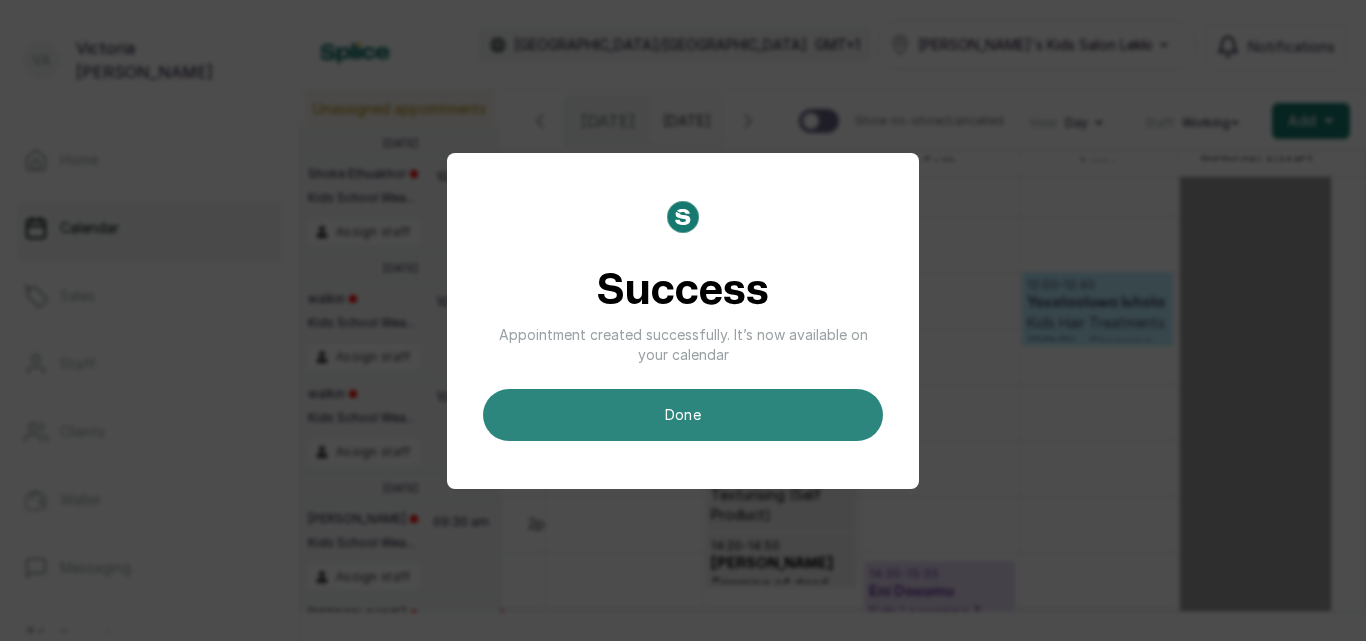click on "done" at bounding box center [683, 415] 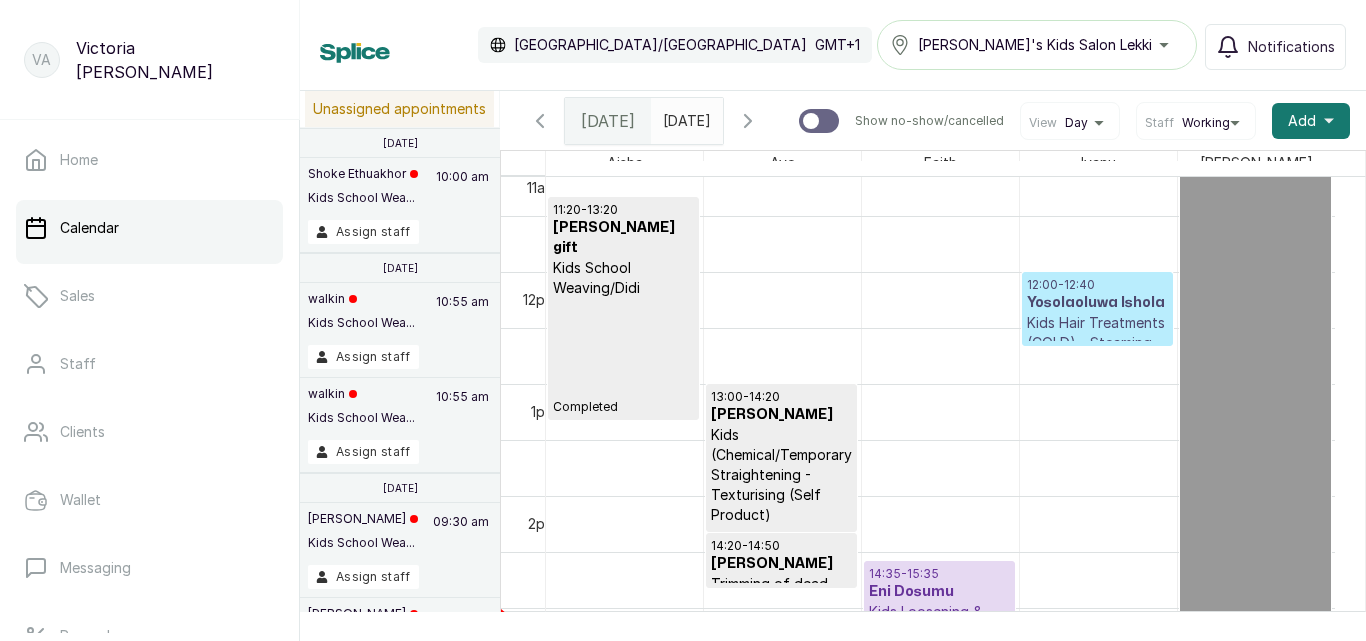 click on "Kids Hair Treatments (COLD) - Steaming with Self Products (cold) - From" at bounding box center (1097, 353) 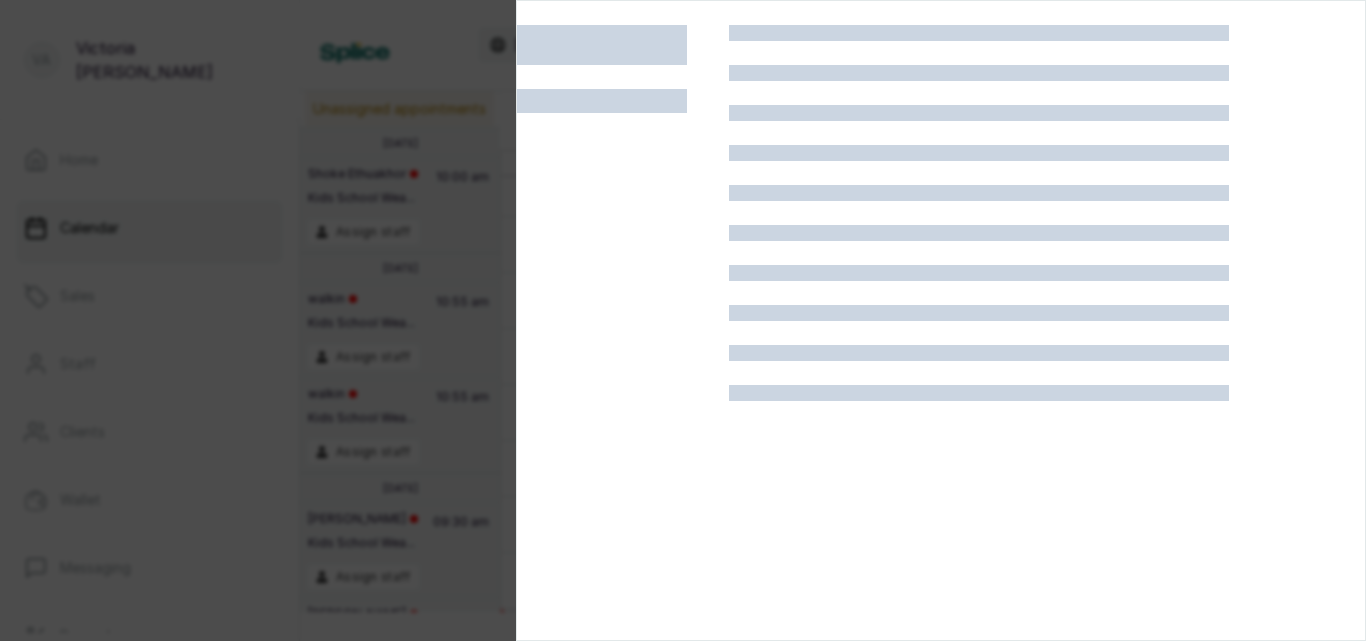 scroll, scrollTop: 673, scrollLeft: 0, axis: vertical 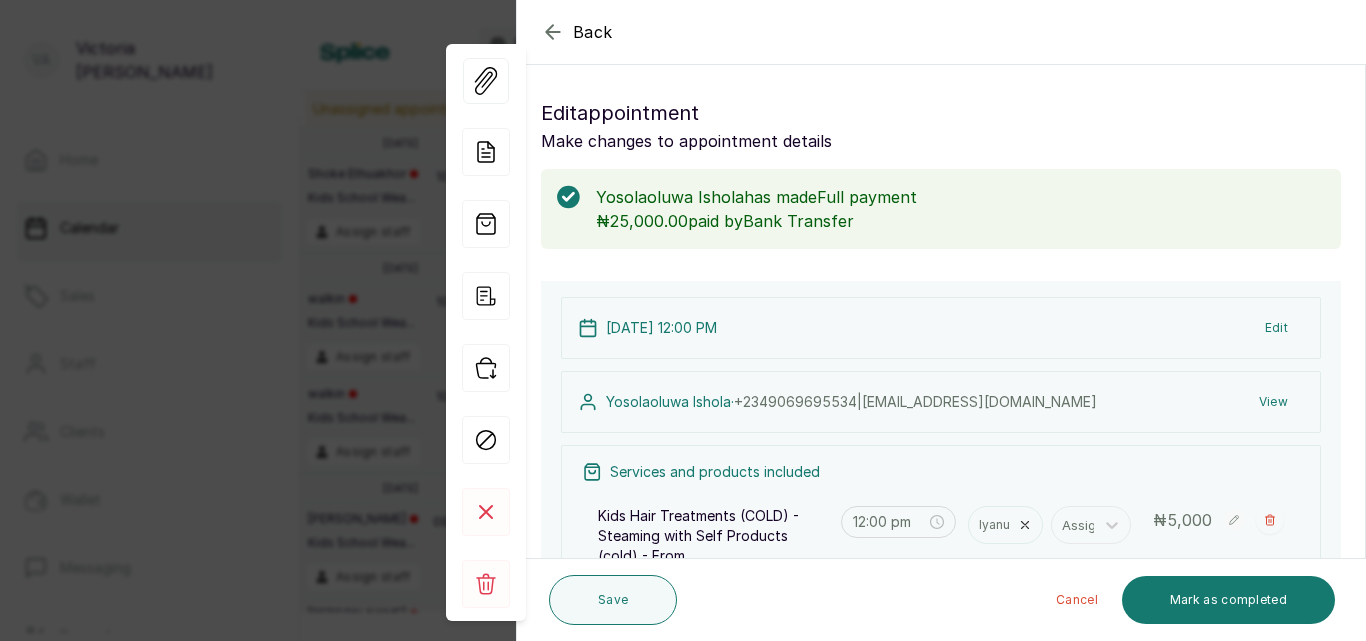 drag, startPoint x: 1335, startPoint y: 261, endPoint x: 1354, endPoint y: 261, distance: 19 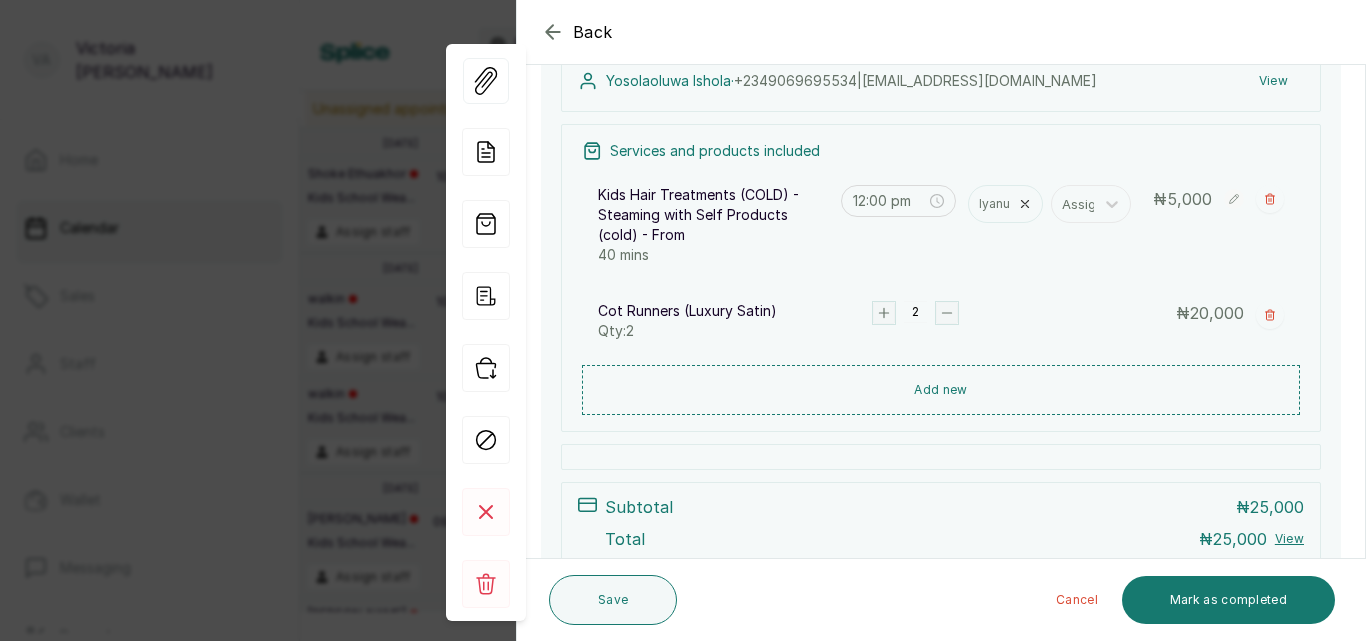 scroll, scrollTop: 324, scrollLeft: 0, axis: vertical 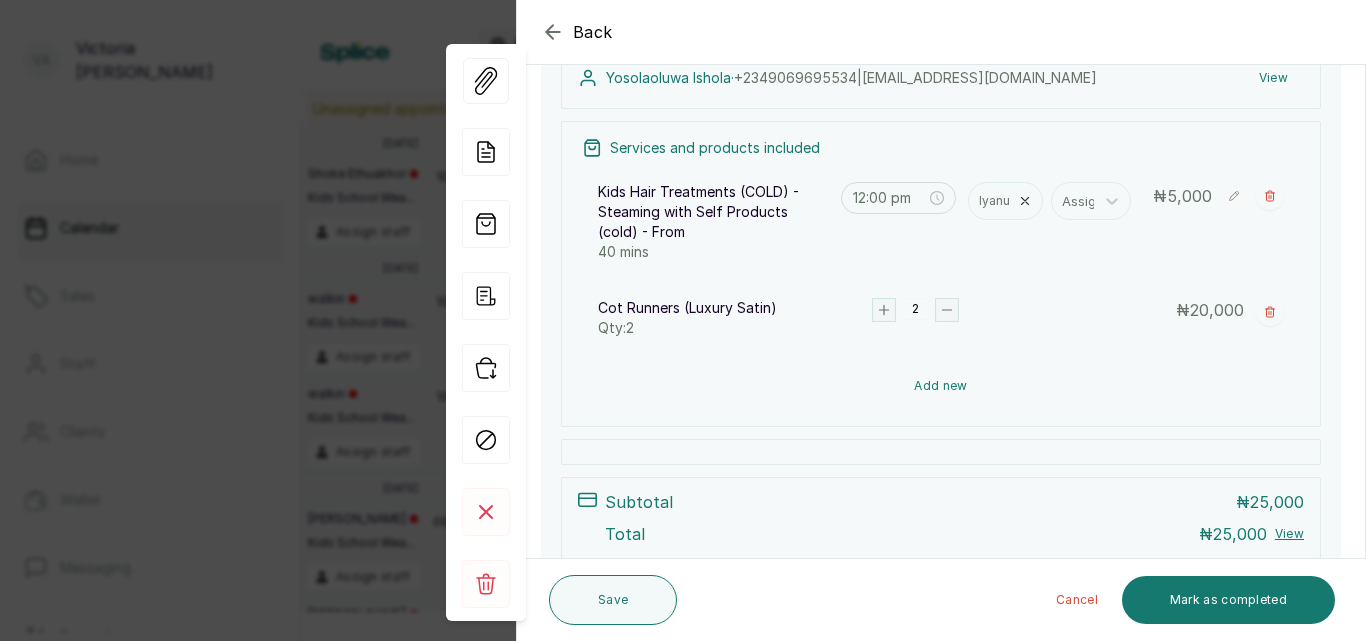 click on "Add new" at bounding box center (941, 386) 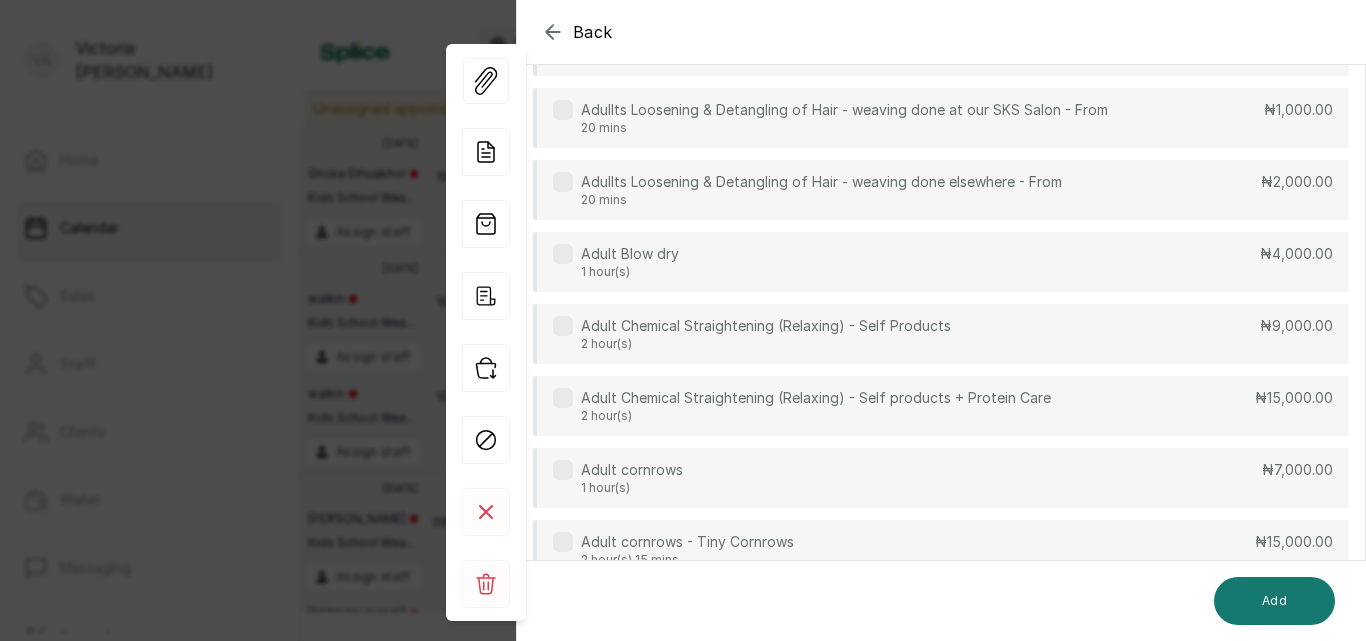 scroll, scrollTop: 149, scrollLeft: 0, axis: vertical 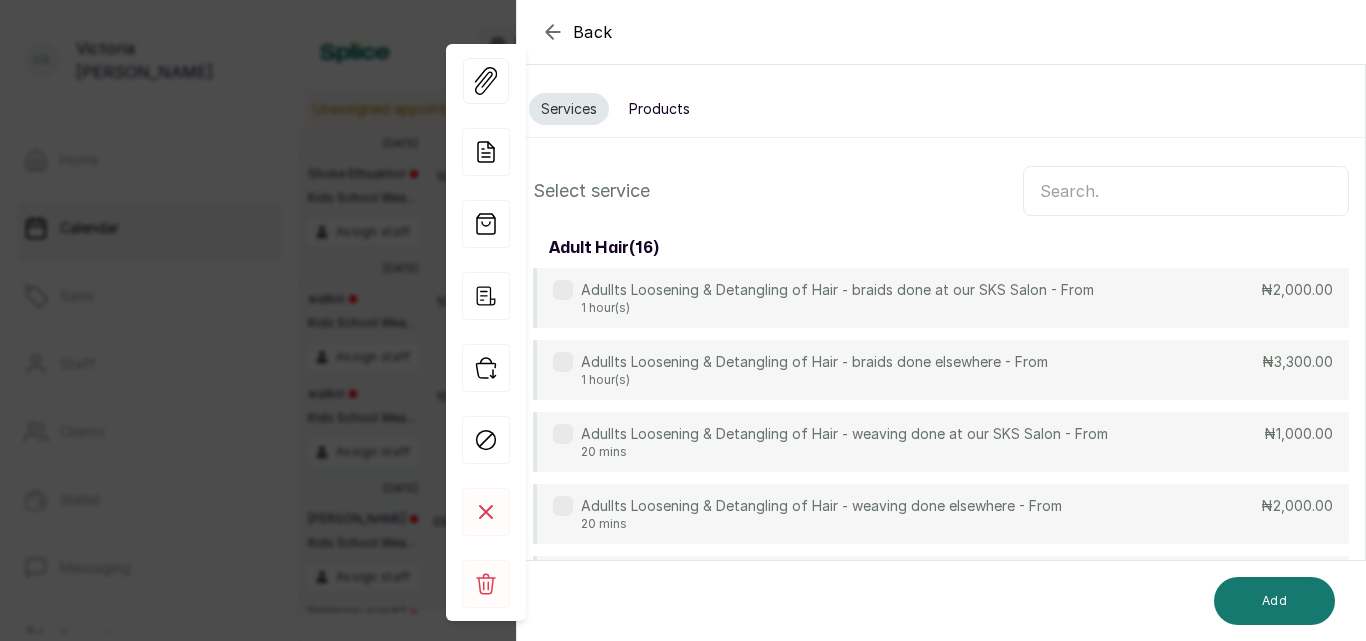 click at bounding box center (1186, 191) 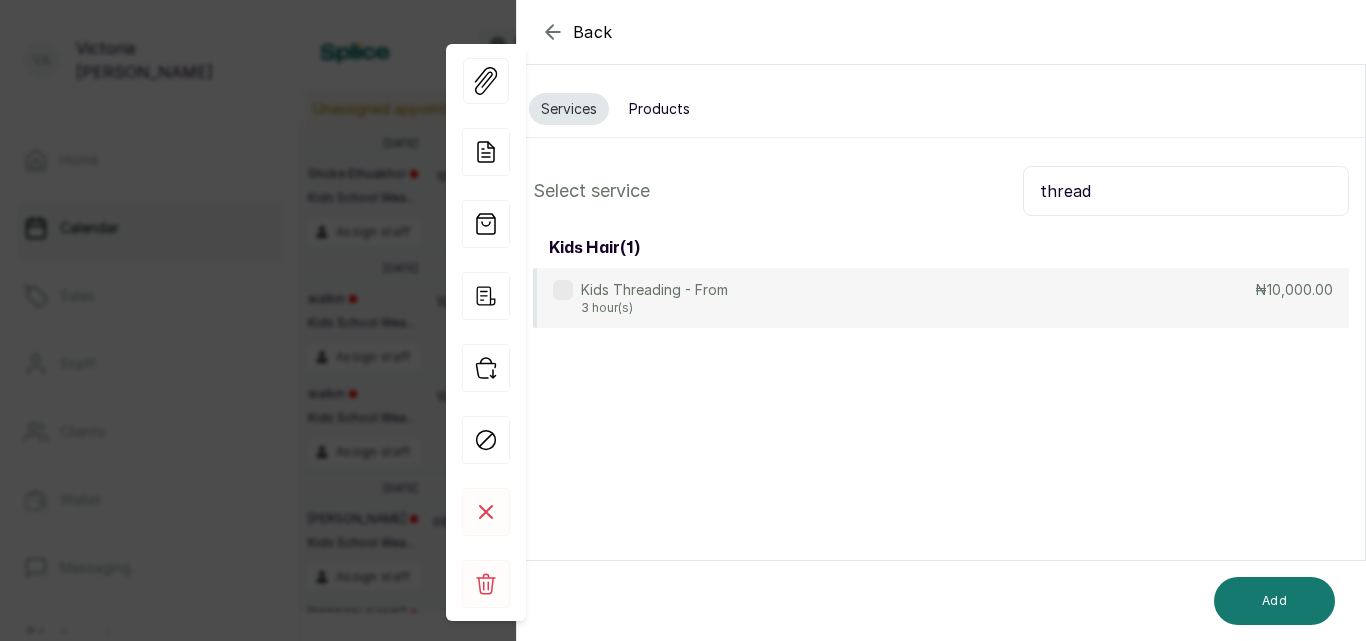 type on "thread" 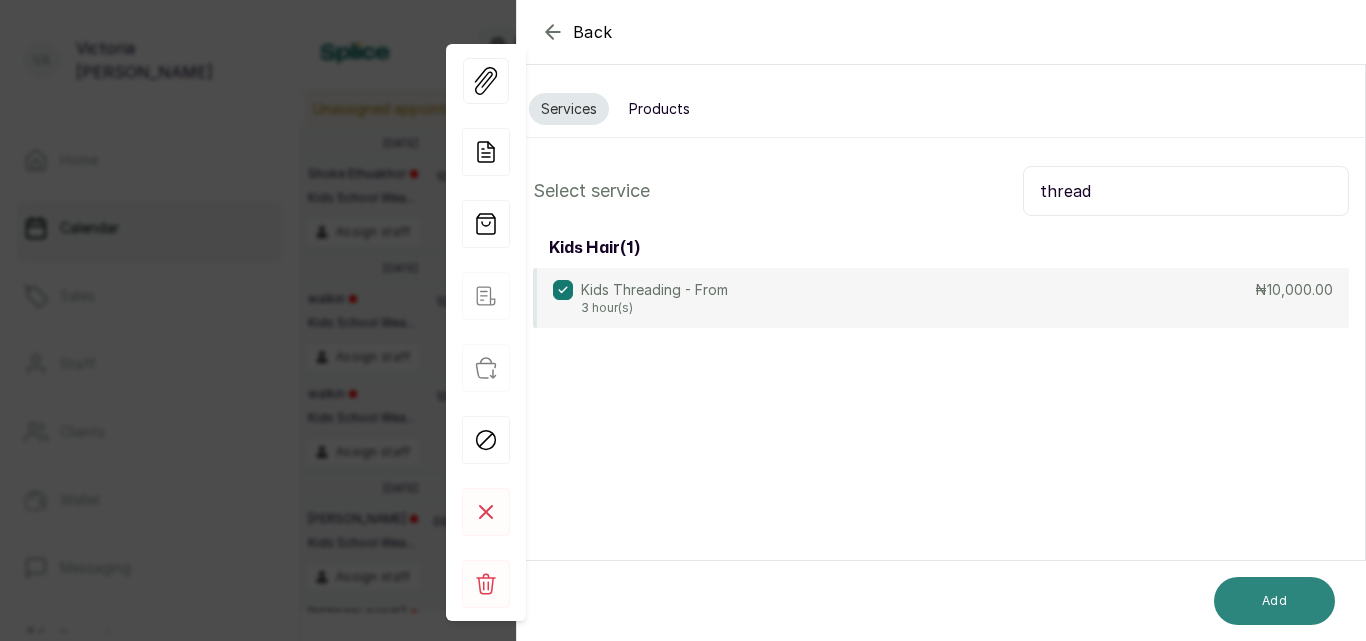 click on "Add" at bounding box center [1274, 601] 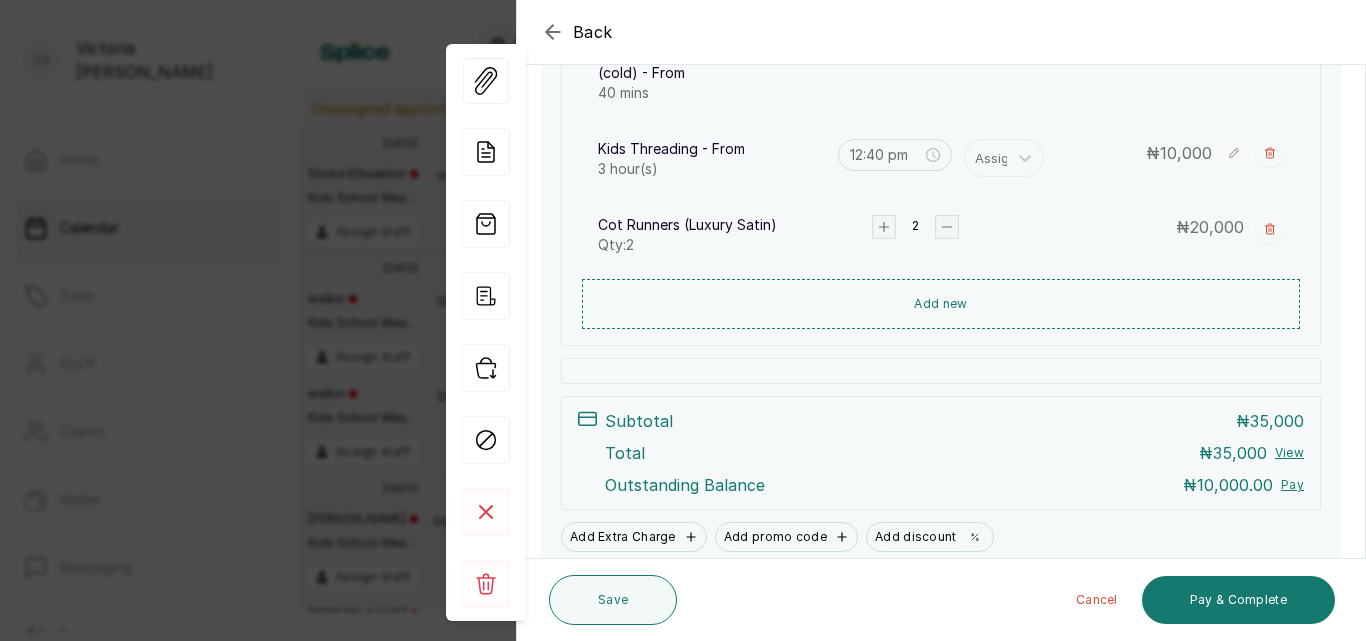 scroll, scrollTop: 503, scrollLeft: 0, axis: vertical 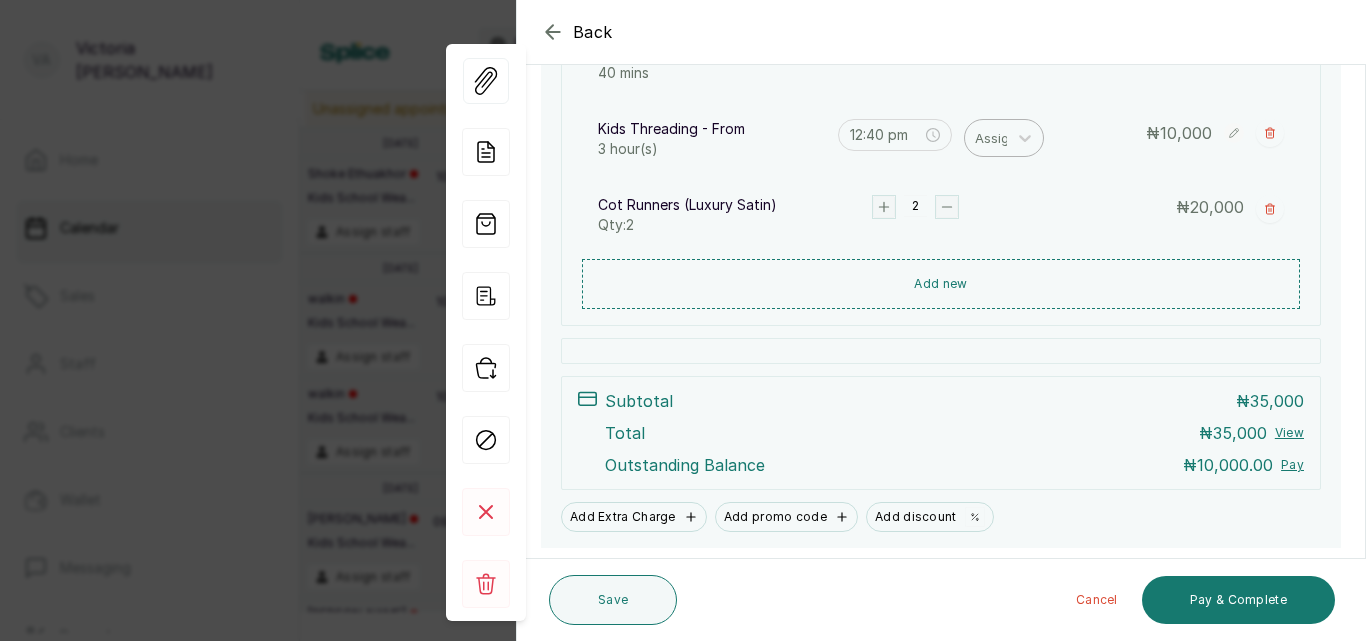 click at bounding box center (996, 138) 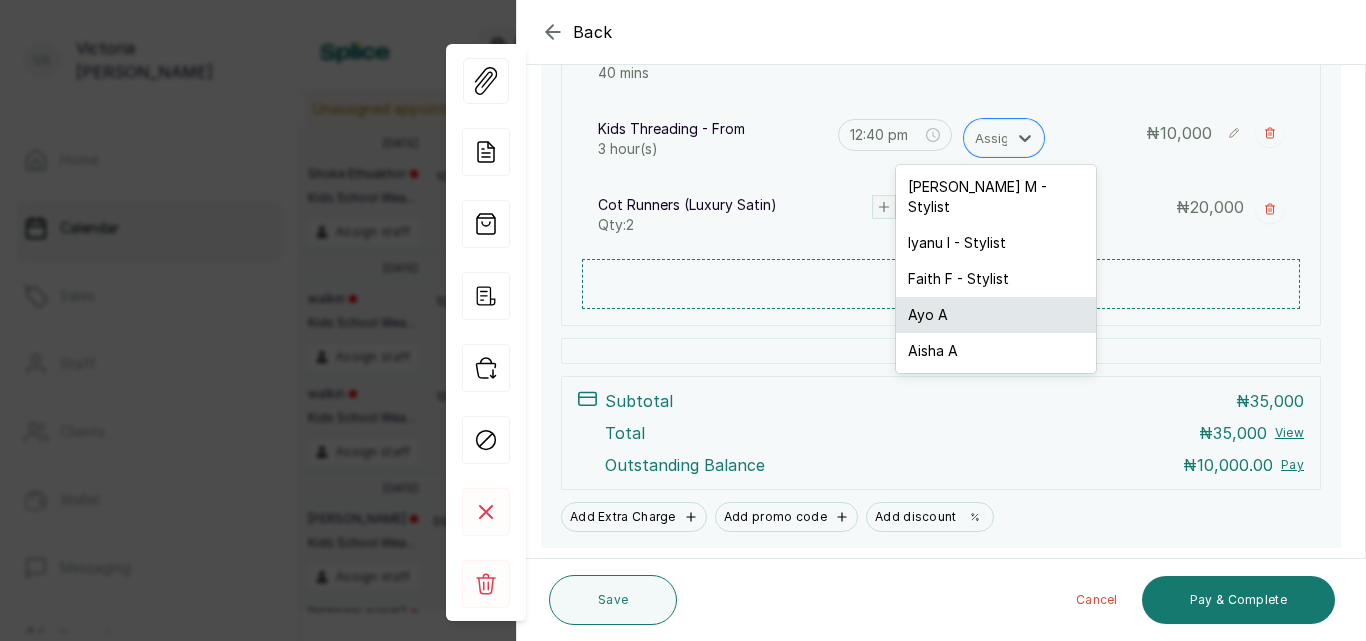 click on "Ayo A" at bounding box center (996, 315) 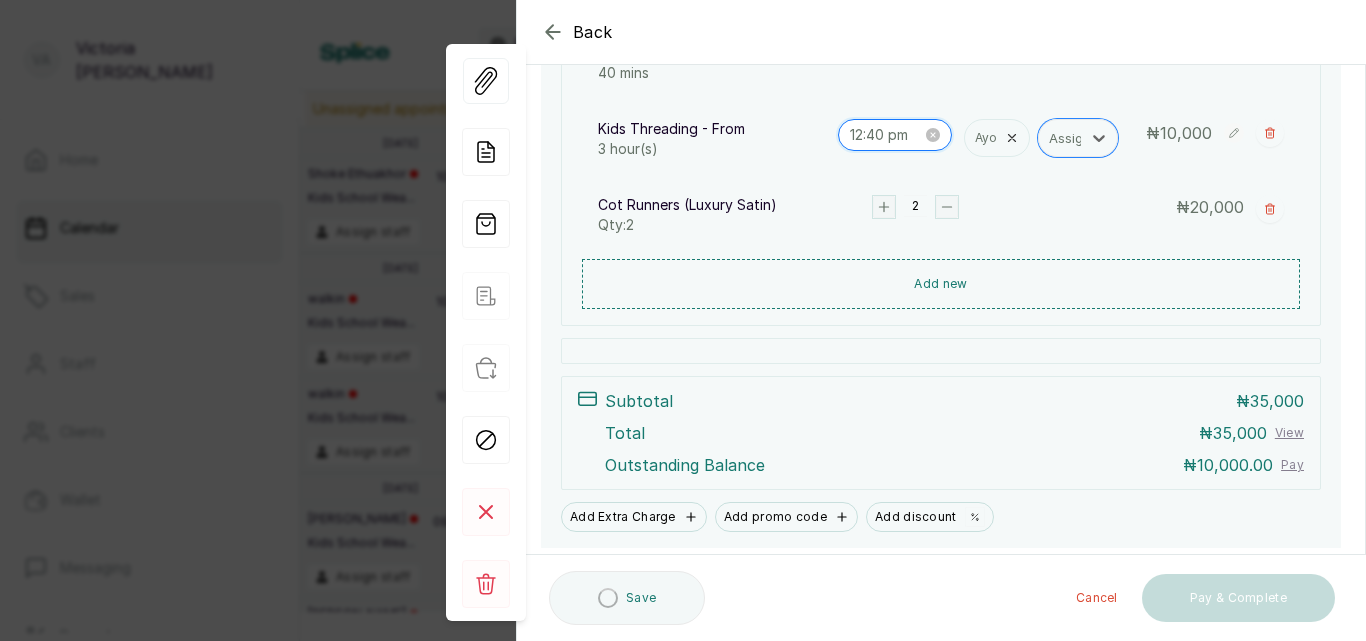 click on "12:40 pm" at bounding box center (886, 135) 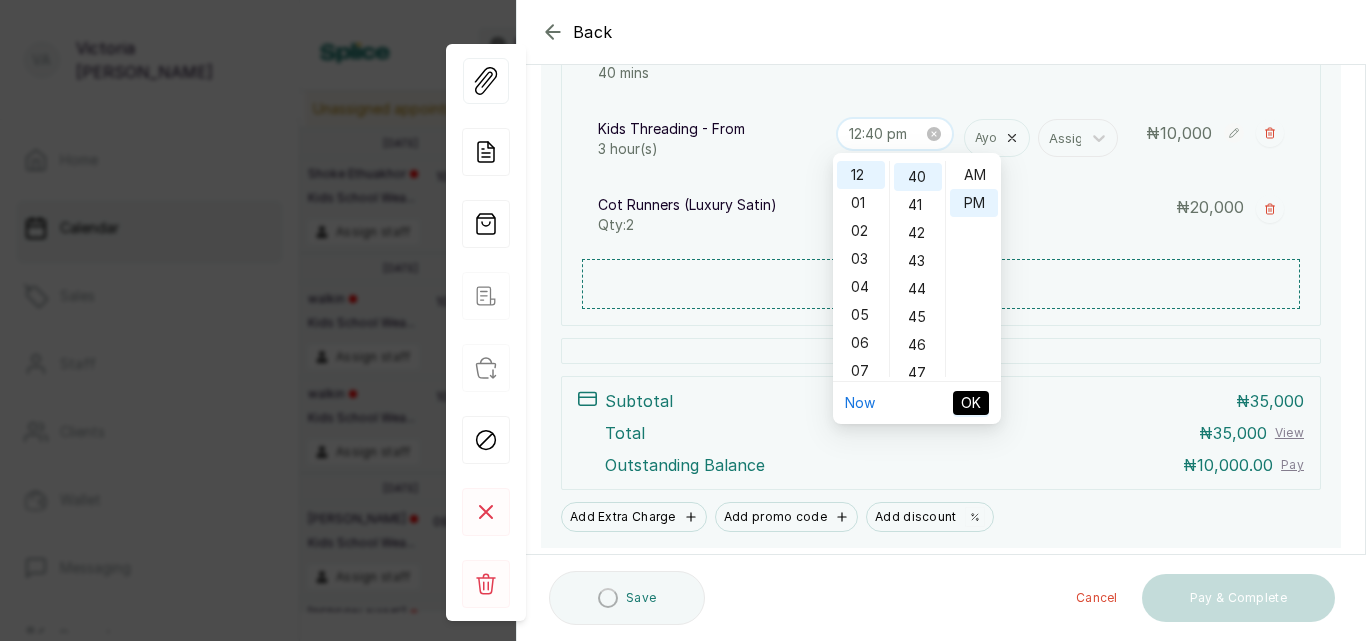 scroll, scrollTop: 1120, scrollLeft: 0, axis: vertical 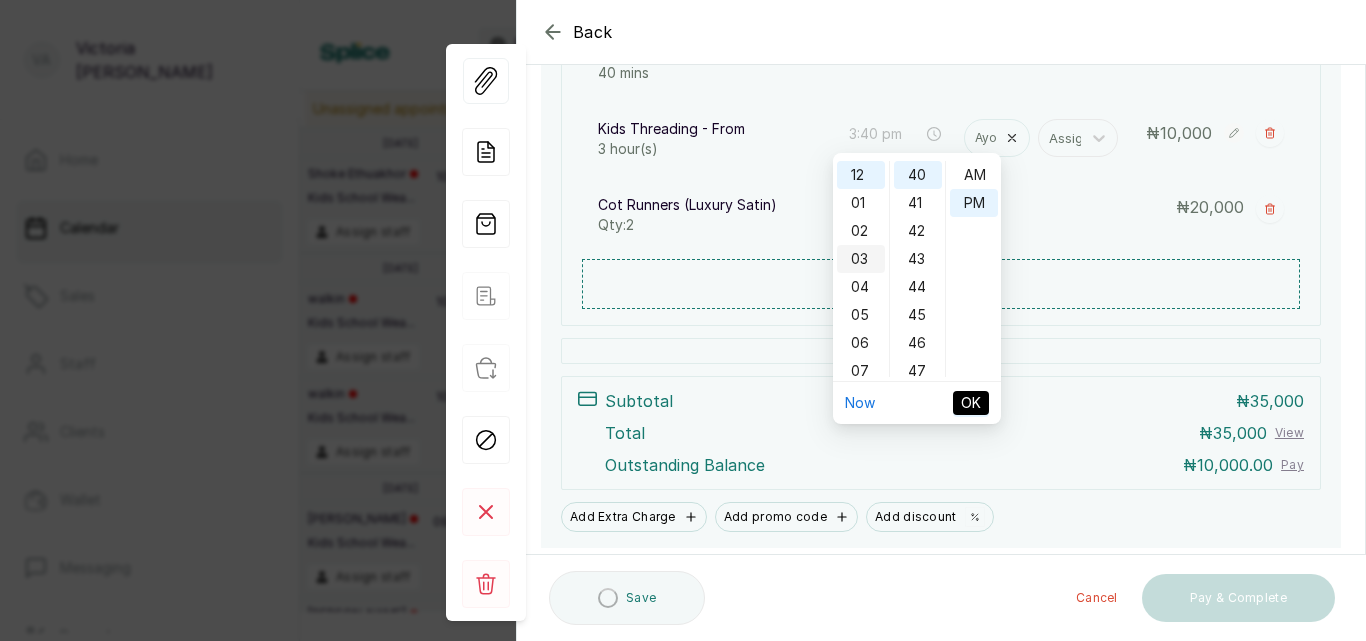 click on "03" at bounding box center (861, 259) 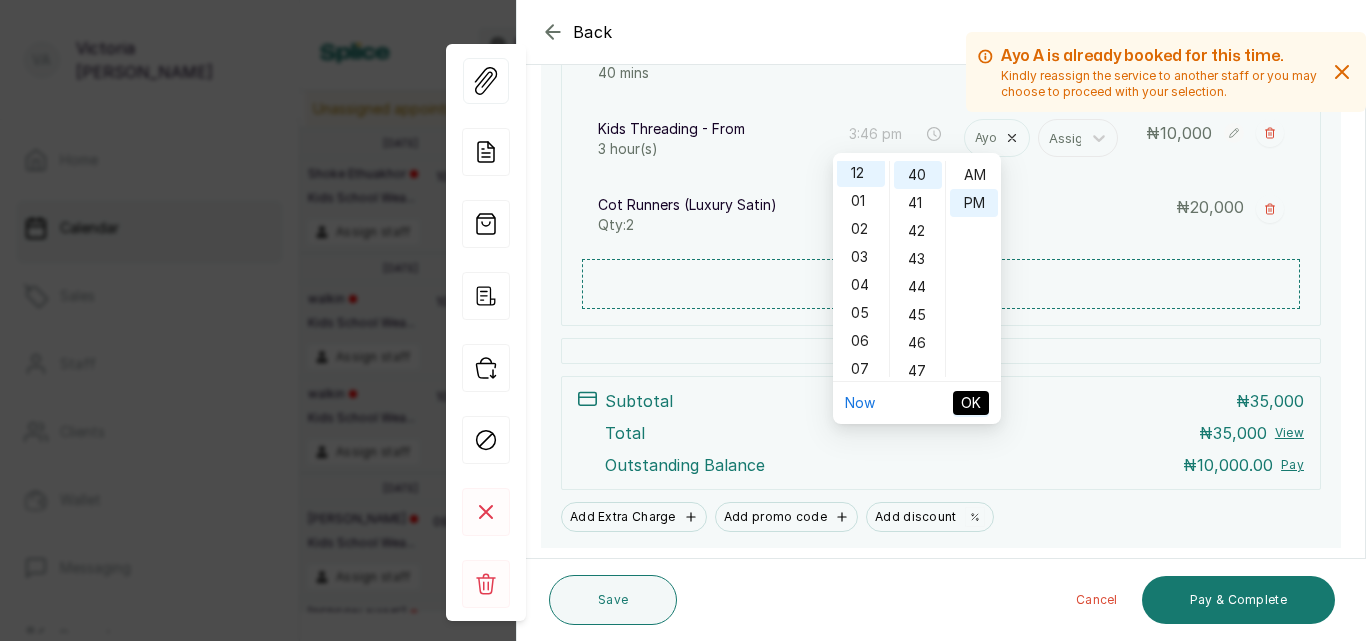 scroll, scrollTop: 0, scrollLeft: 0, axis: both 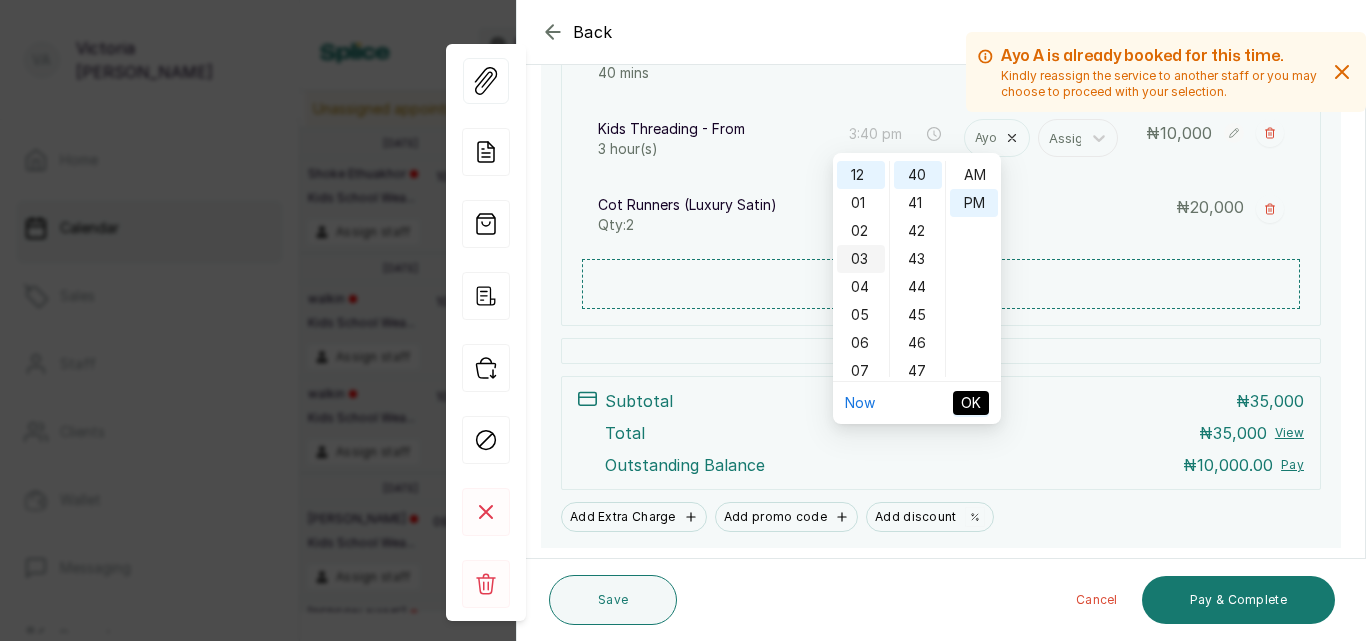 click on "03" at bounding box center (861, 259) 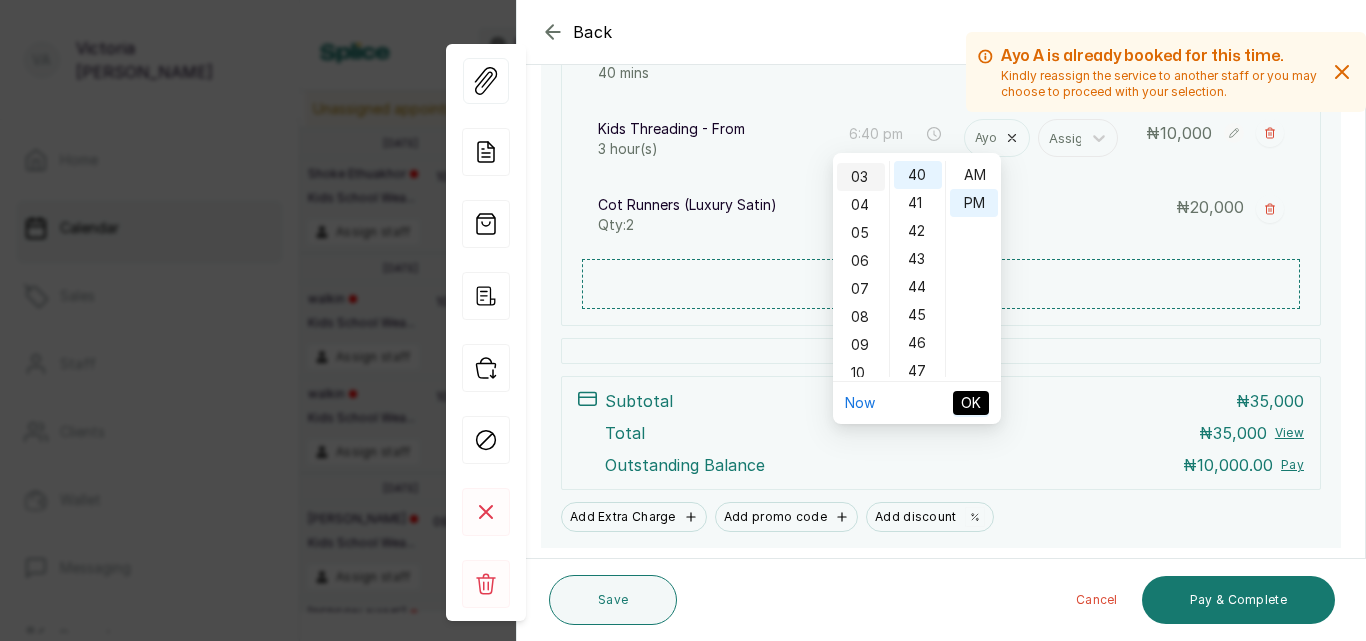 scroll, scrollTop: 84, scrollLeft: 0, axis: vertical 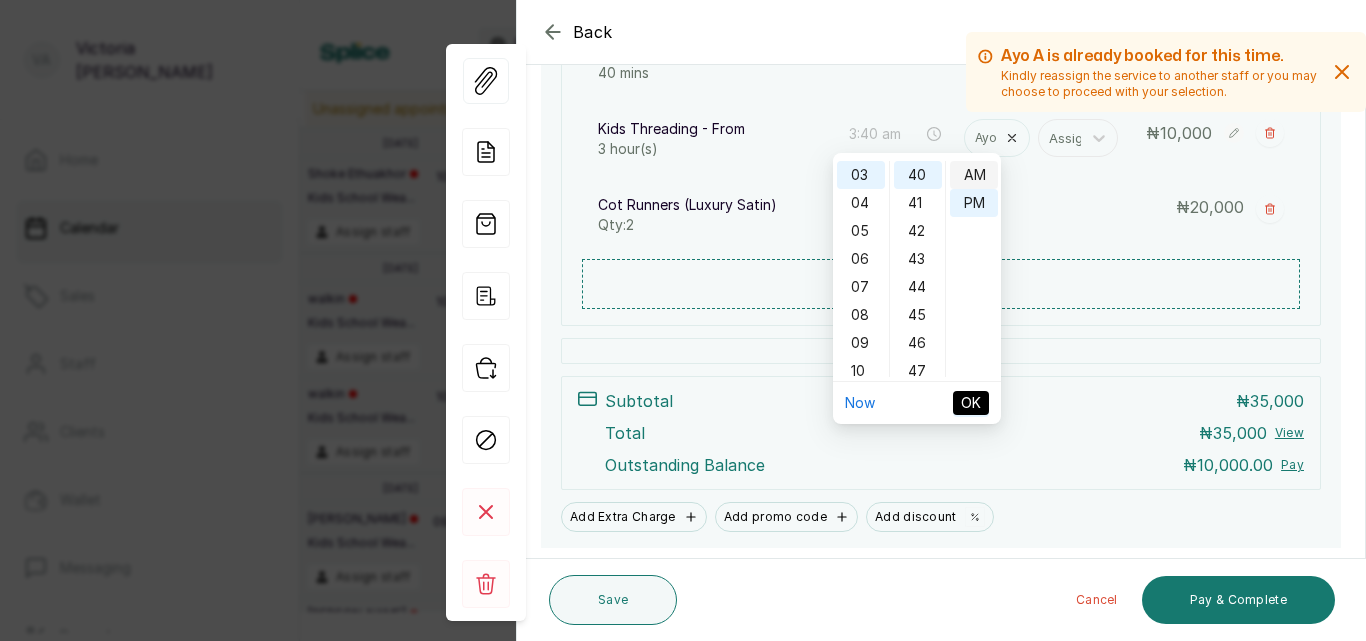 click on "AM" at bounding box center (974, 175) 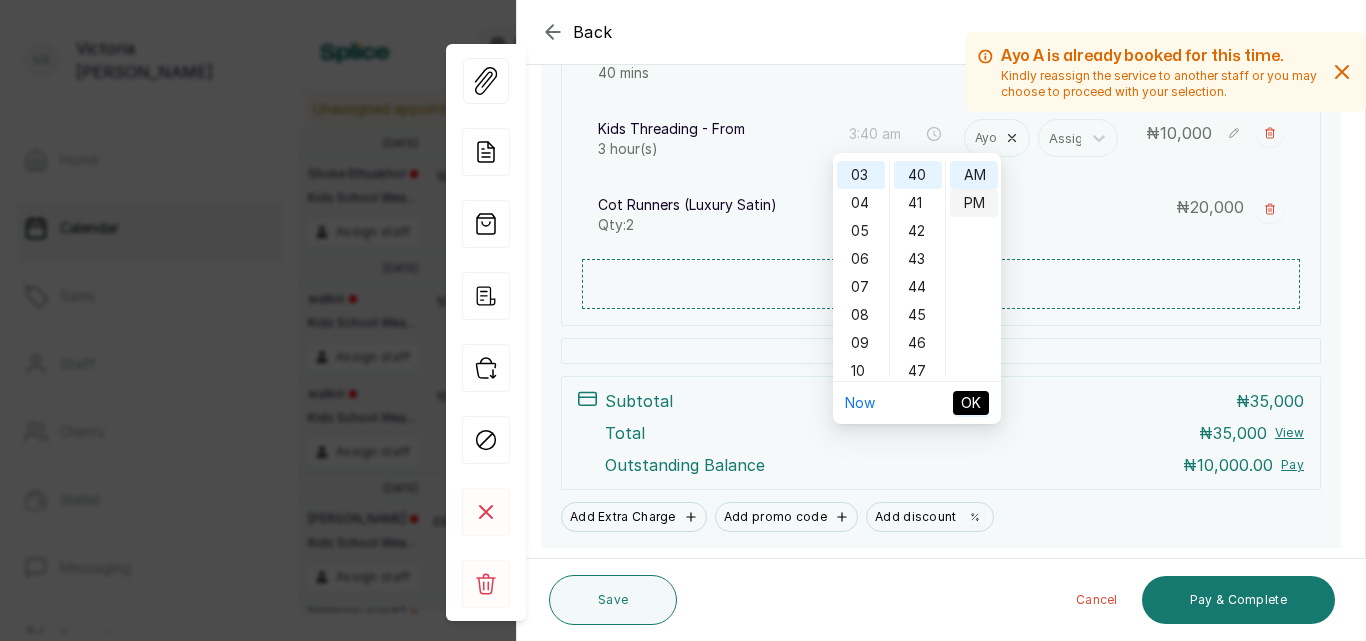 type on "3:40 pm" 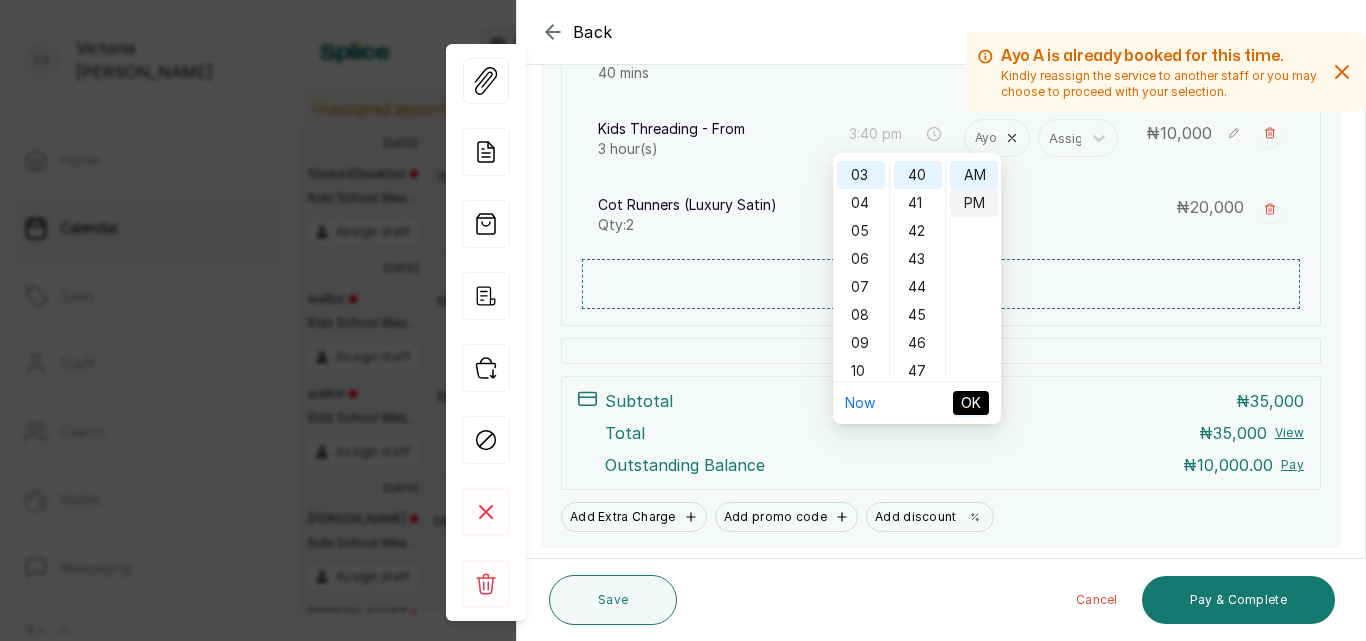 click on "PM" at bounding box center (974, 203) 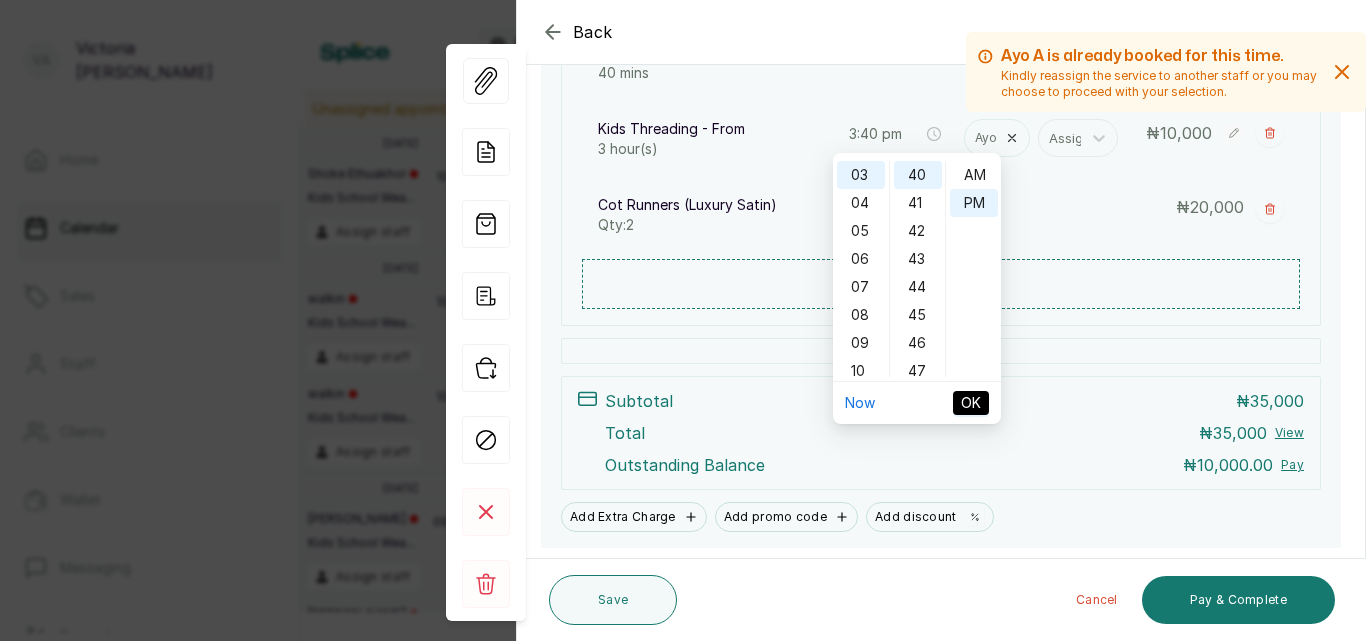 click on "OK" at bounding box center [971, 403] 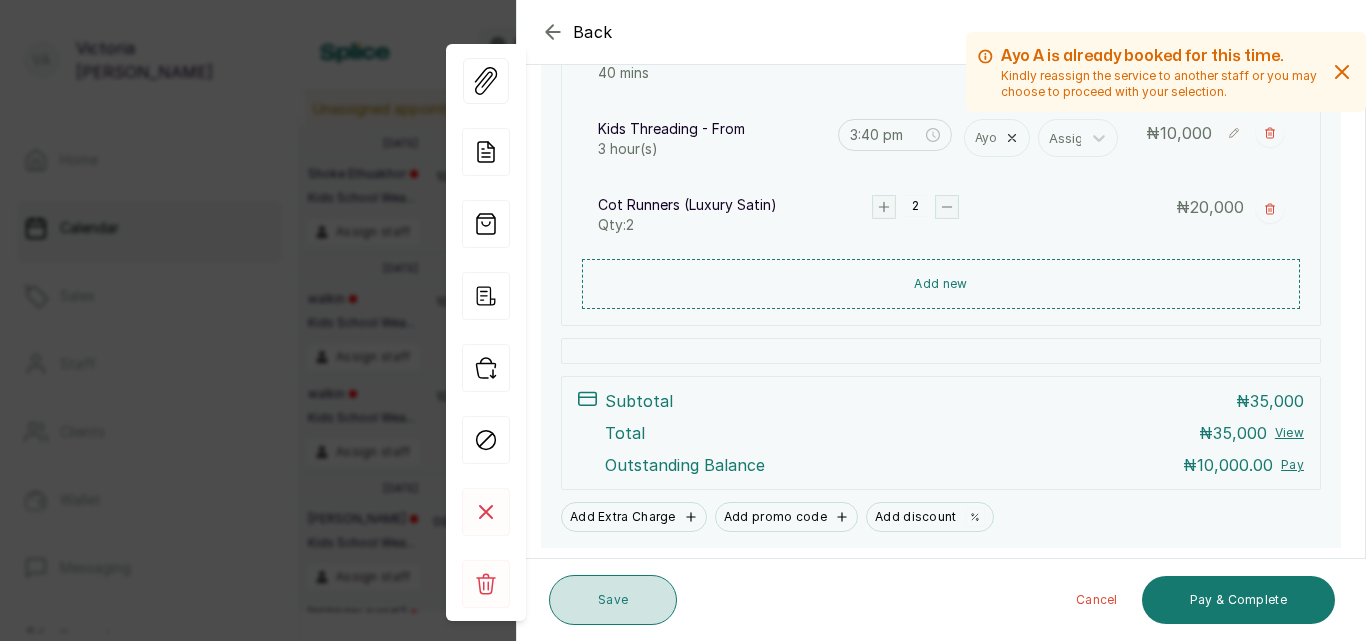 click on "Save" at bounding box center [613, 600] 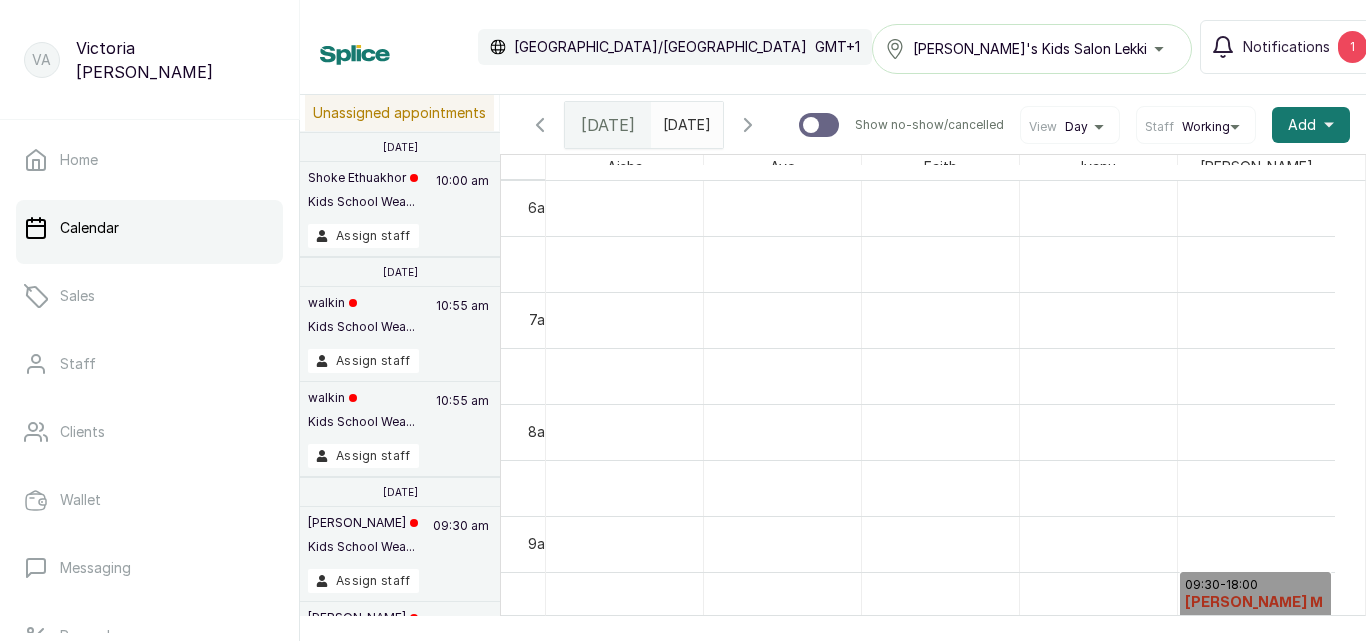 scroll, scrollTop: 813, scrollLeft: 0, axis: vertical 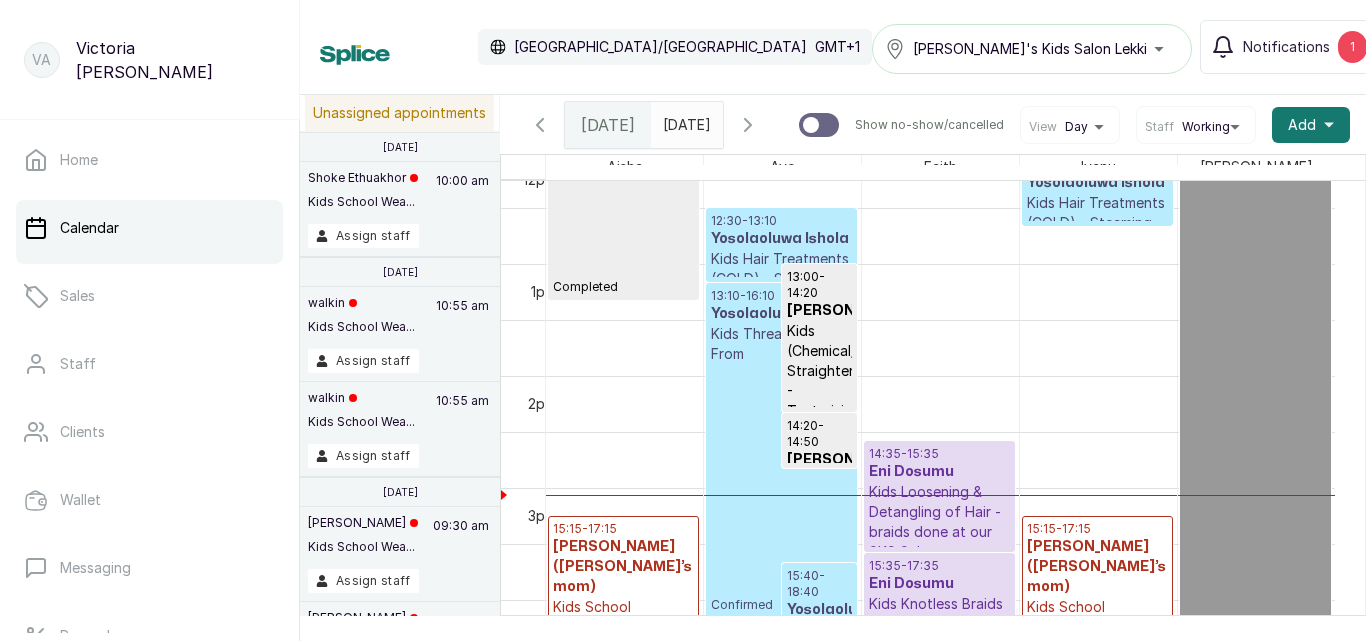 click on "Kids Threading  - From" at bounding box center [781, 344] 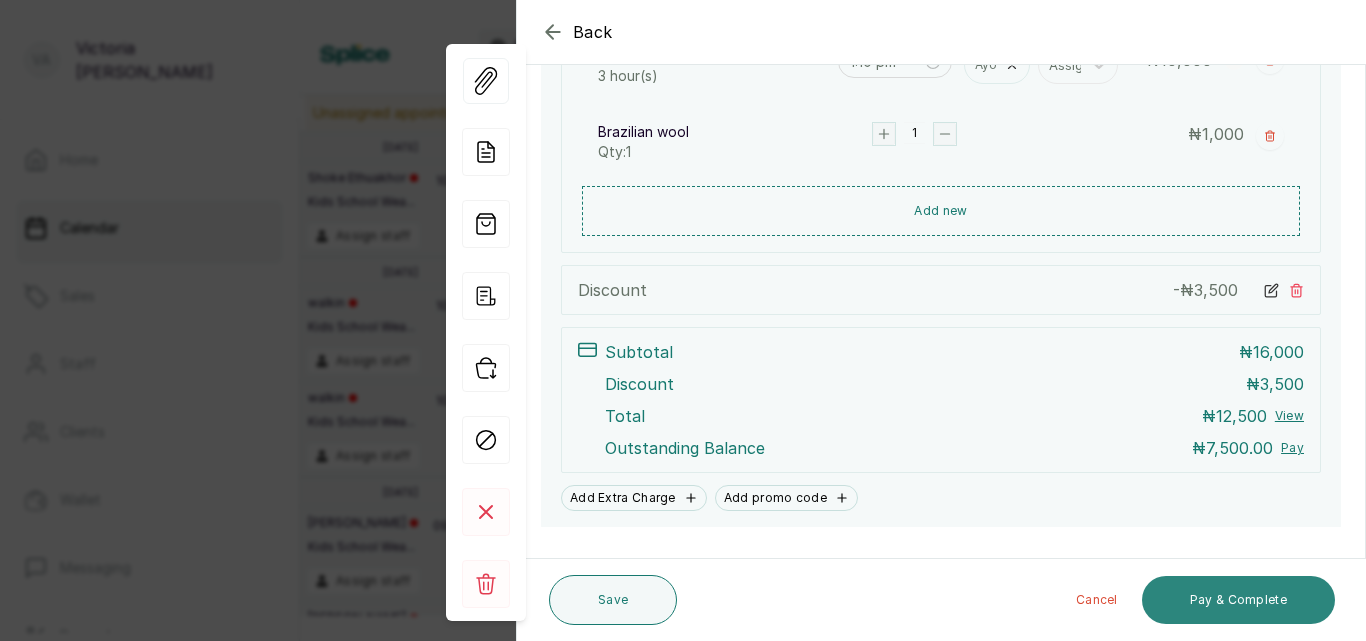 click on "Pay & Complete" at bounding box center [1238, 600] 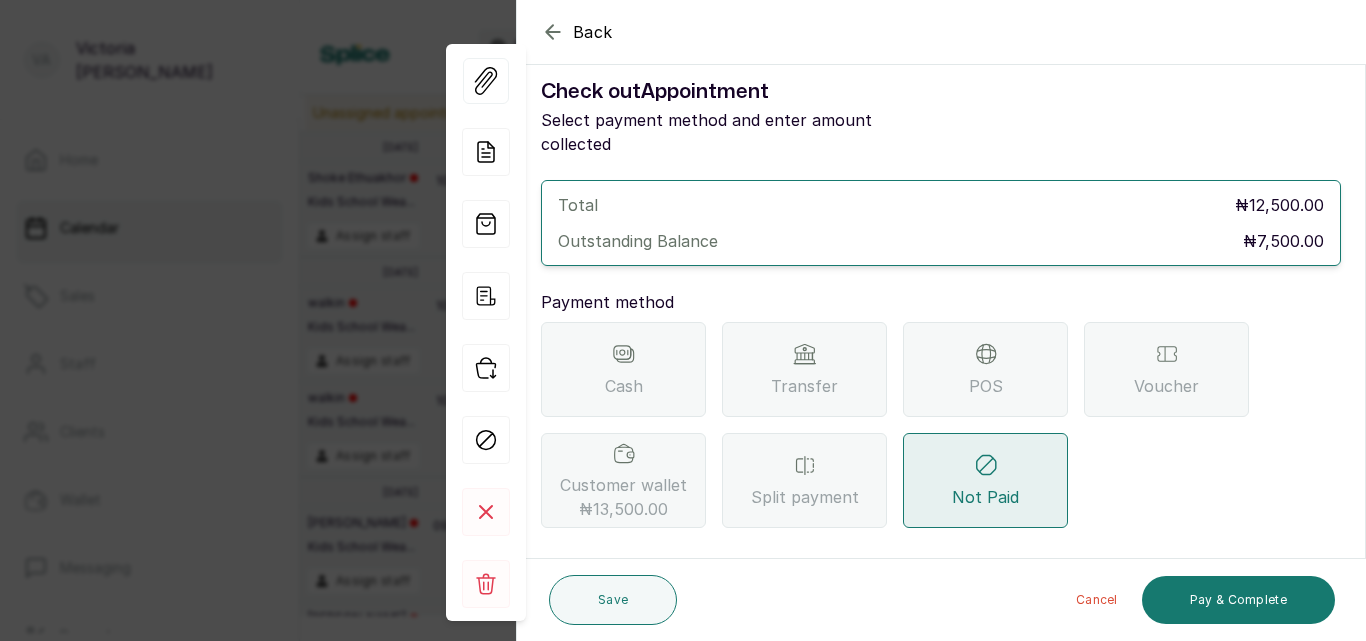 click on "Transfer" at bounding box center (804, 369) 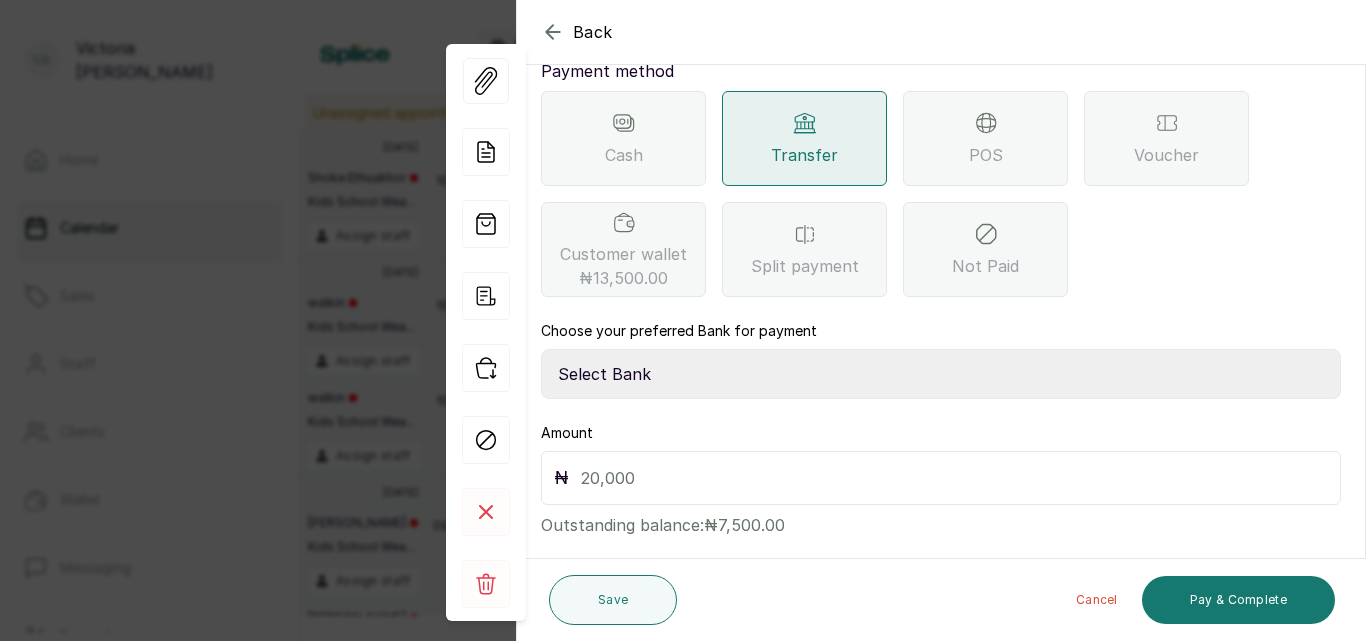 scroll, scrollTop: 261, scrollLeft: 0, axis: vertical 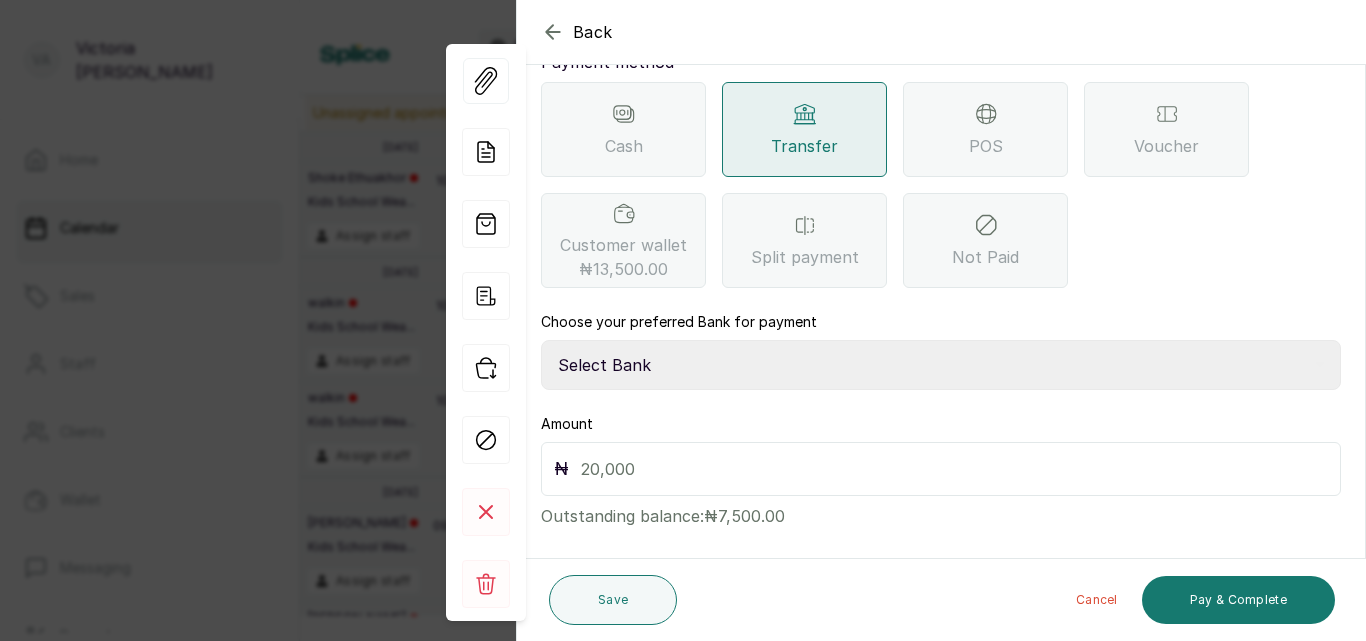 click on "Select Bank CANARY YELLOW Moniepoint MFB CANARY YELLOW Sparkle Microfinance Bank" at bounding box center [941, 365] 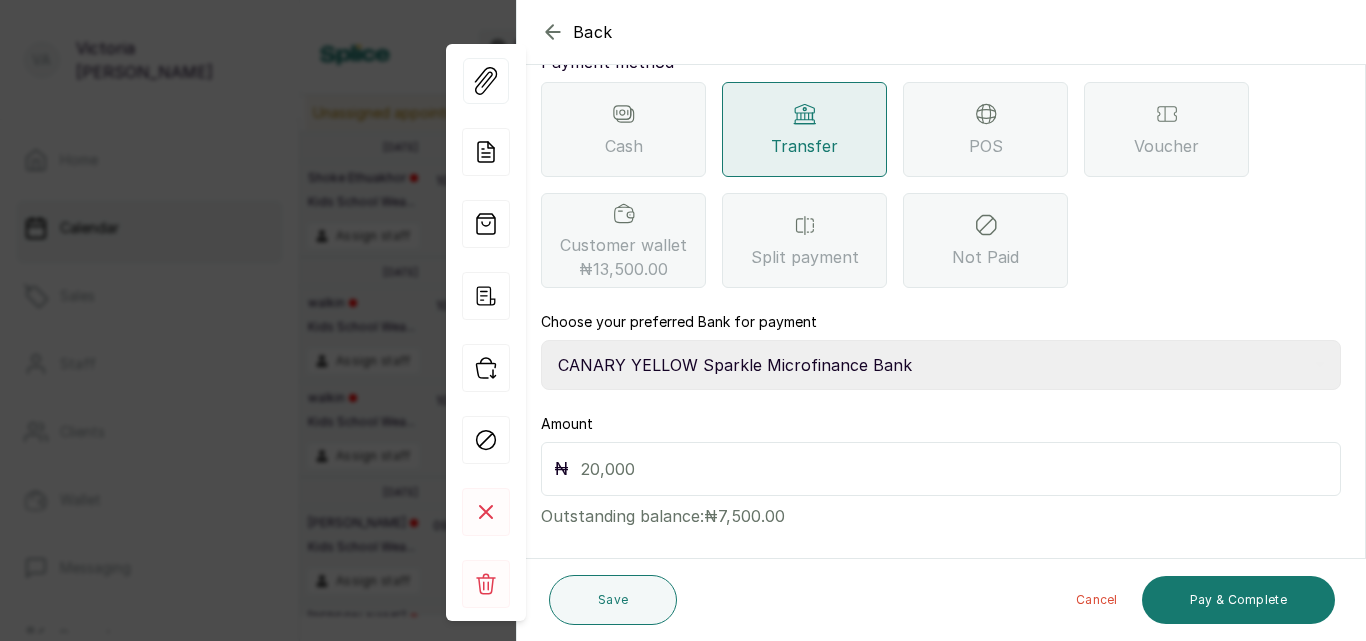 click on "Select Bank CANARY YELLOW Moniepoint MFB CANARY YELLOW Sparkle Microfinance Bank" at bounding box center [941, 365] 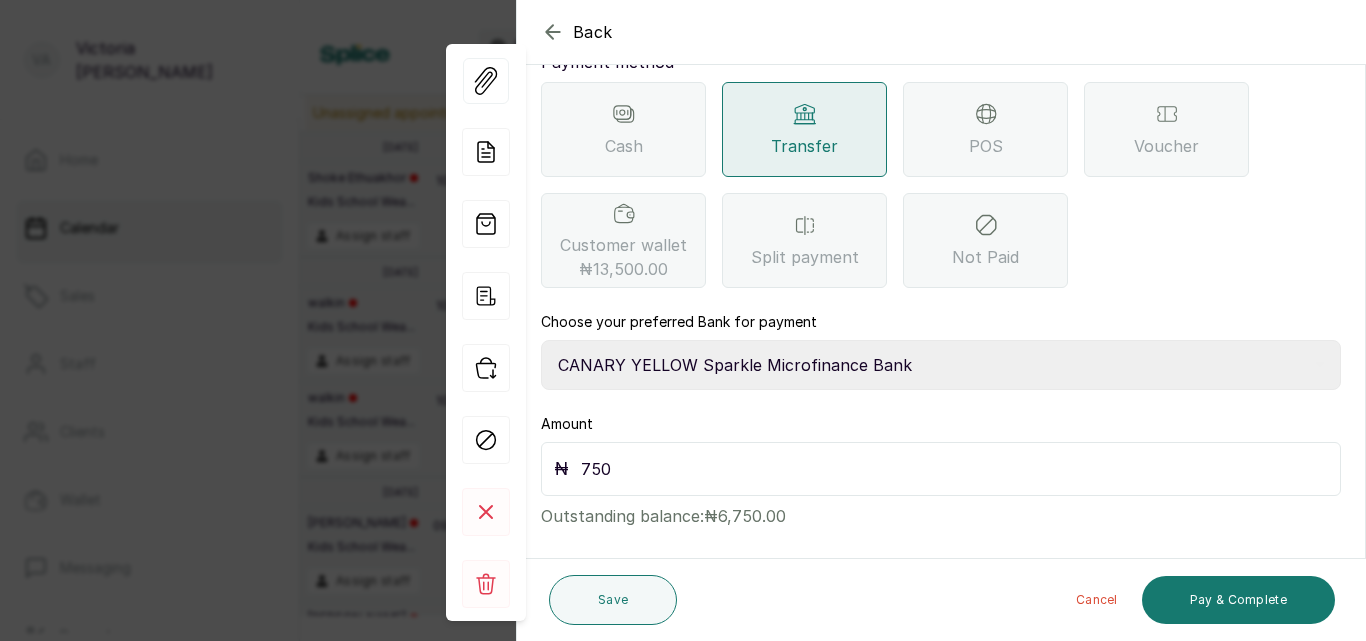 type on "7,500" 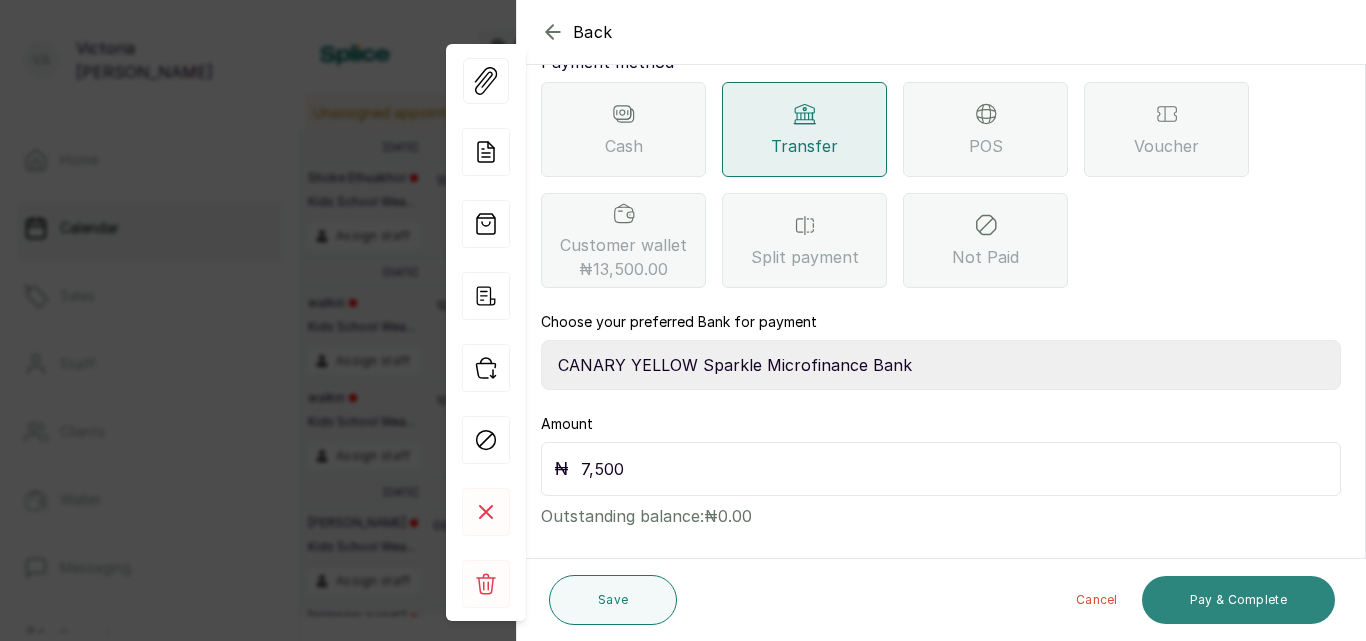click on "Pay & Complete" at bounding box center [1238, 600] 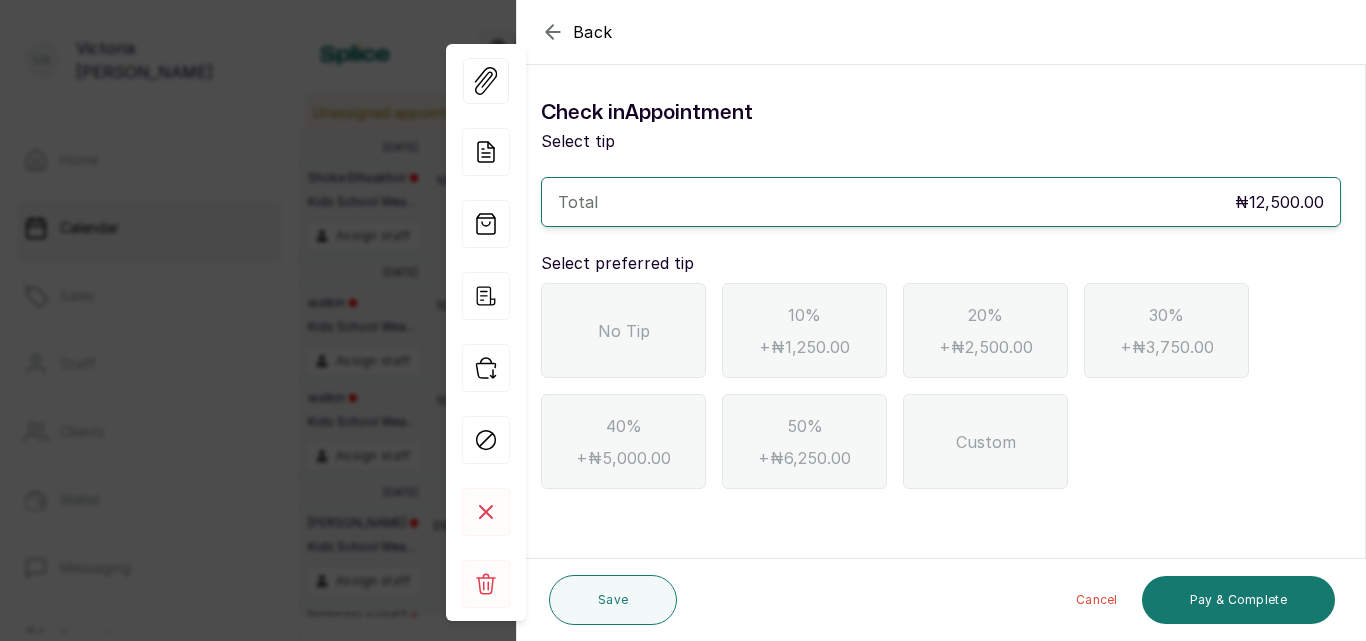 click on "No Tip" at bounding box center (623, 330) 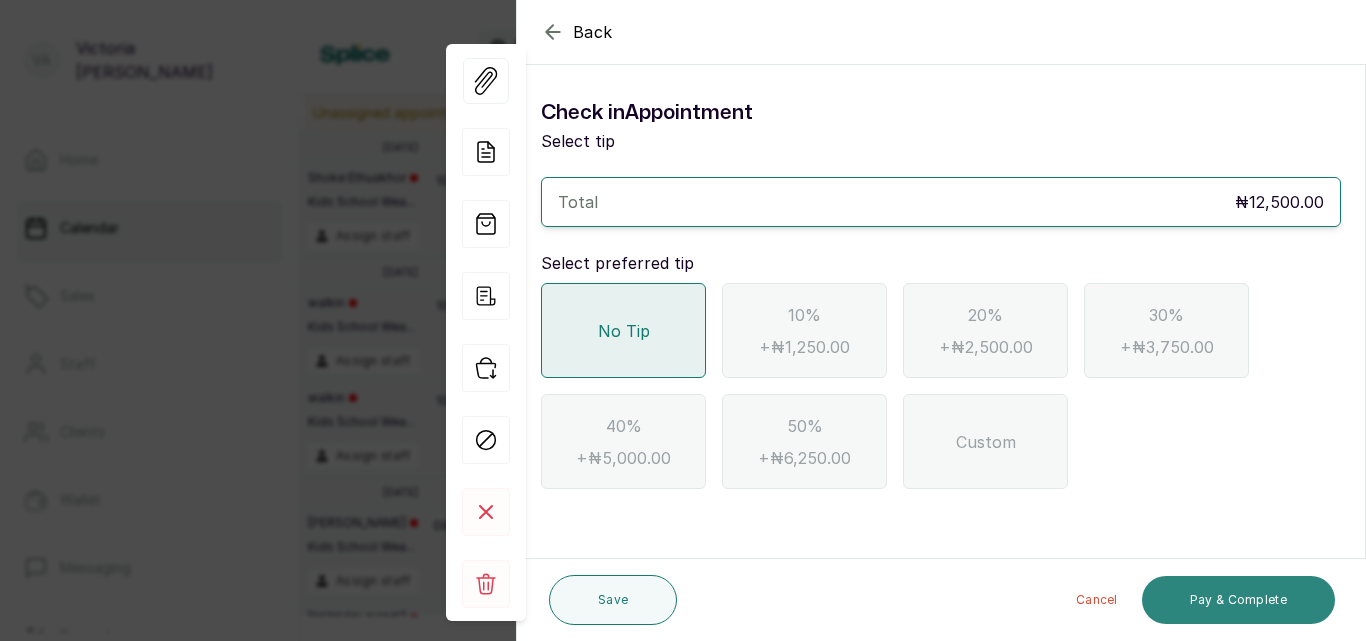 click on "Pay & Complete" at bounding box center (1238, 600) 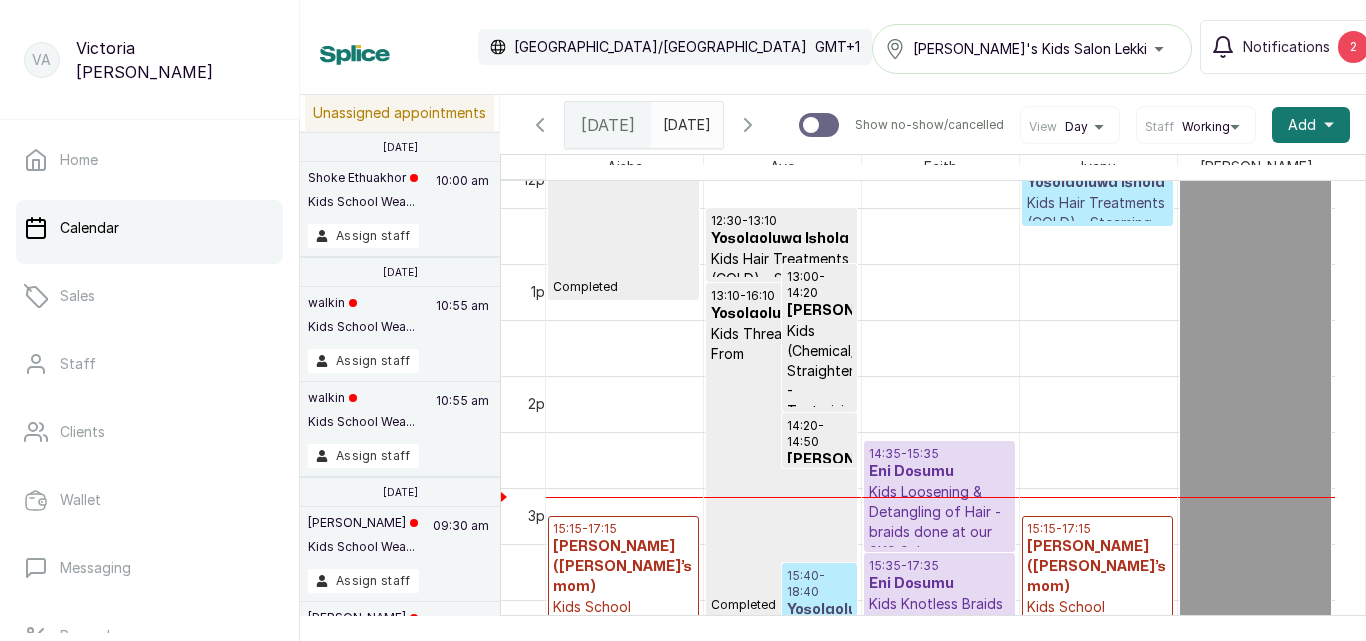 click on "Kids Hair Treatments (COLD) - Steaming with Self Products (cold) - From" at bounding box center [1097, 233] 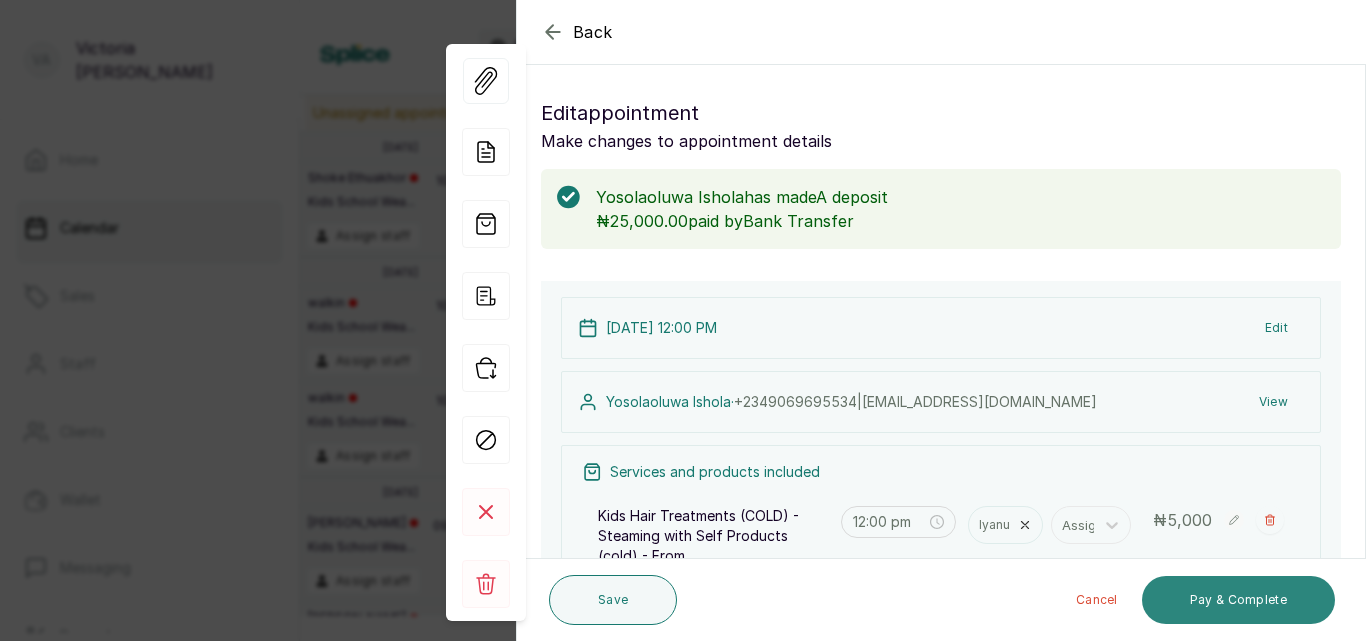 click on "Pay & Complete" at bounding box center [1238, 600] 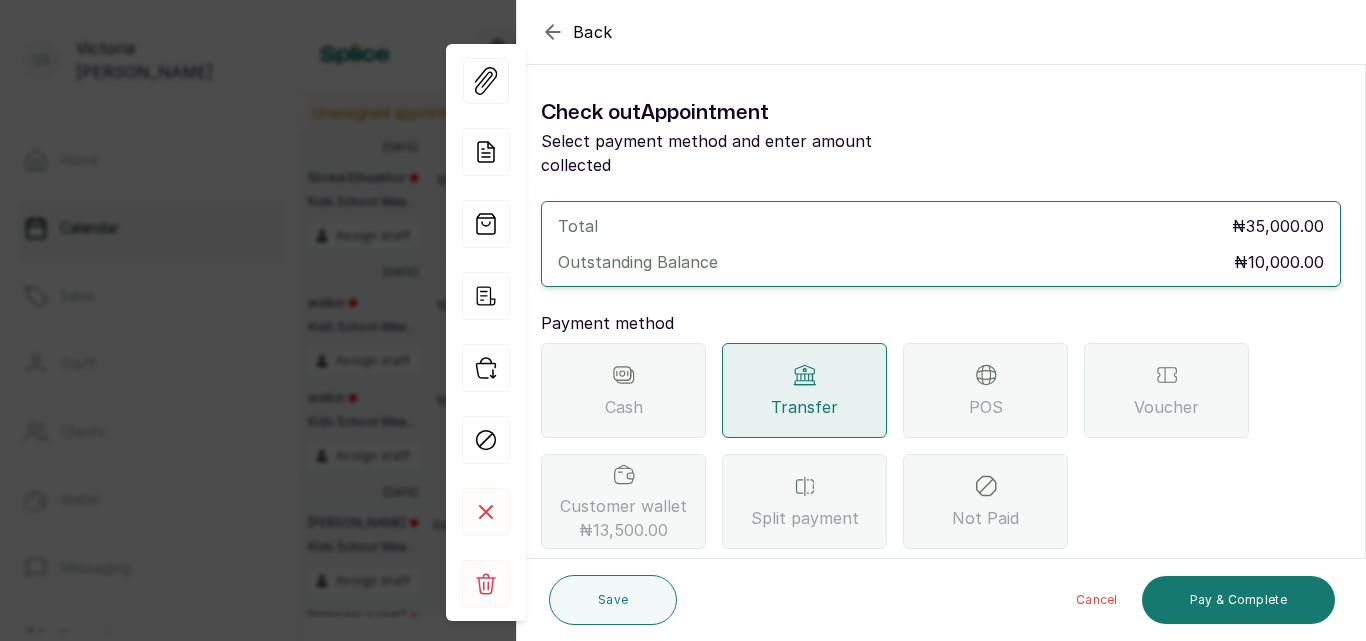 scroll, scrollTop: 261, scrollLeft: 0, axis: vertical 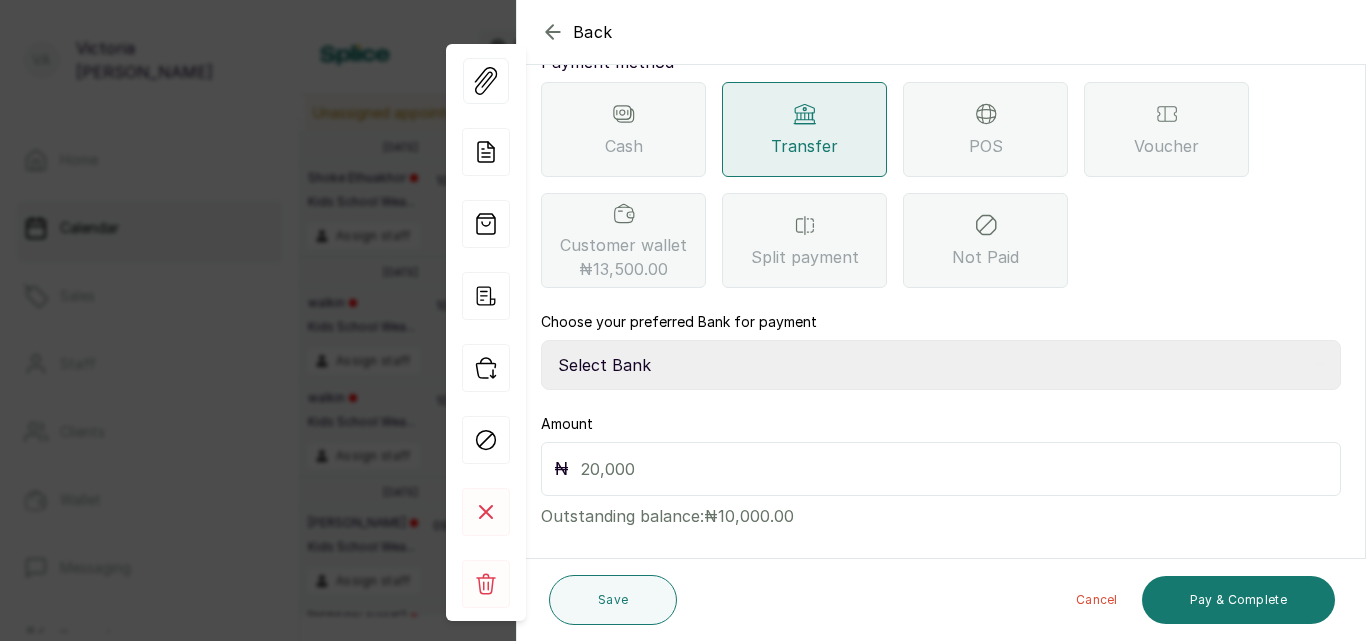 click on "Select Bank CANARY YELLOW Moniepoint MFB CANARY YELLOW Sparkle Microfinance Bank" at bounding box center [941, 365] 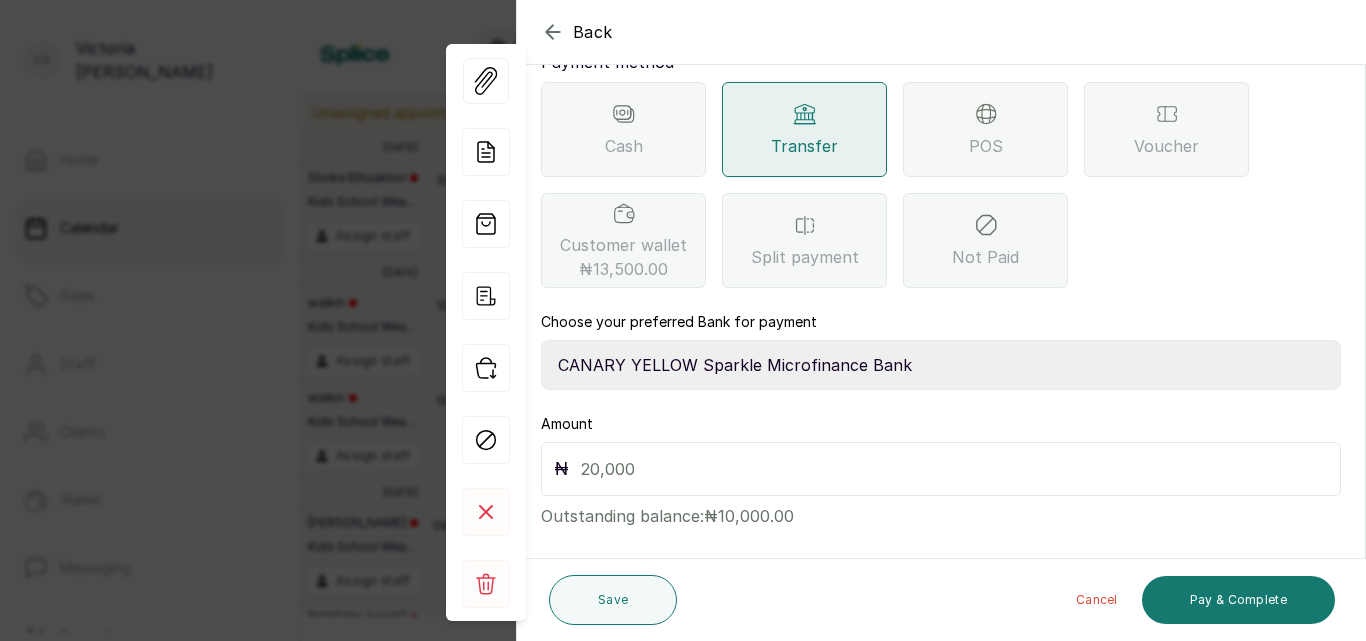 click on "Select Bank CANARY YELLOW Moniepoint MFB CANARY YELLOW Sparkle Microfinance Bank" at bounding box center (941, 365) 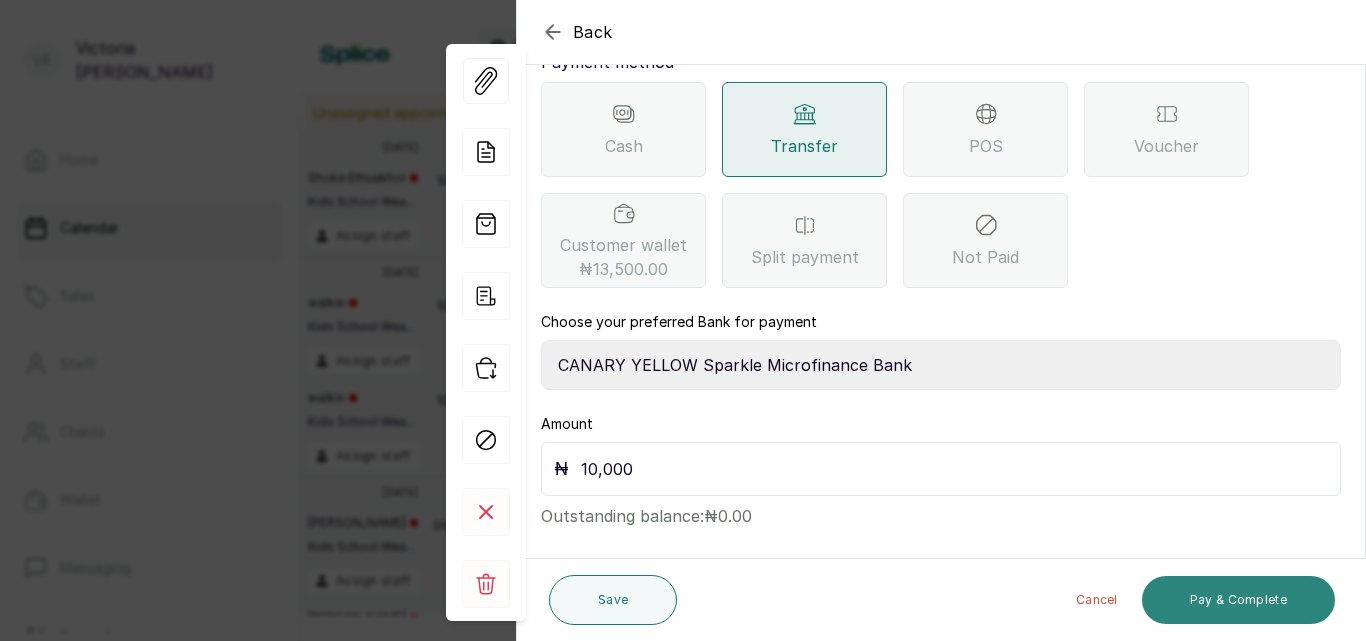 type on "10,000" 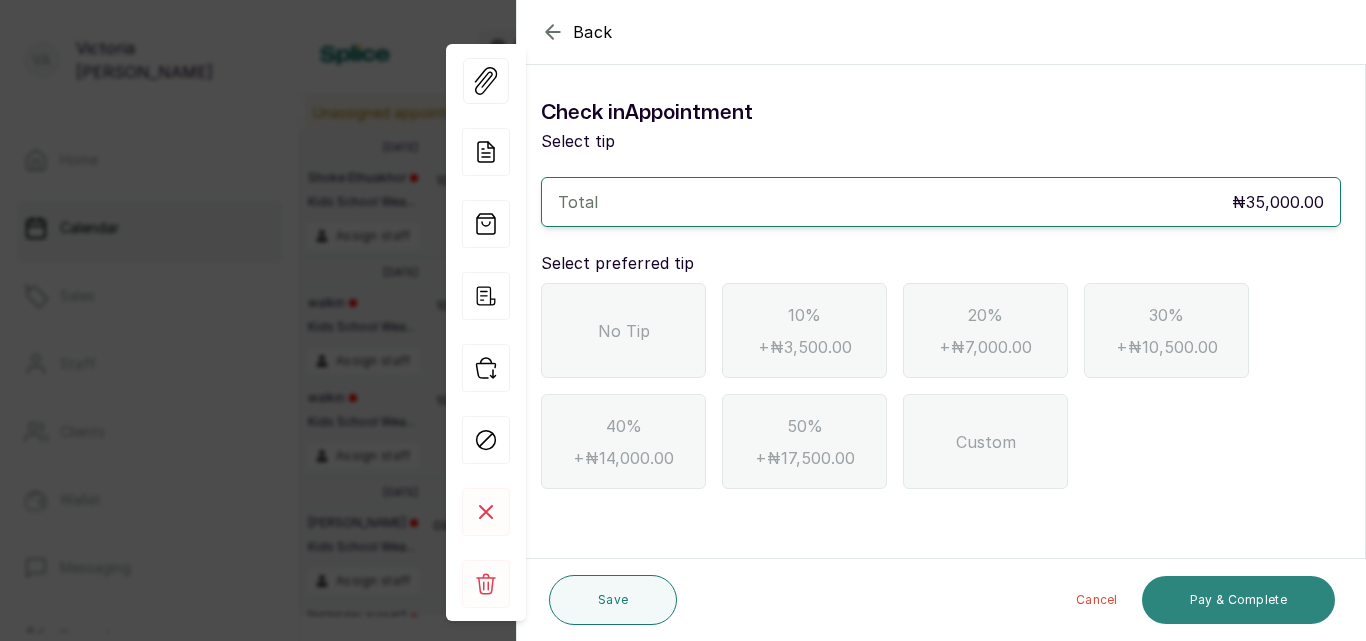 scroll, scrollTop: 0, scrollLeft: 0, axis: both 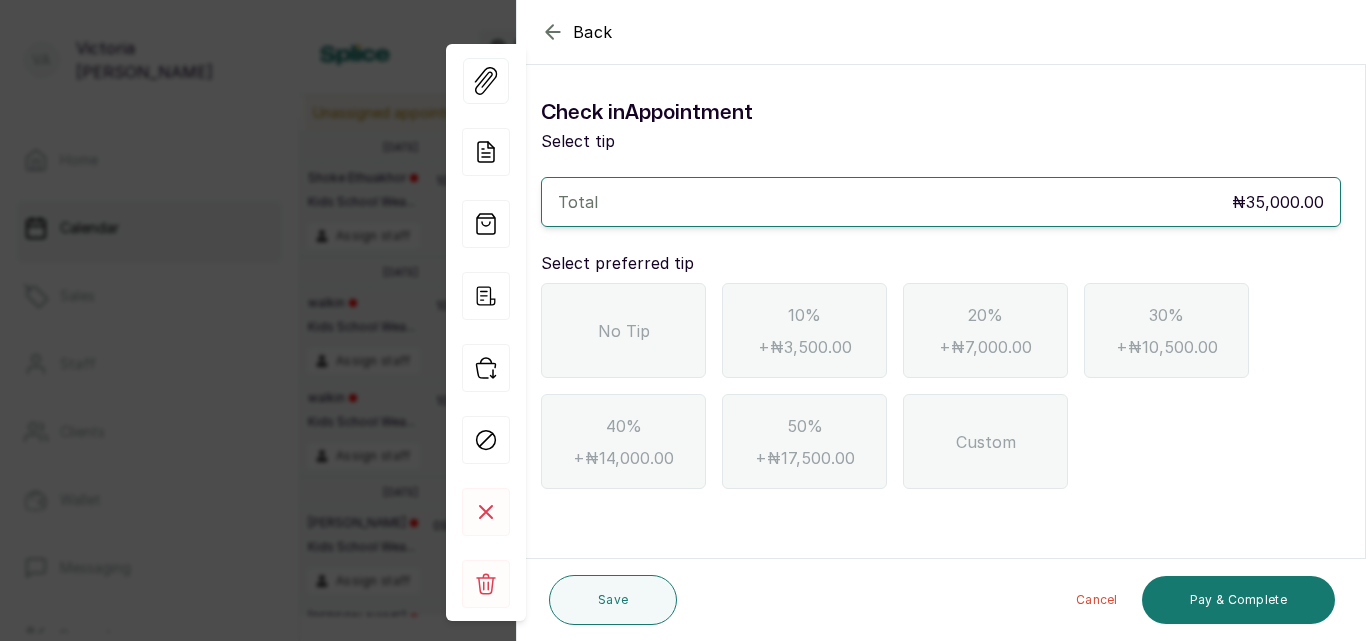 click on "No Tip" at bounding box center [623, 330] 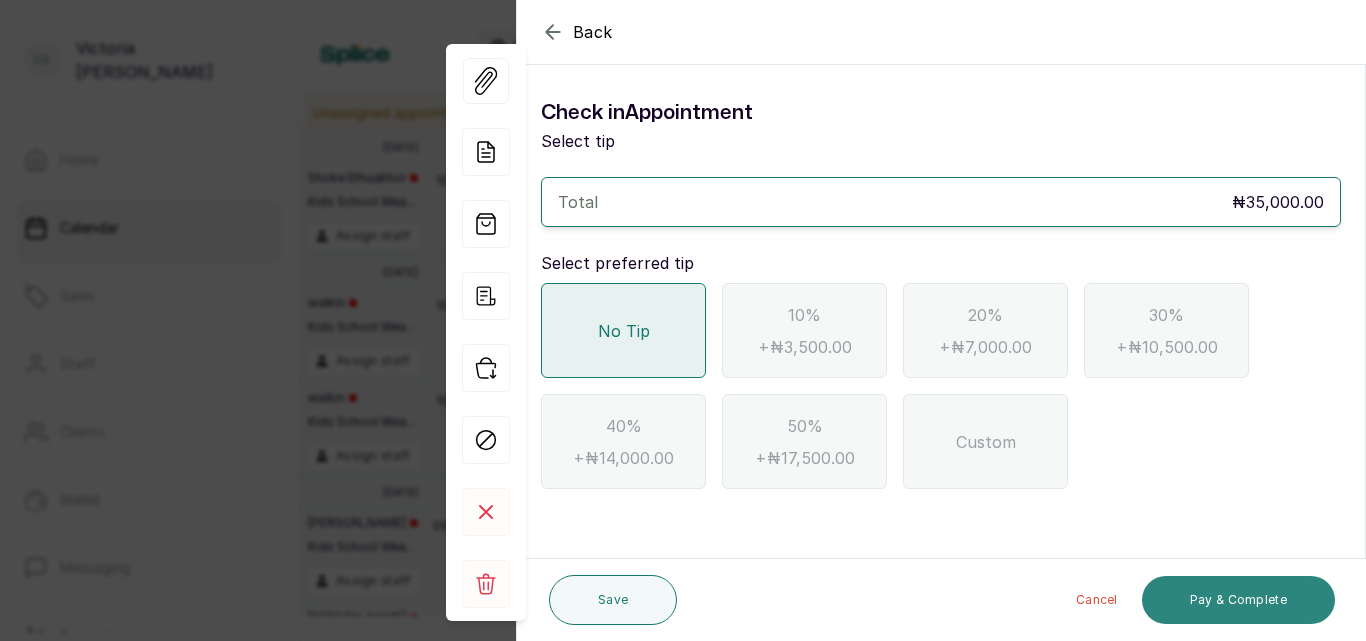 click on "Pay & Complete" at bounding box center [1238, 600] 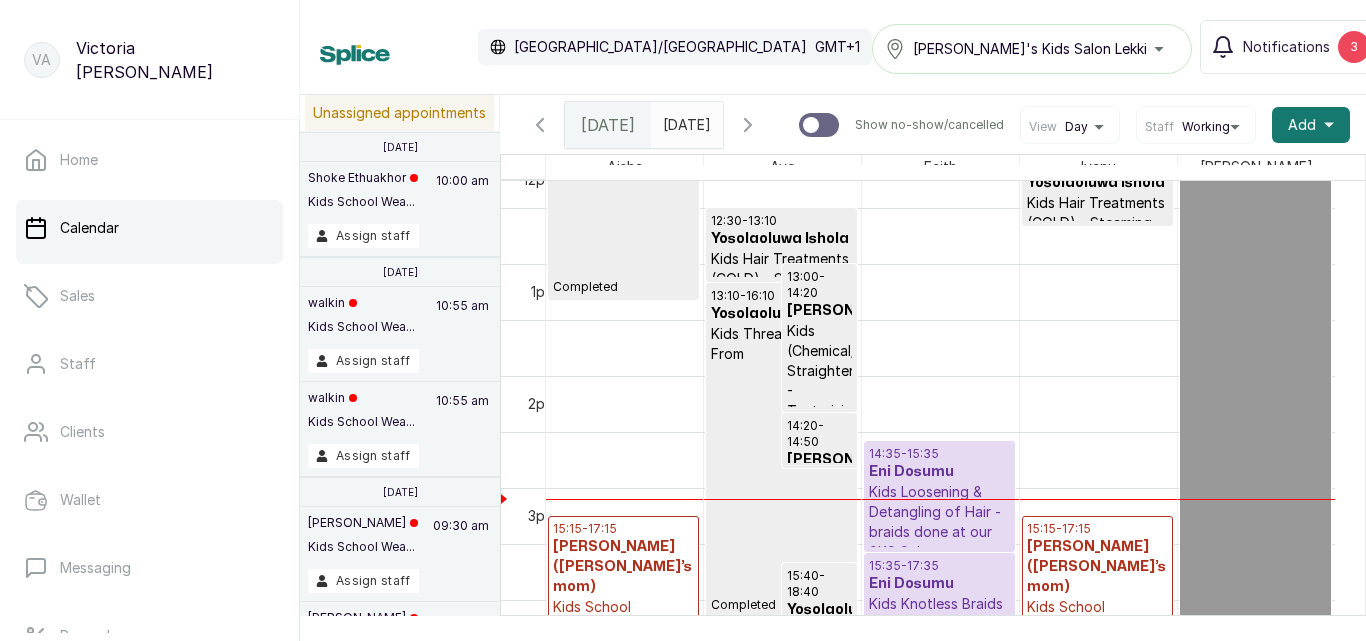 scroll, scrollTop: 1681, scrollLeft: 0, axis: vertical 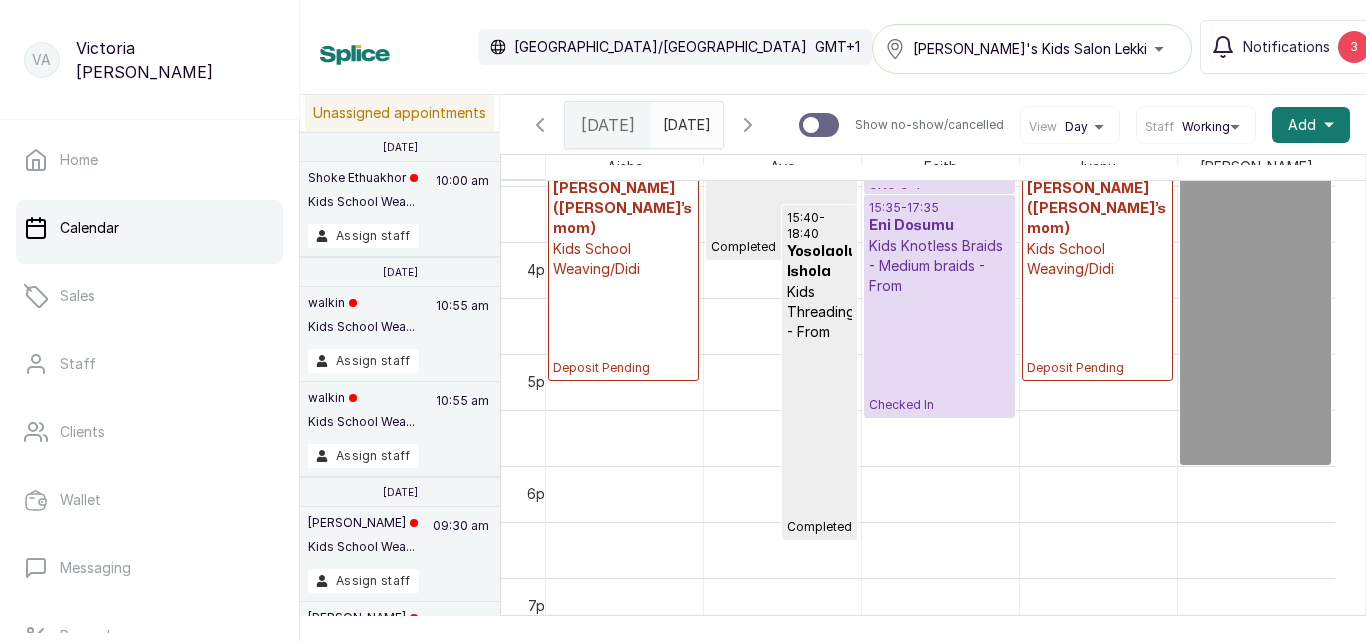 click on "15:35  -  17:35 Eni Dosumu Kids Knotless Braids - Medium braids - From Checked In" at bounding box center [939, 306] 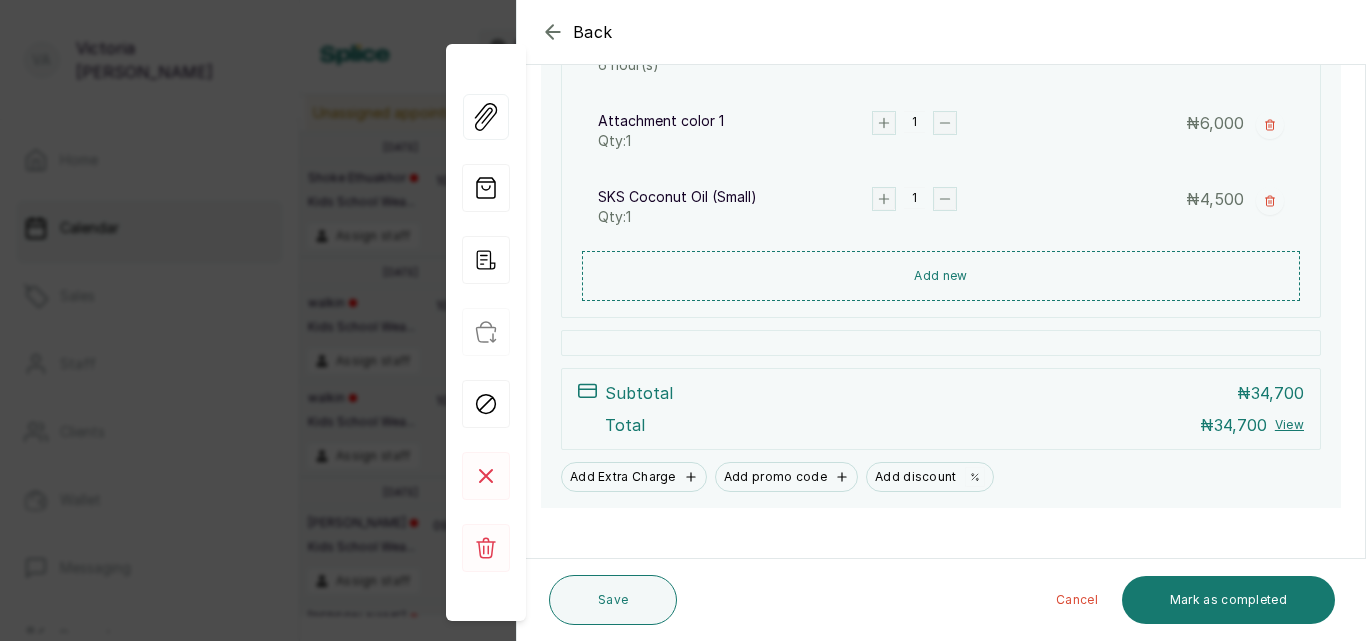 scroll, scrollTop: 723, scrollLeft: 0, axis: vertical 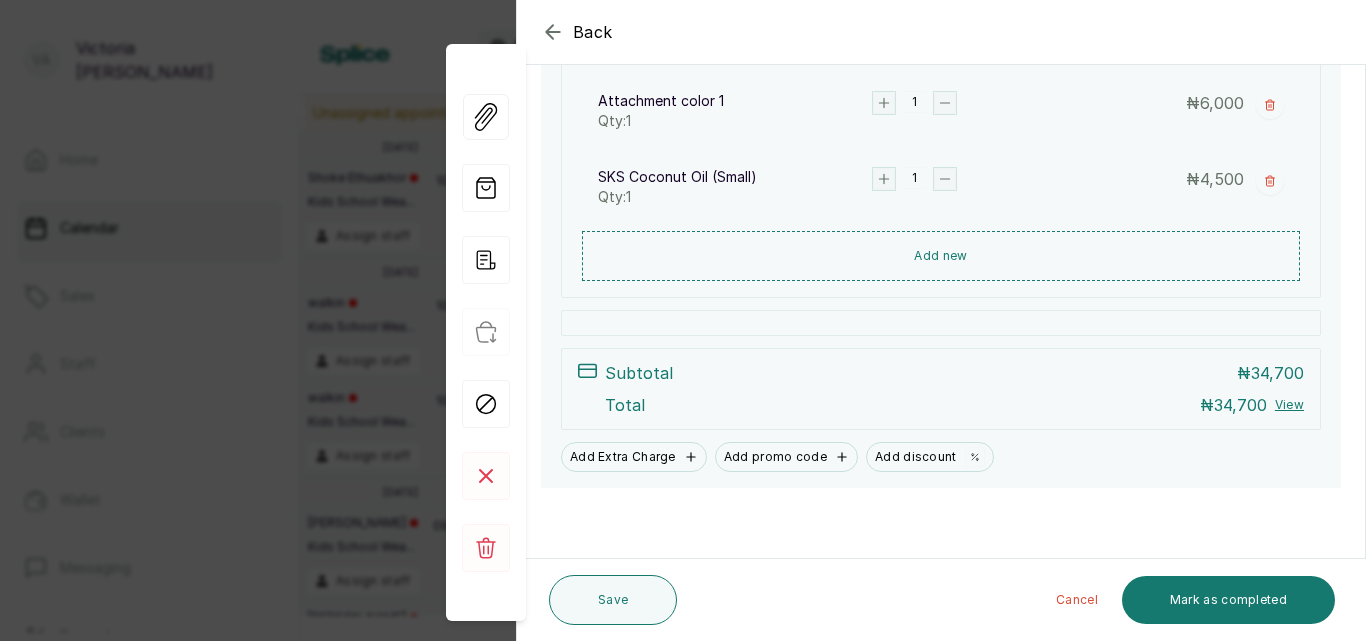 click 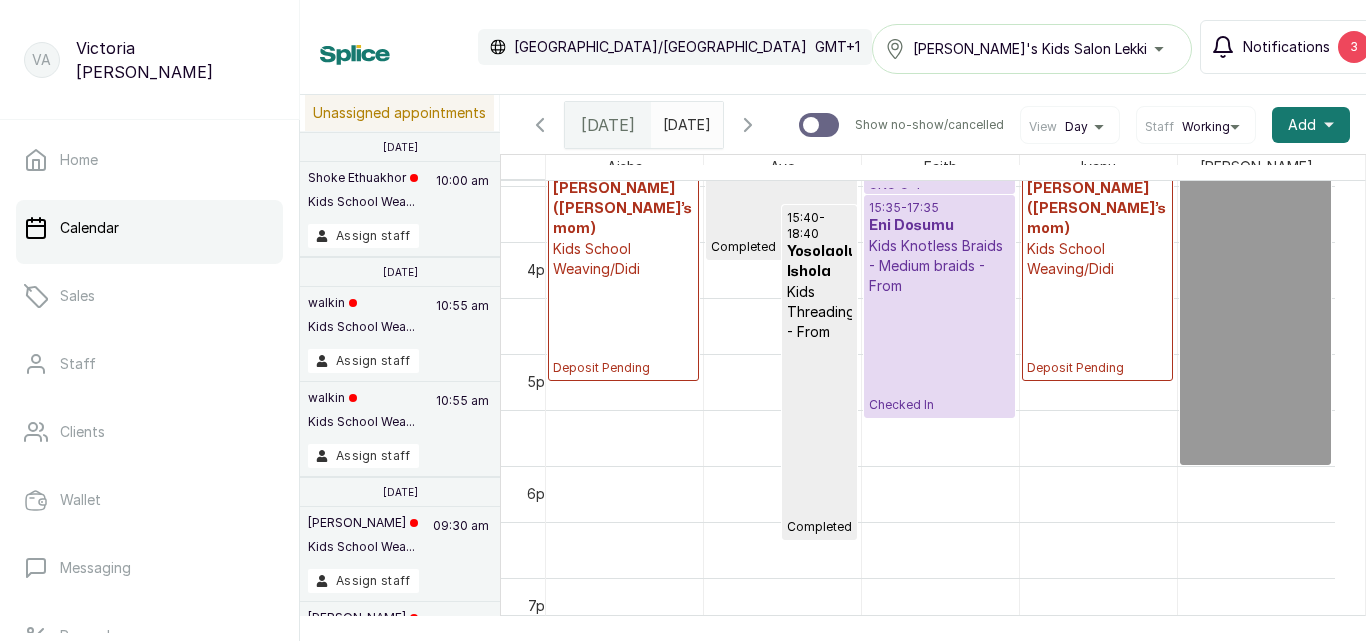 click on "Notifications 3" at bounding box center (1290, 47) 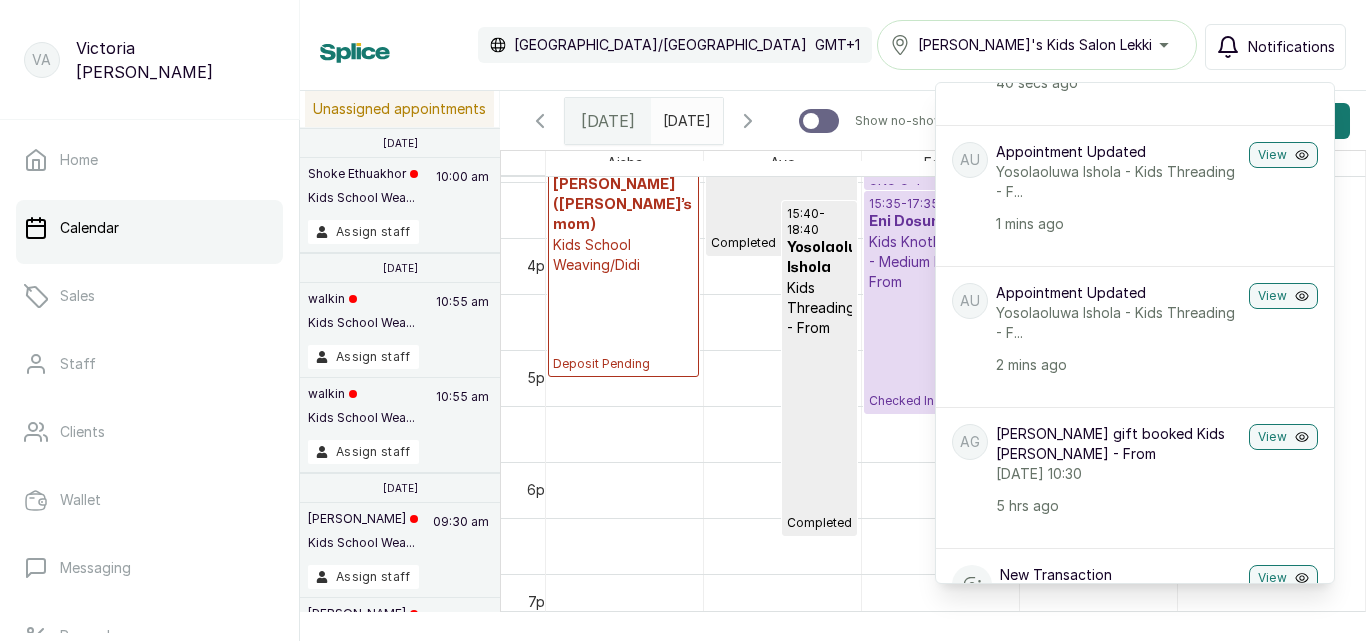 scroll, scrollTop: 0, scrollLeft: 0, axis: both 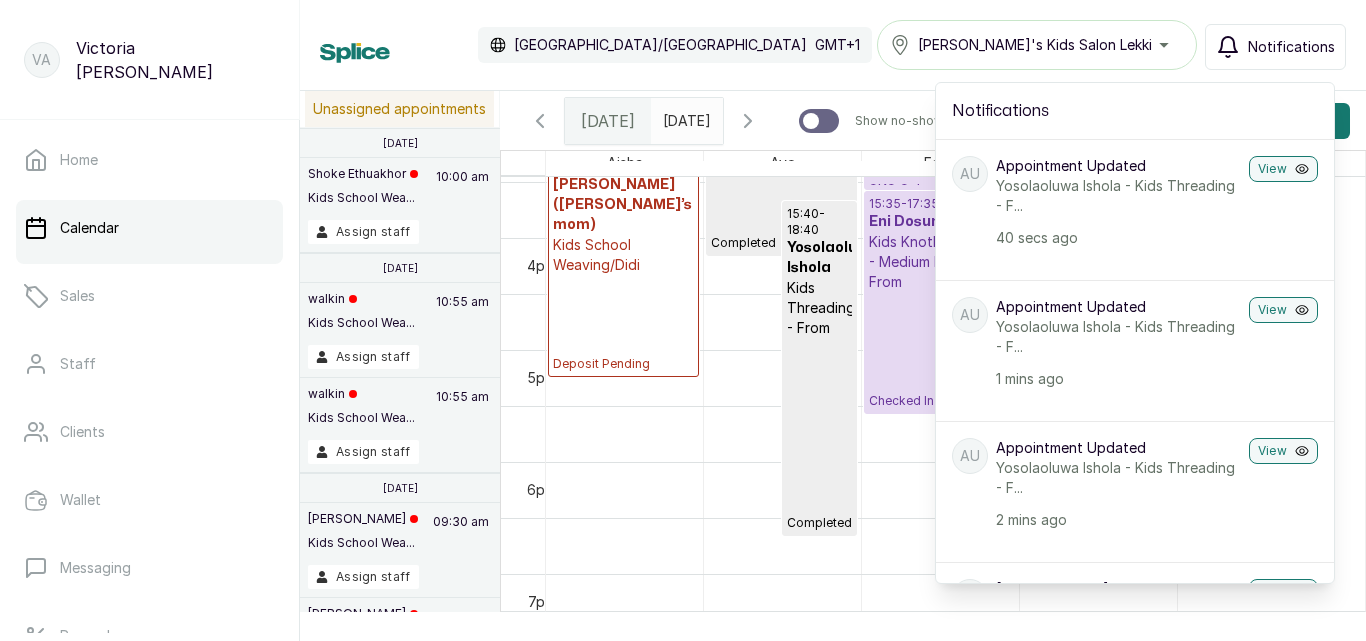 click on "Calendar [GEOGRAPHIC_DATA]/[GEOGRAPHIC_DATA] GMT+1 [PERSON_NAME]'s Kids Salon Lekki Notifications Notifications AU Appointment Updated Yosolaoluwa Ishola - Kids Threading  - F... 40 secs ago View   AU Appointment Updated Yosolaoluwa Ishola - Kids Threading  - F... 1 mins ago View   AU Appointment Updated Yosolaoluwa Ishola - Kids Threading  - F... 2 mins ago View   Ag [PERSON_NAME] gift booked Kids Tidy Styling - From [DATE] 10:30 5 hrs ago View   New Transaction Amount: NGN 4000.0 5 hrs ago View   SO [PERSON_NAME] booked Pedicure - Pedicure (Woman), Manicure (Adult Only), Foot Massage - From, Kids School Weaving/Didi, Kids Wash & Blow dry - Professional product [DATE] 10:00 19 hrs ago View   New Transaction Amount: NGN 5000.0 19 hrs ago View   AA Ade Alafia booked Kids Weaving with extensions, Kids Hair Treatments (HOT) - Streaming with self products (hot) [DATE] 09:00 [DATE] View   New Transaction Amount: NGN 5000.0 [DATE] View   Low stock alert [DATE] View   EA [DATE] View" at bounding box center (833, 45) 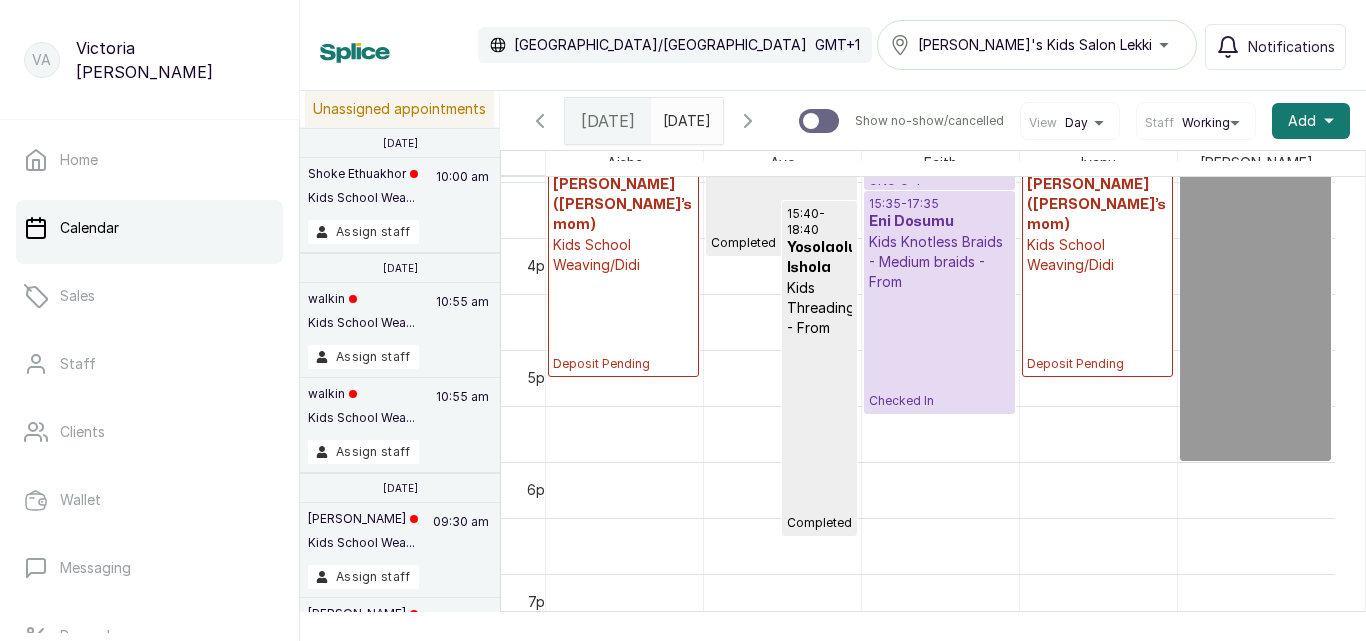 scroll, scrollTop: 1586, scrollLeft: 0, axis: vertical 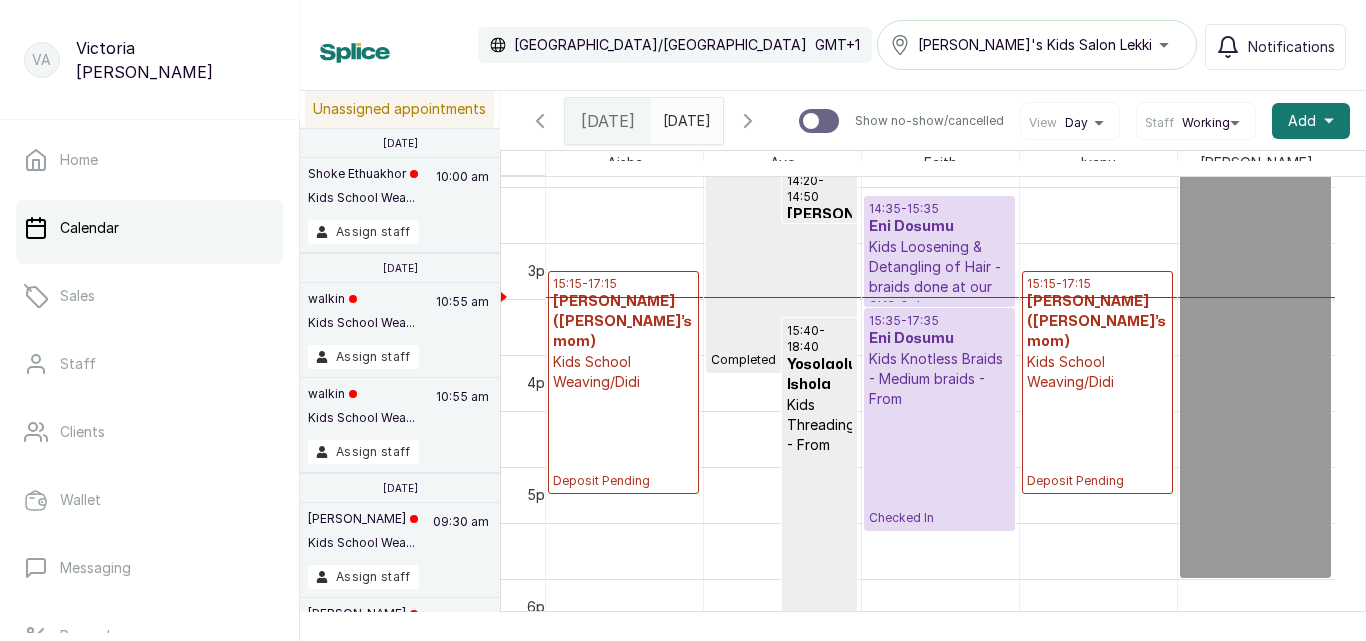 type 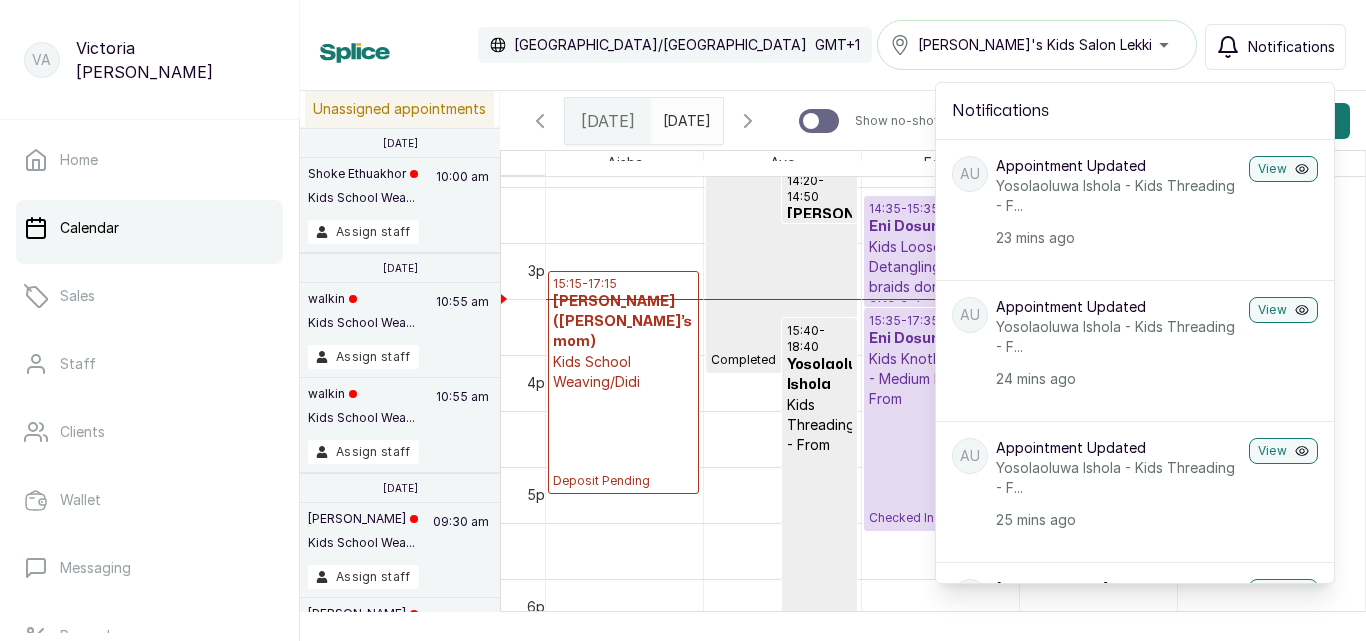 click on "Notifications" at bounding box center (1291, 47) 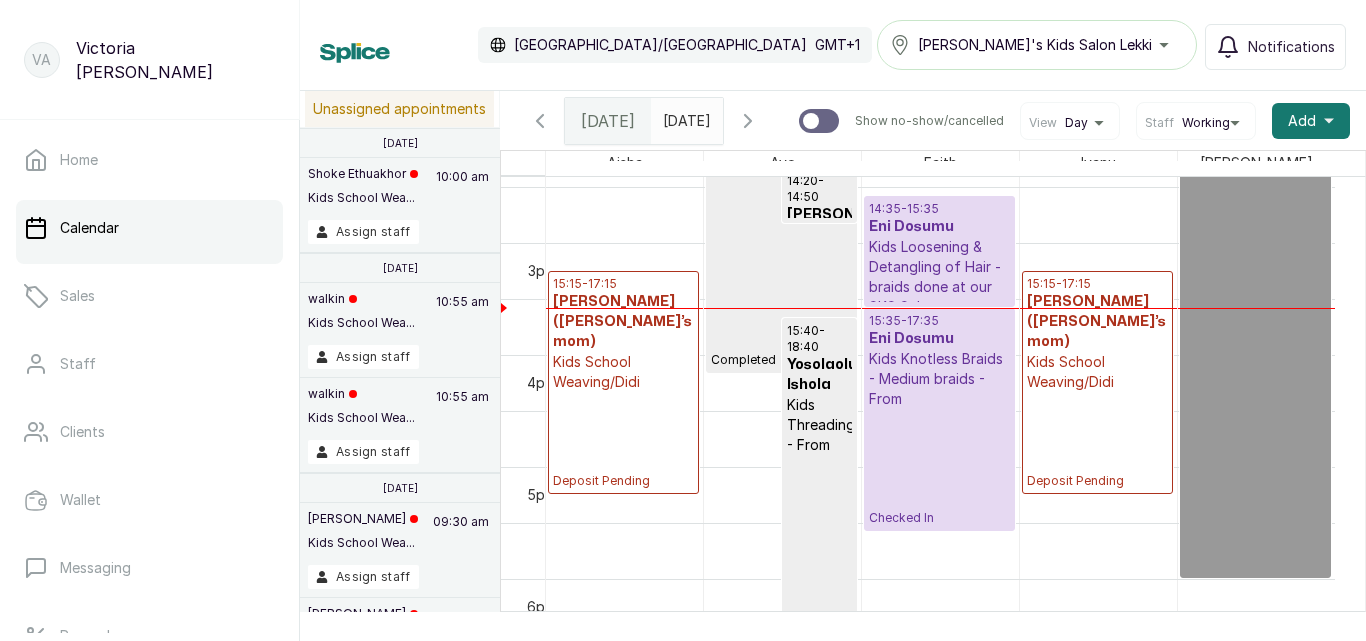 scroll, scrollTop: 1317, scrollLeft: 0, axis: vertical 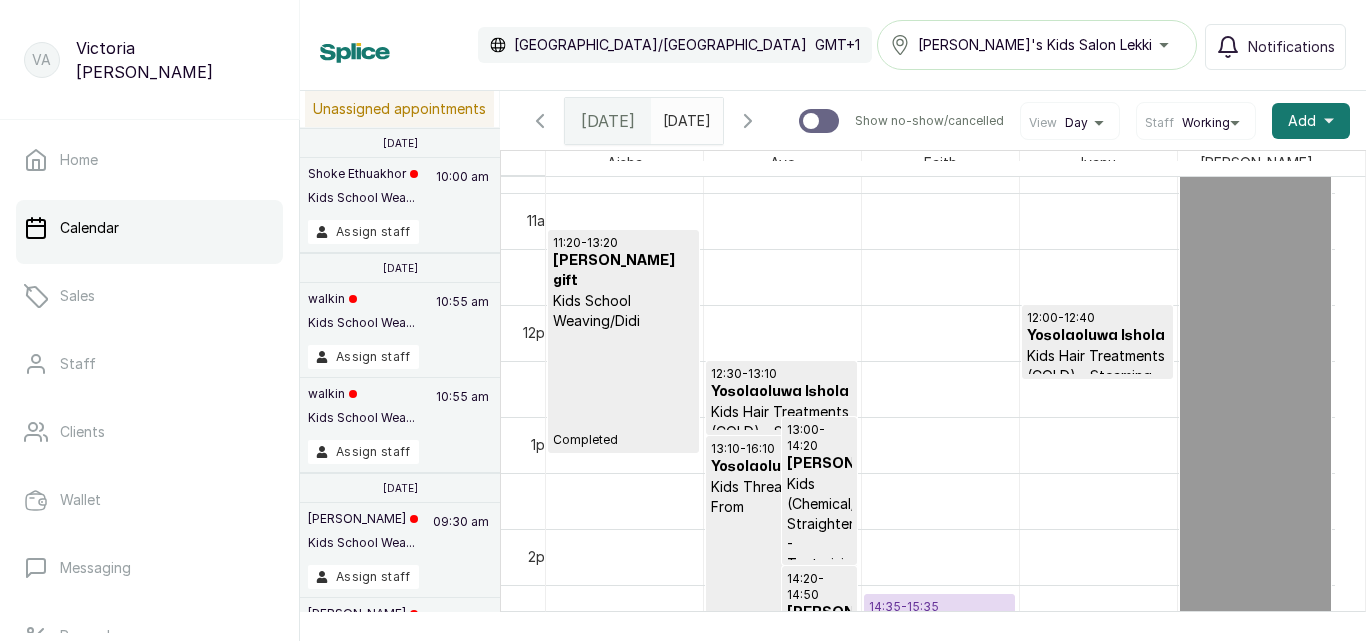 type on "yyyy-MM-dd" 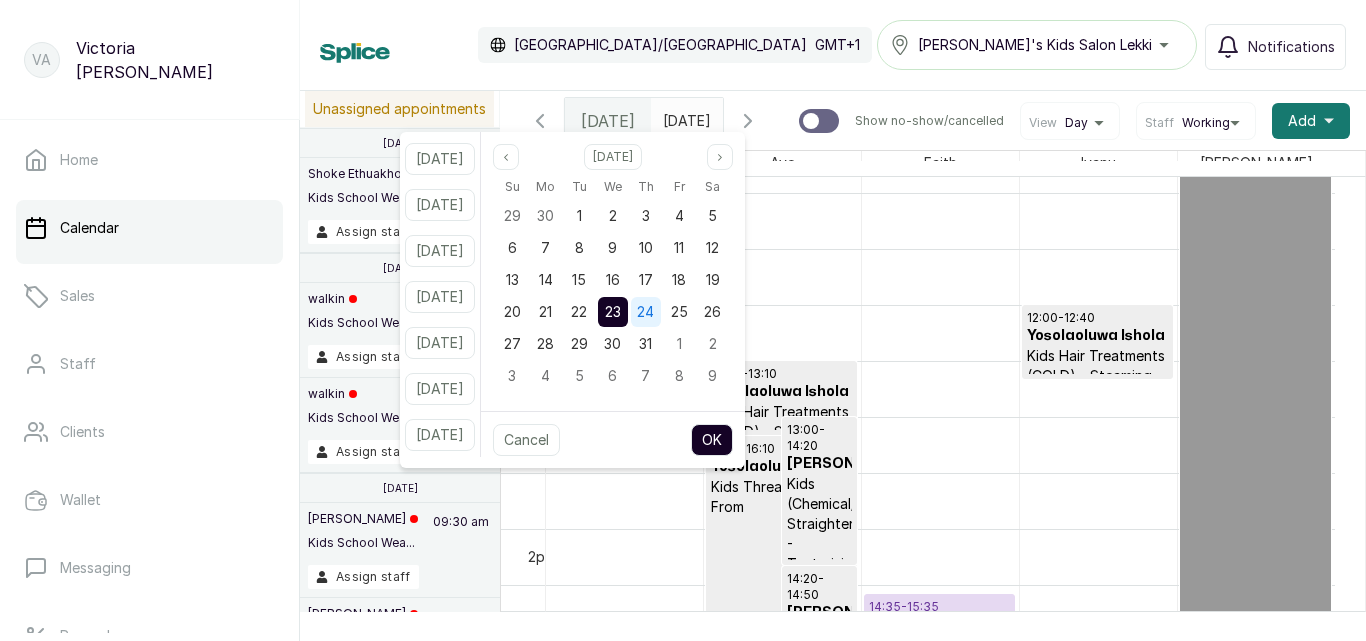 click on "24" at bounding box center [646, 312] 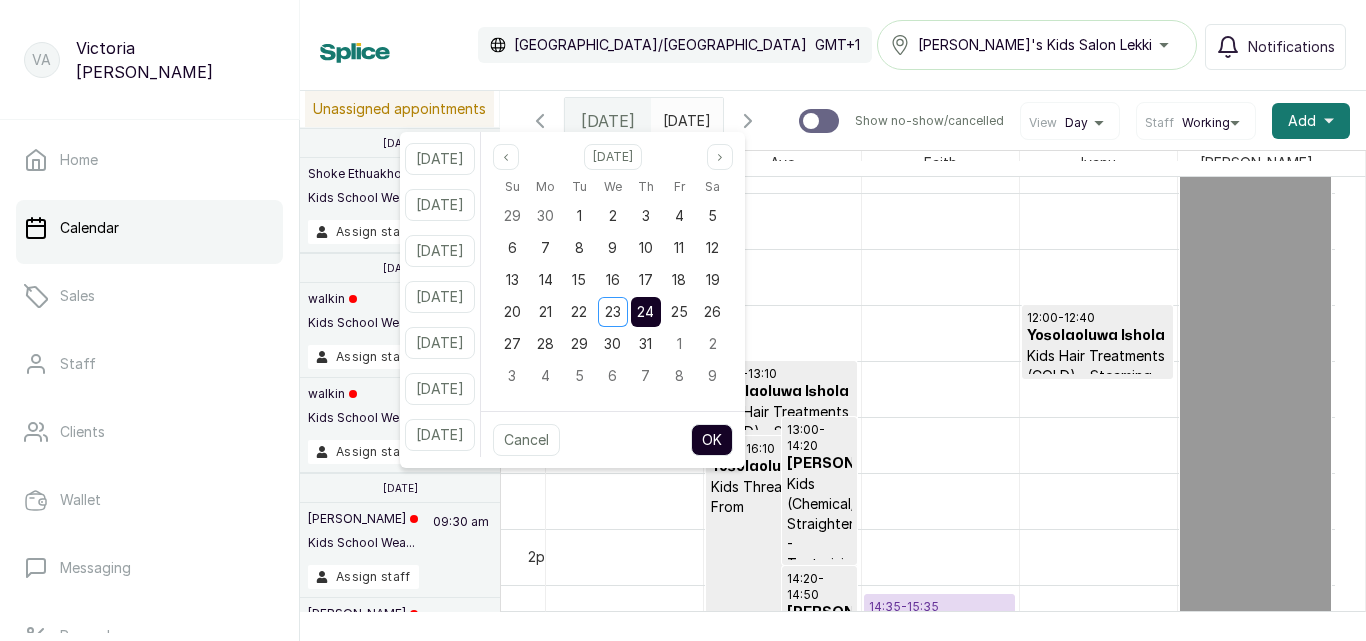 click on "24" at bounding box center (646, 312) 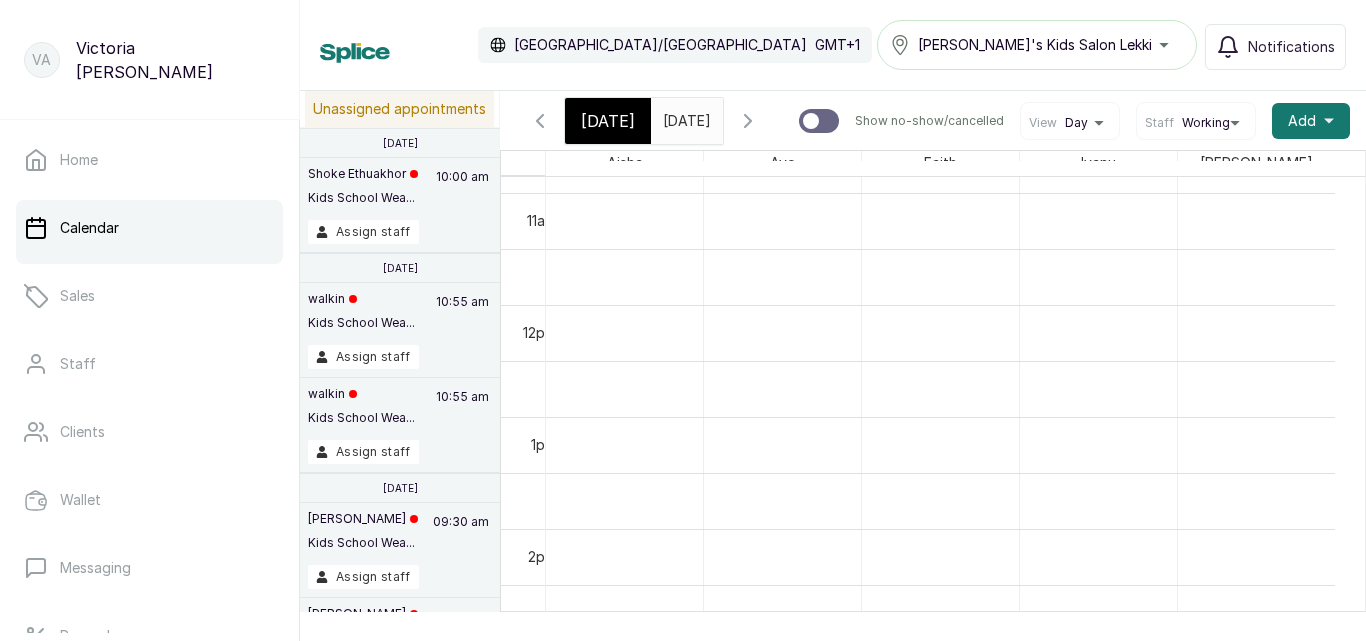 type on "[DATE]" 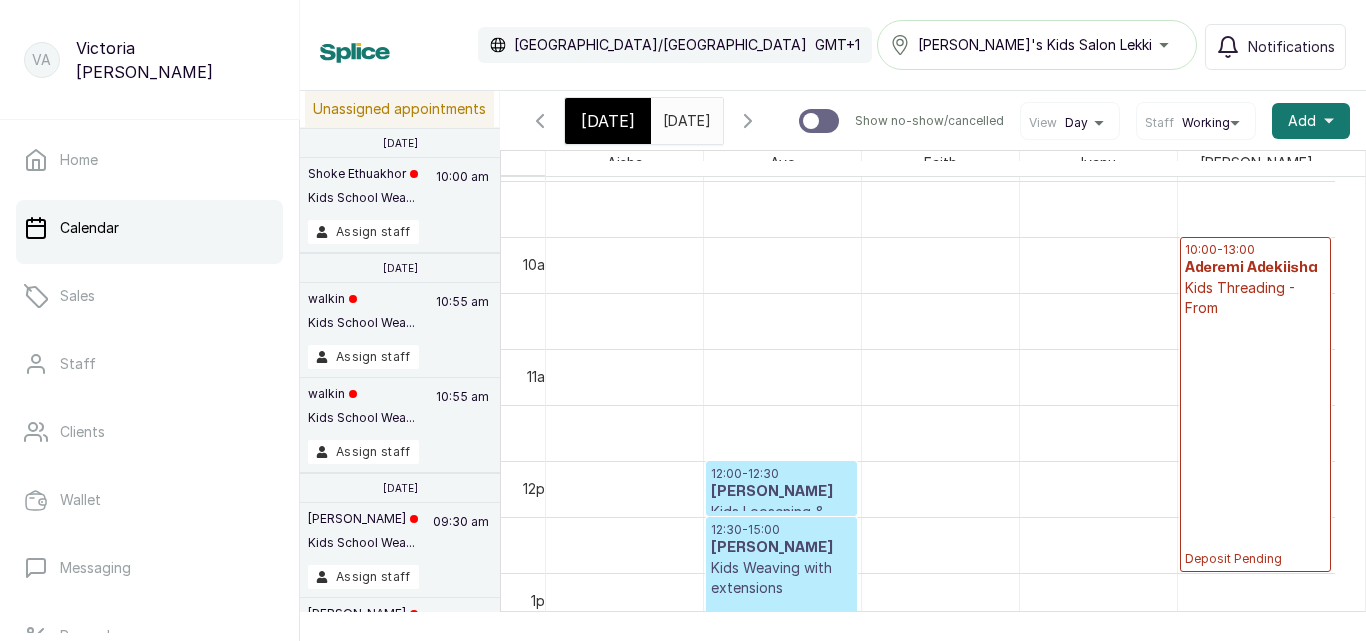 click on "10:00  -  13:00 Aderemi Adekiisha Kids Threading  - From Deposit Pending" at bounding box center [1255, 404] 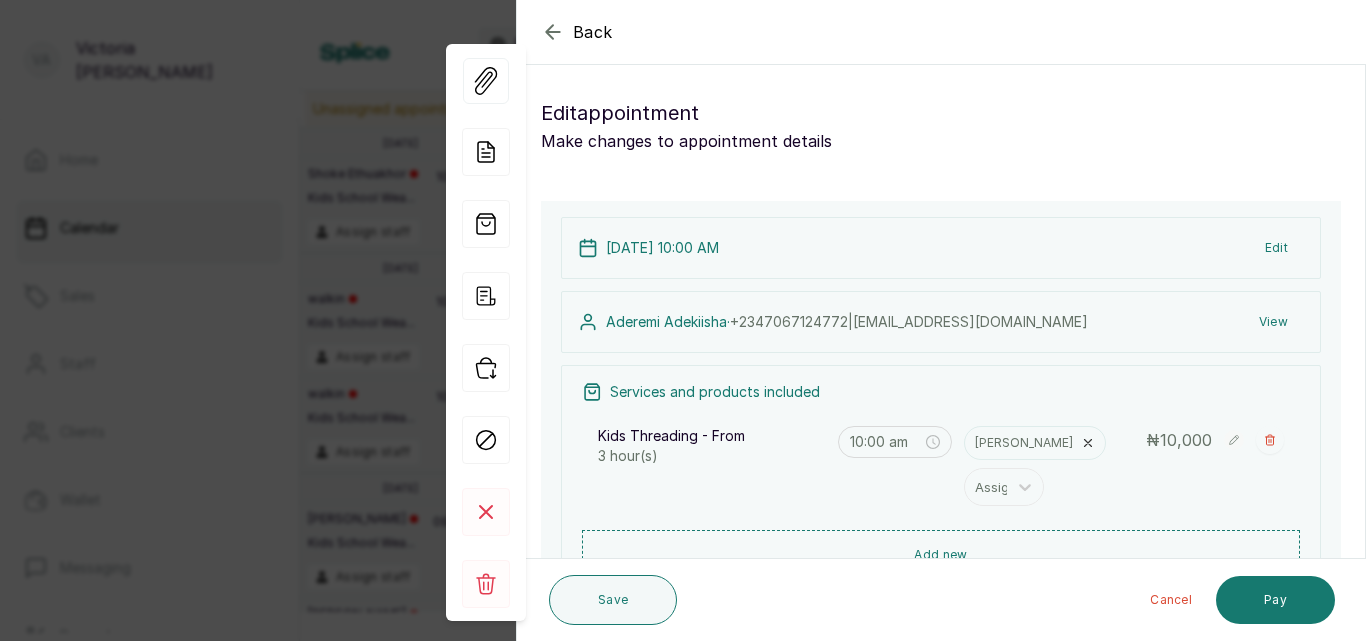 click on "Edit" at bounding box center [1276, 248] 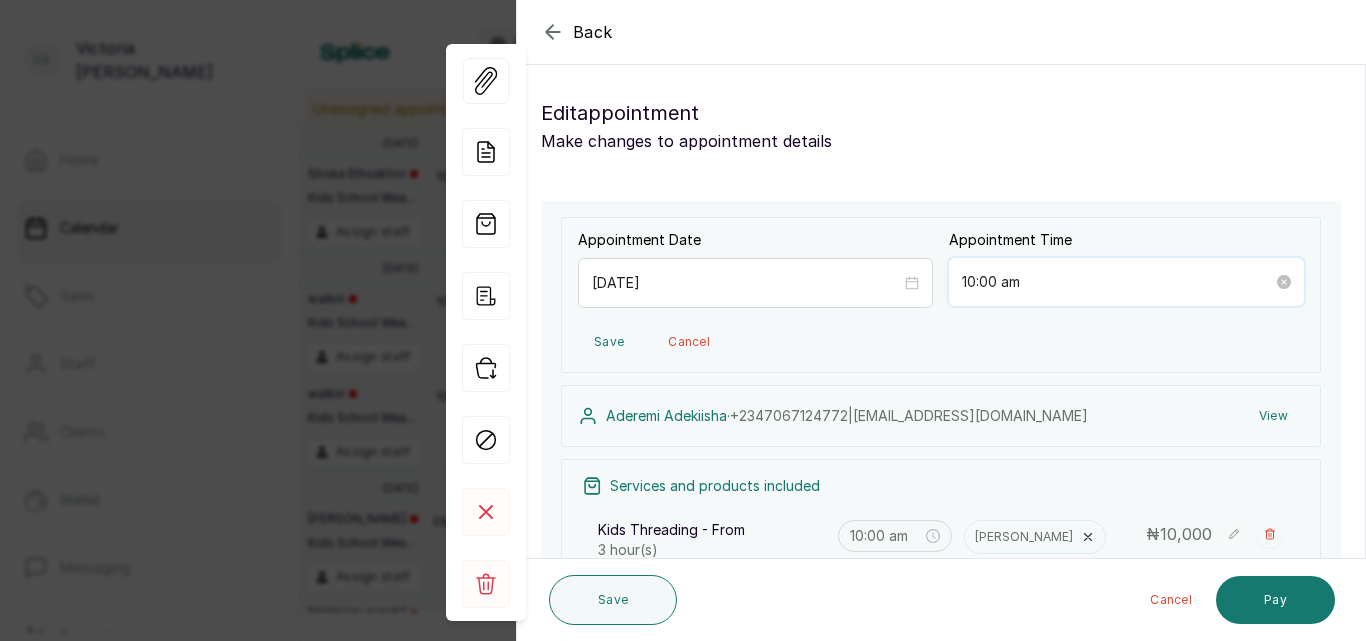 click on "10:00 am" at bounding box center (1117, 282) 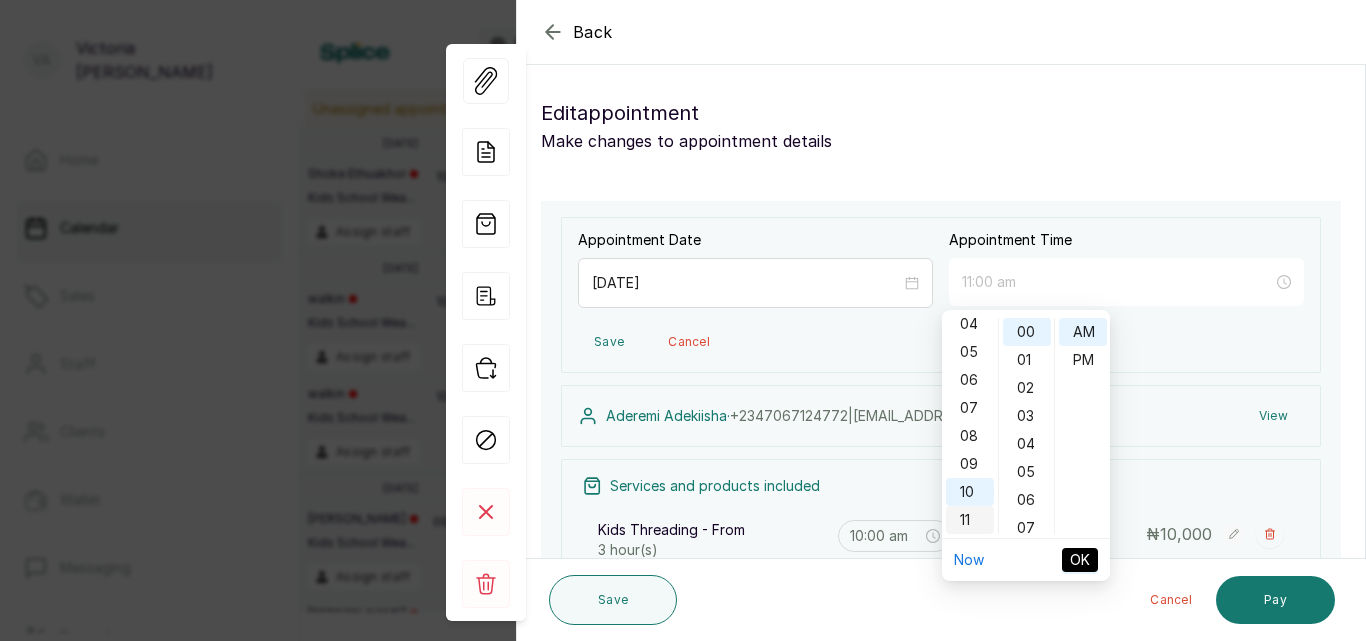click on "11" at bounding box center (970, 520) 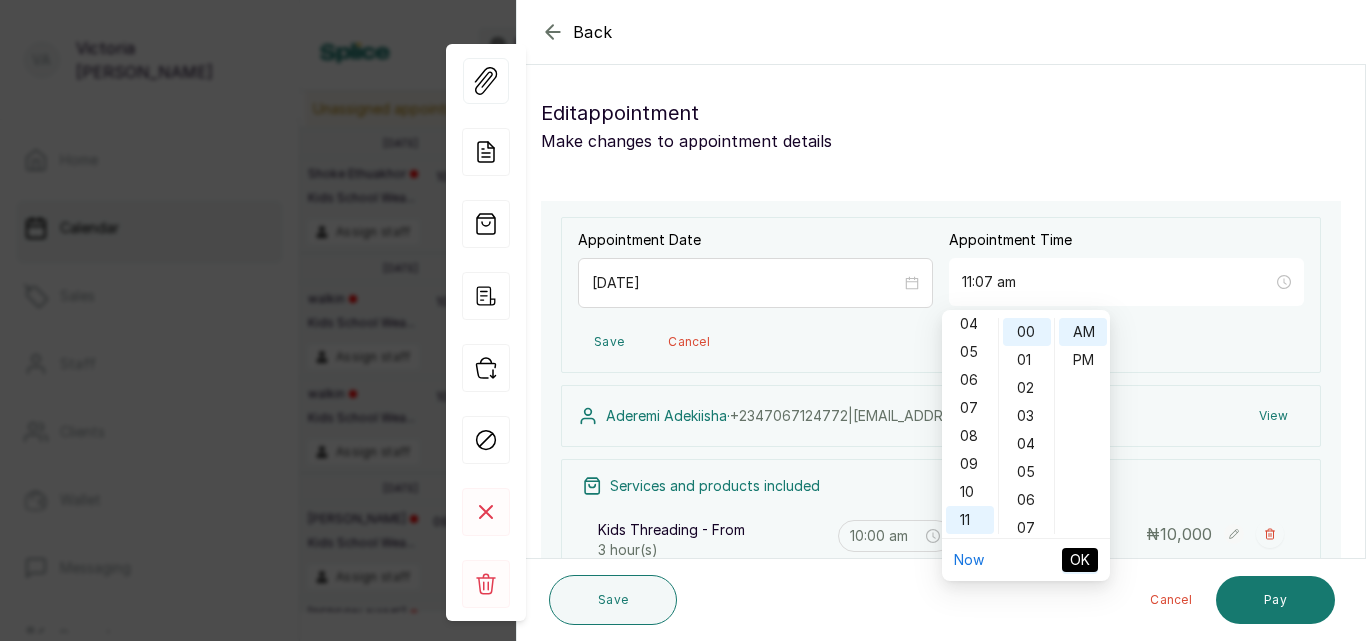 type on "11:00 am" 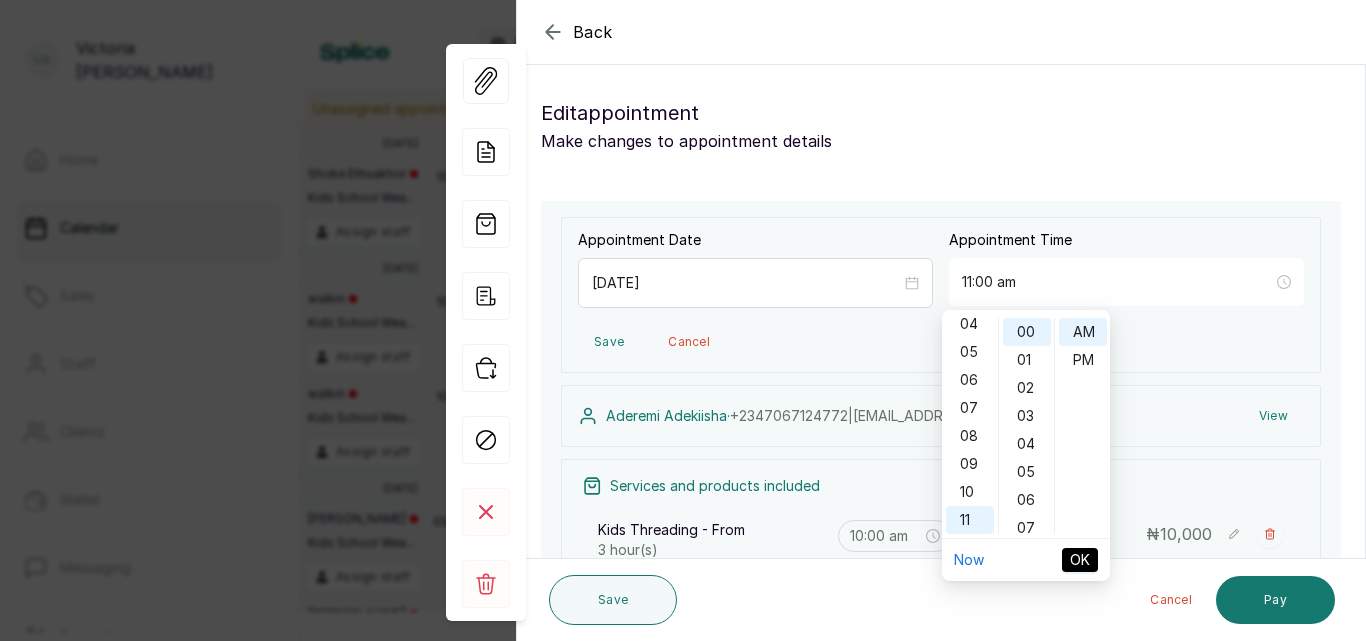 click on "OK" at bounding box center [1080, 560] 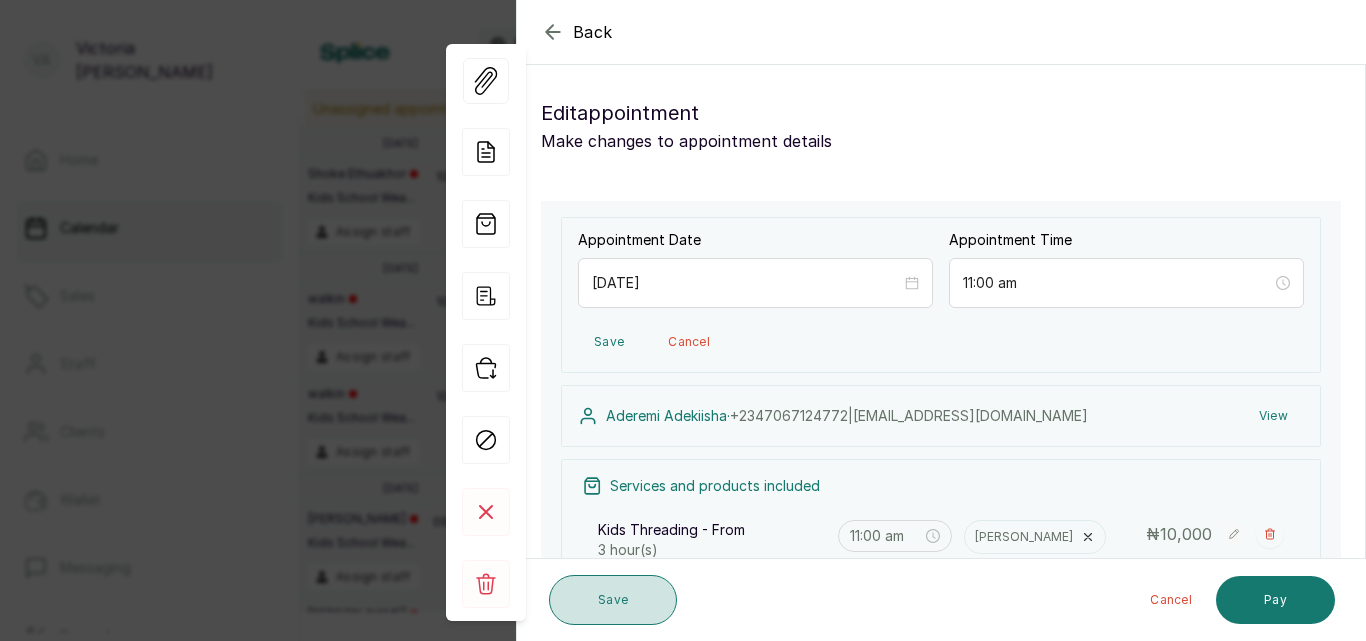 click on "Save" at bounding box center (613, 600) 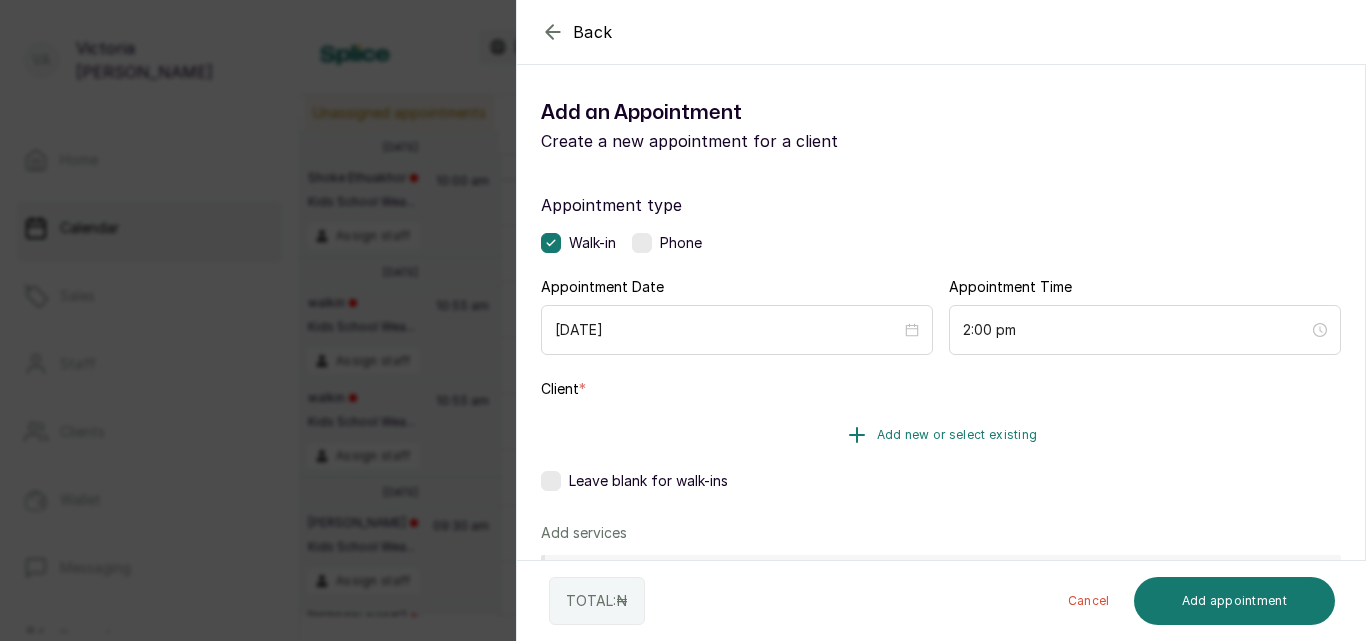 click on "Add new or select existing" at bounding box center [957, 435] 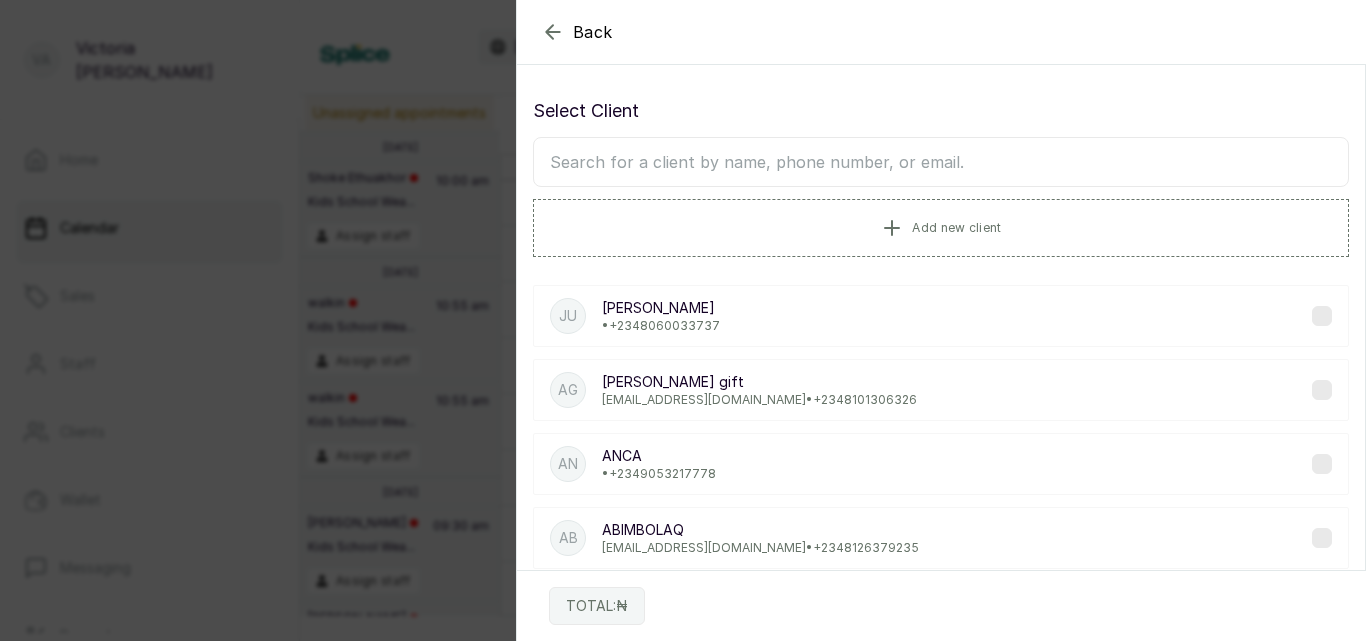 click at bounding box center (941, 162) 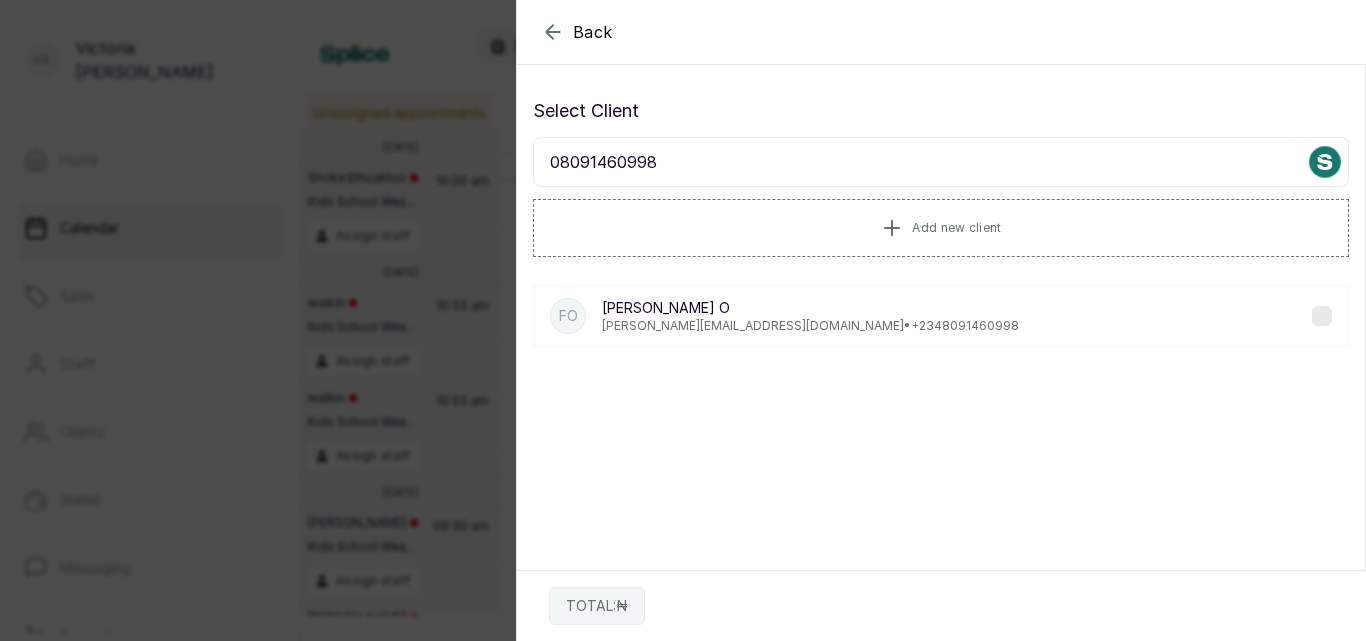 type on "08091460998" 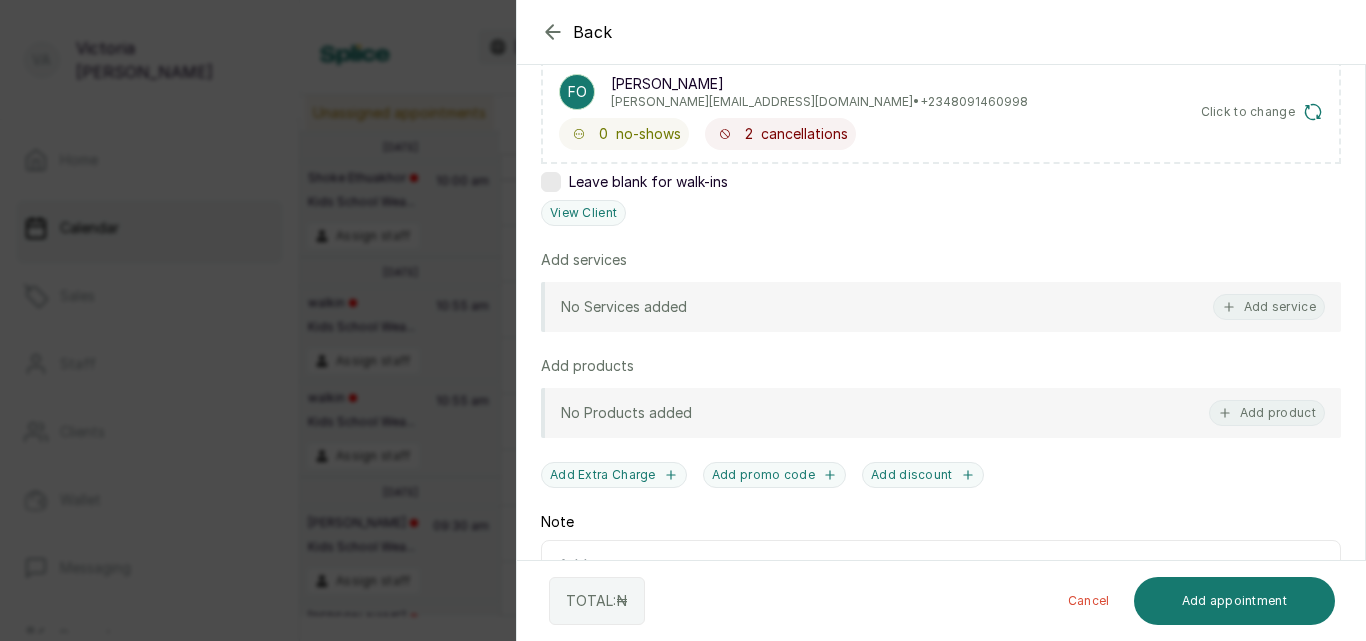 scroll, scrollTop: 358, scrollLeft: 0, axis: vertical 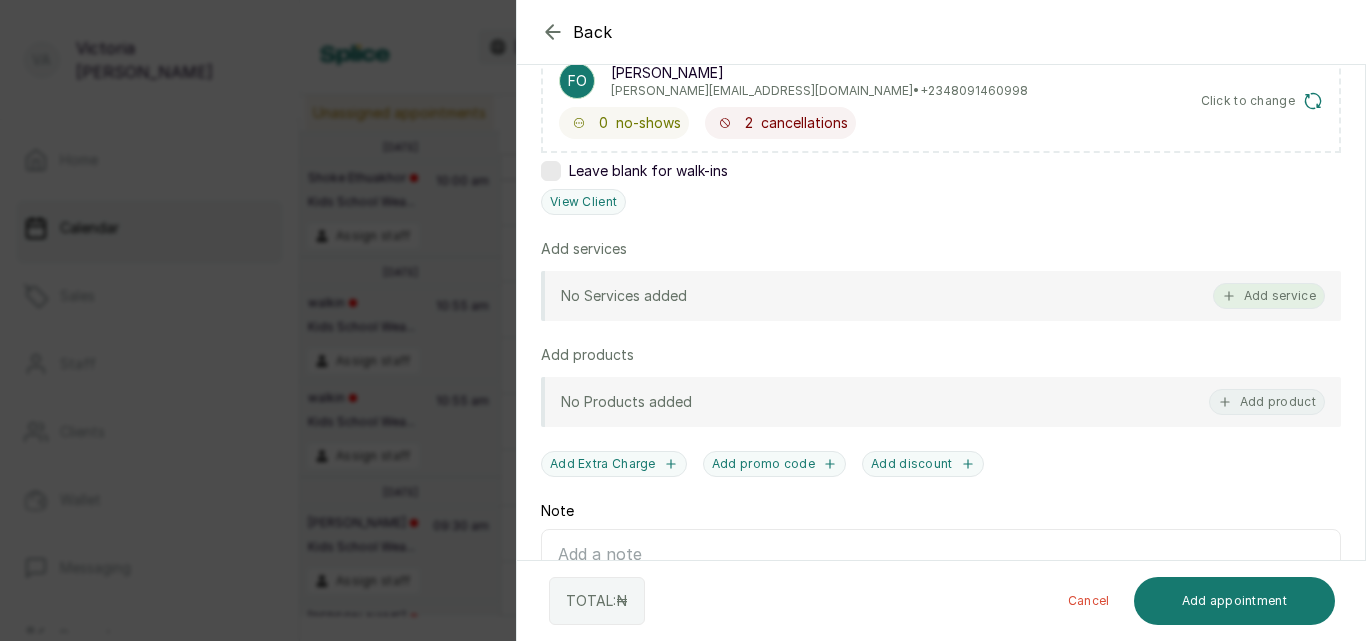 click on "Add service" at bounding box center (1269, 296) 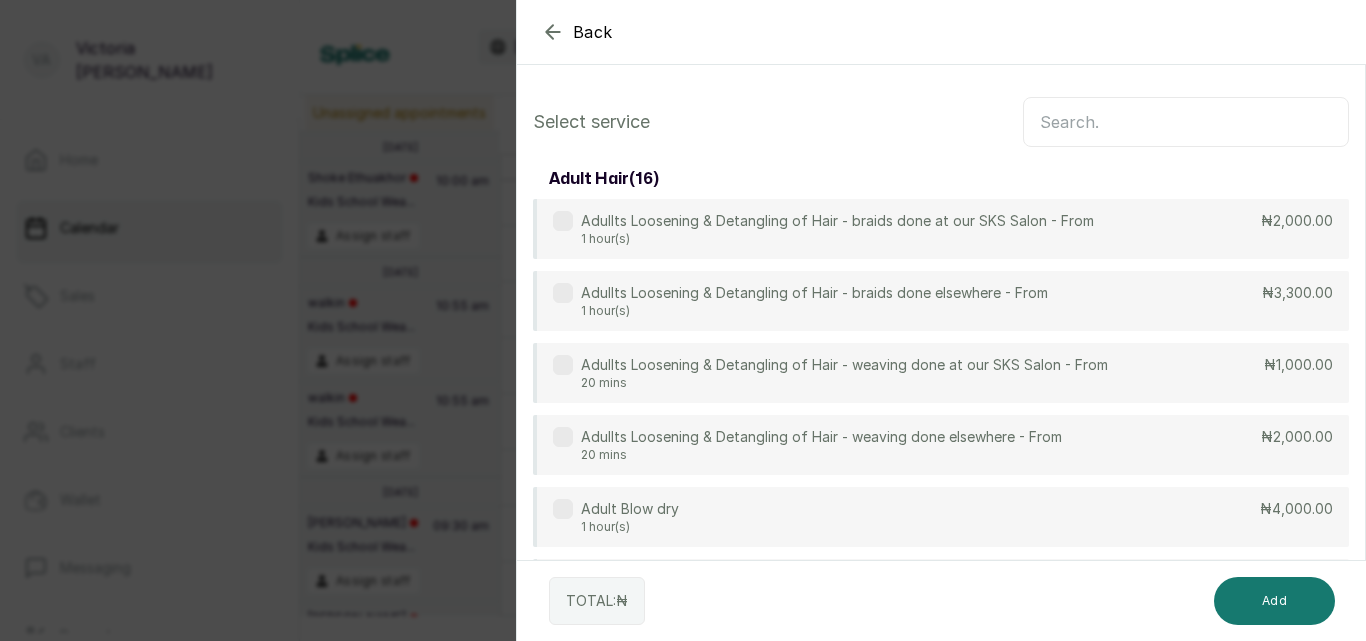 click at bounding box center (1186, 122) 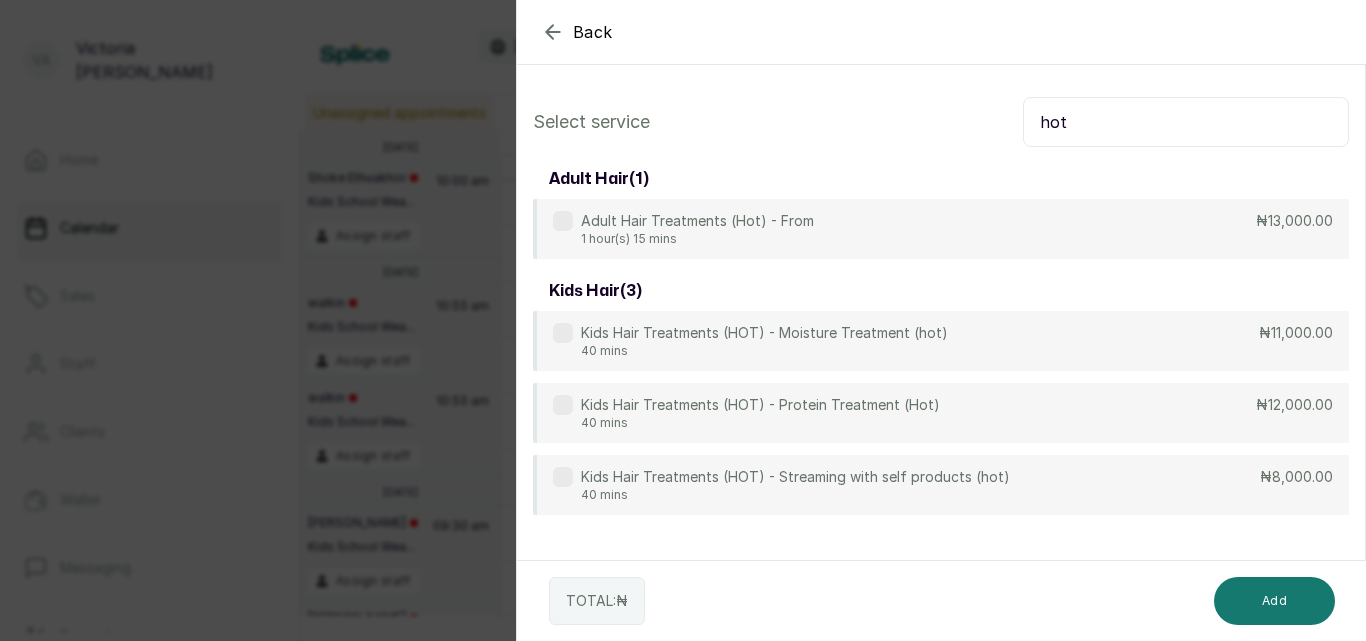 type on "hot" 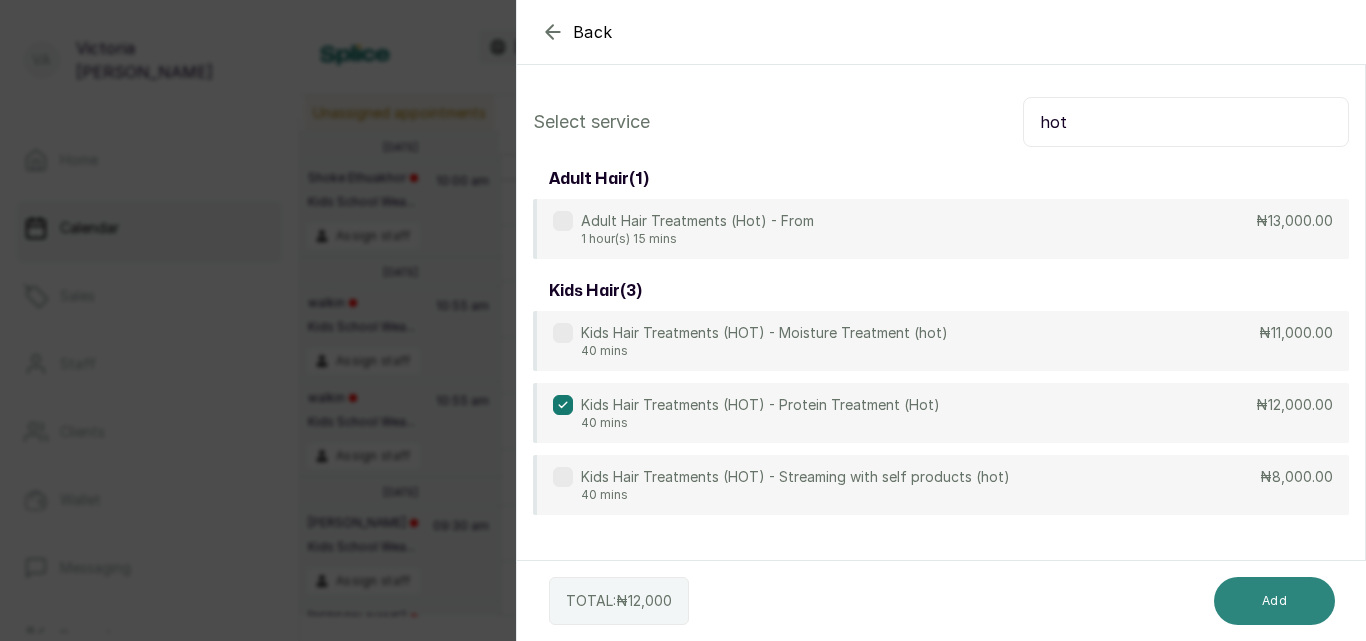 click on "Add" at bounding box center (1274, 601) 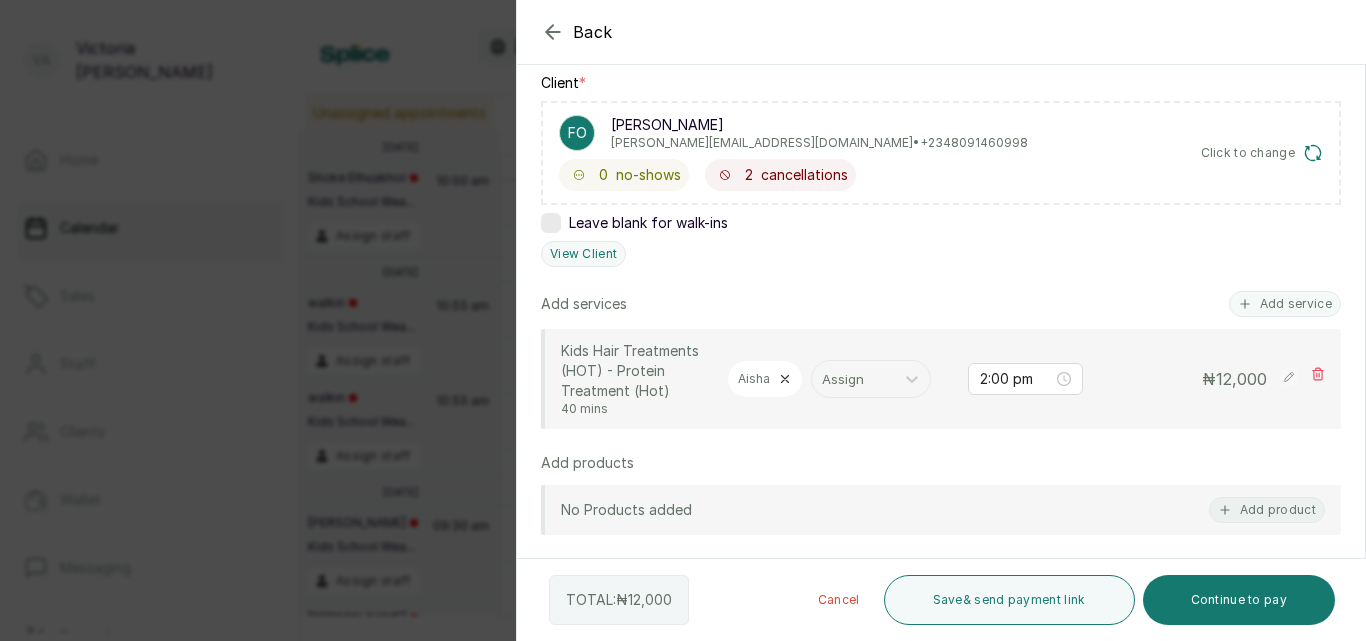 scroll, scrollTop: 327, scrollLeft: 0, axis: vertical 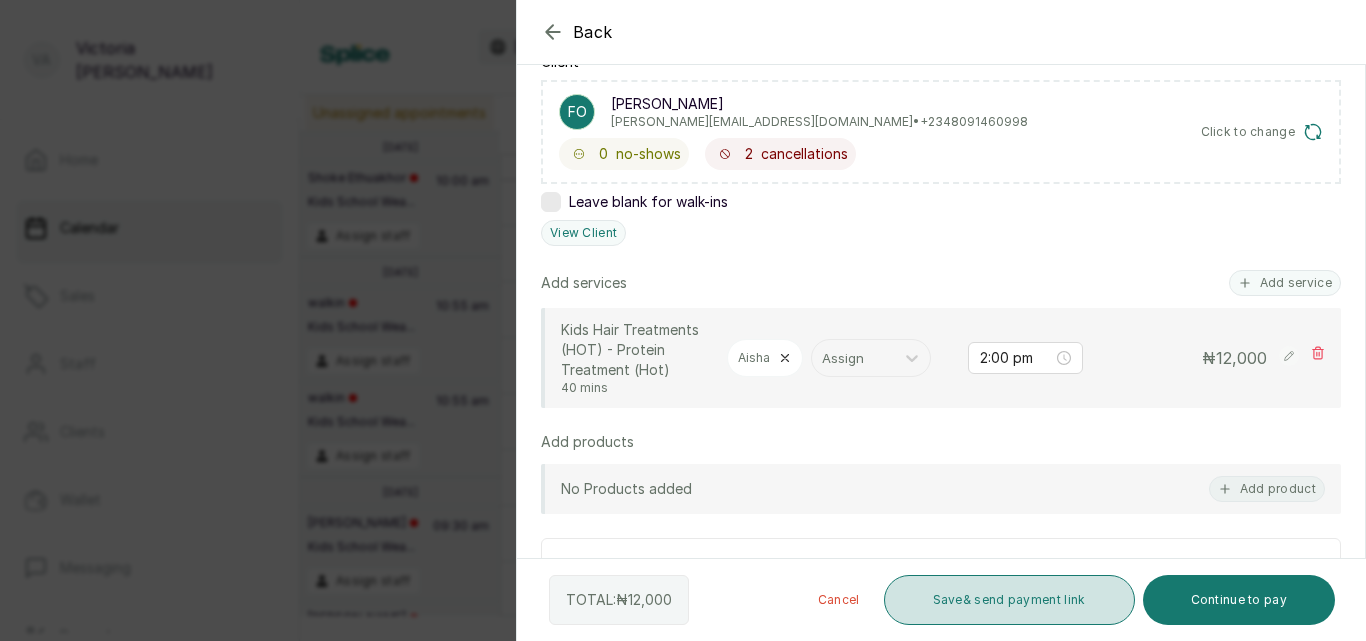 click on "Save  & send payment link" at bounding box center [1009, 600] 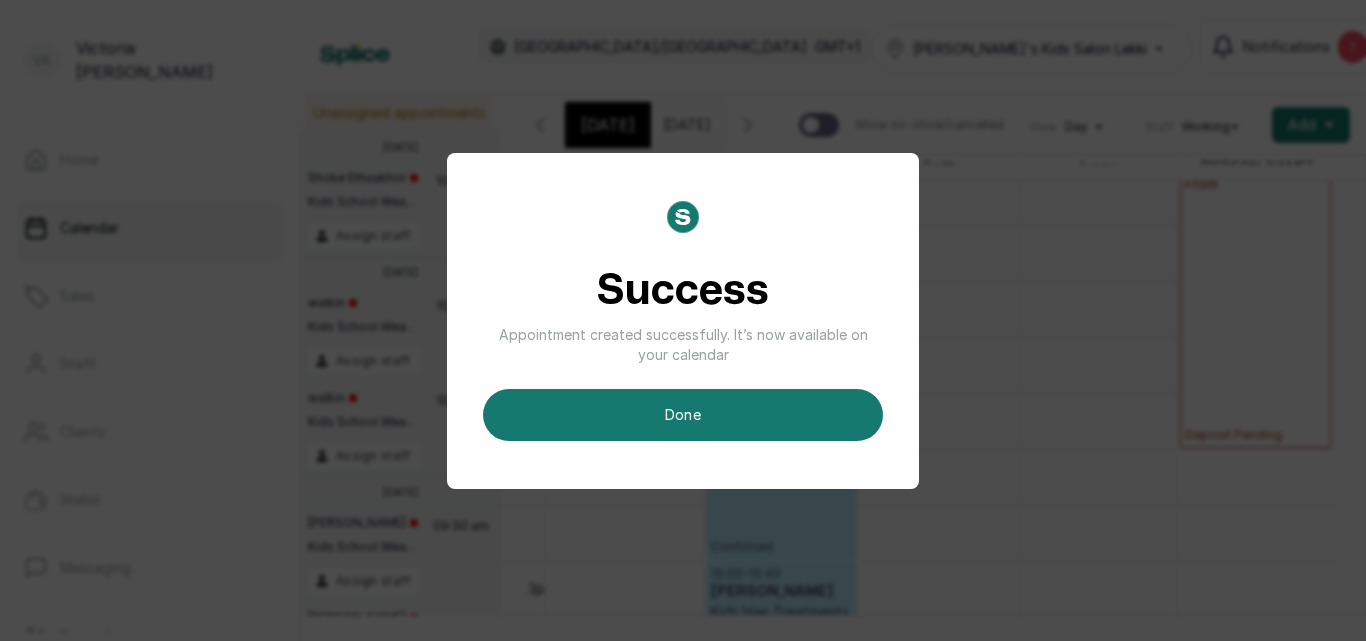 scroll, scrollTop: 0, scrollLeft: 10, axis: horizontal 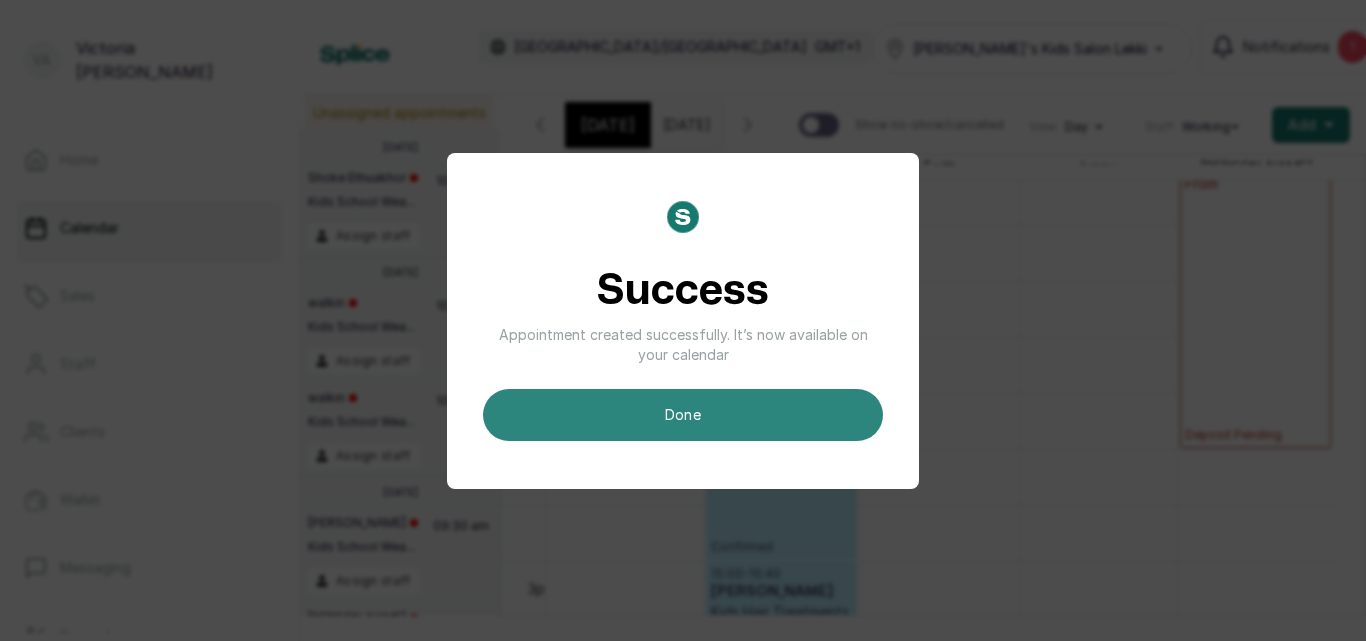 click on "done" at bounding box center (683, 415) 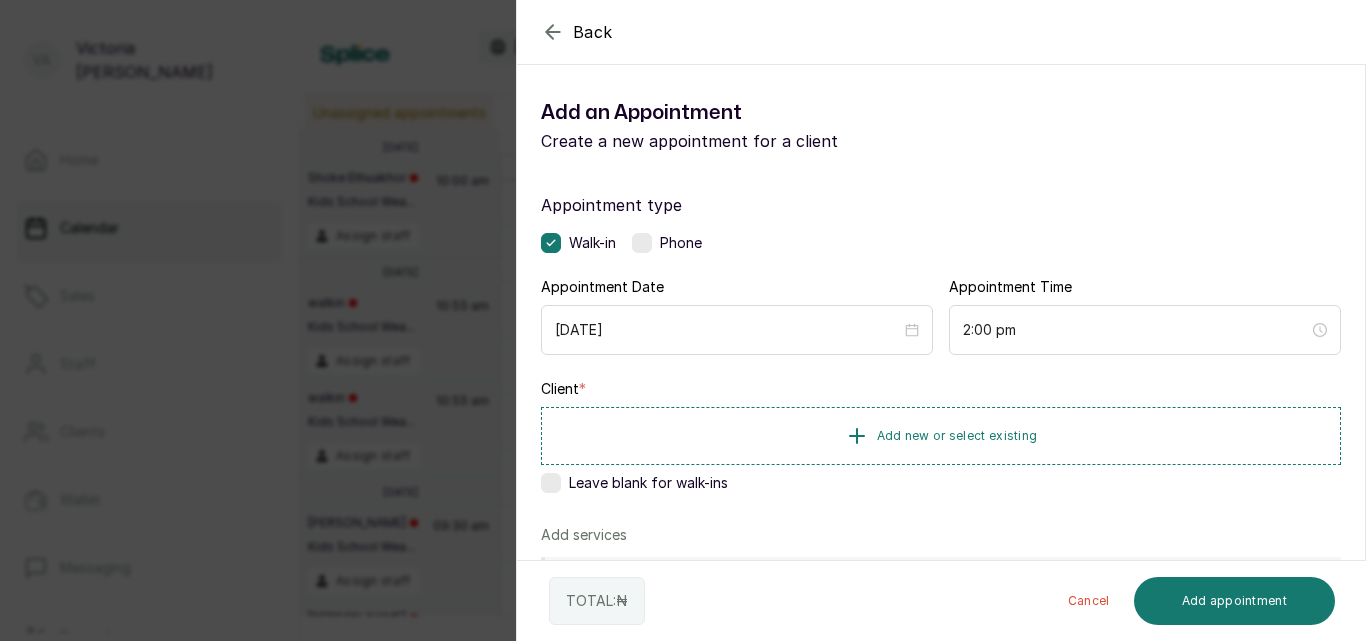 scroll, scrollTop: 673, scrollLeft: 0, axis: vertical 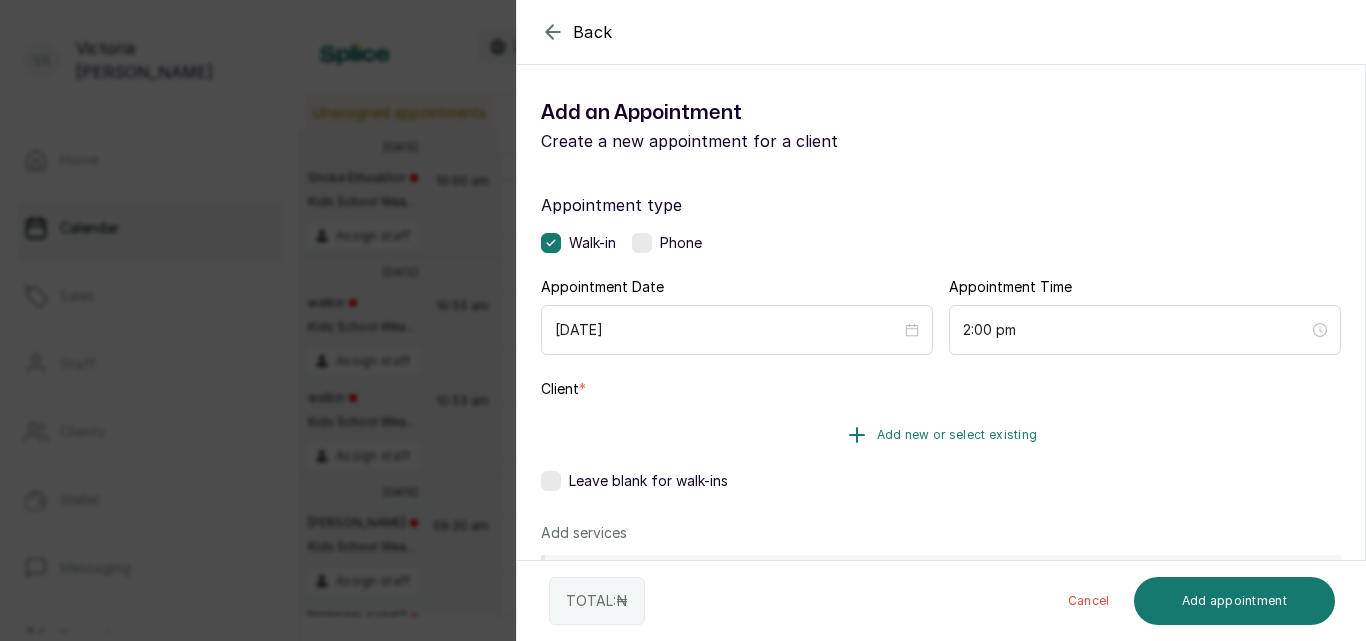 click on "Add new or select existing" at bounding box center [957, 435] 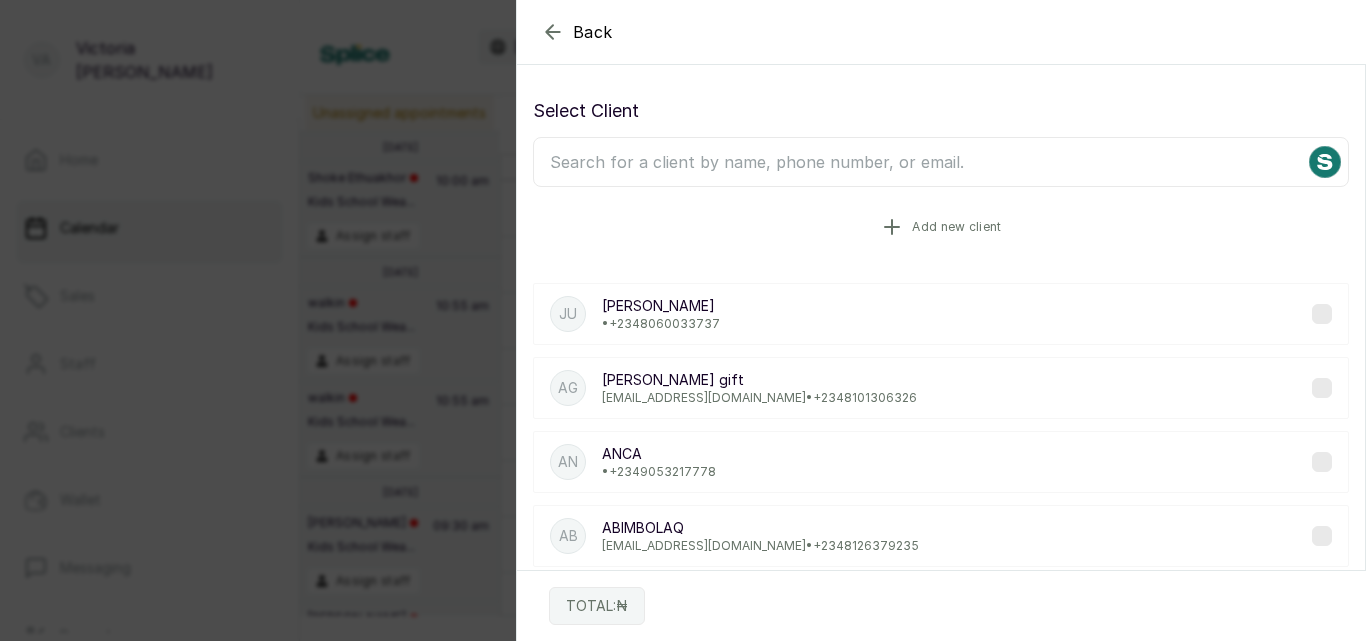 click on "Add new client" at bounding box center (956, 227) 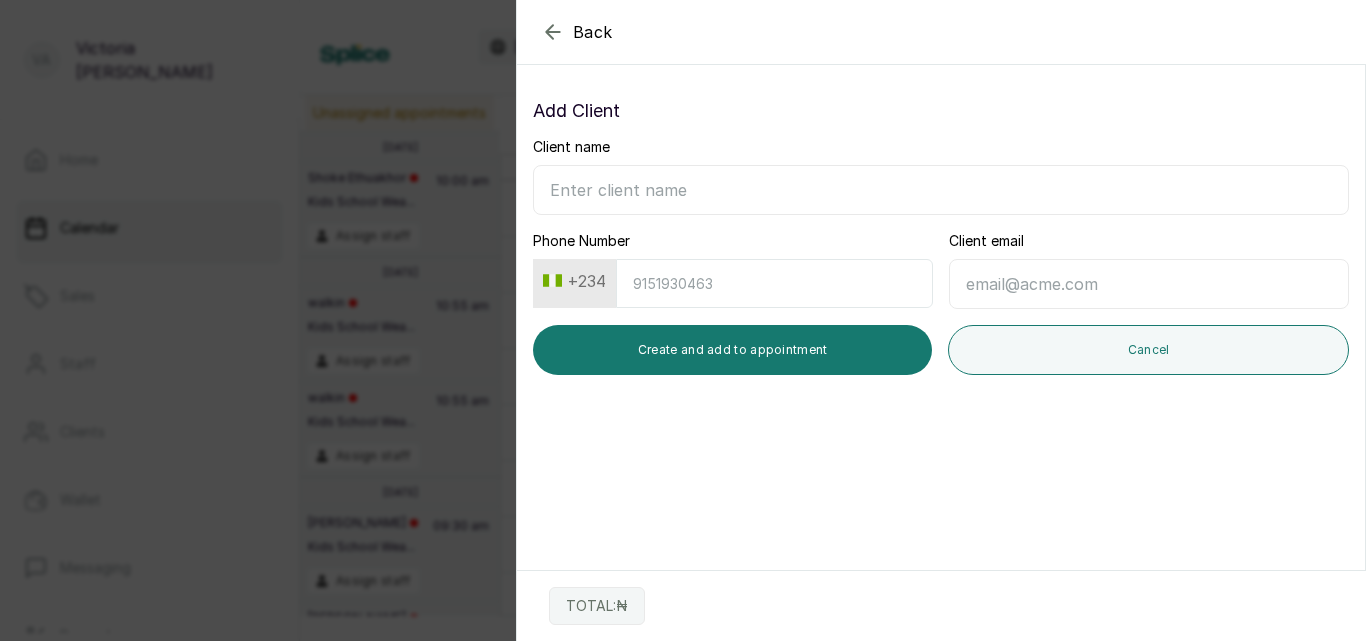 click on "Client name" at bounding box center (941, 190) 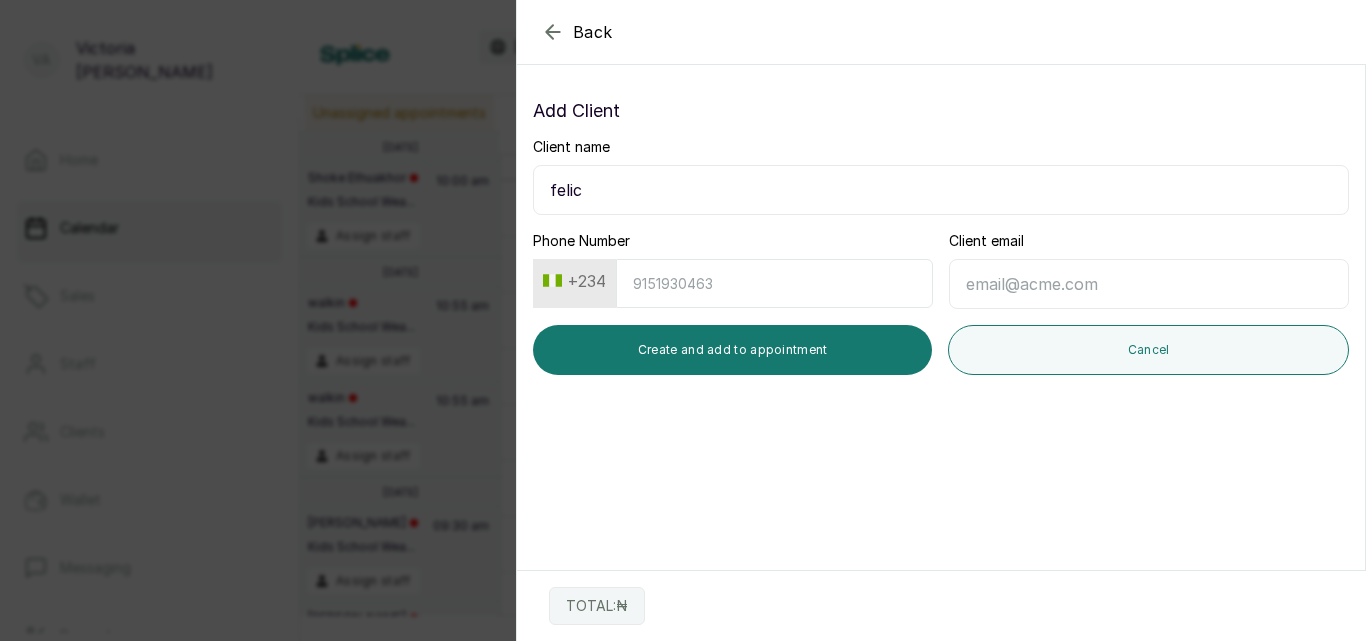 type on "felic" 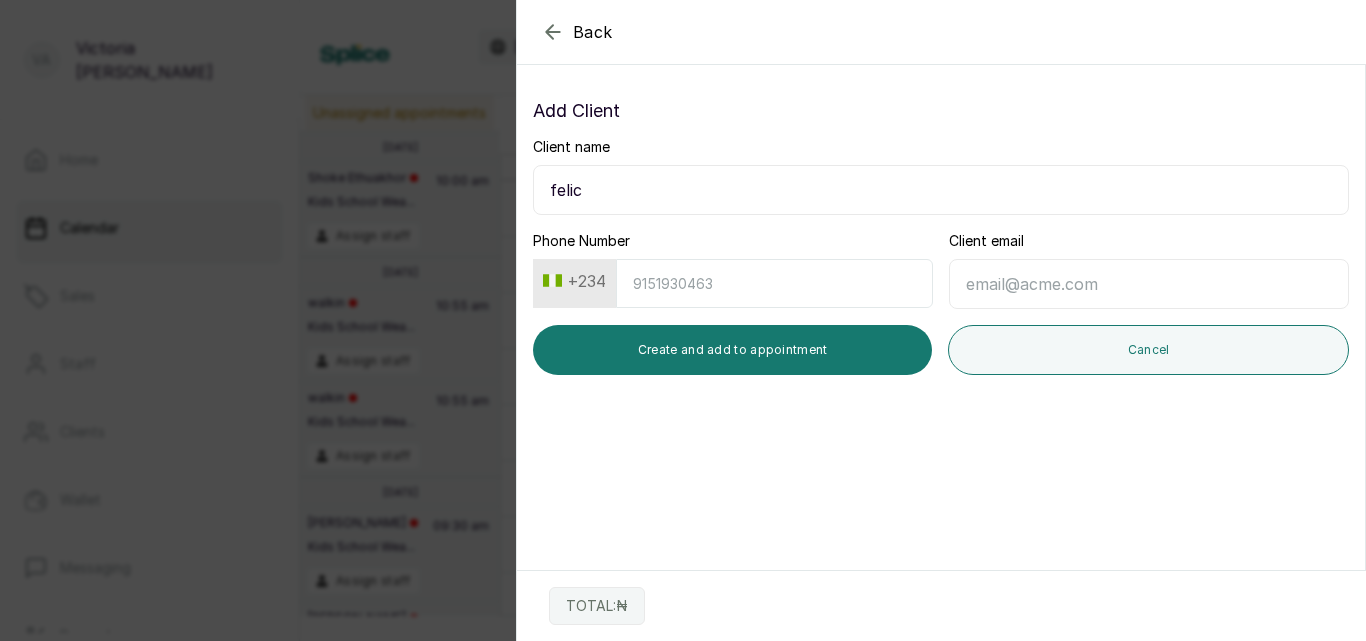 click 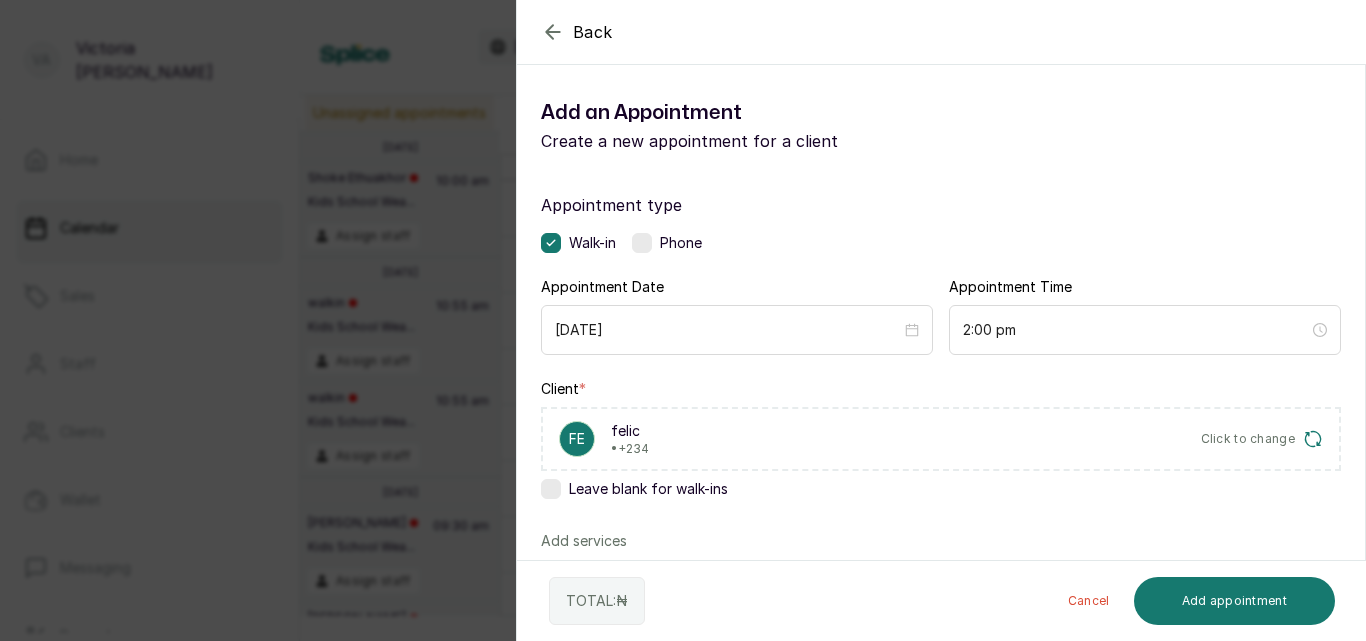 click at bounding box center (642, 243) 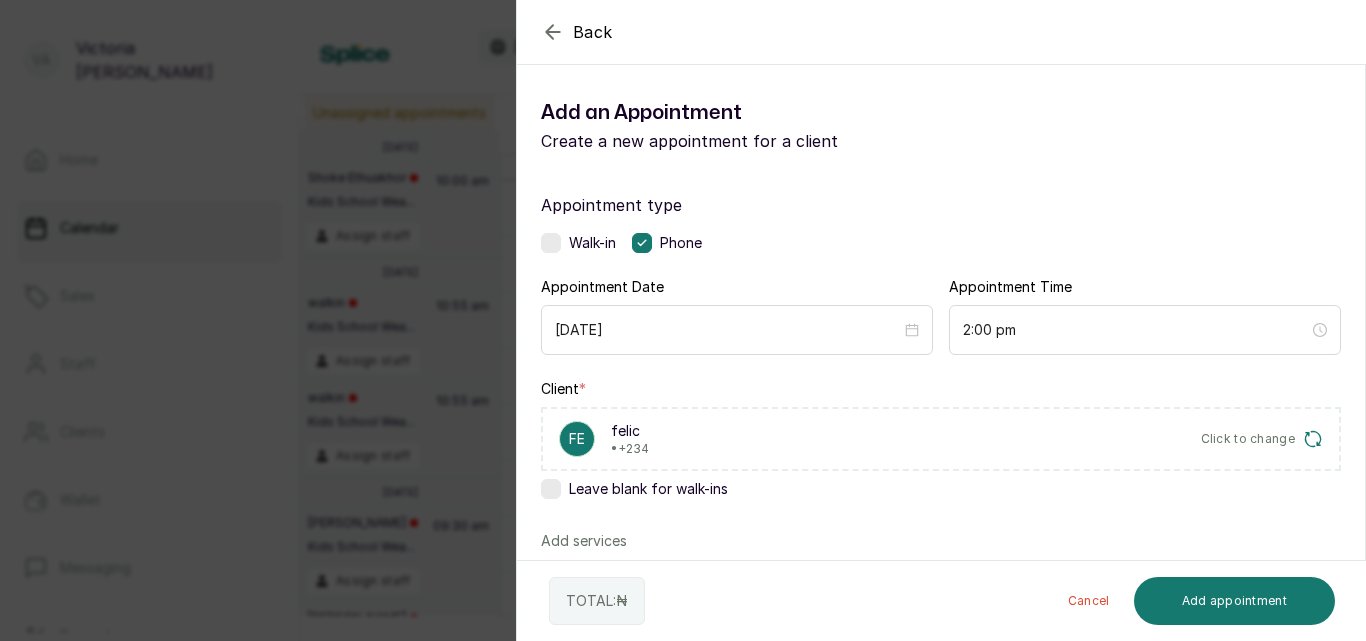 click on "fe felic  •  +234 Click to change" at bounding box center [941, 439] 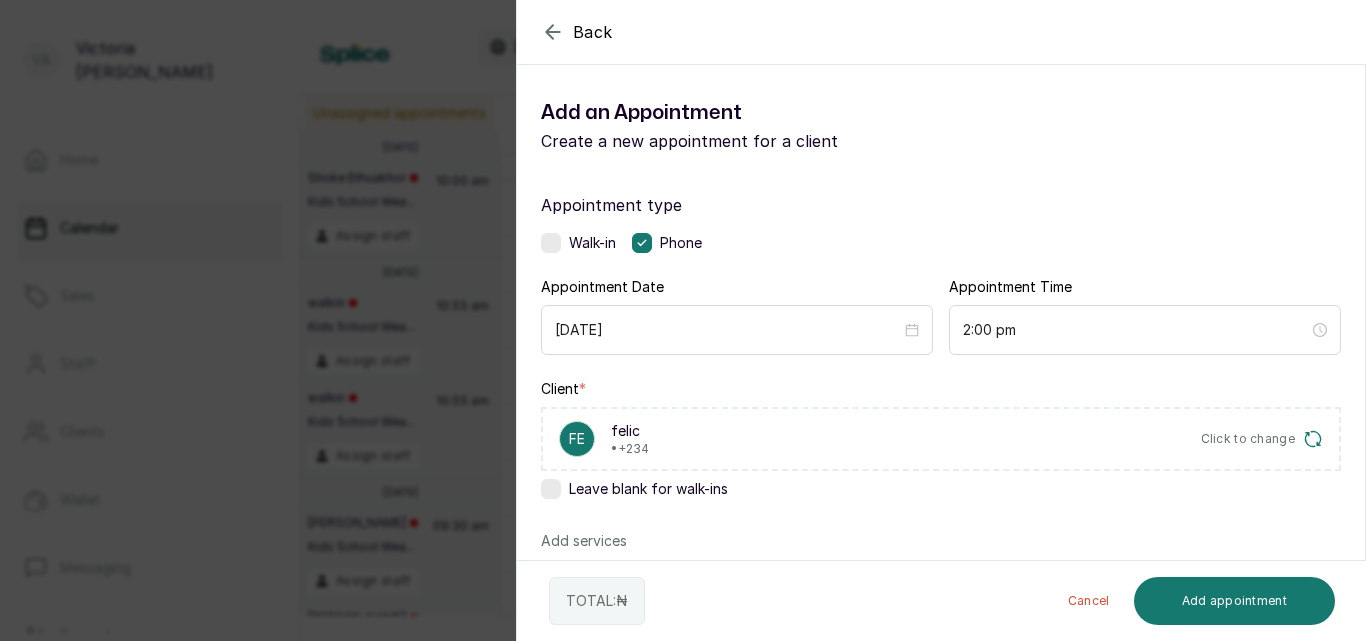 click on "Click to change" at bounding box center (1248, 439) 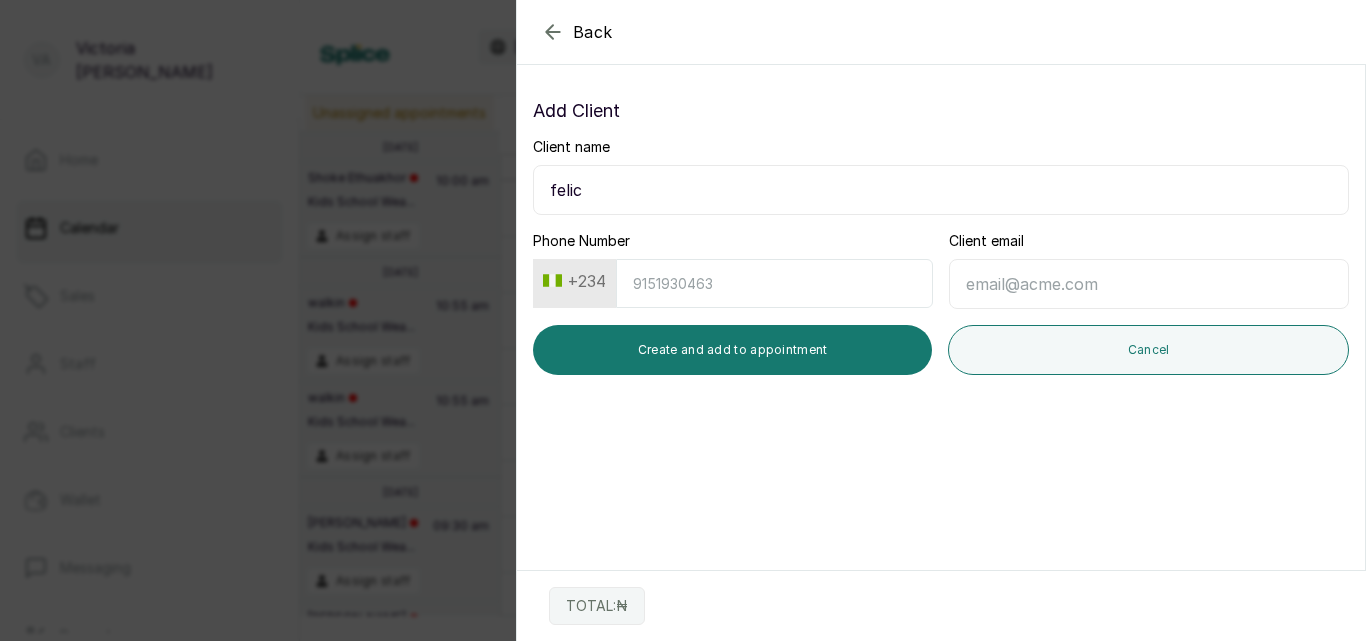 click on "felic" at bounding box center (941, 190) 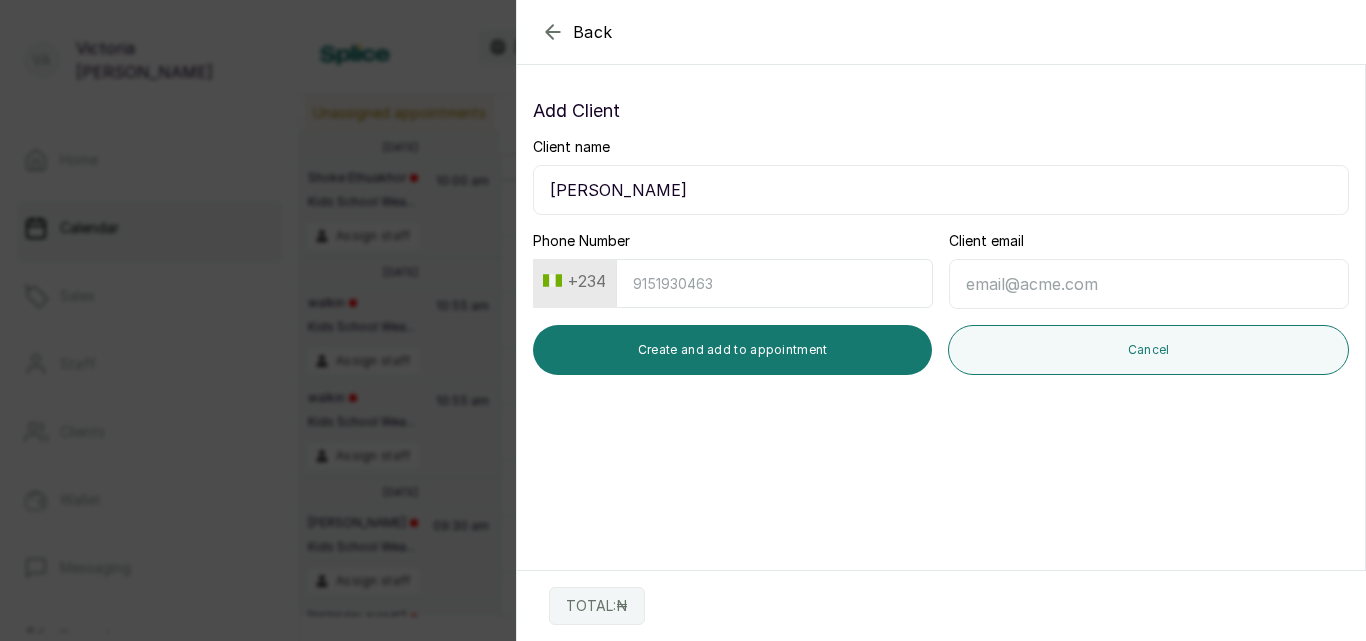 type on "[PERSON_NAME]" 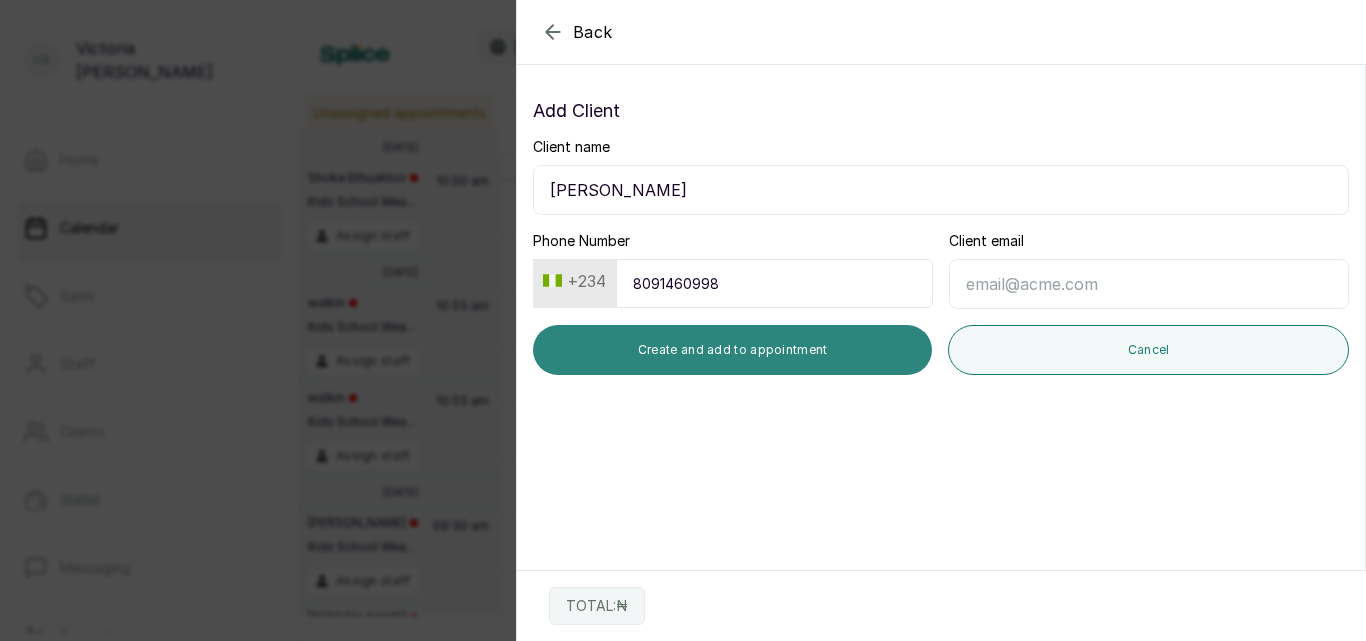 type on "8091460998" 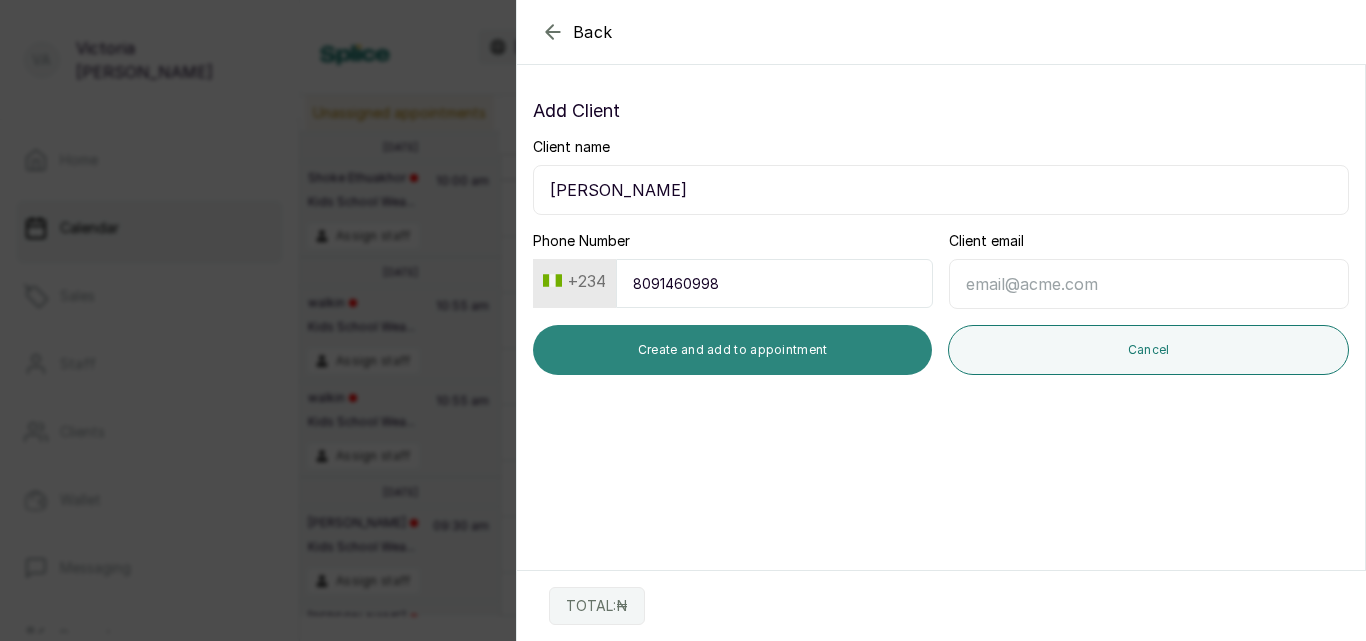 click on "Create and add to appointment" at bounding box center [732, 350] 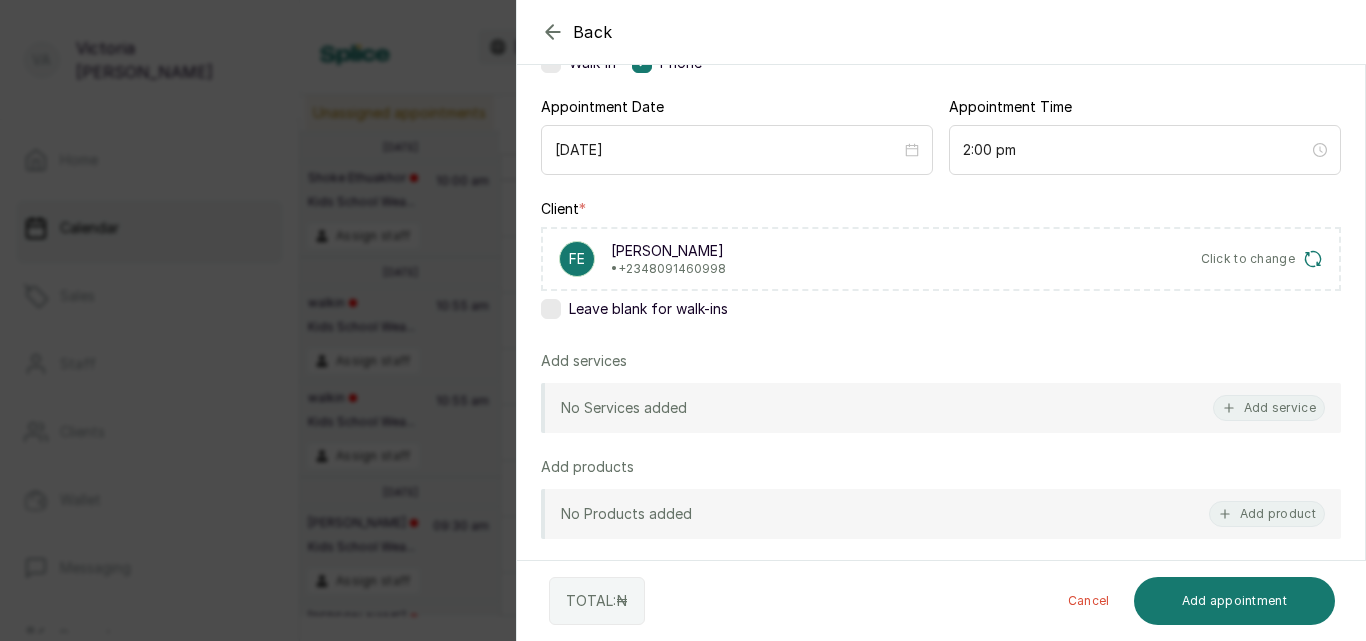 scroll, scrollTop: 205, scrollLeft: 0, axis: vertical 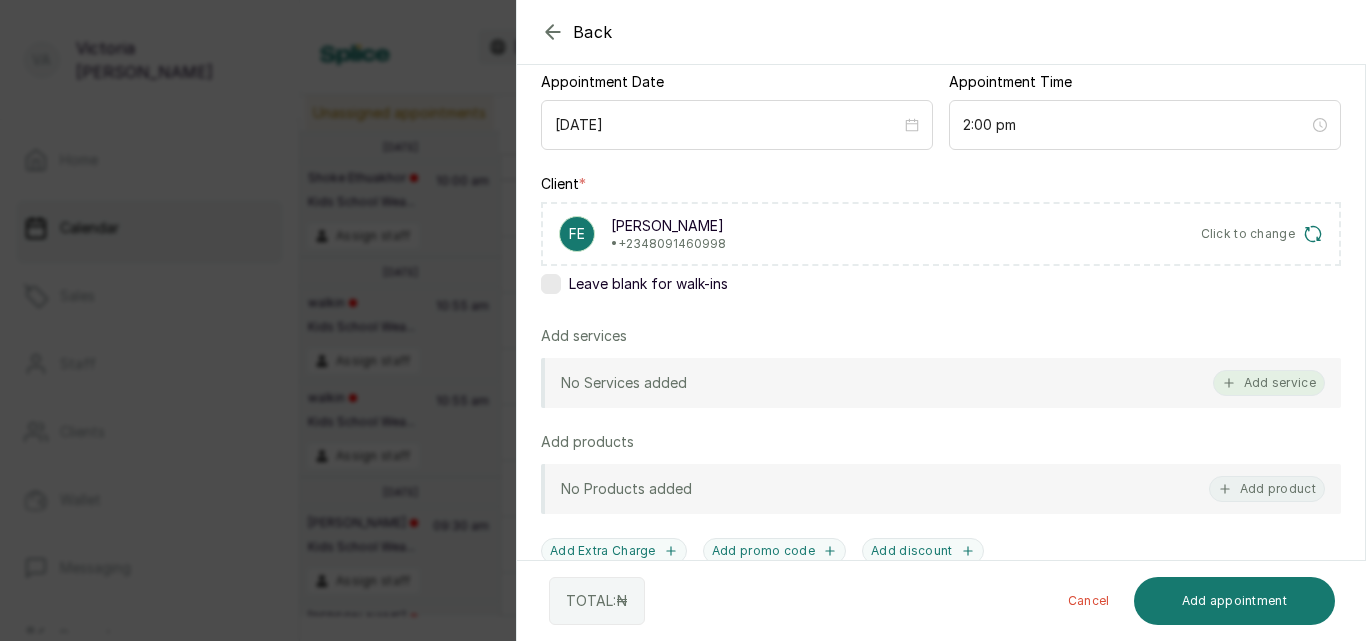 click on "Add service" at bounding box center (1269, 383) 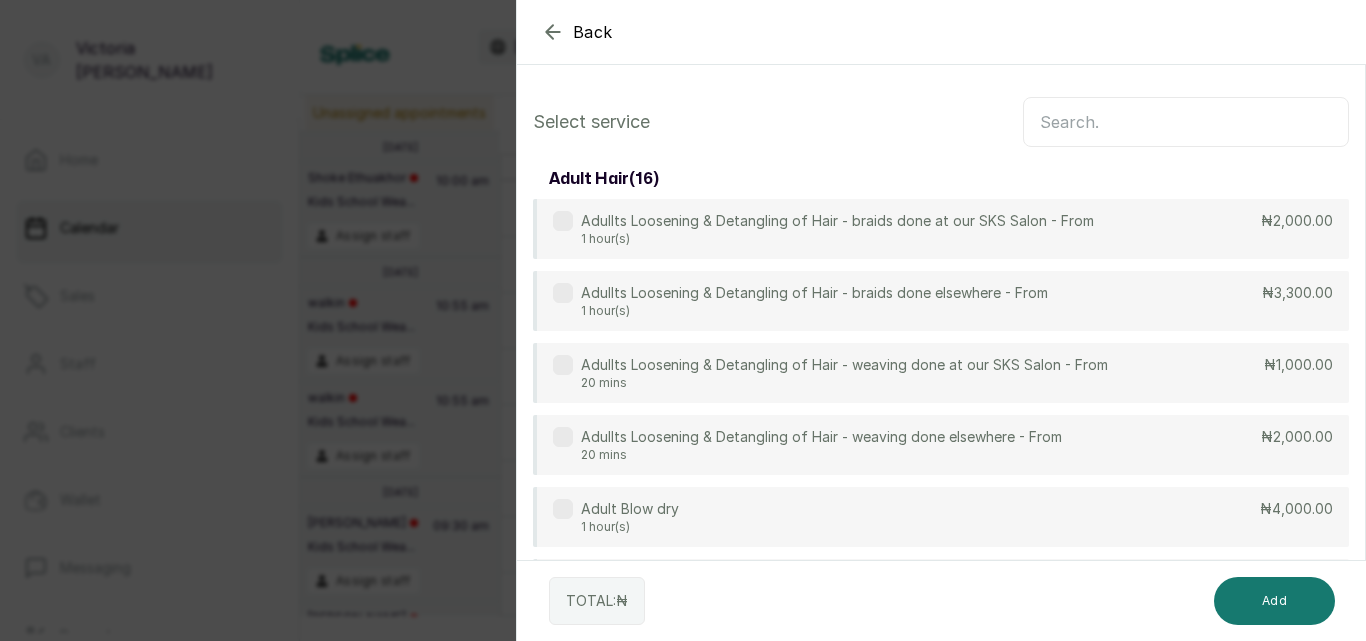 click at bounding box center (1186, 122) 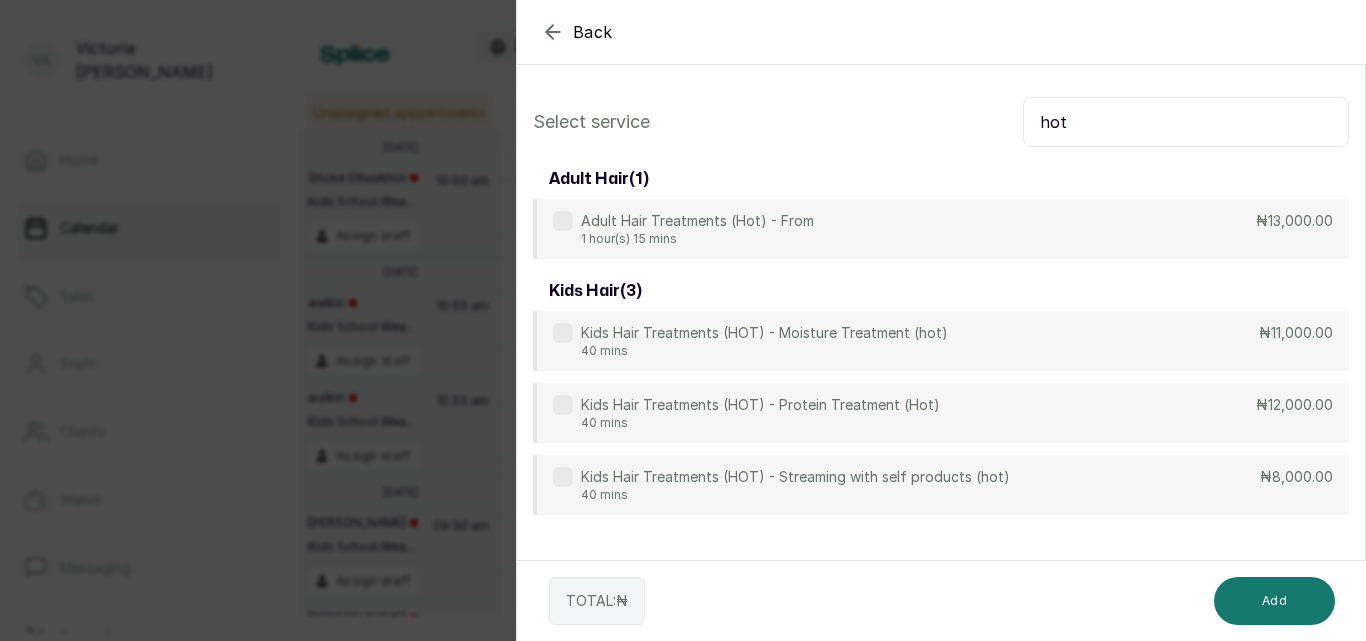 type on "hot" 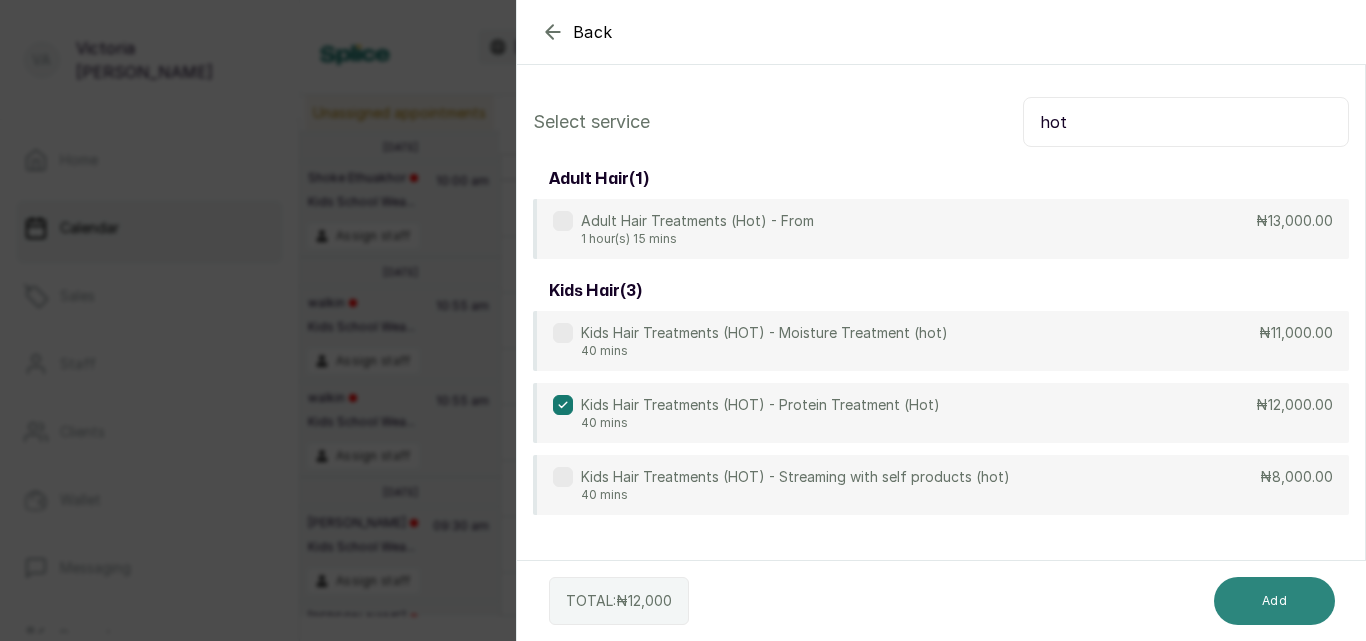 click on "Add" at bounding box center (1274, 601) 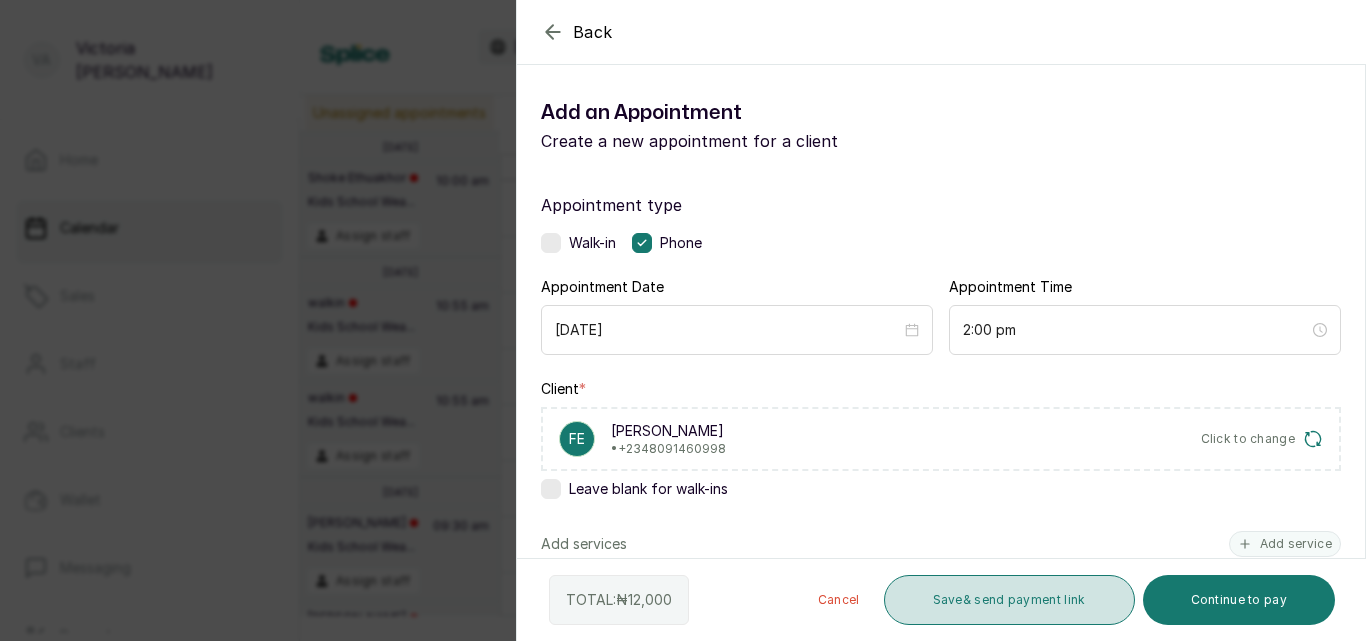 click on "Save  & send payment link" at bounding box center (1009, 600) 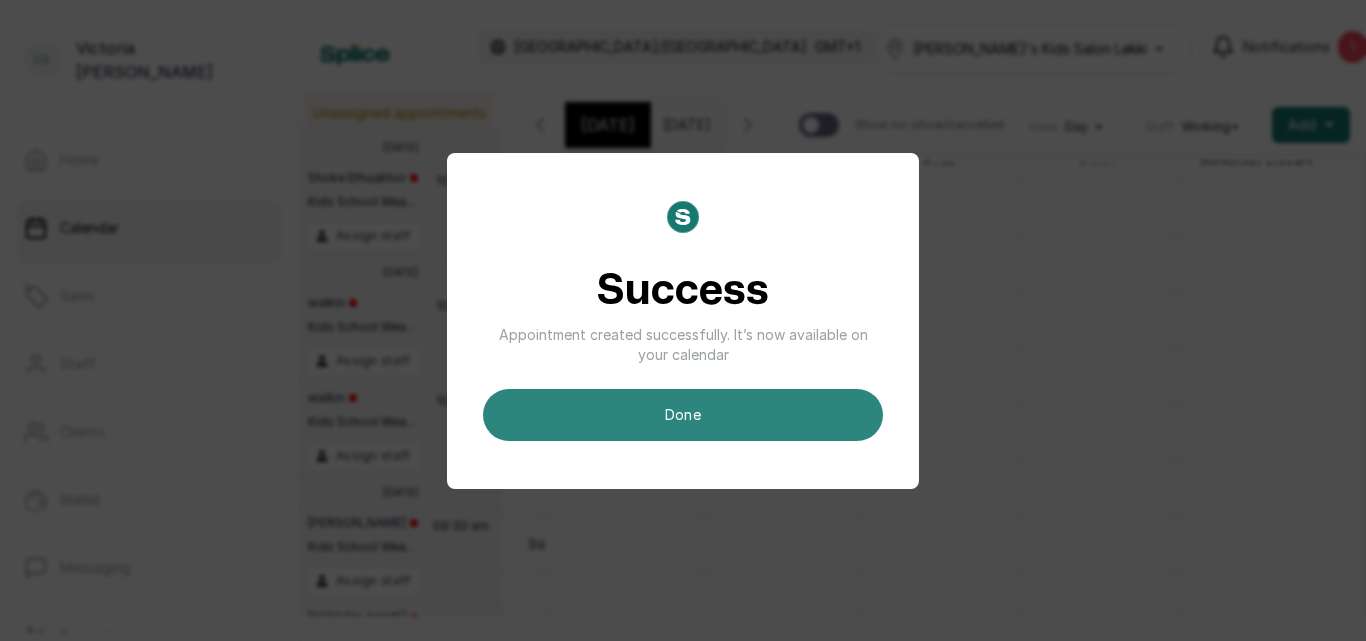 click on "done" at bounding box center (683, 415) 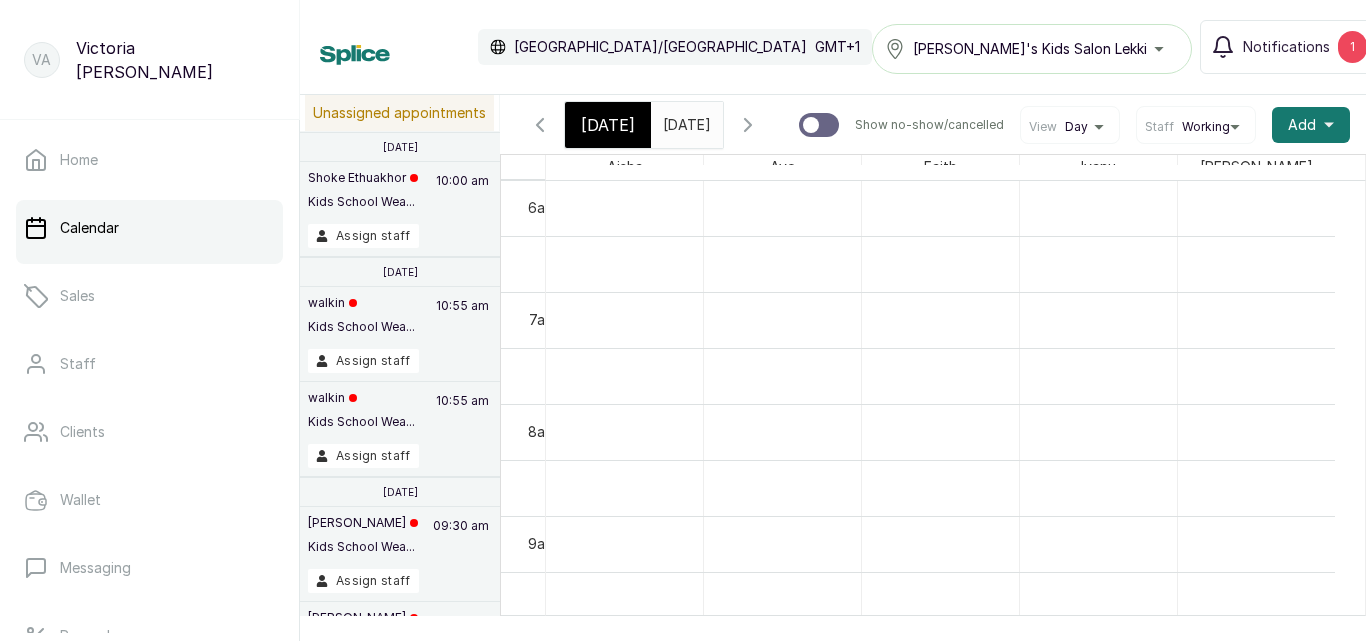 scroll, scrollTop: 864, scrollLeft: 0, axis: vertical 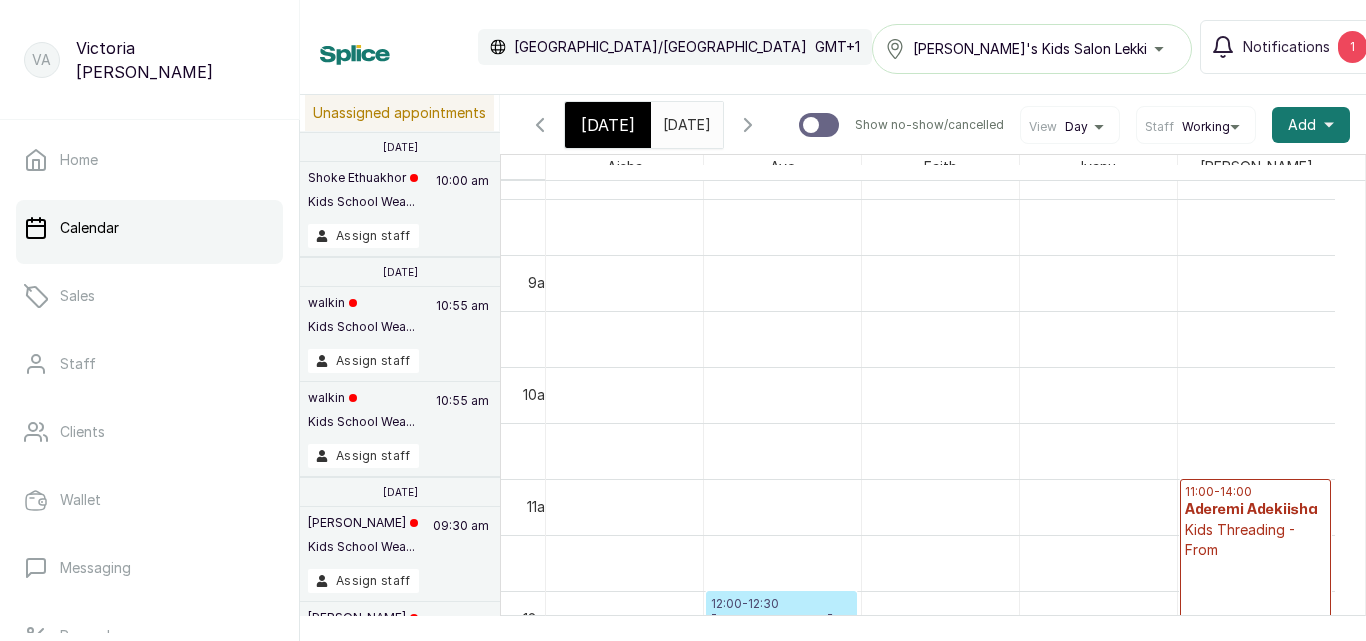 click on "[DATE]" at bounding box center [608, 125] 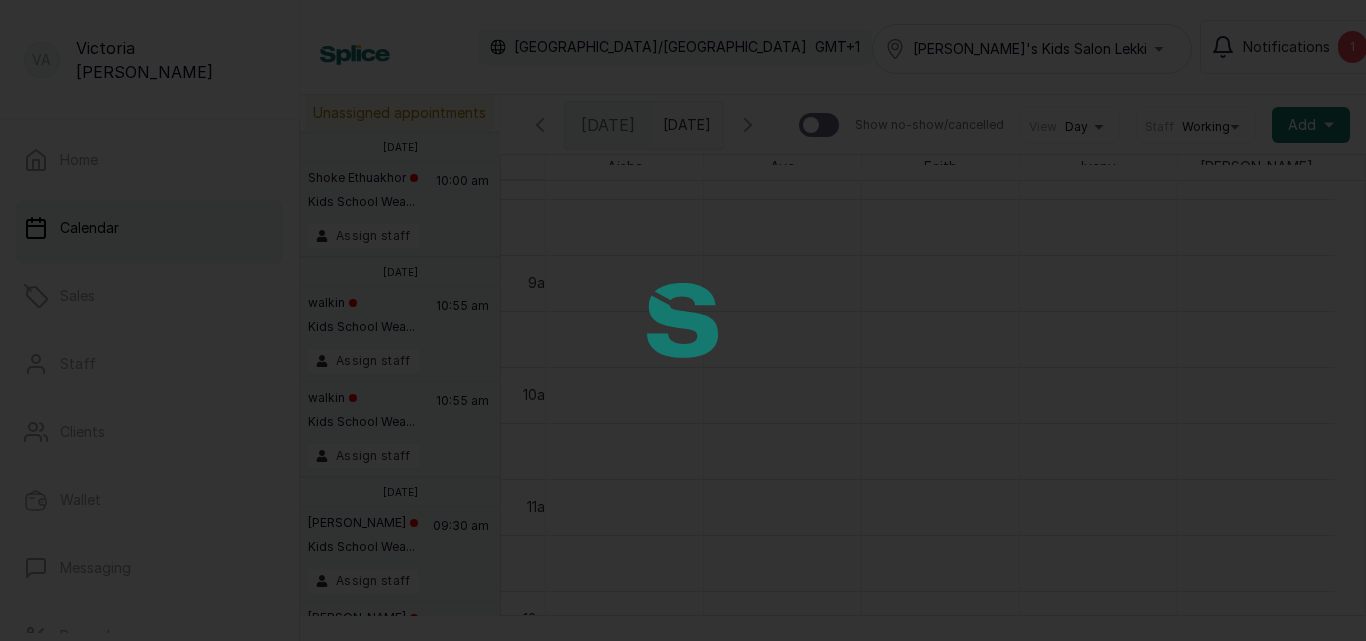 scroll, scrollTop: 673, scrollLeft: 0, axis: vertical 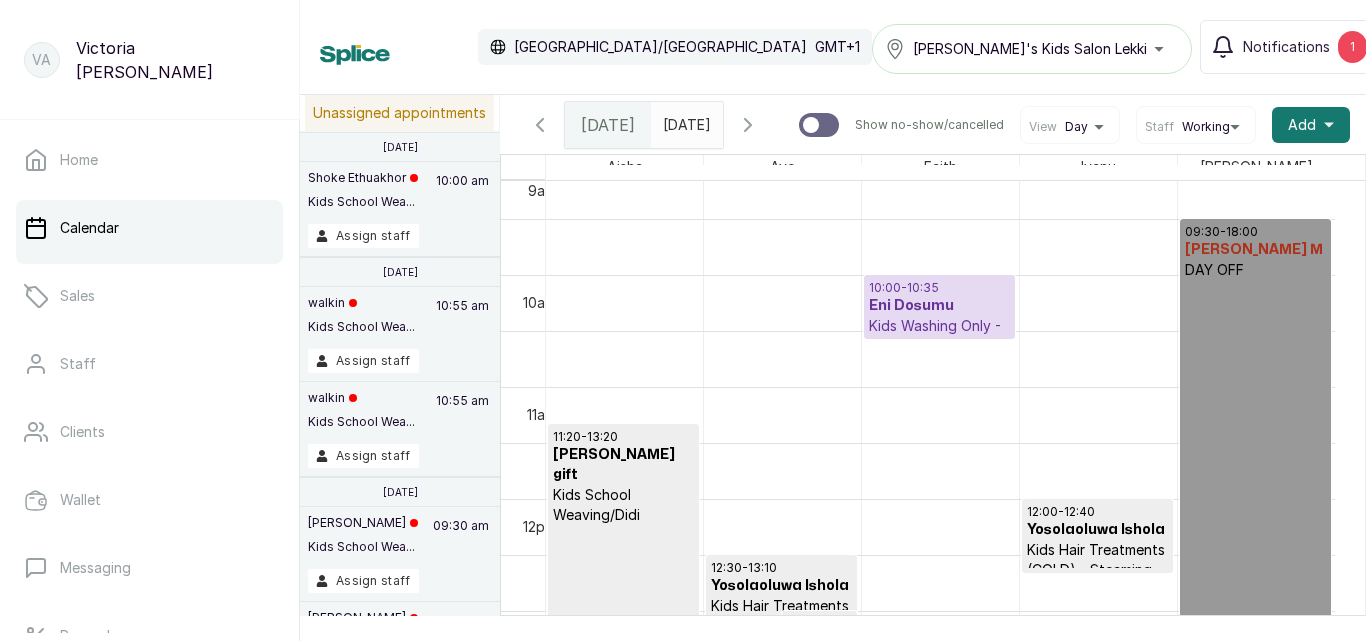 click on "Eni Dosumu" at bounding box center [939, 306] 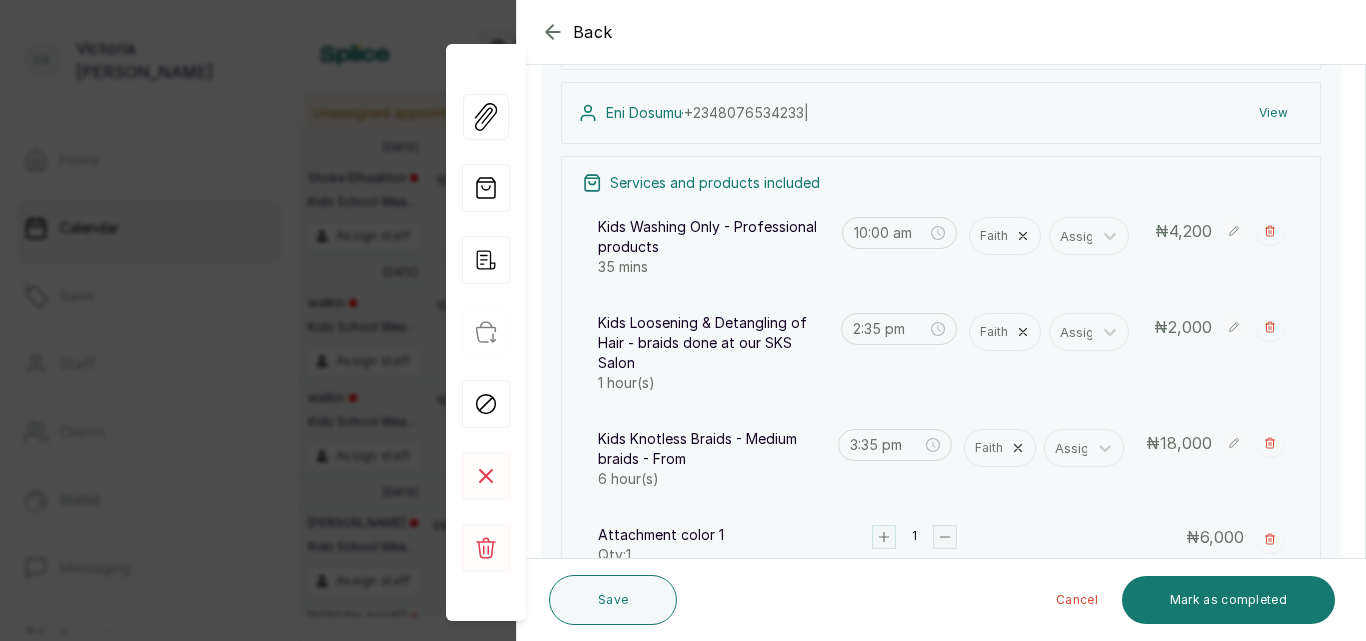 scroll, scrollTop: 0, scrollLeft: 0, axis: both 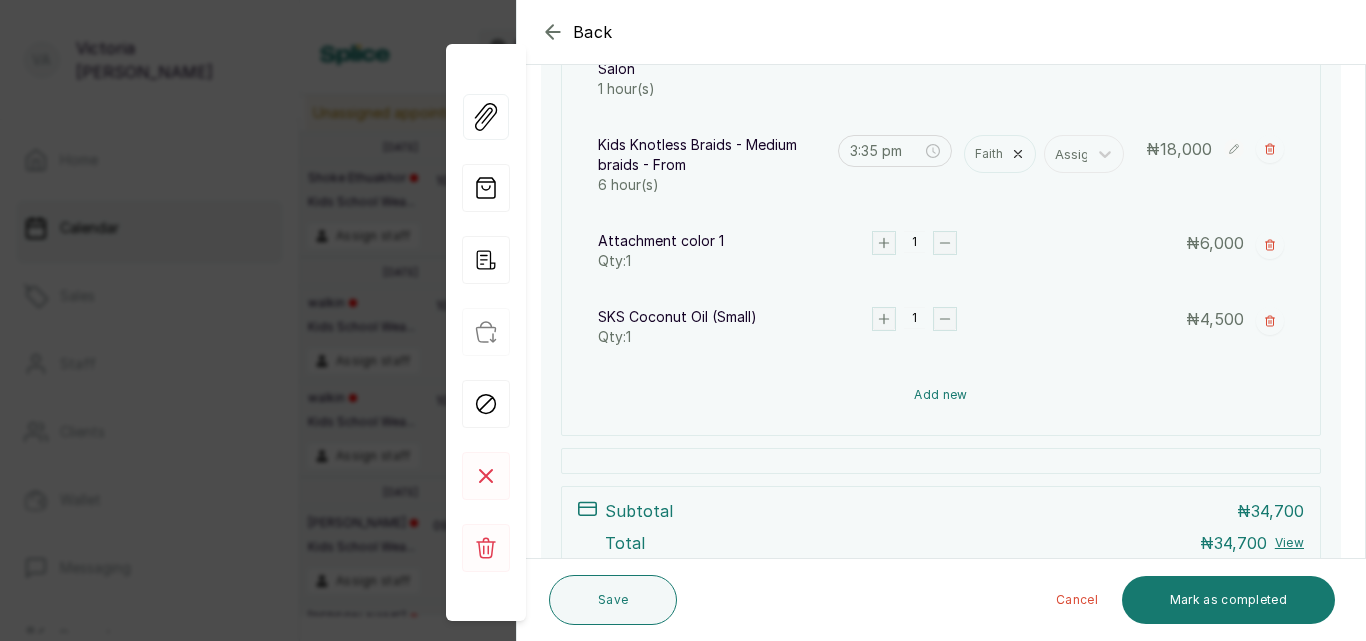 click on "Add new" at bounding box center [941, 395] 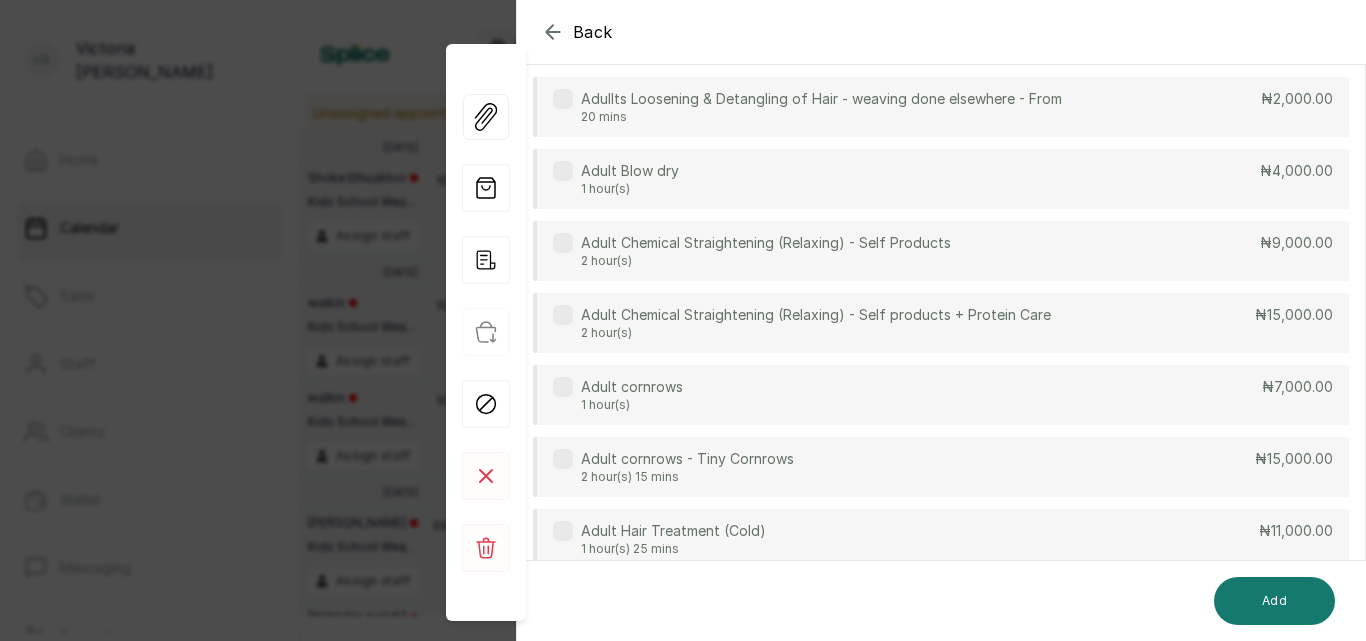 scroll, scrollTop: 149, scrollLeft: 0, axis: vertical 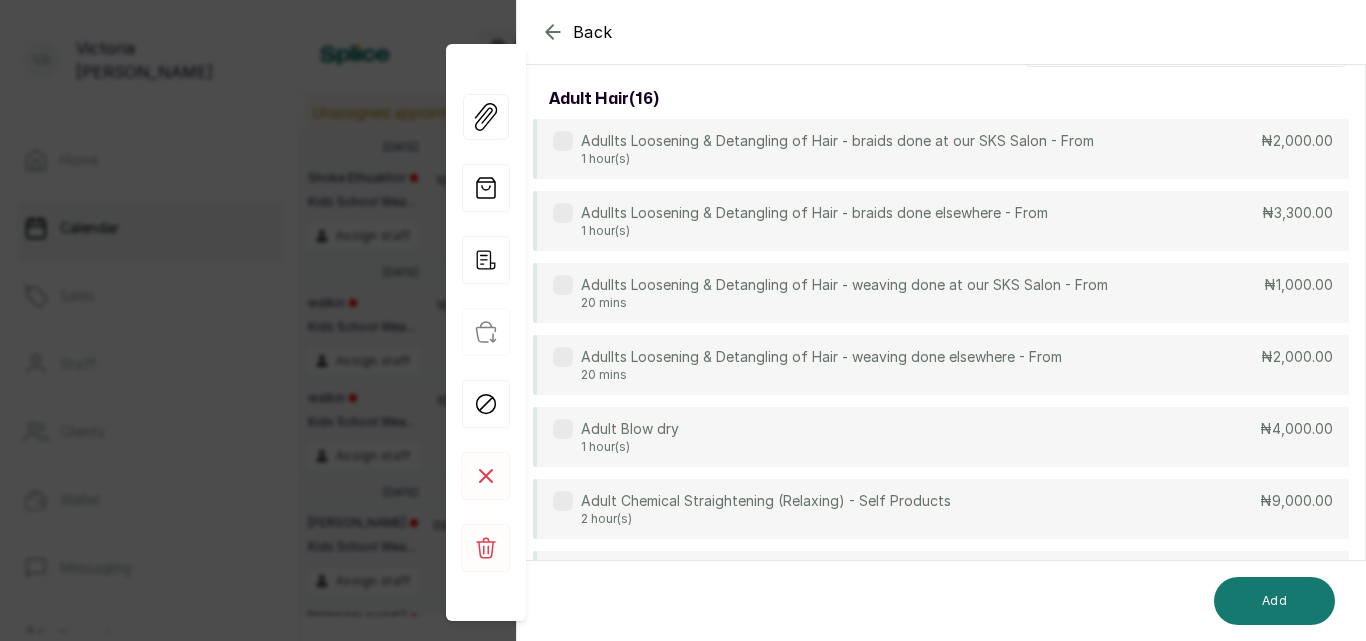 click on "1 hour(s)" at bounding box center [814, 231] 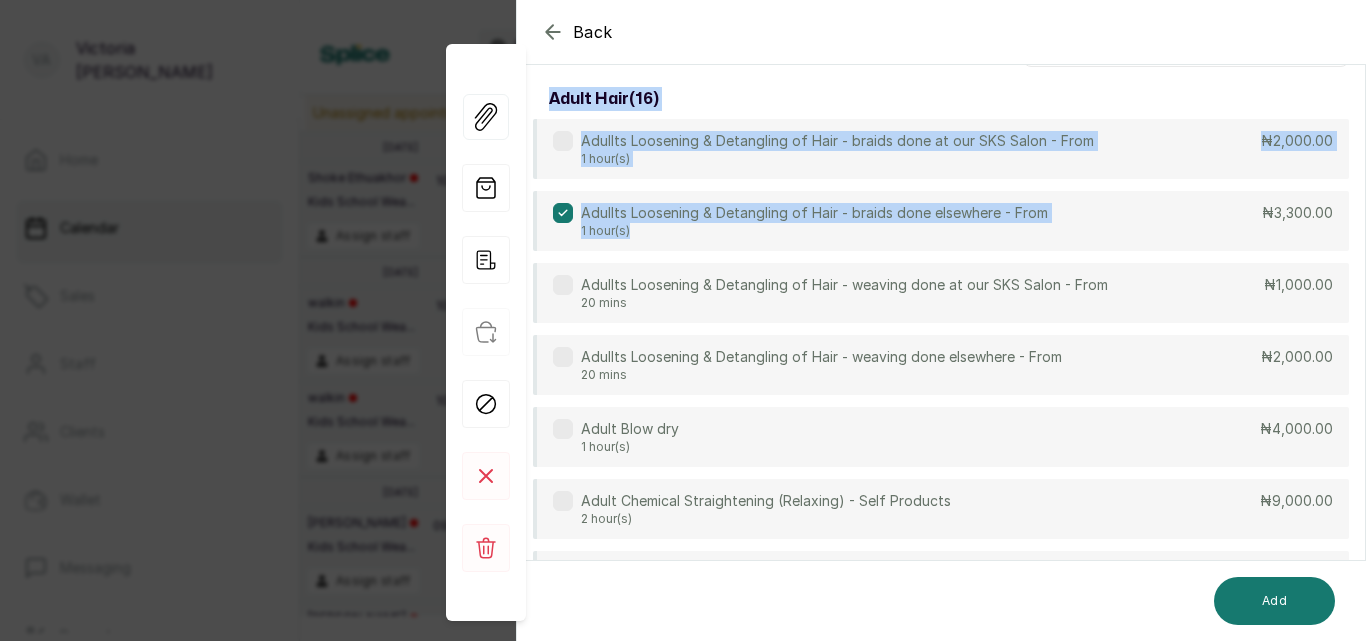 scroll, scrollTop: 0, scrollLeft: 0, axis: both 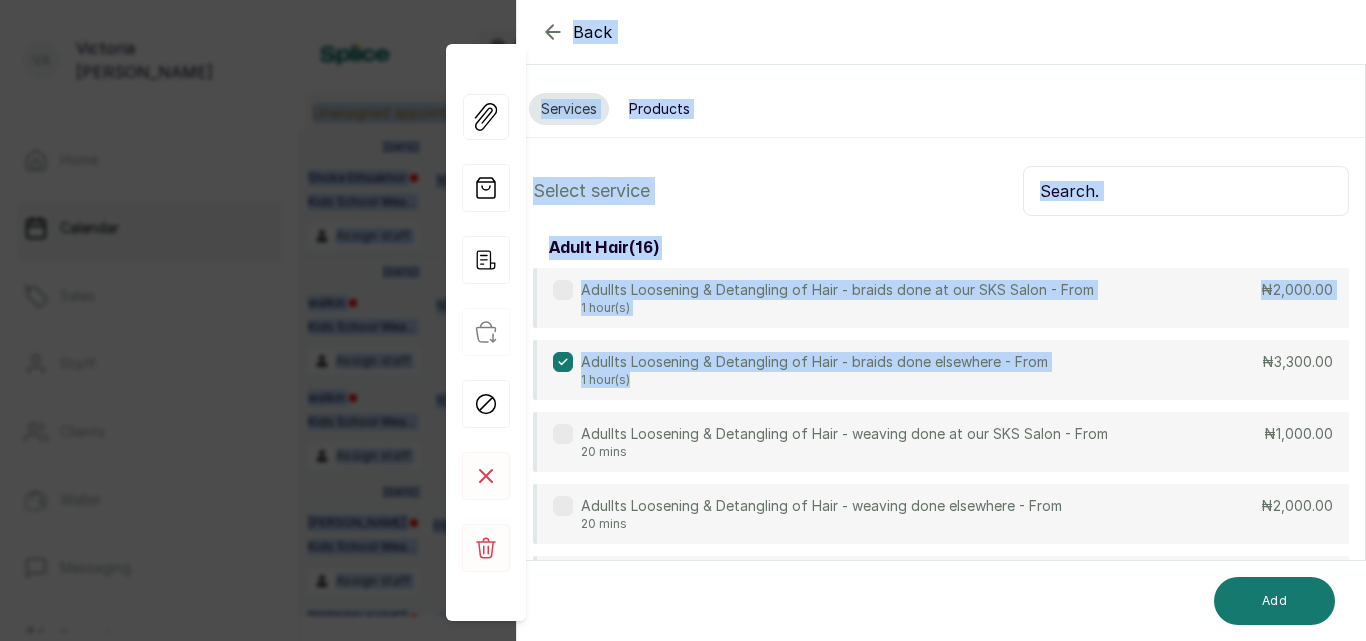 drag, startPoint x: 1020, startPoint y: 226, endPoint x: 1118, endPoint y: -18, distance: 262.94485 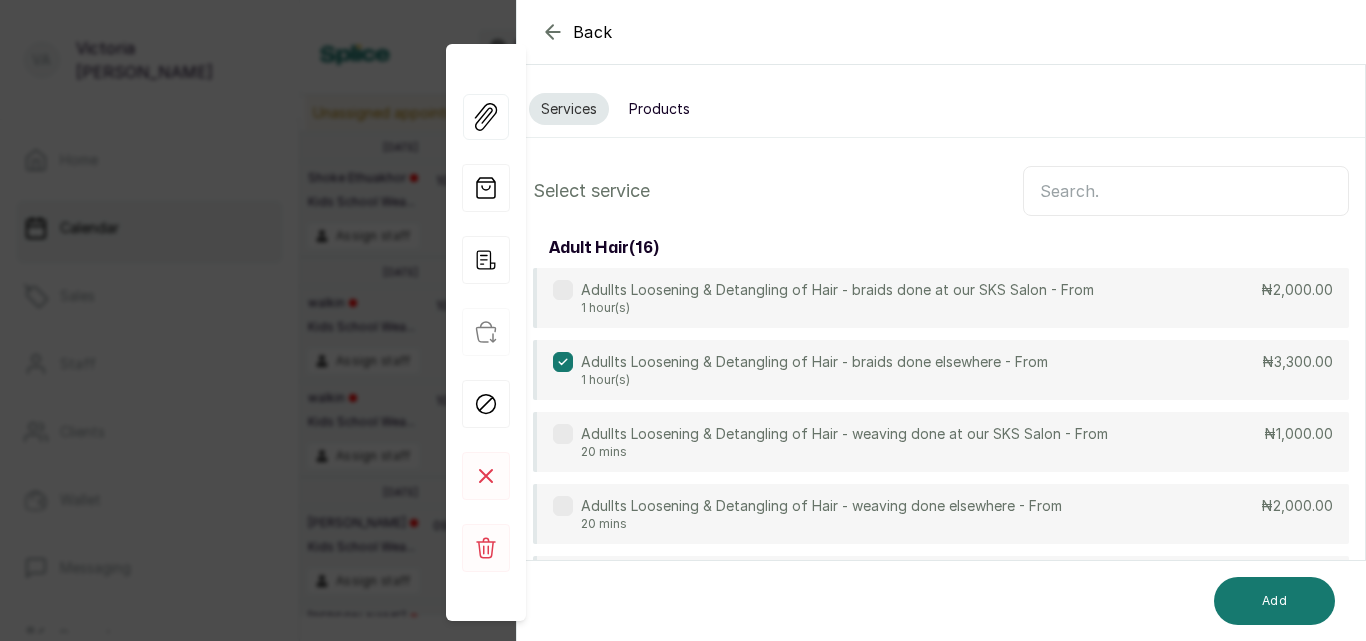 click on "Products" at bounding box center (659, 109) 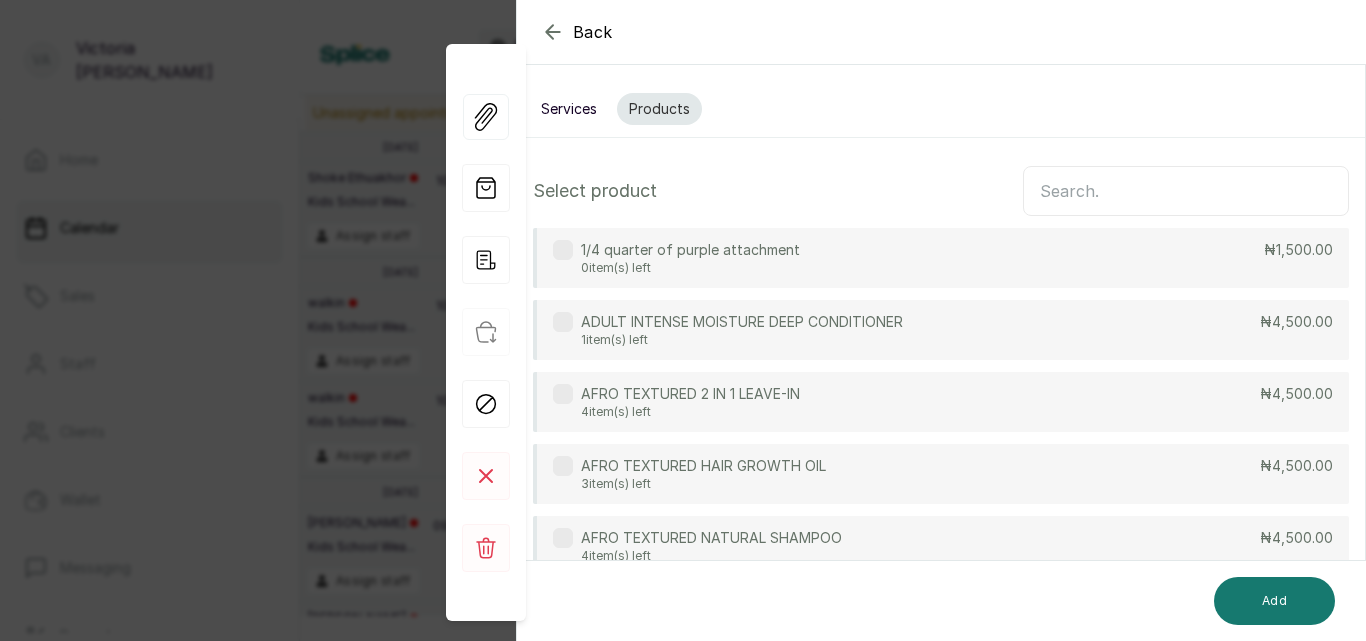 click at bounding box center (1186, 191) 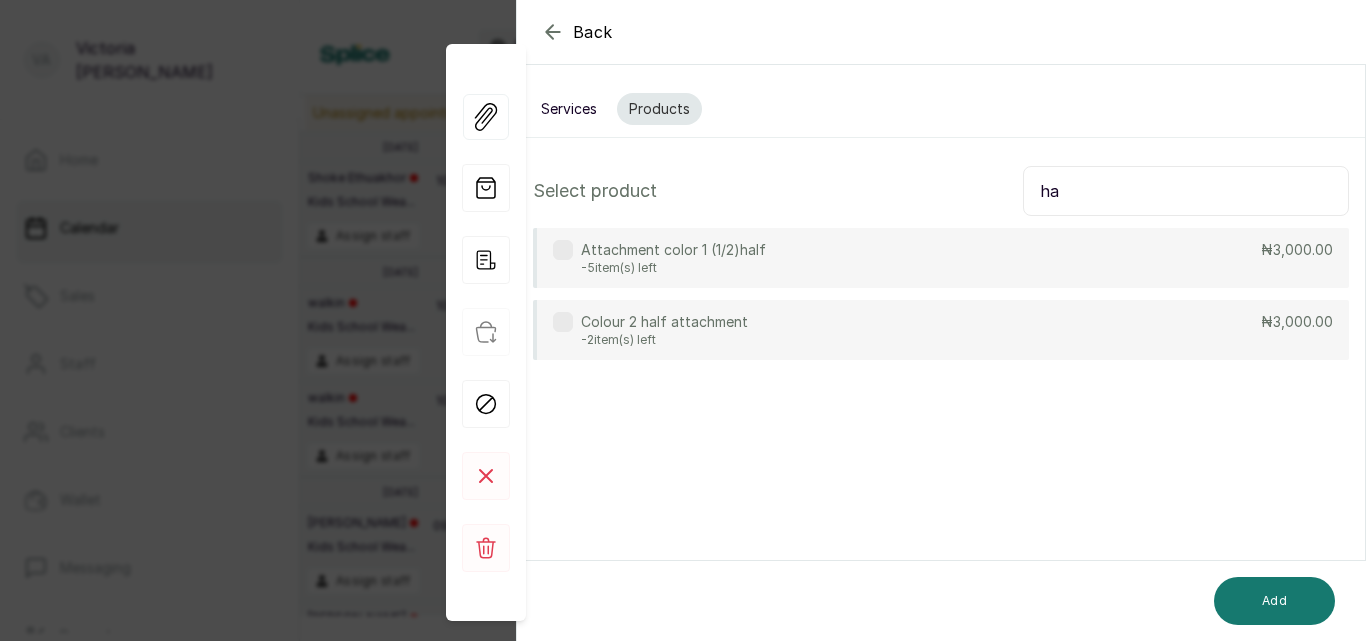 type on "h" 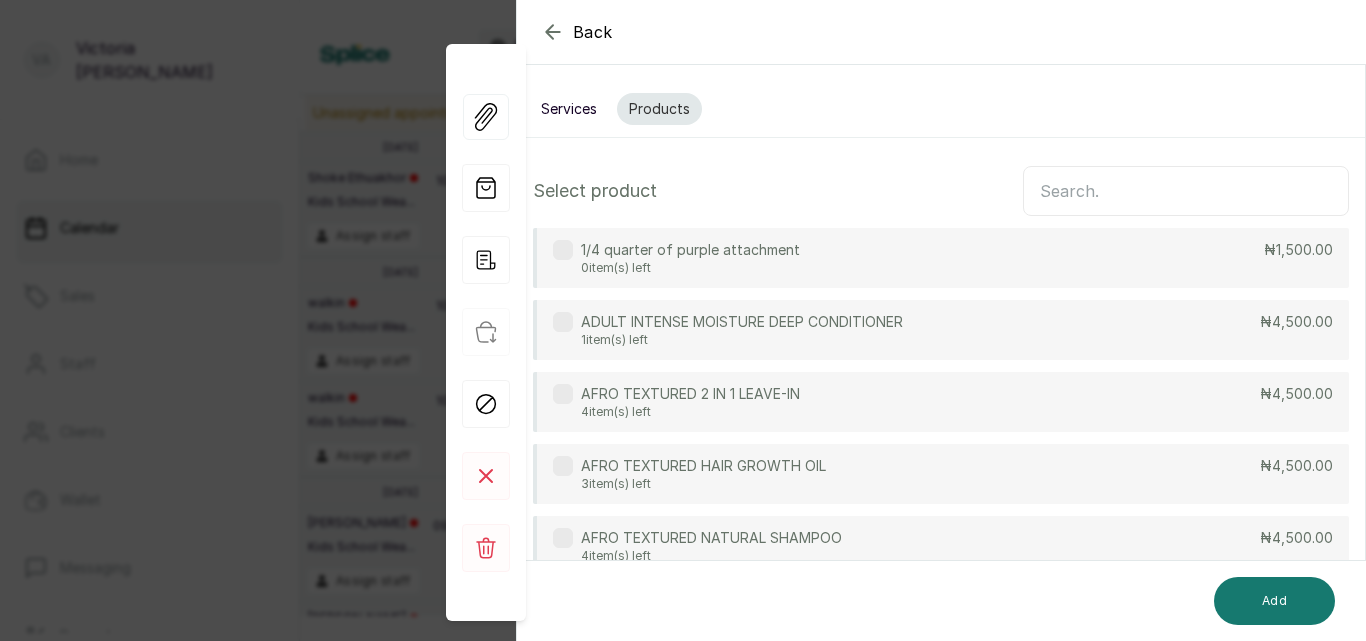 type on "4" 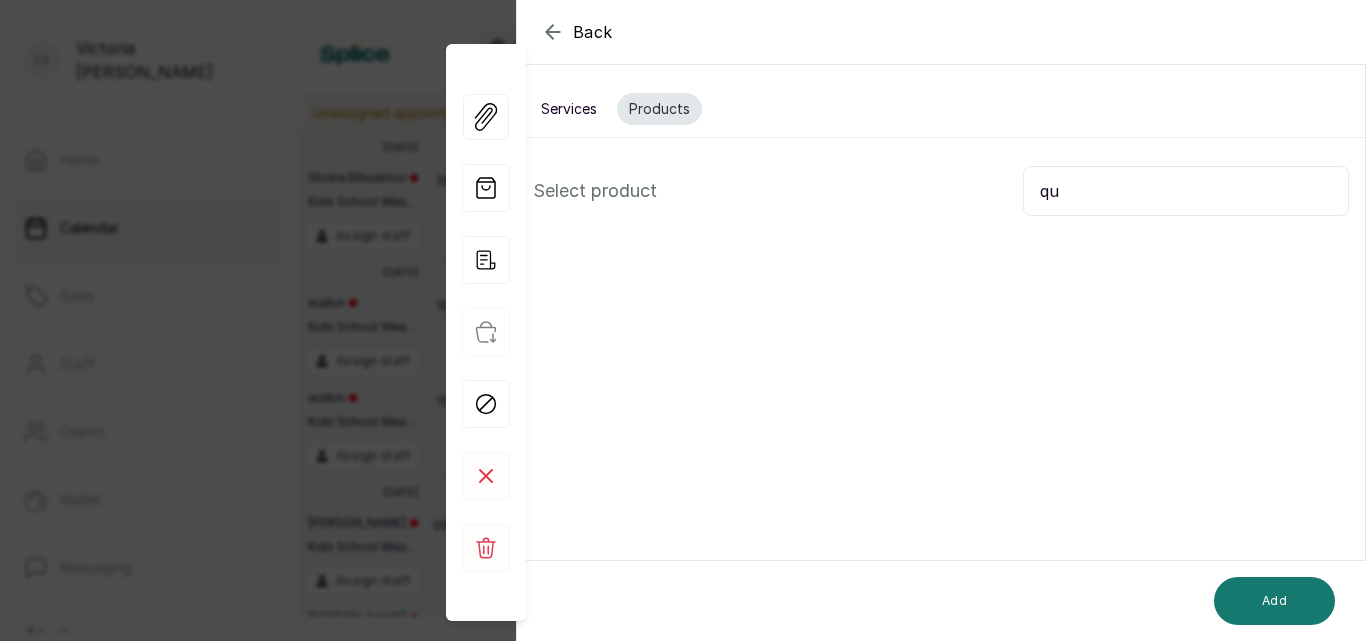 type on "q" 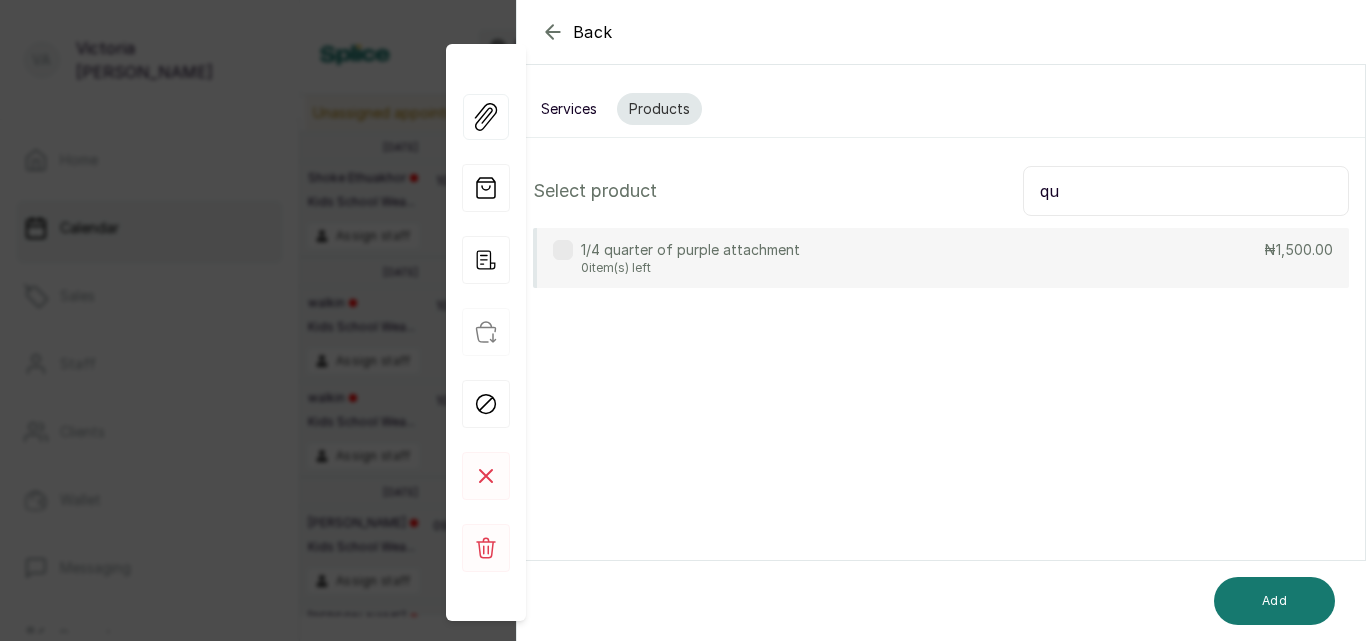 type on "qu" 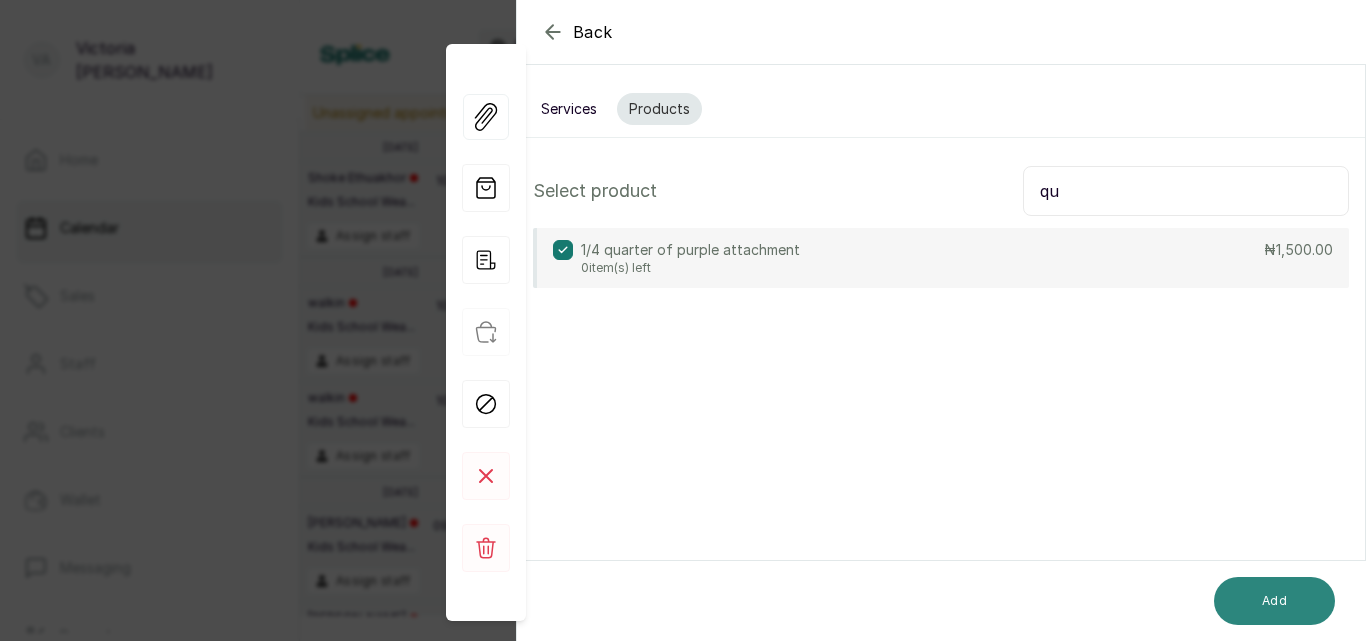 click on "Add" at bounding box center (1274, 601) 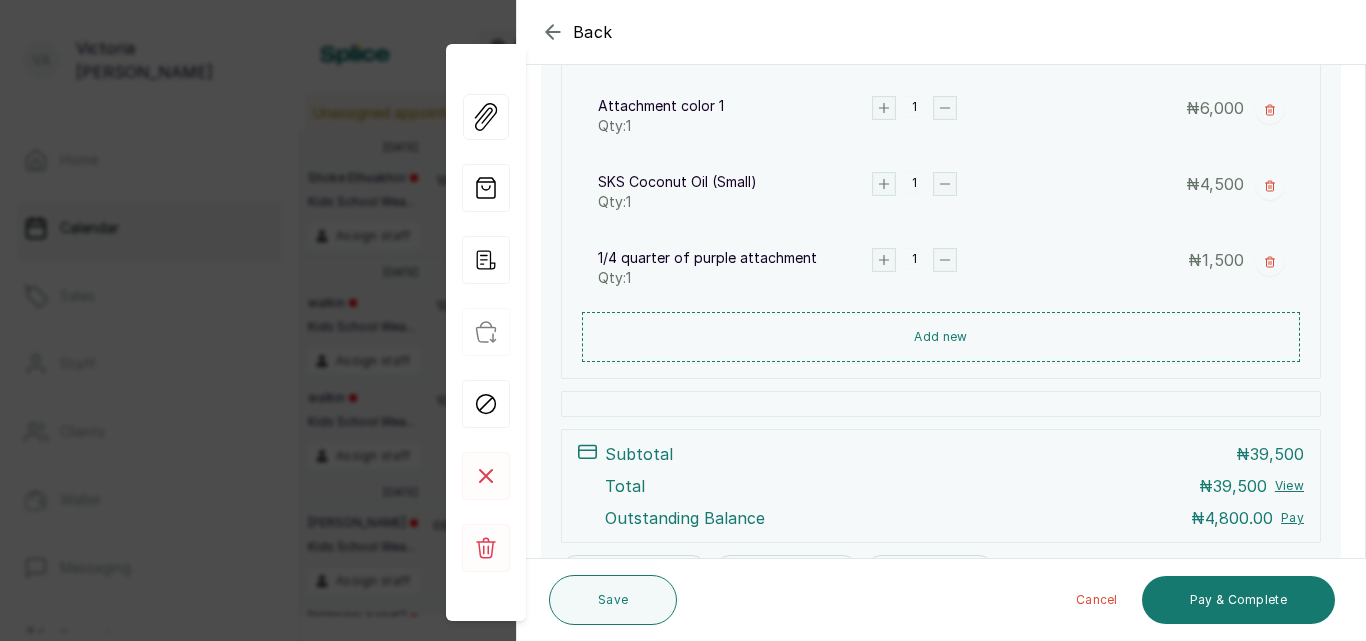 scroll, scrollTop: 837, scrollLeft: 0, axis: vertical 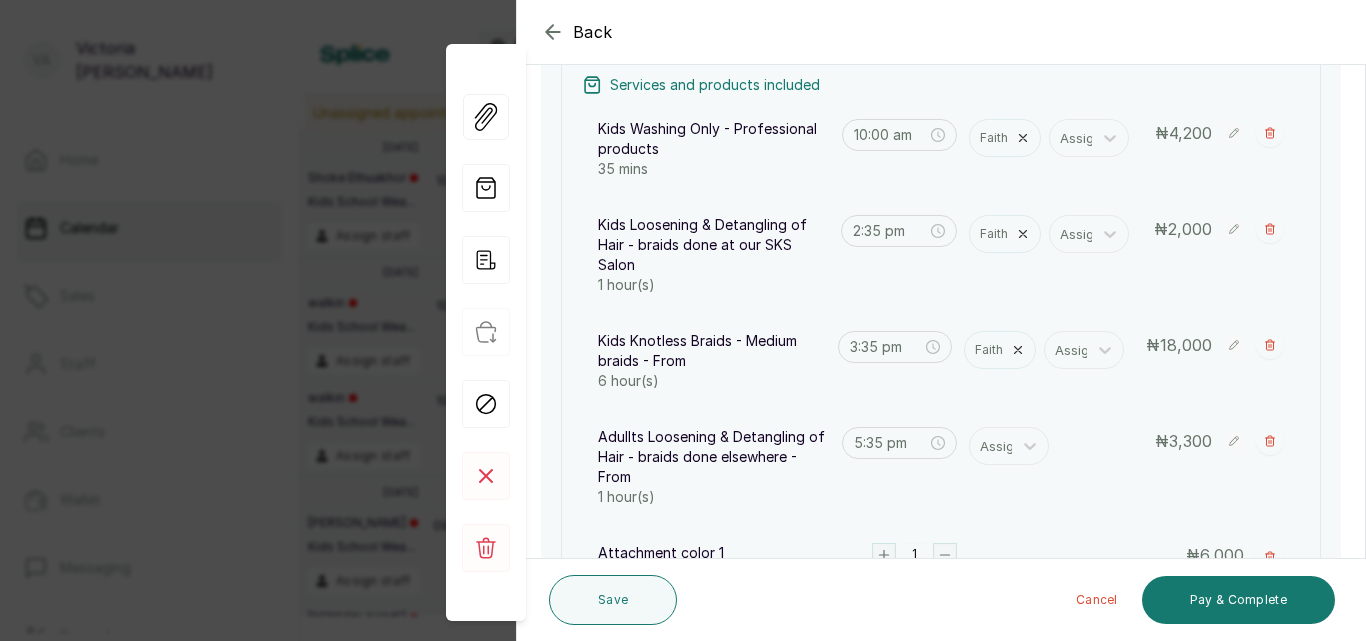 click 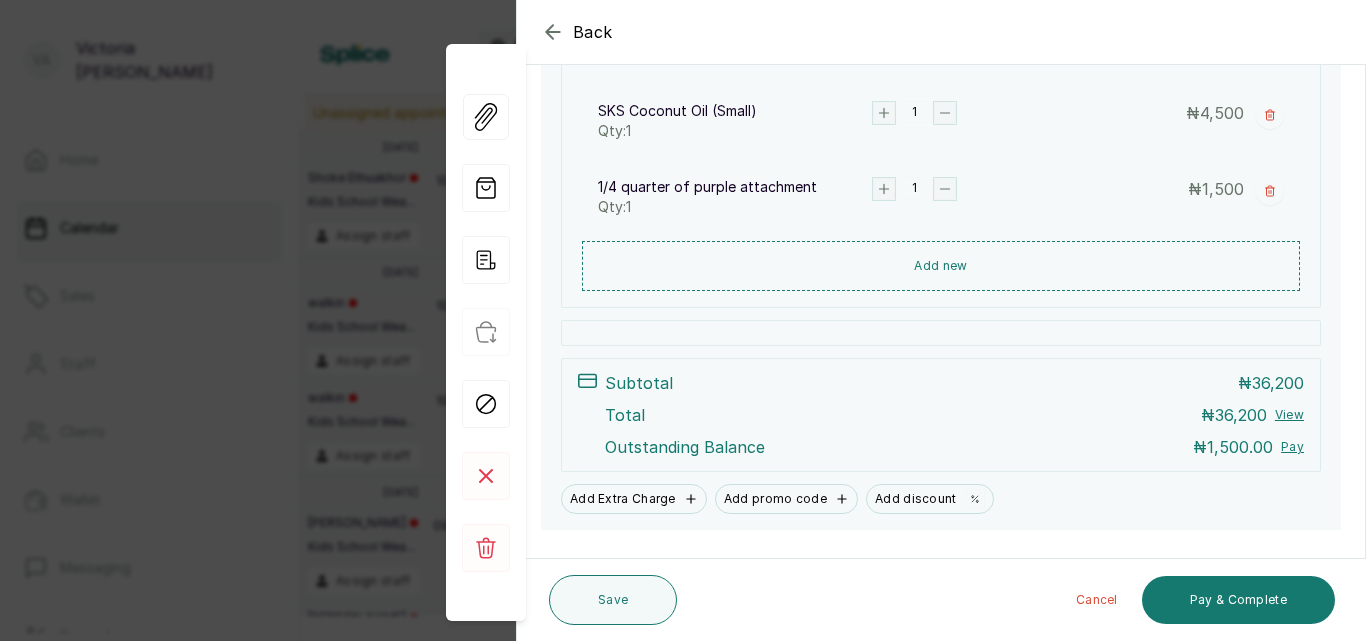 scroll, scrollTop: 777, scrollLeft: 0, axis: vertical 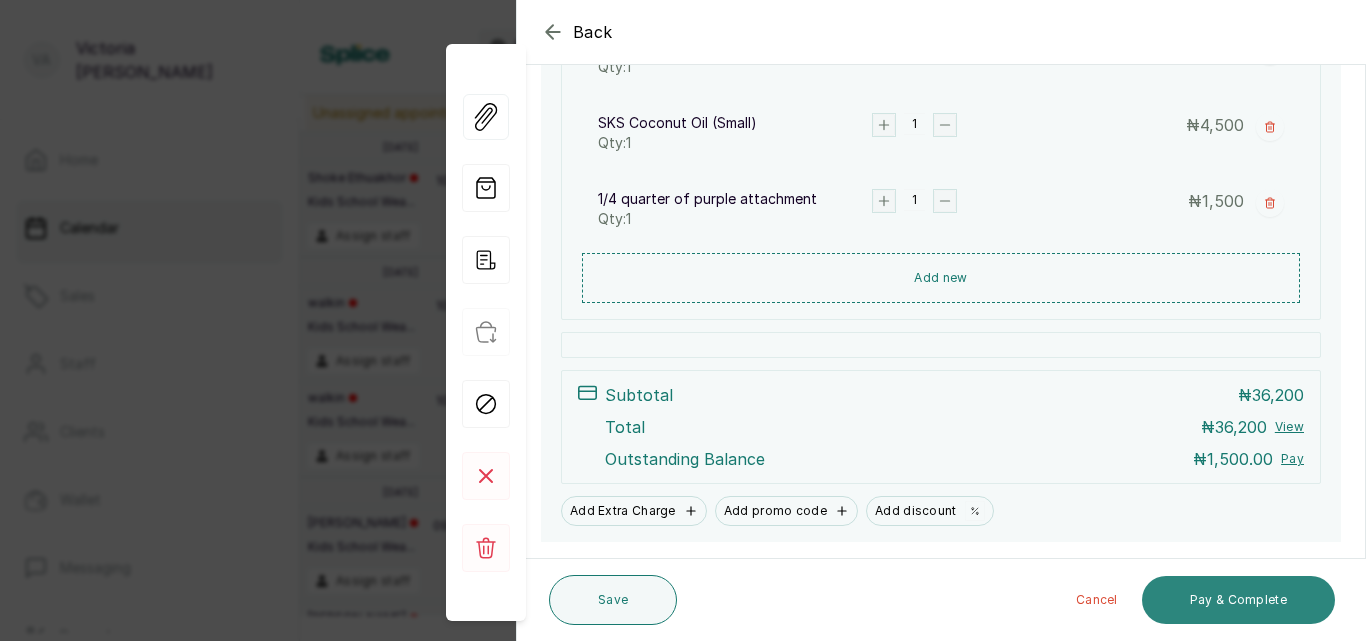click on "Pay & Complete" at bounding box center [1238, 600] 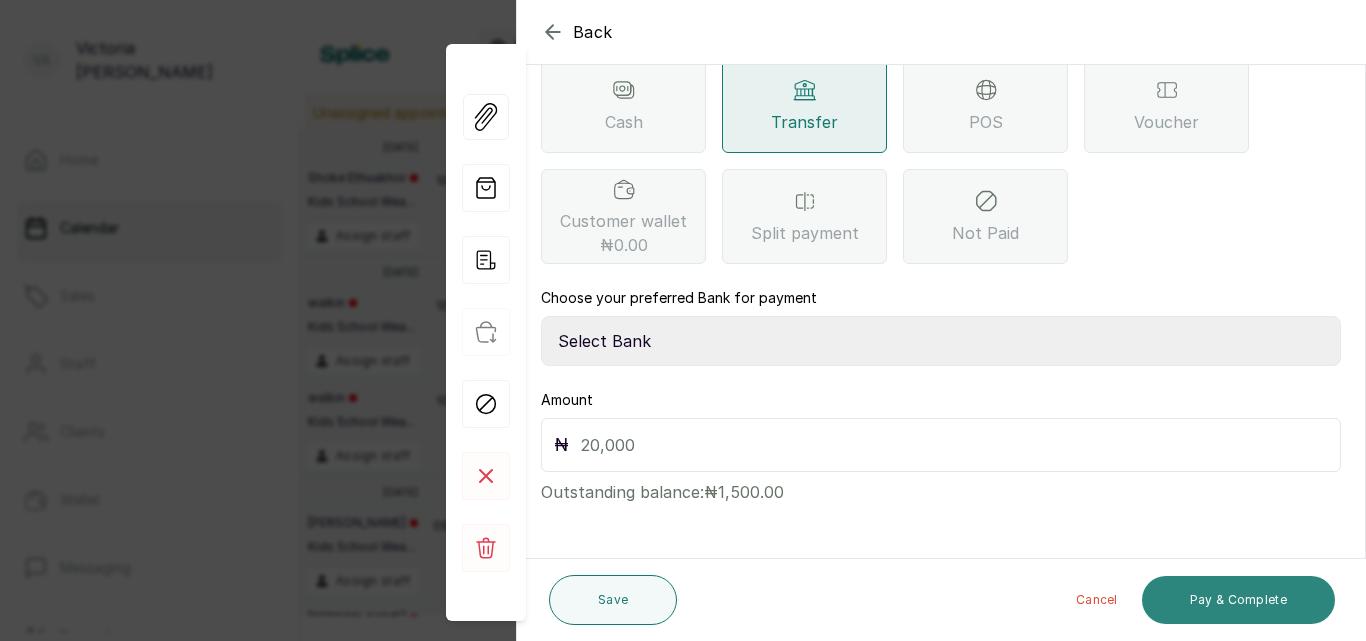 scroll, scrollTop: 261, scrollLeft: 0, axis: vertical 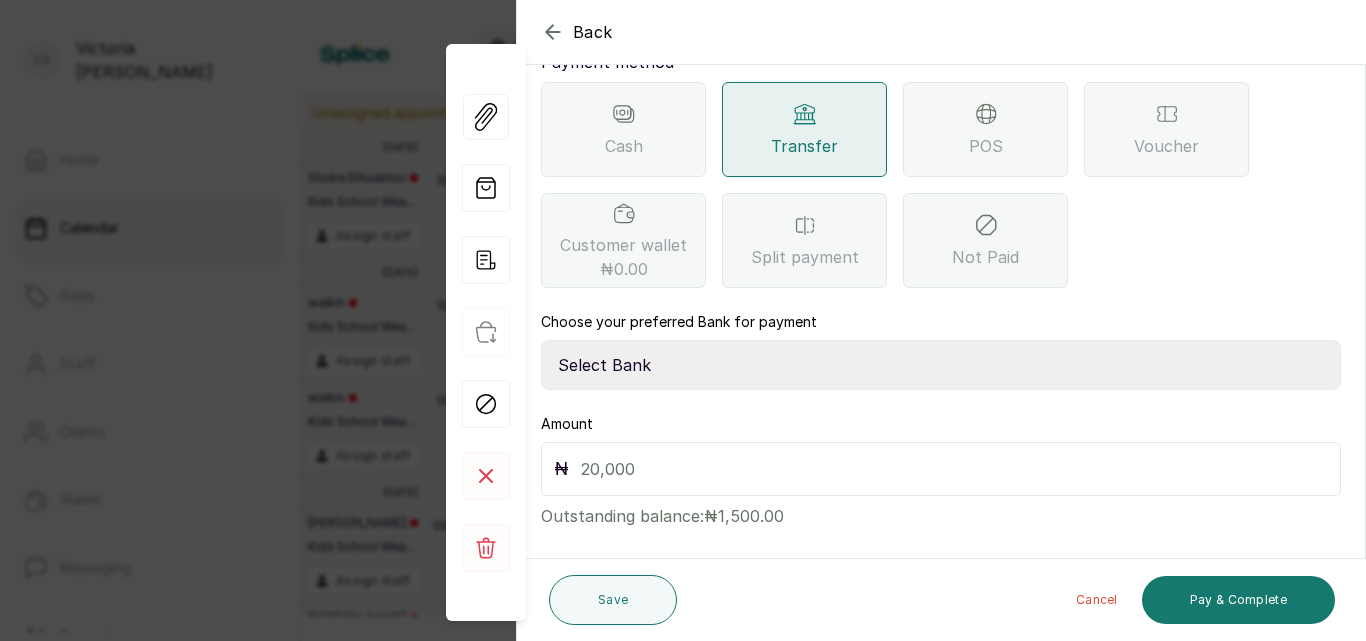 click on "Select Bank CANARY YELLOW Moniepoint MFB CANARY YELLOW Sparkle Microfinance Bank" at bounding box center (941, 365) 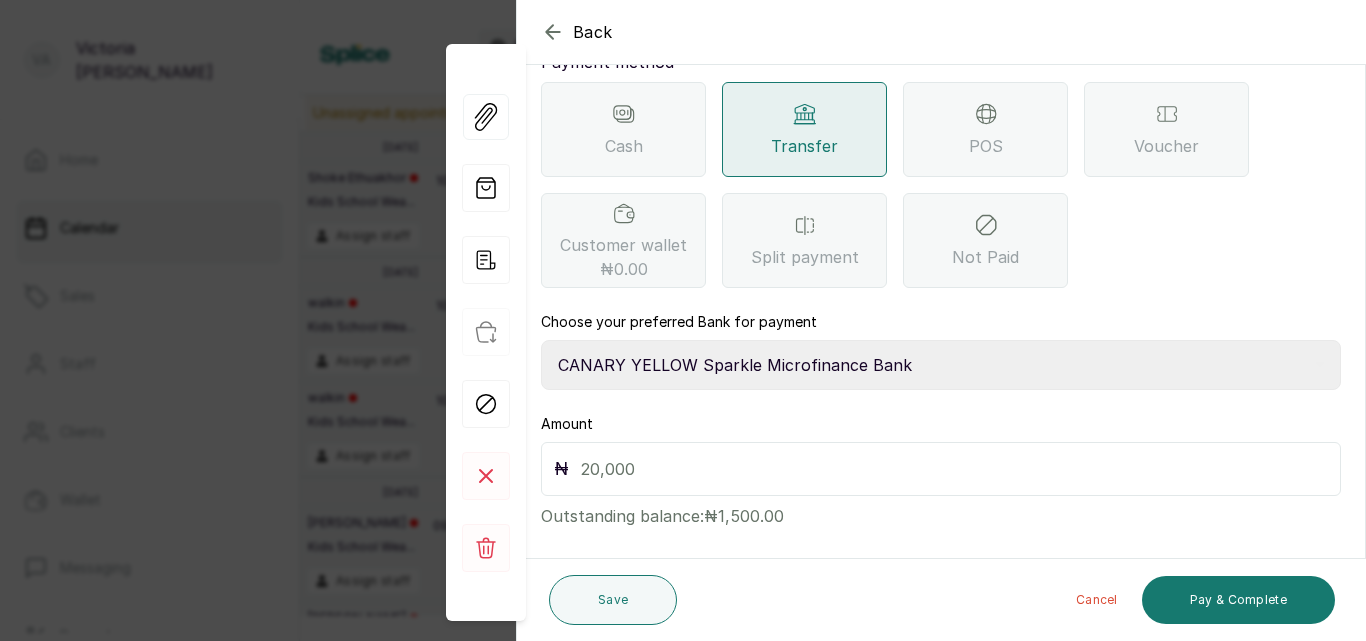 click on "Select Bank CANARY YELLOW Moniepoint MFB CANARY YELLOW Sparkle Microfinance Bank" at bounding box center (941, 365) 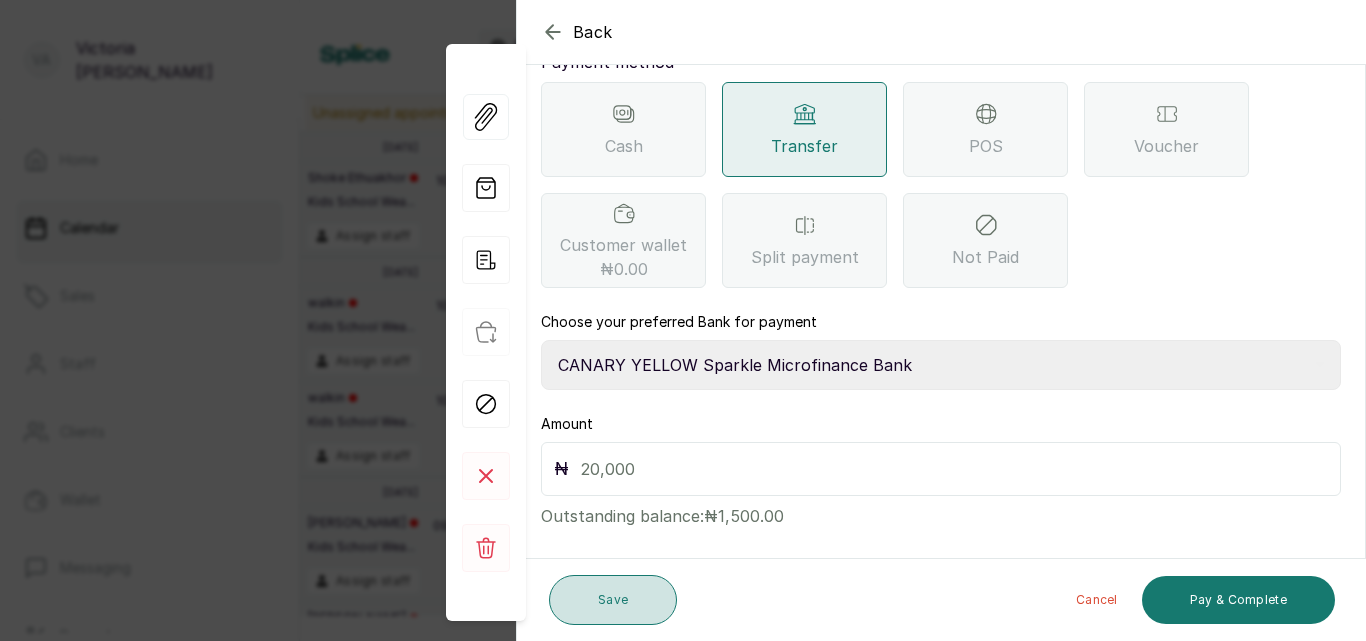 click on "Save" at bounding box center (613, 600) 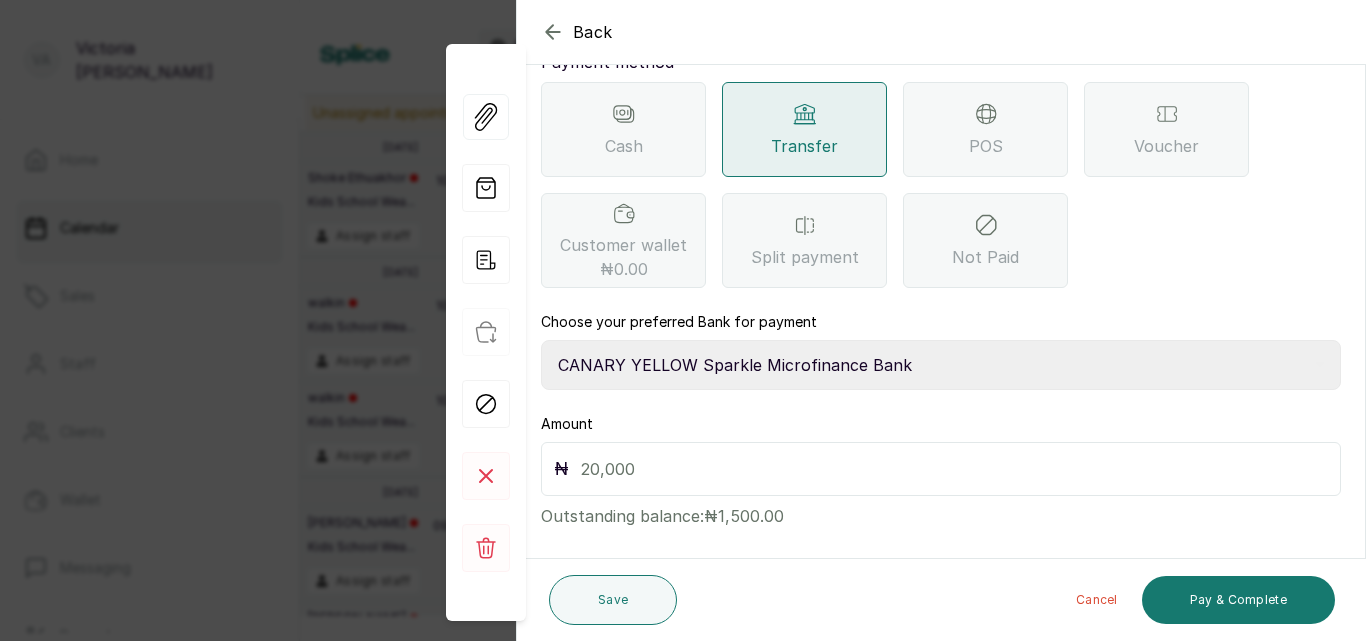 click 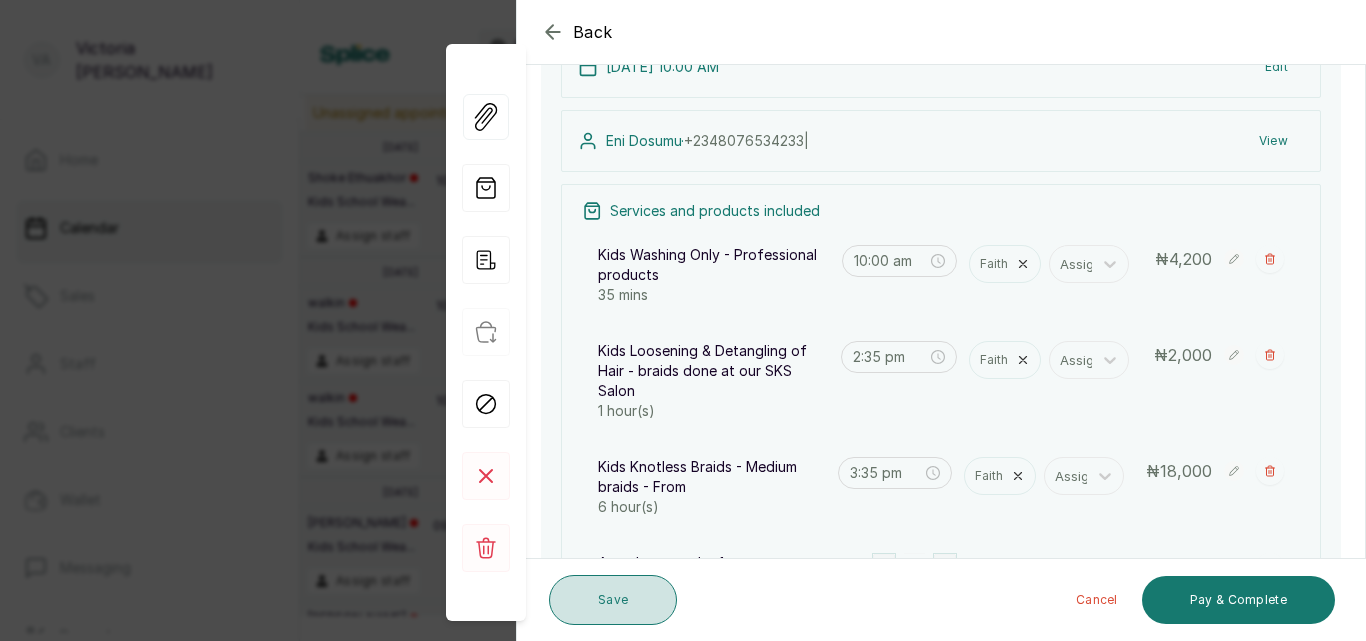 click on "Save" at bounding box center (613, 600) 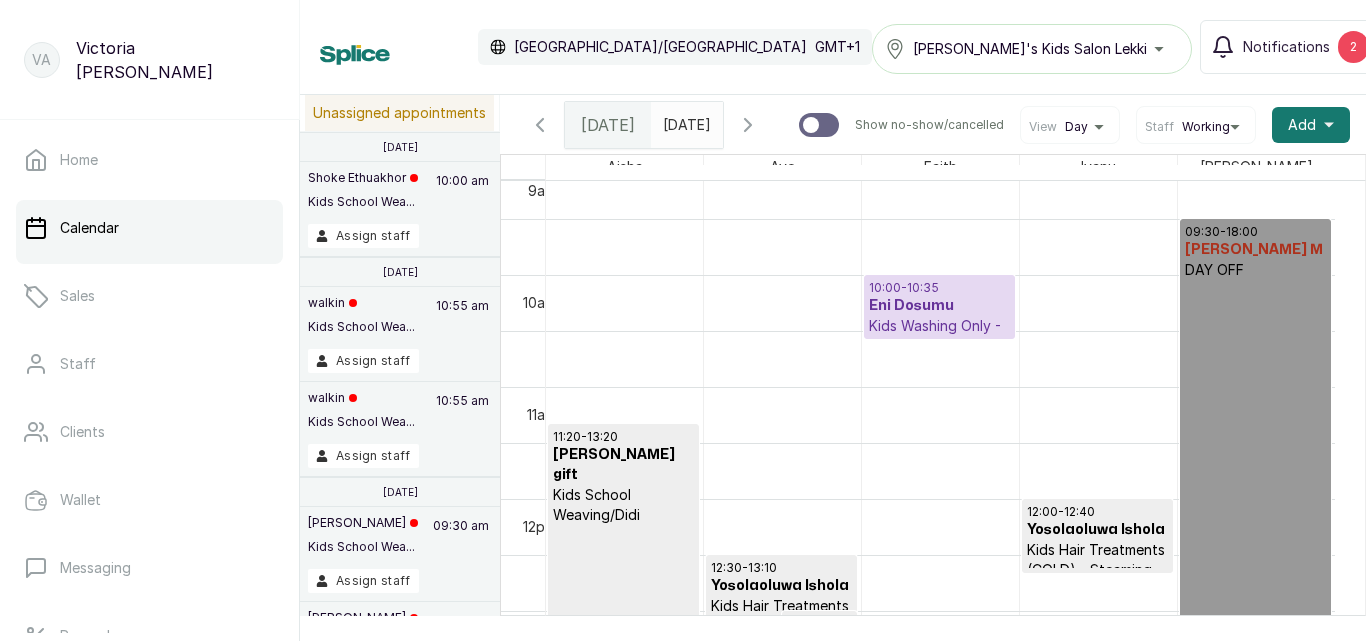 click on "Kids Washing Only  - Professional products" at bounding box center (939, 346) 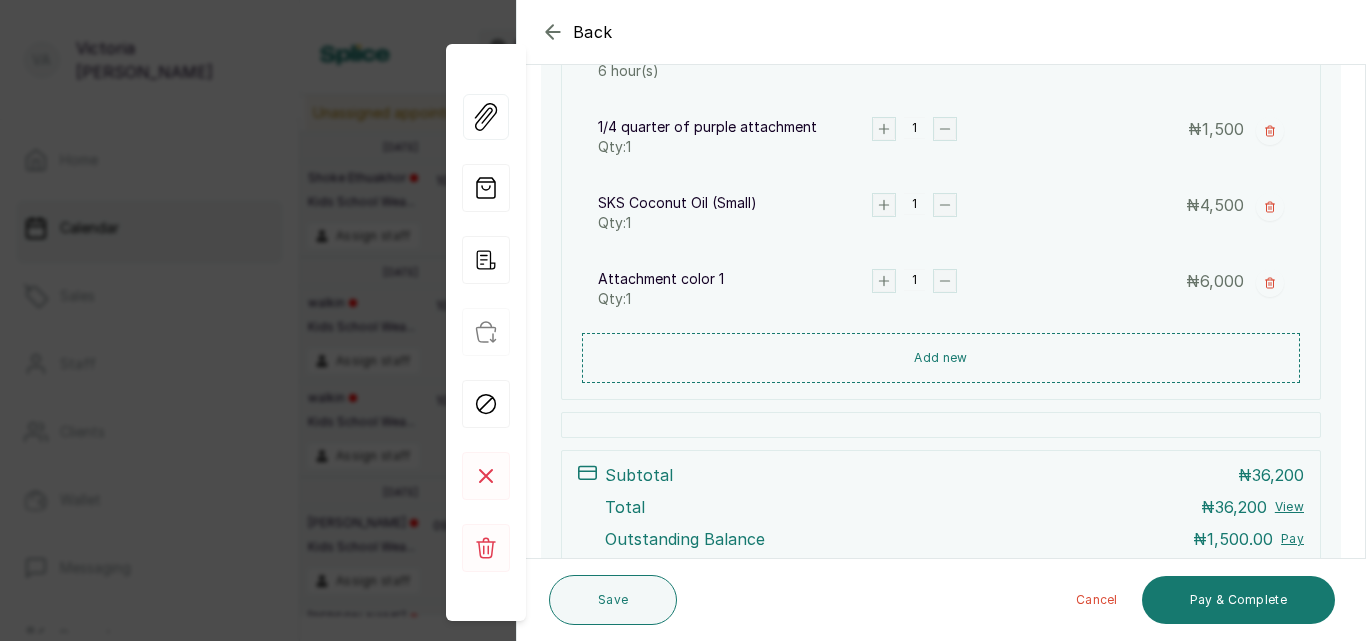 scroll, scrollTop: 812, scrollLeft: 0, axis: vertical 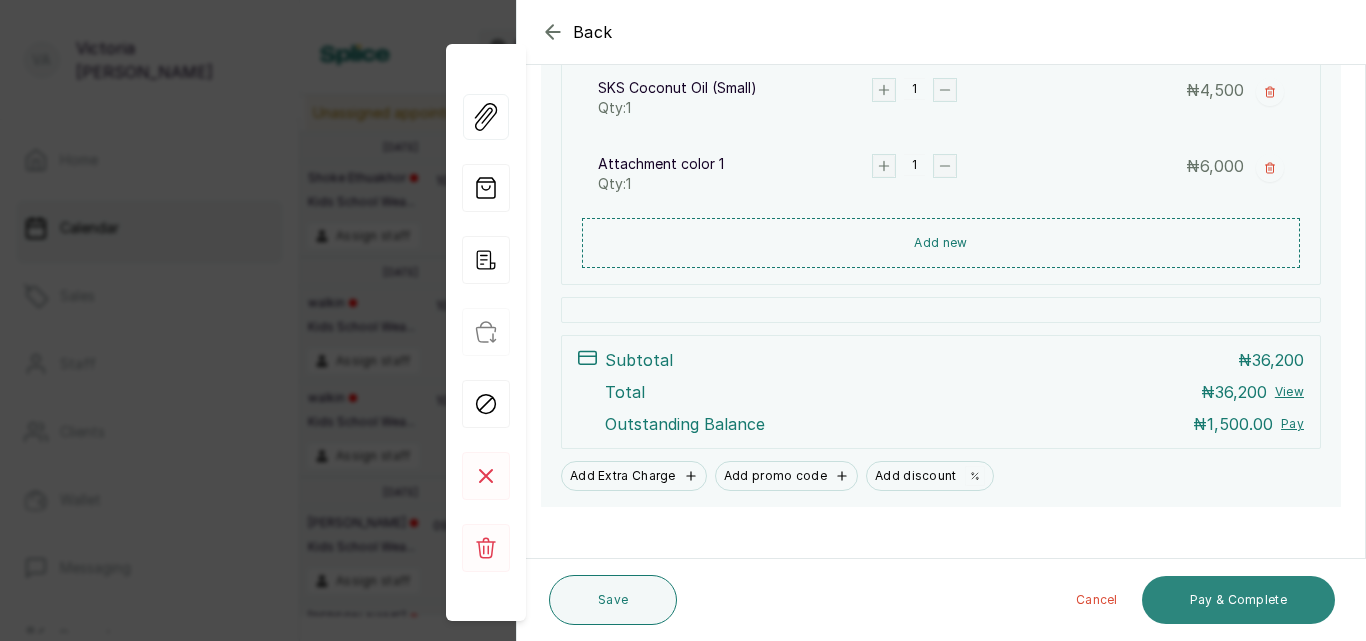 click on "Pay & Complete" at bounding box center (1238, 600) 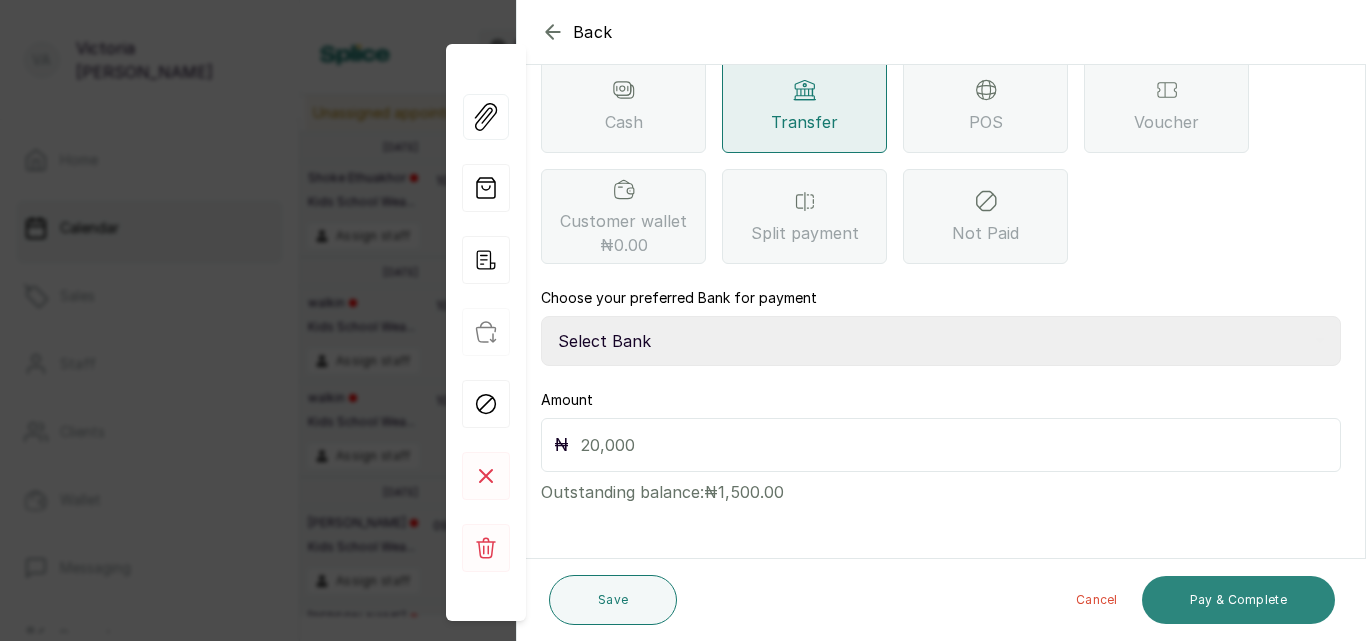 scroll, scrollTop: 261, scrollLeft: 0, axis: vertical 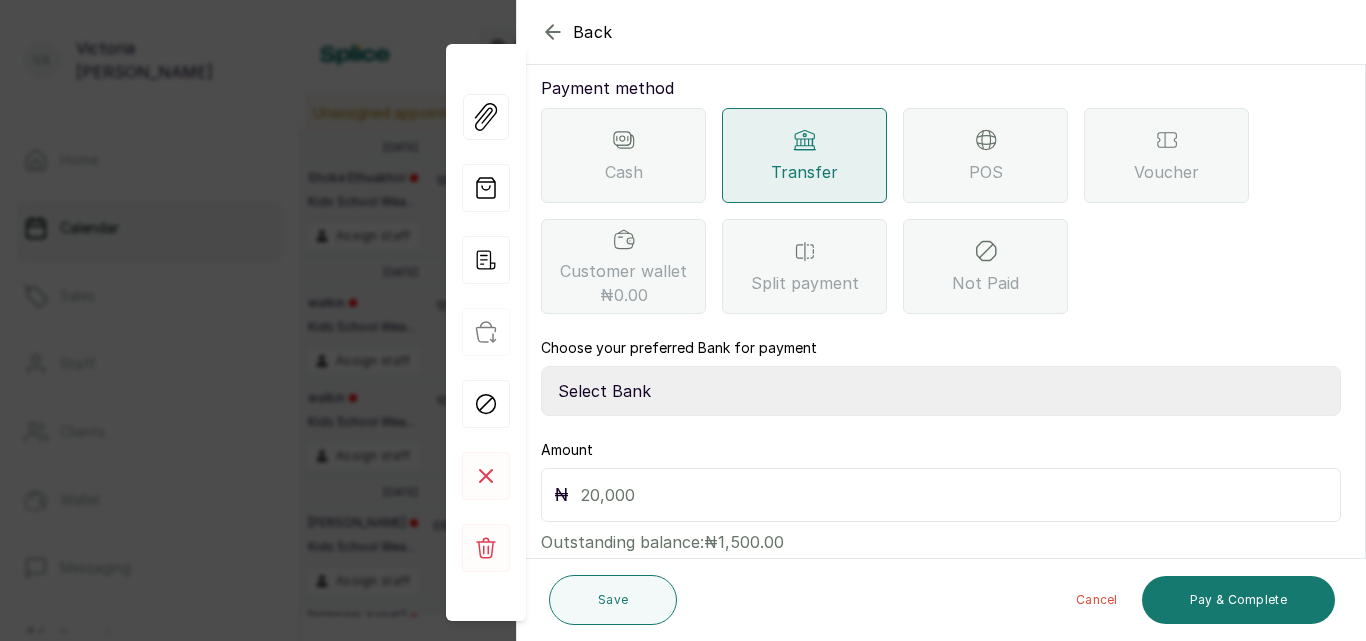 click on "Select Bank CANARY YELLOW Moniepoint MFB CANARY YELLOW Sparkle Microfinance Bank" at bounding box center (941, 391) 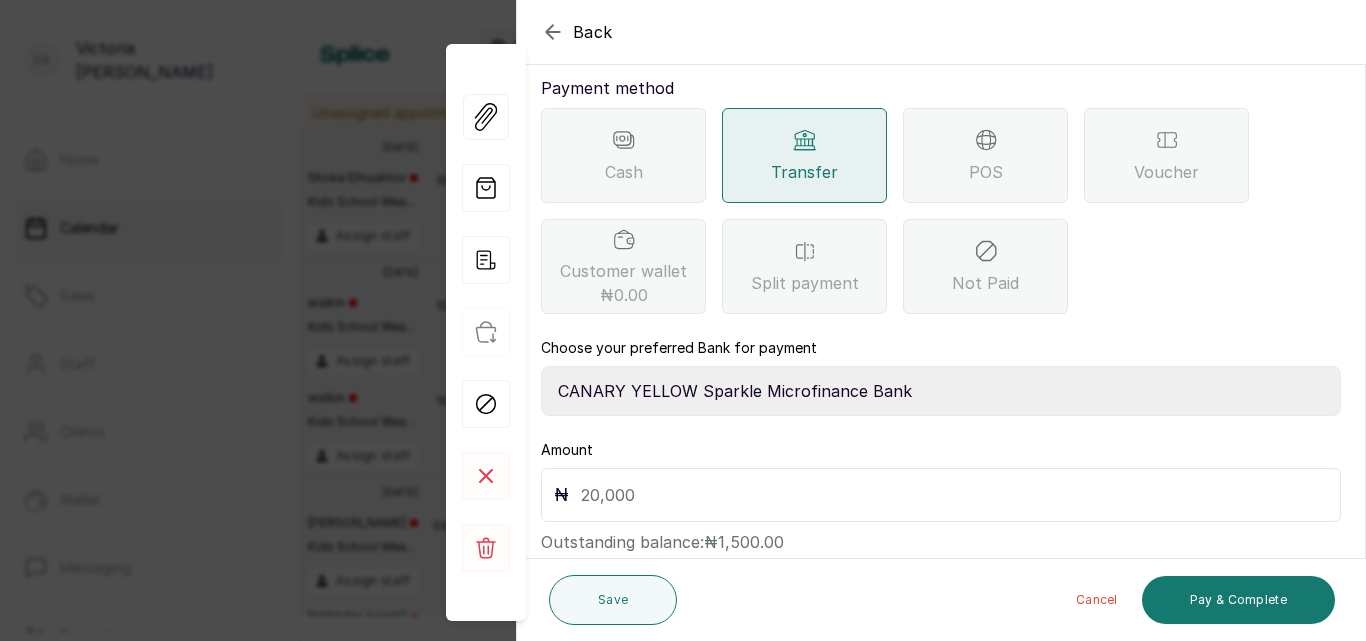 click on "Select Bank CANARY YELLOW Moniepoint MFB CANARY YELLOW Sparkle Microfinance Bank" at bounding box center (941, 391) 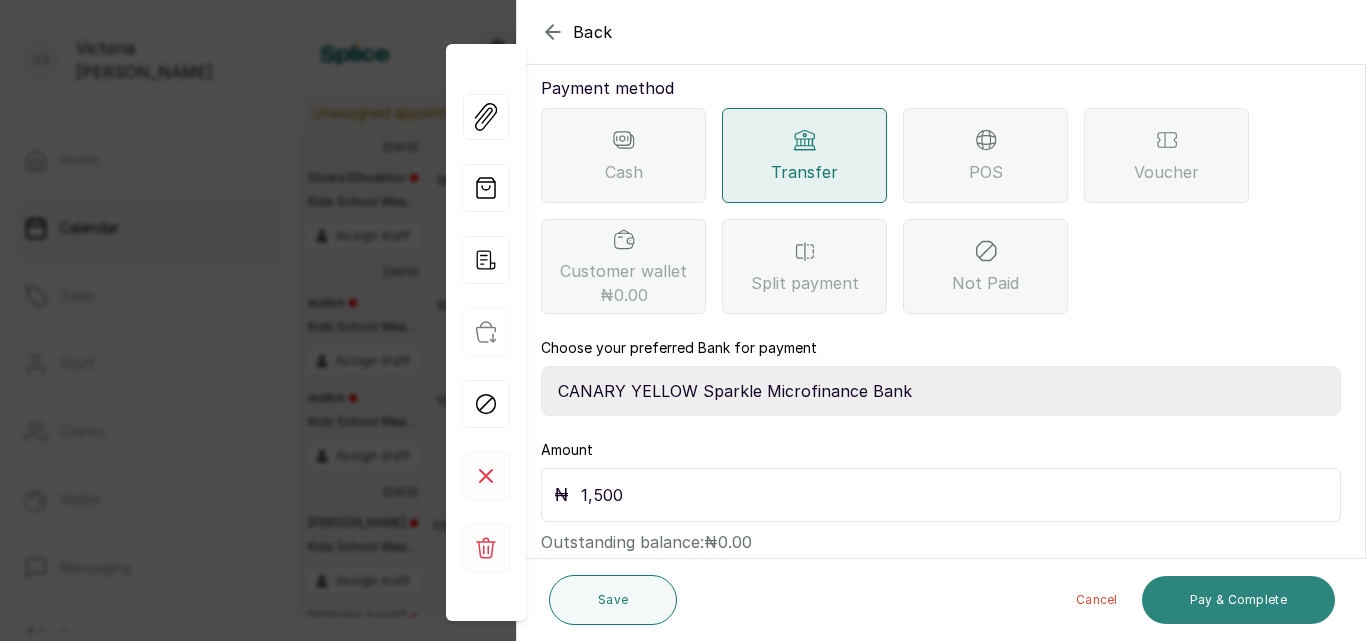 type on "1,500" 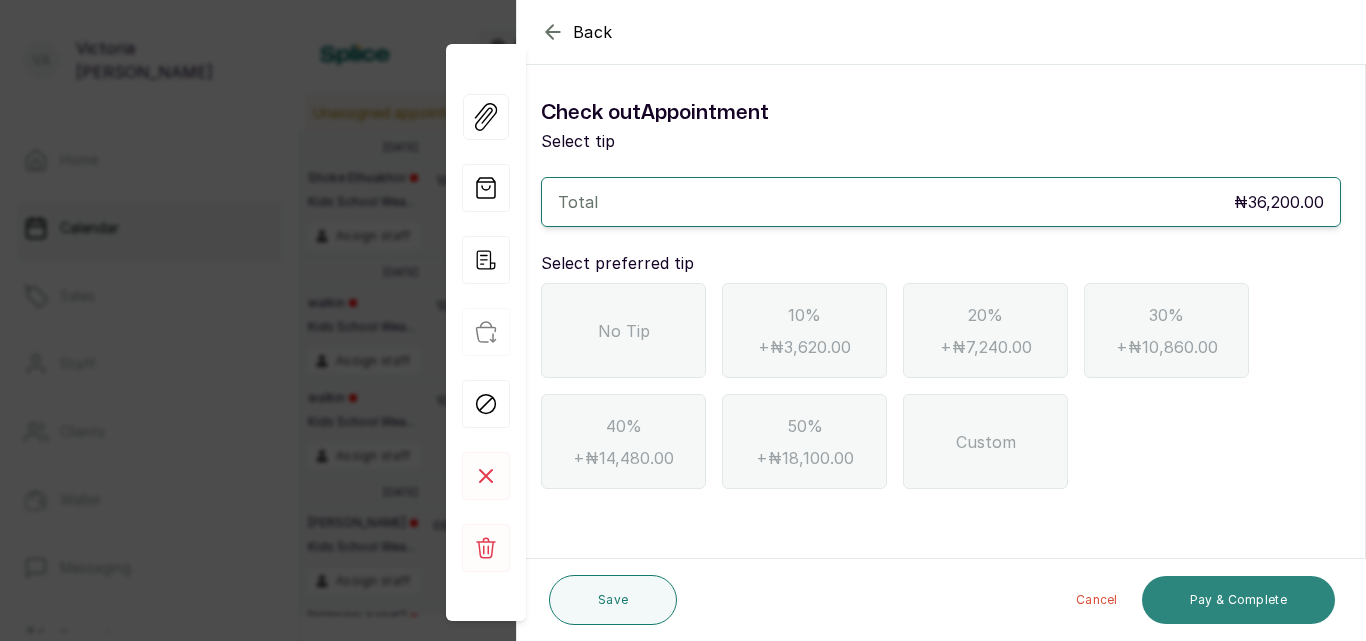 scroll, scrollTop: 0, scrollLeft: 0, axis: both 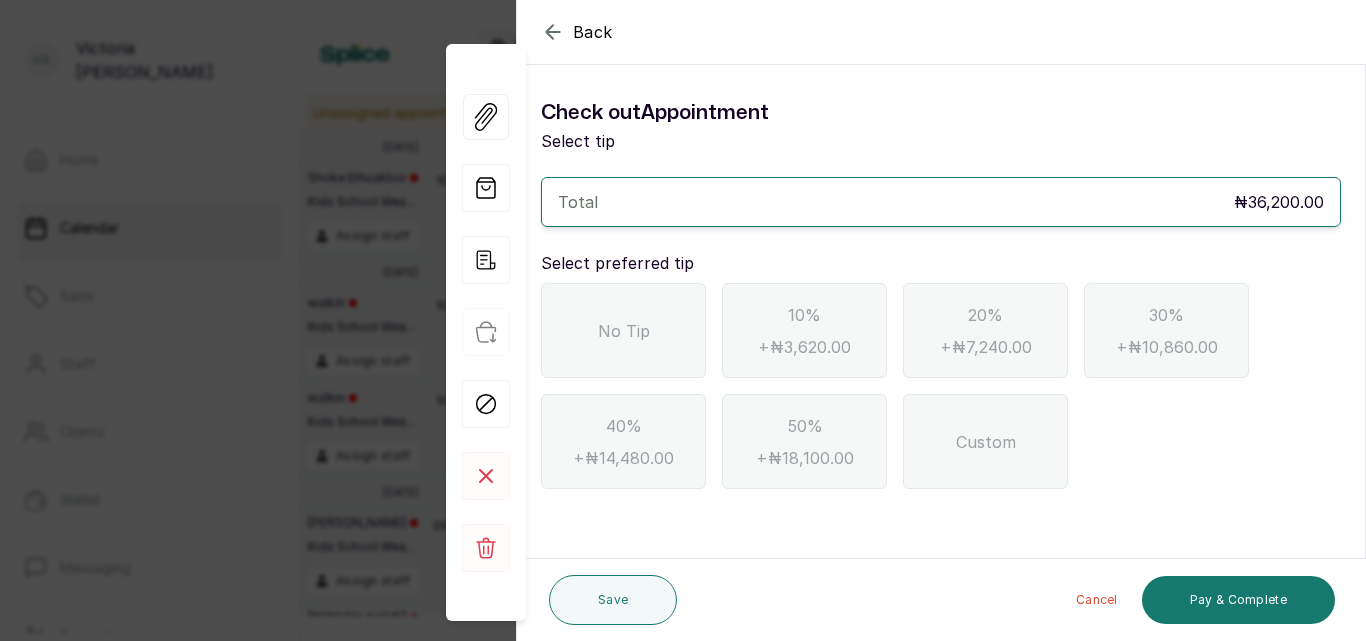 click on "No Tip" at bounding box center [623, 330] 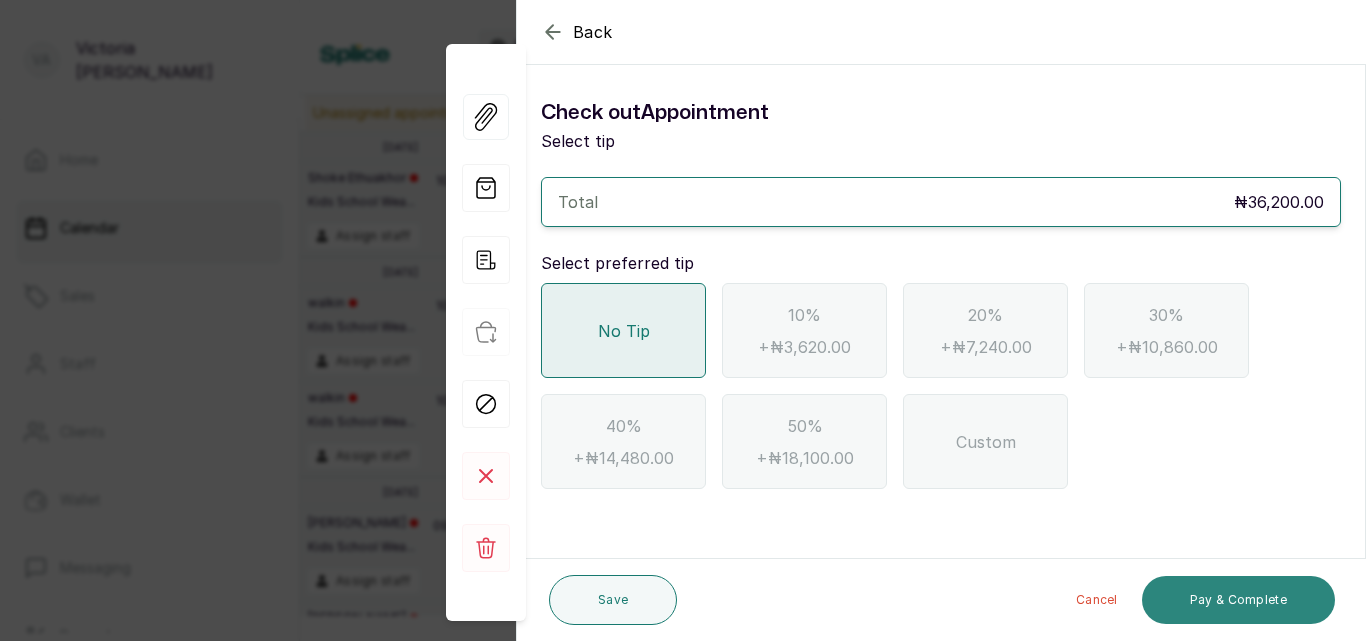 click on "Pay & Complete" at bounding box center (1238, 600) 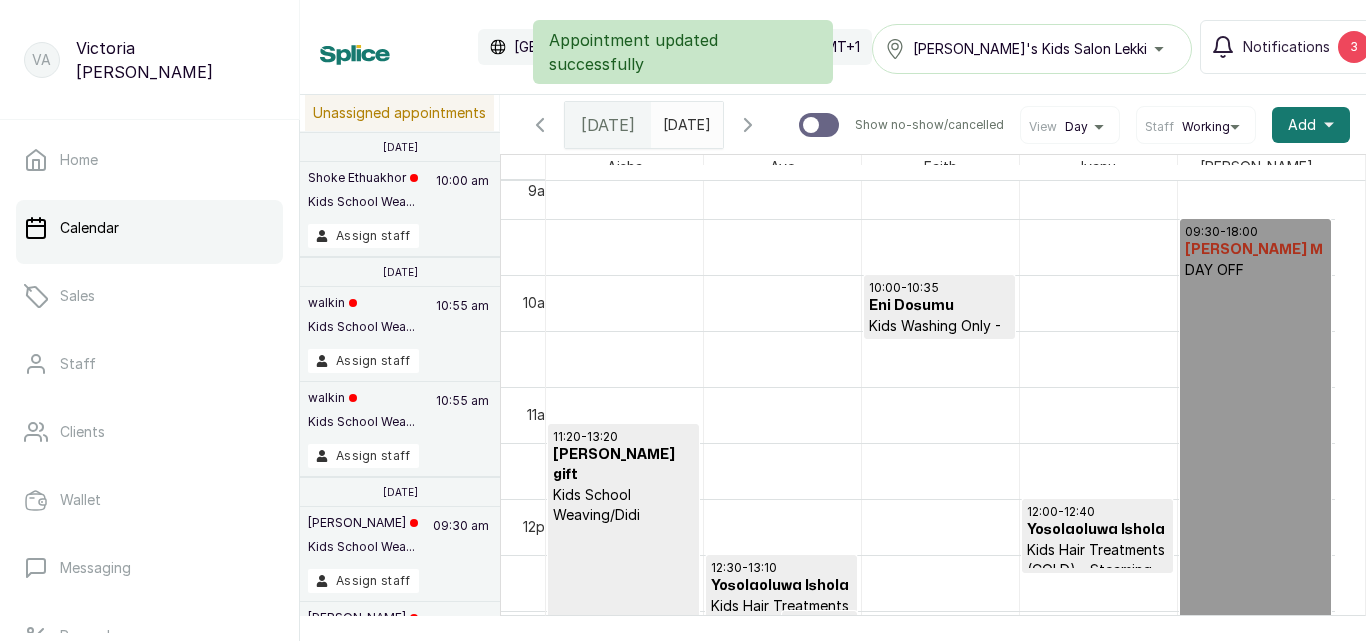 scroll, scrollTop: 1266, scrollLeft: 0, axis: vertical 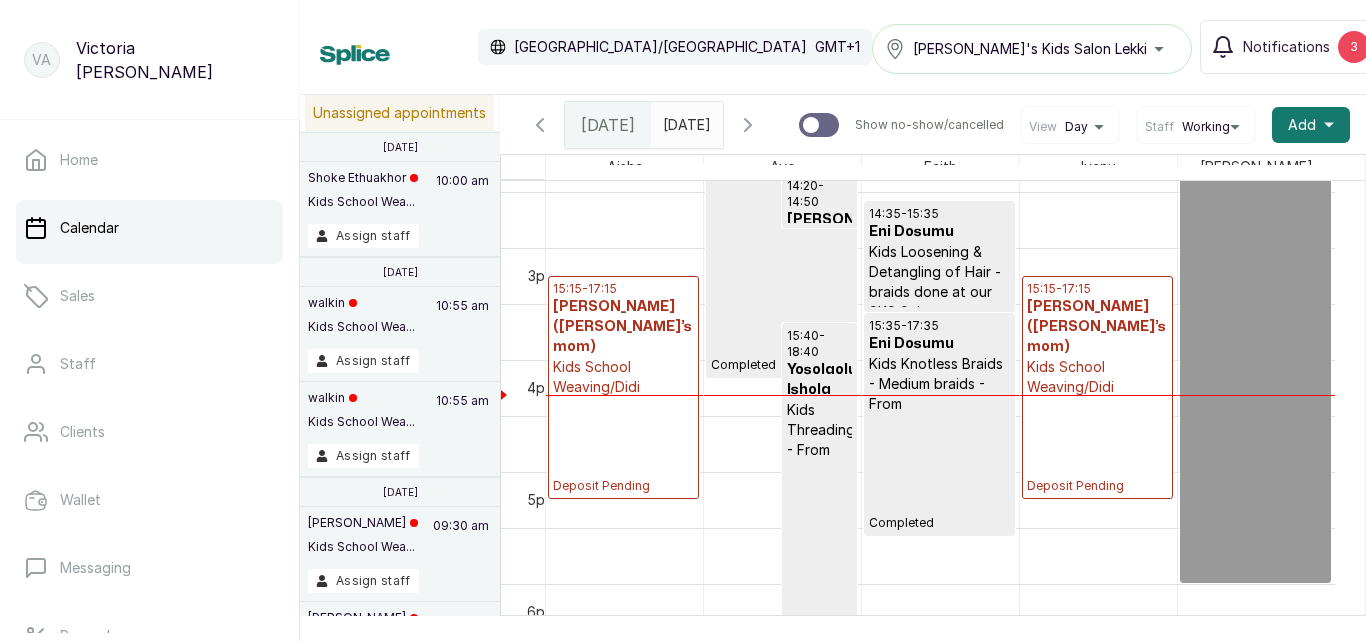 click on "[DATE]" at bounding box center (668, 120) 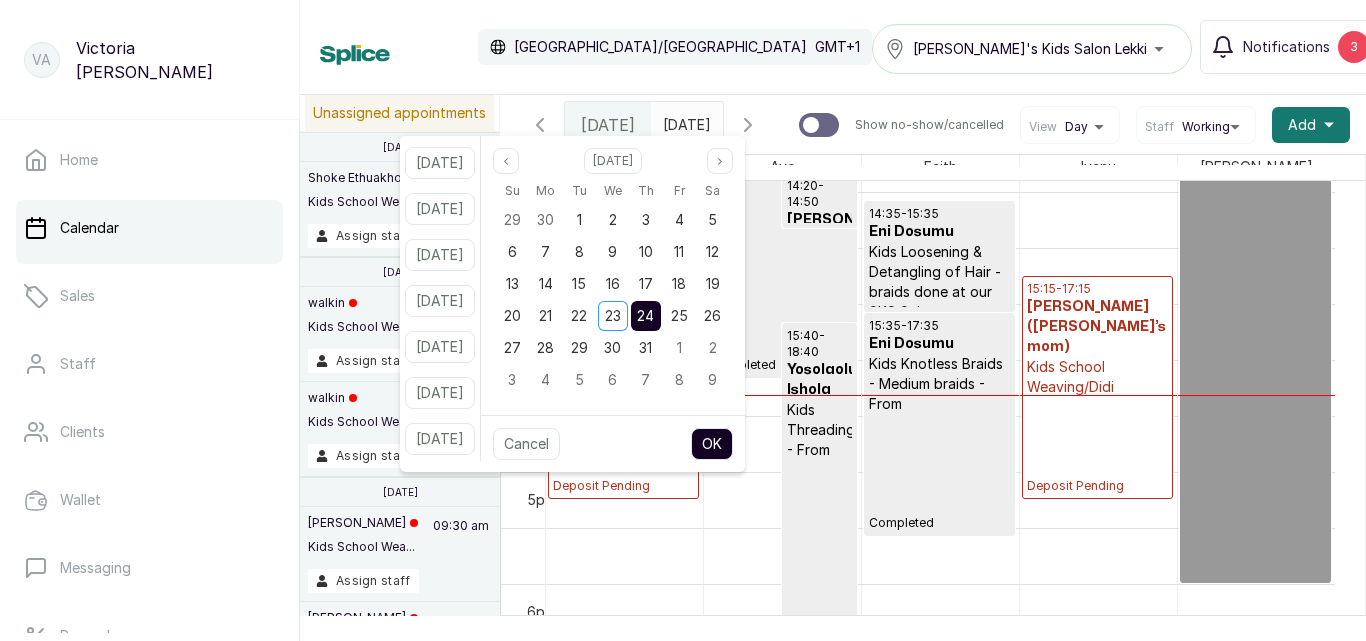 click on "24" at bounding box center [645, 315] 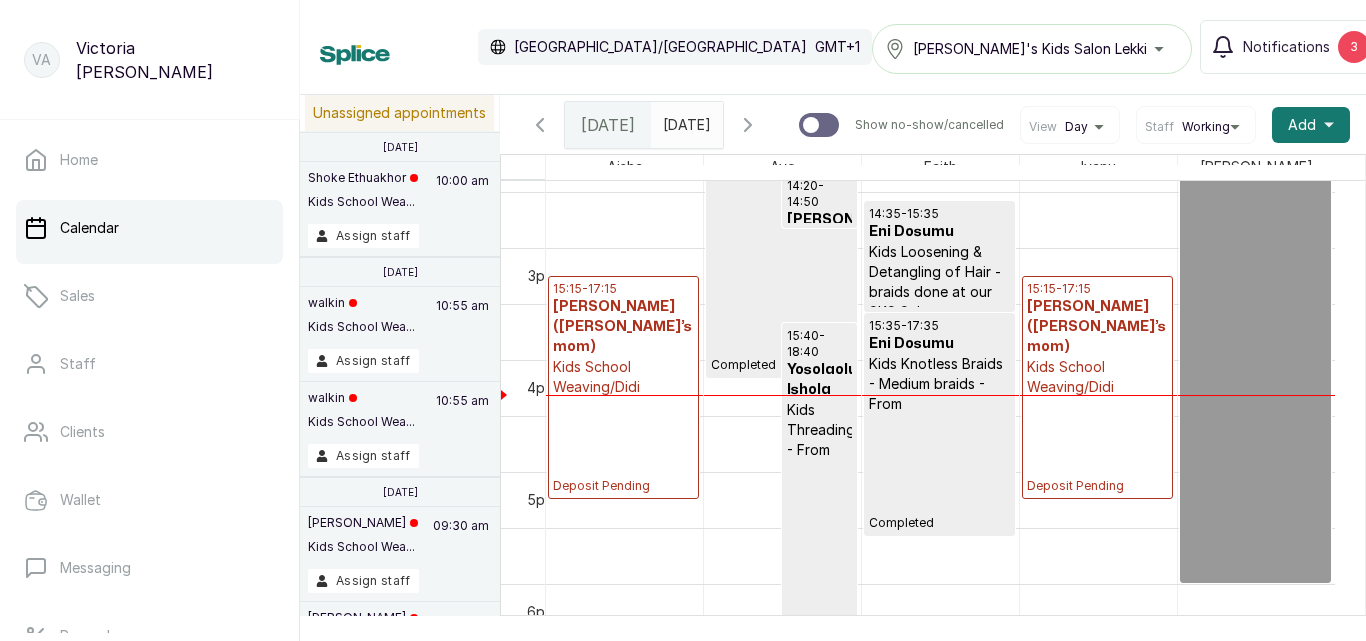 click on "[DATE]" at bounding box center (668, 120) 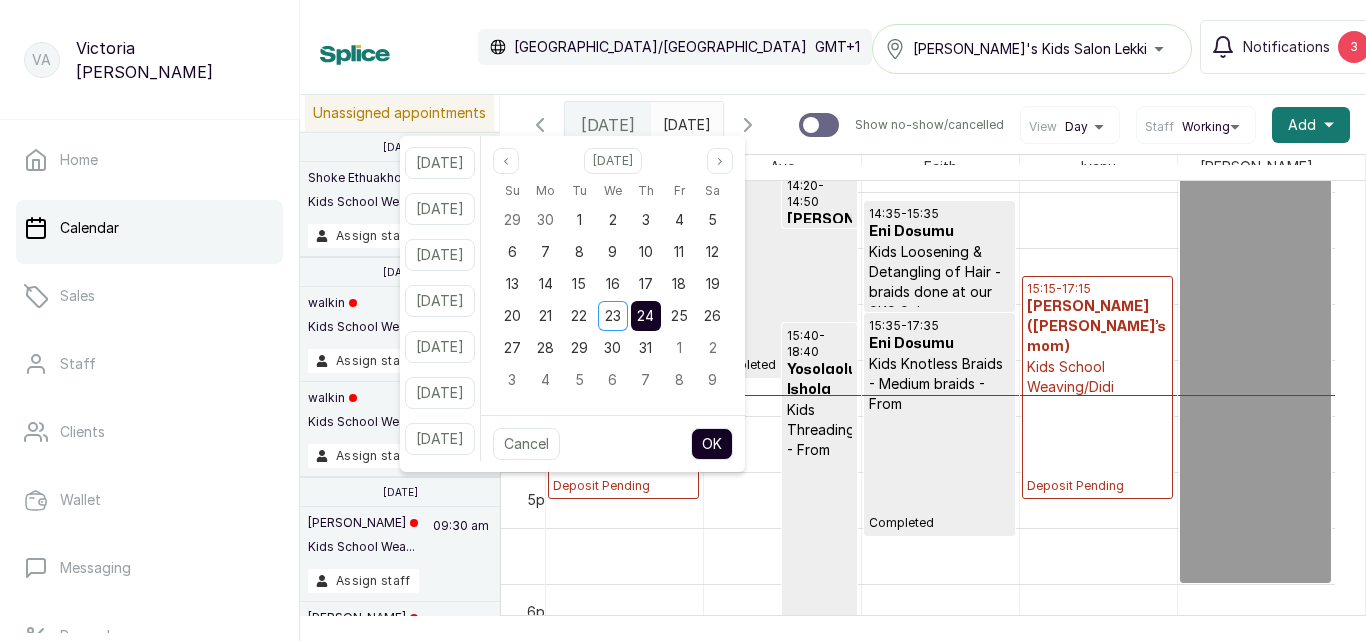 click on "24" at bounding box center [645, 315] 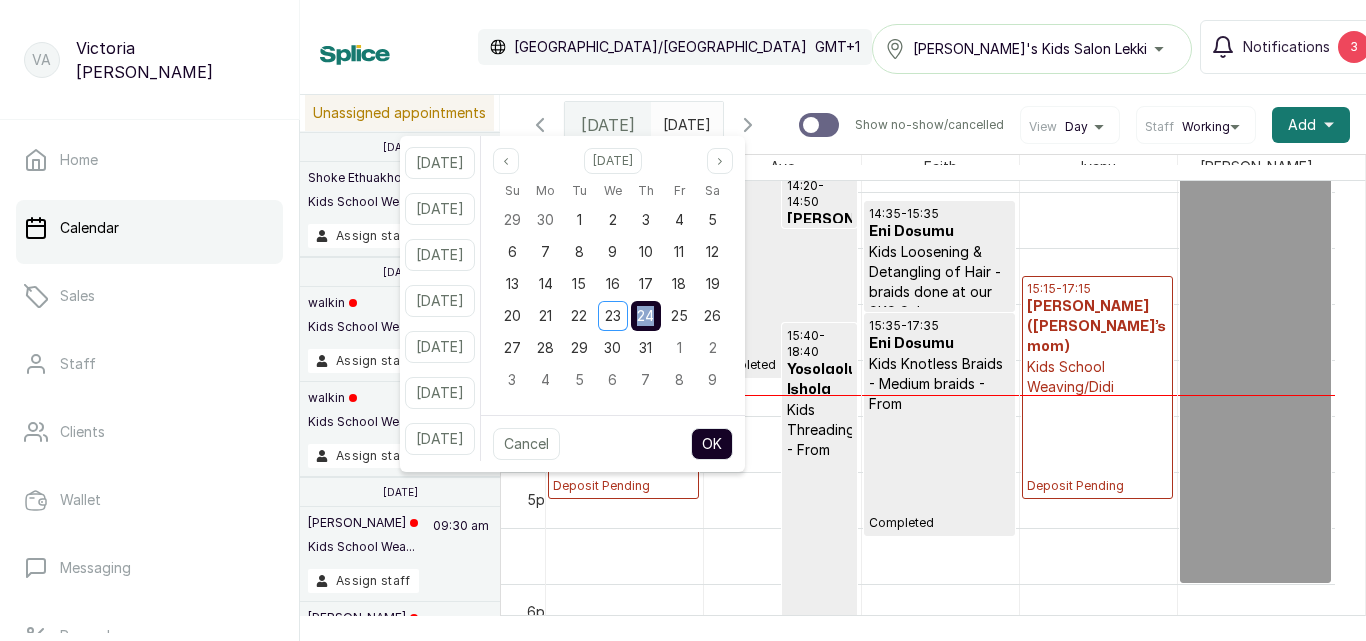 click on "24" at bounding box center (645, 315) 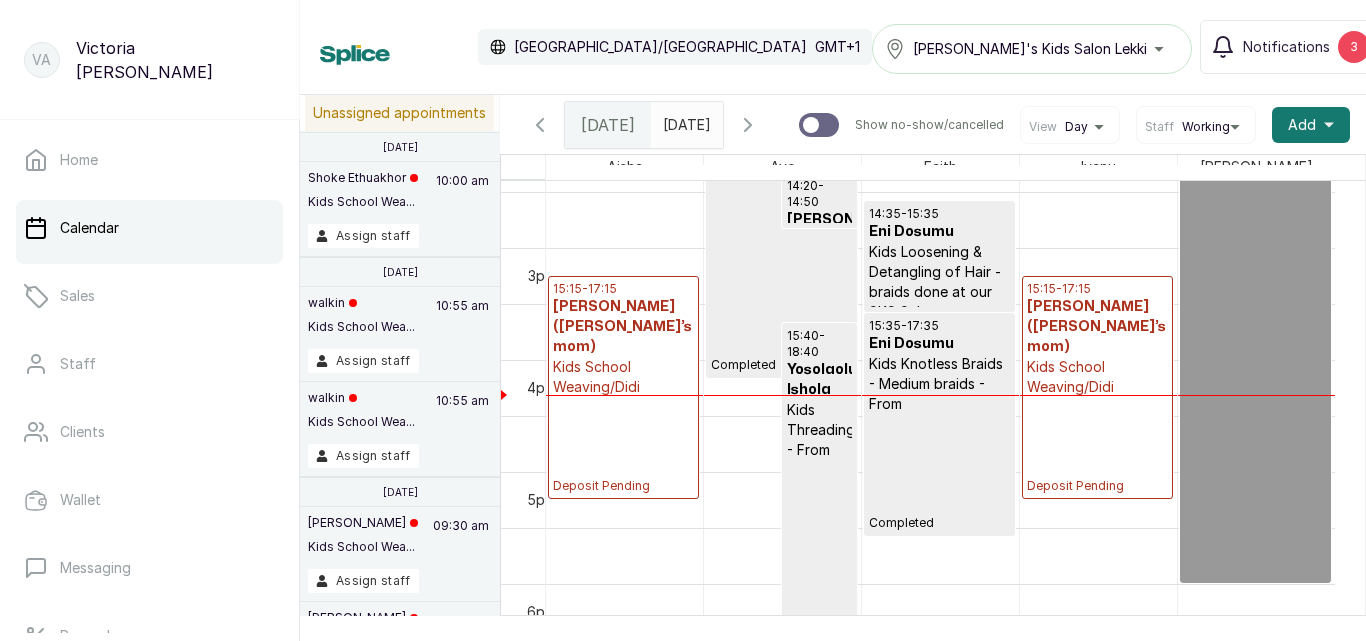 scroll, scrollTop: 0, scrollLeft: 0, axis: both 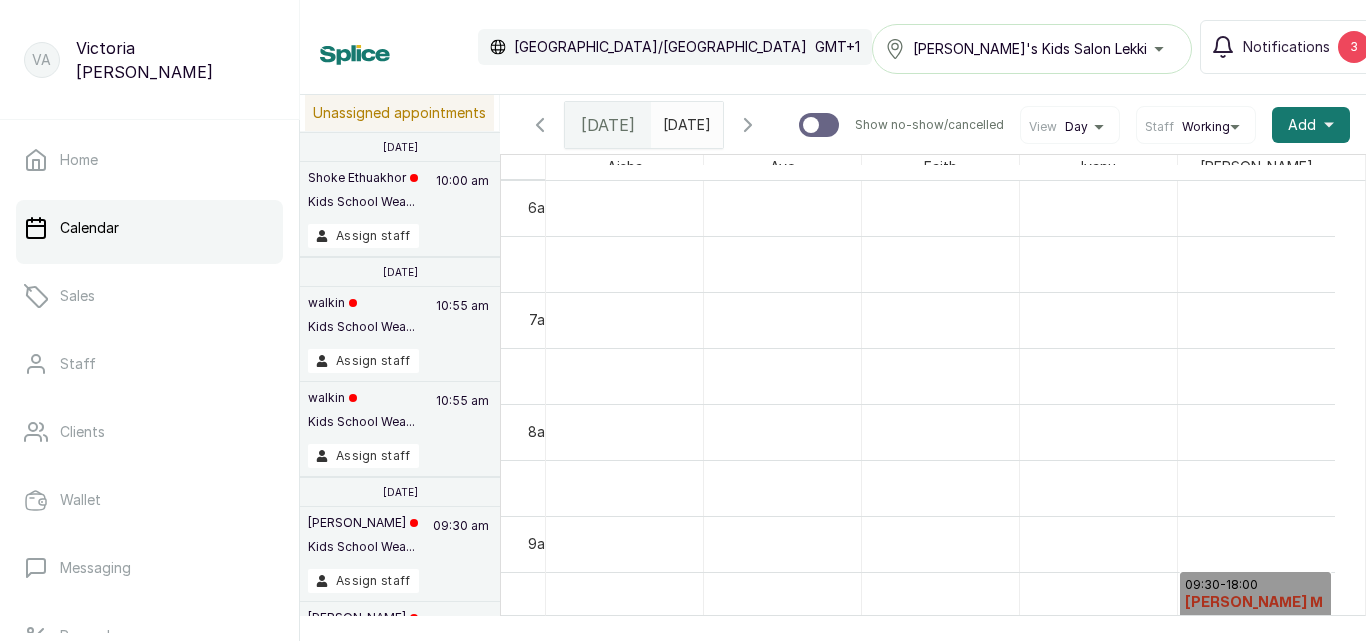 click on "[DATE]" at bounding box center (668, 120) 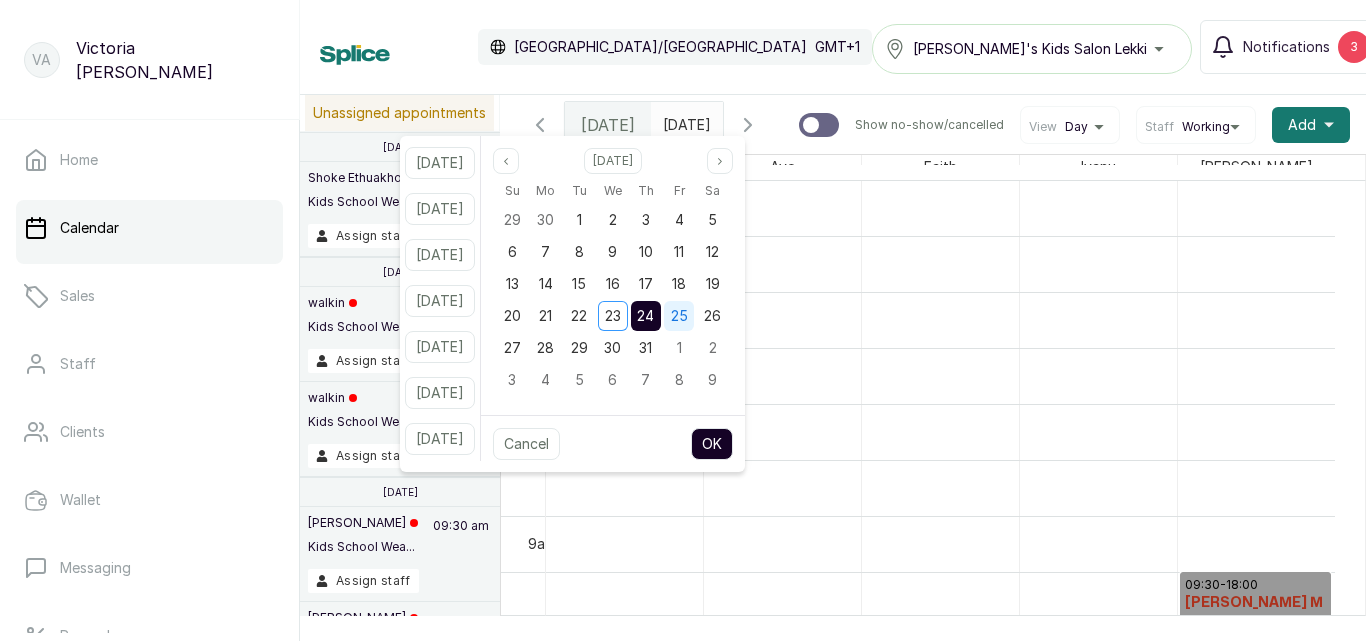 click on "25" at bounding box center [679, 315] 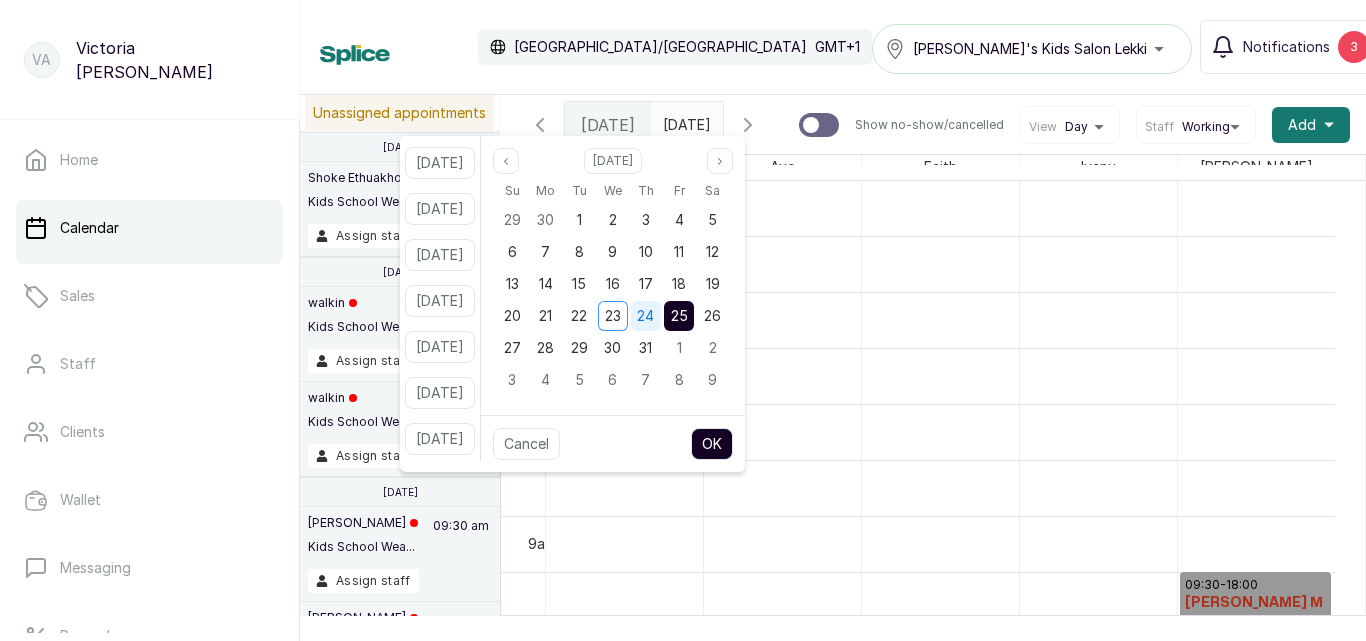click on "24" at bounding box center (646, 316) 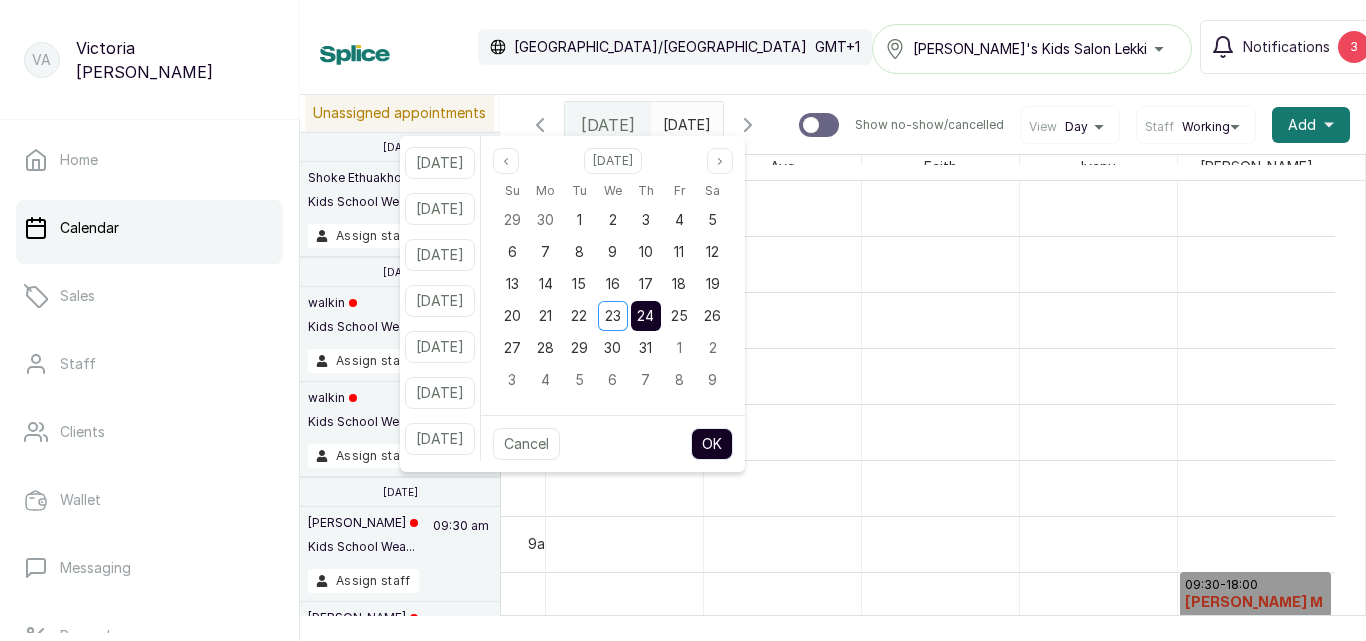 click on "OK" at bounding box center [712, 444] 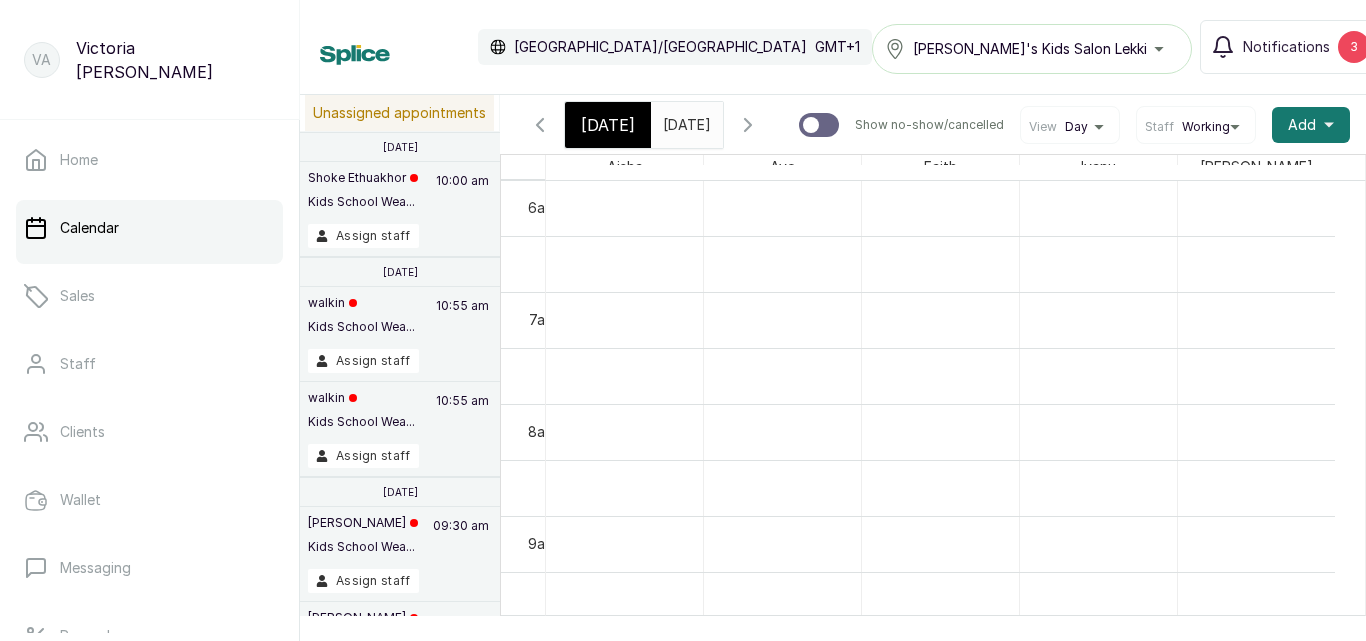 scroll, scrollTop: 925, scrollLeft: 0, axis: vertical 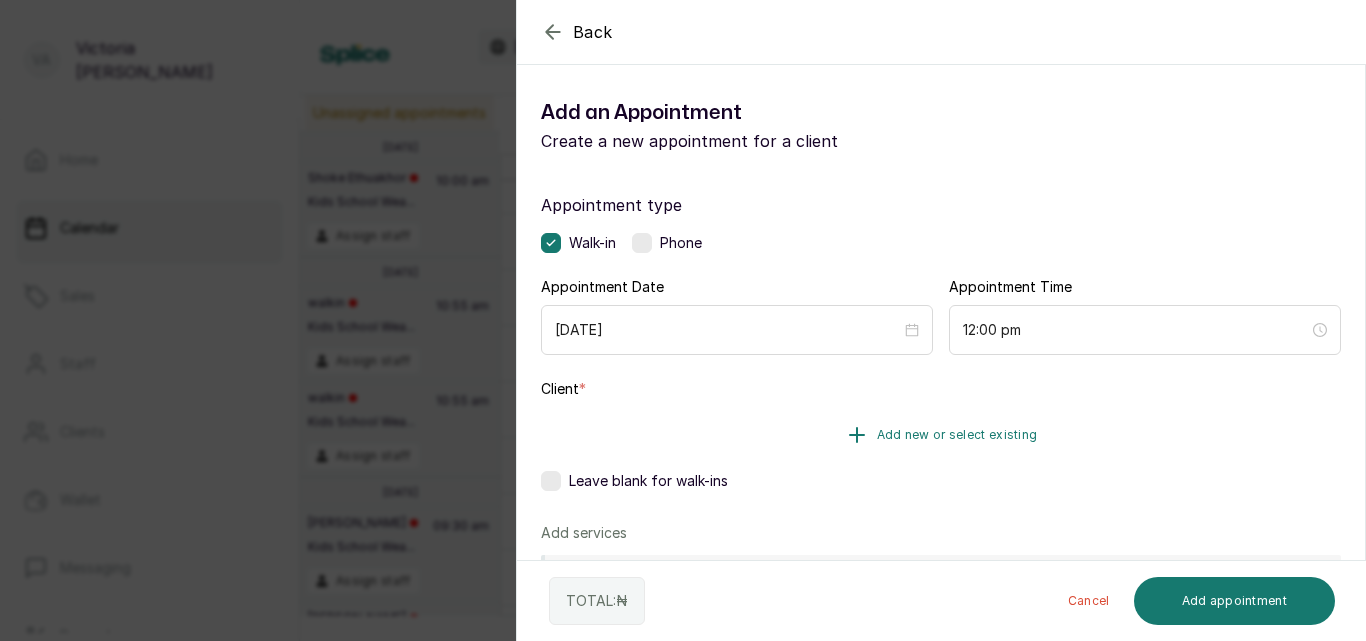 click on "Add new or select existing" at bounding box center (957, 435) 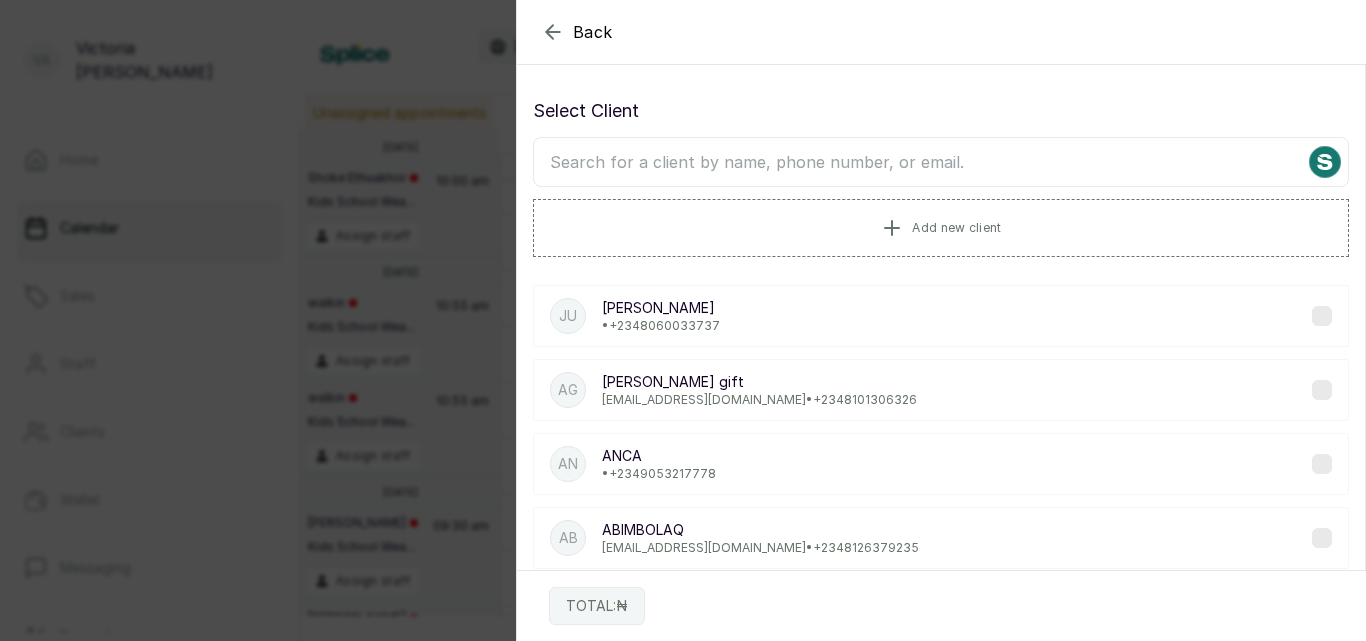 click at bounding box center [941, 162] 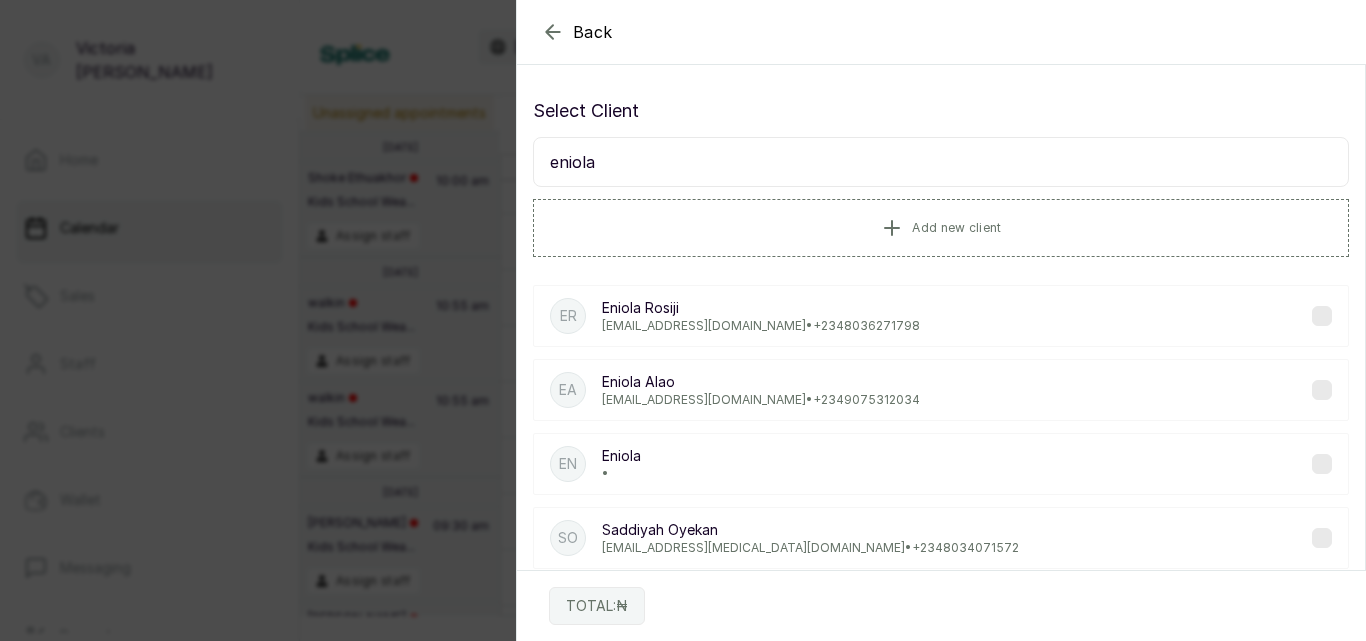 click on "eniola" at bounding box center [941, 162] 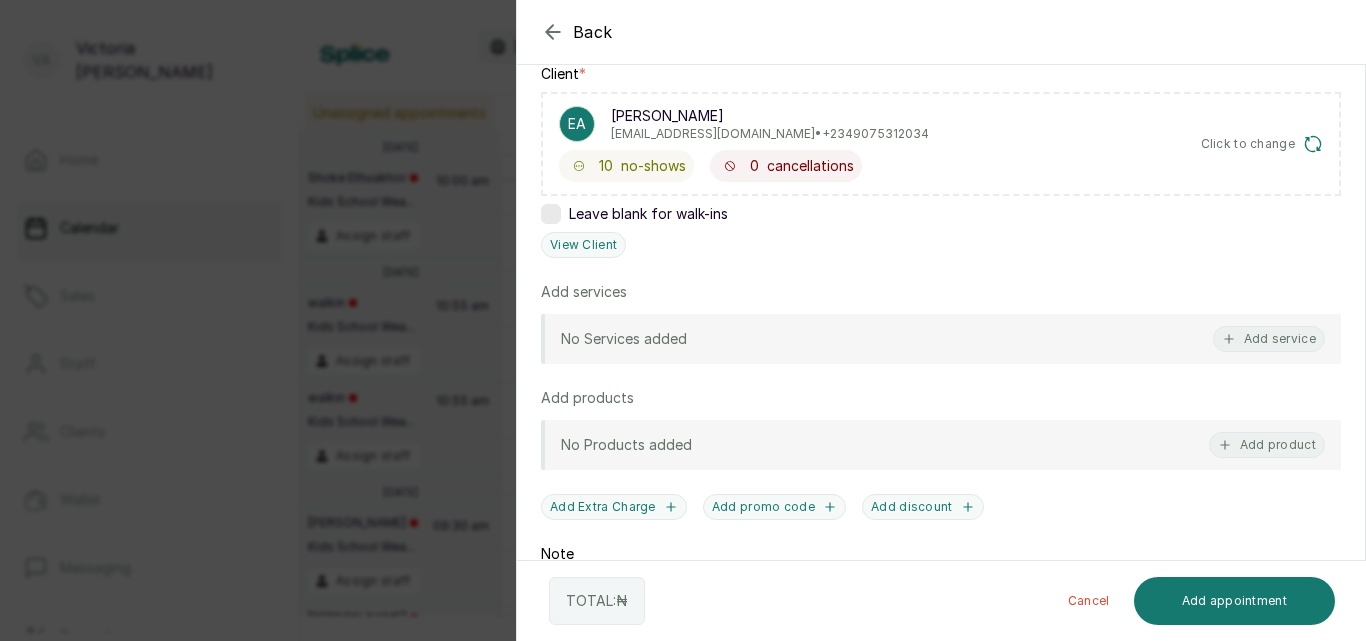 scroll, scrollTop: 322, scrollLeft: 0, axis: vertical 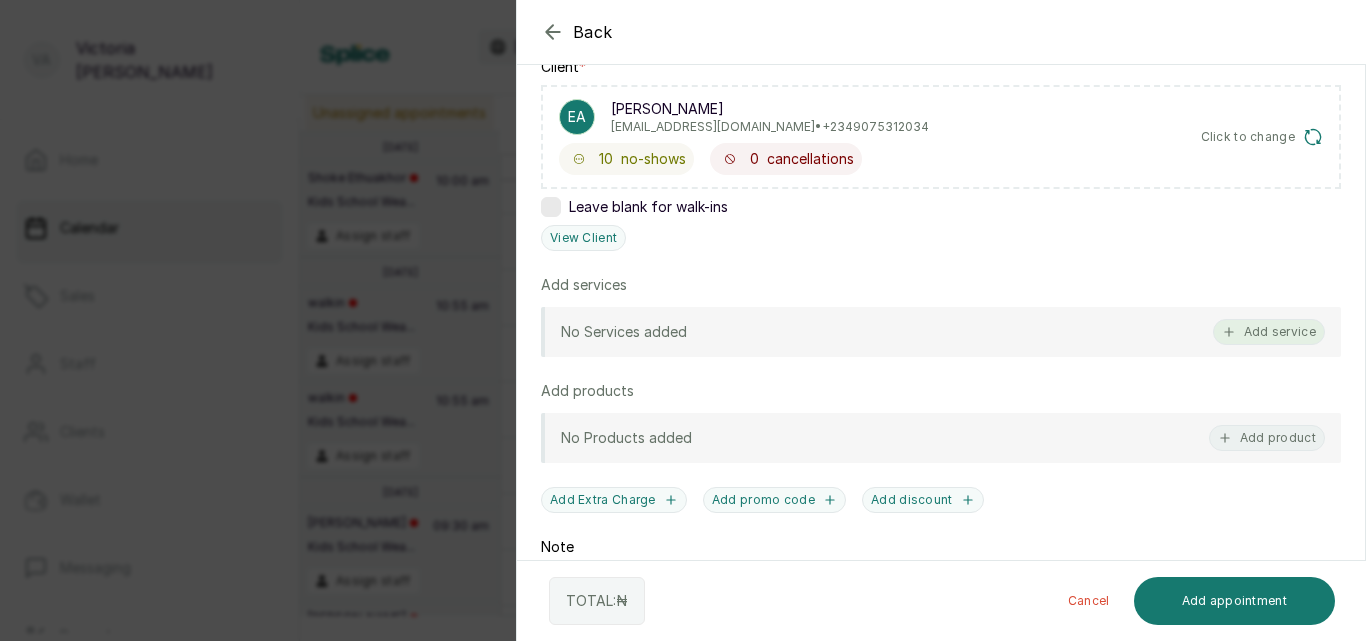 click on "Add service" at bounding box center (1269, 332) 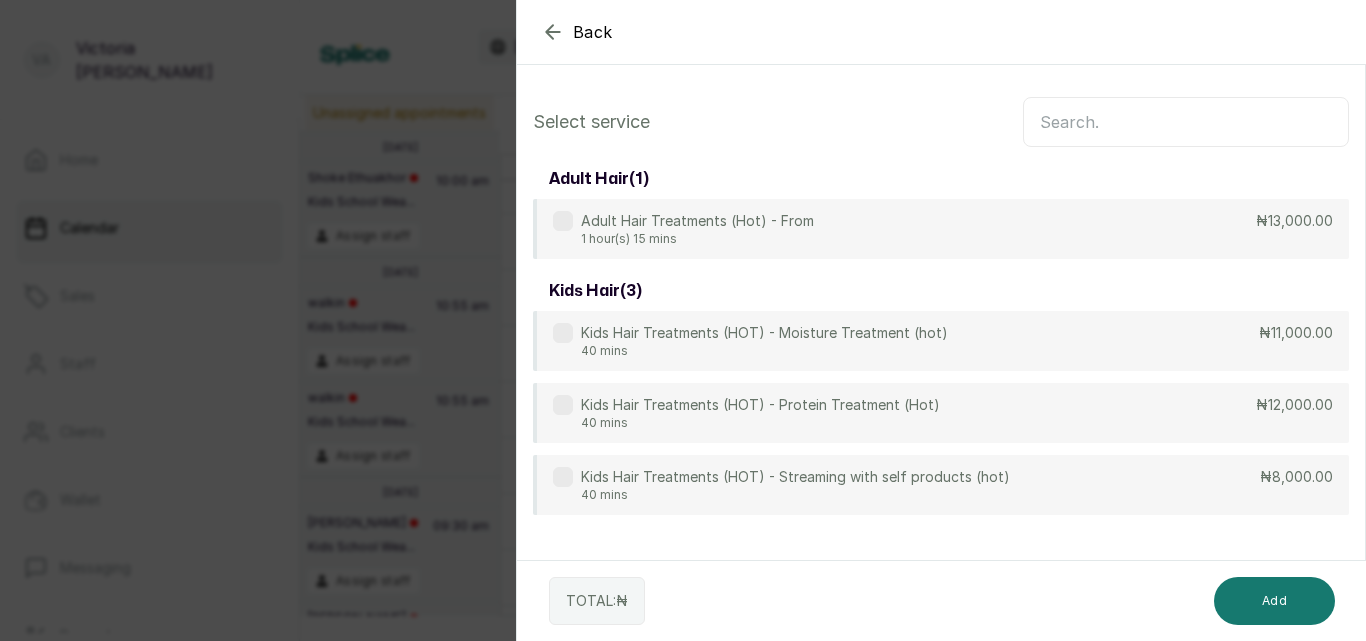 scroll, scrollTop: 0, scrollLeft: 0, axis: both 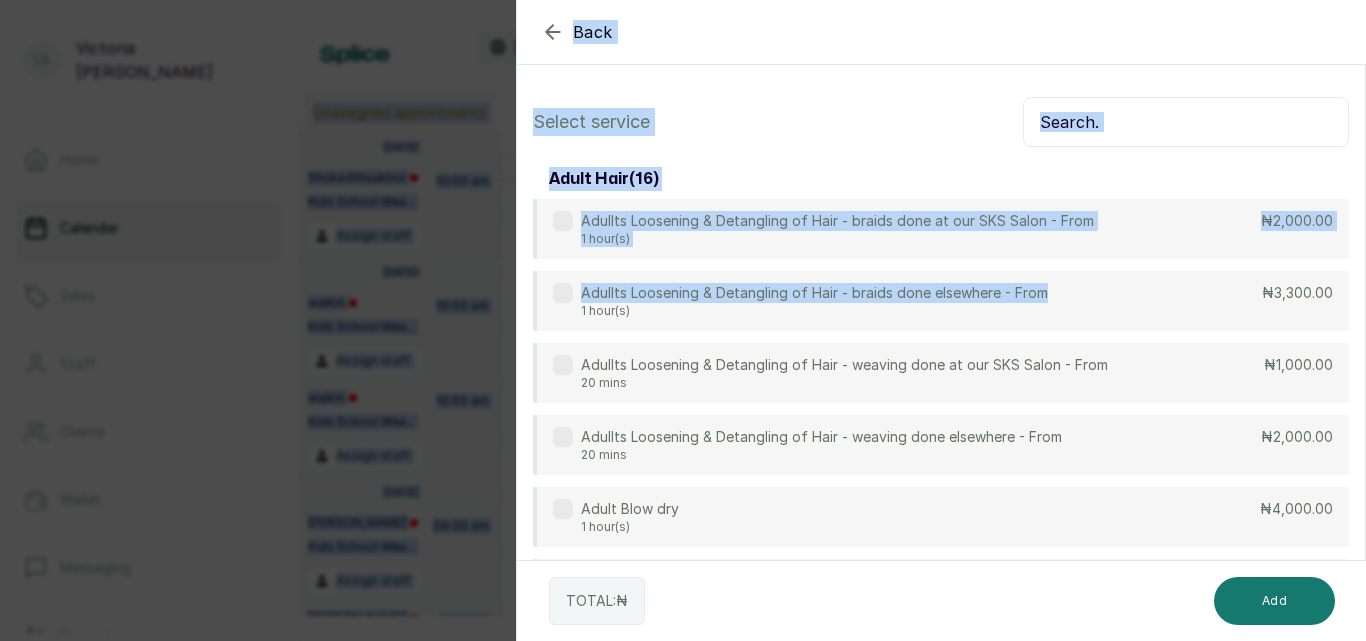 drag, startPoint x: 1099, startPoint y: 271, endPoint x: 1132, endPoint y: -26, distance: 298.8277 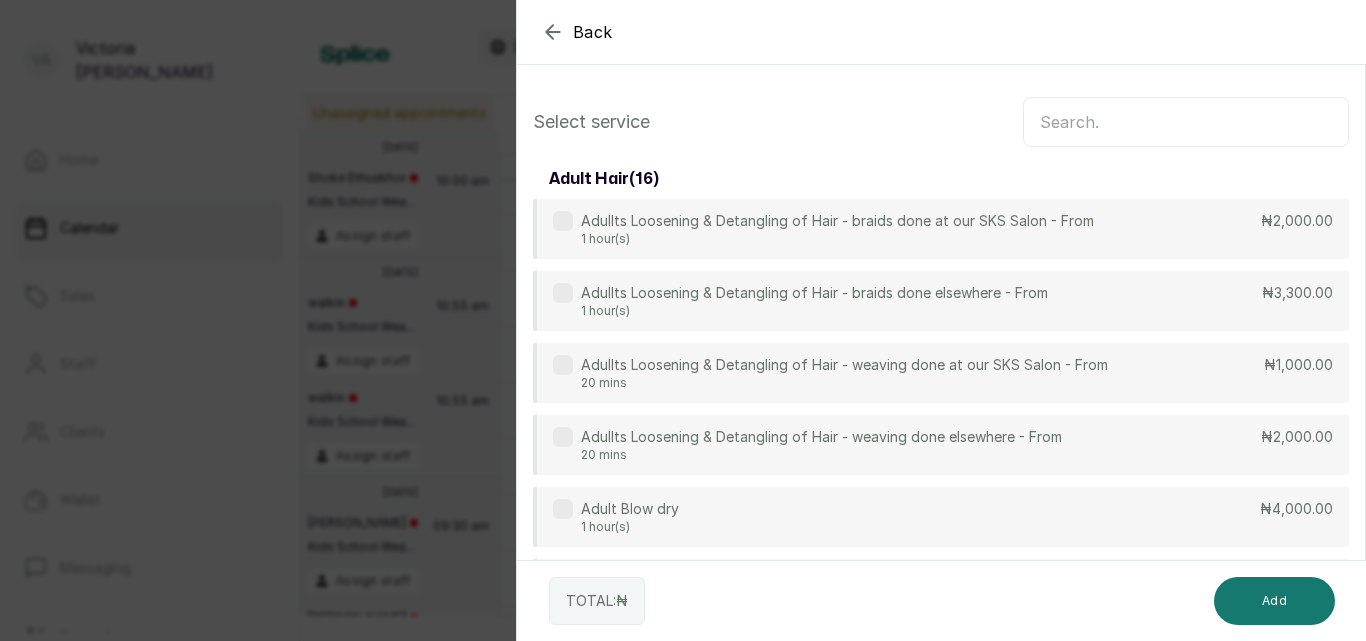 click 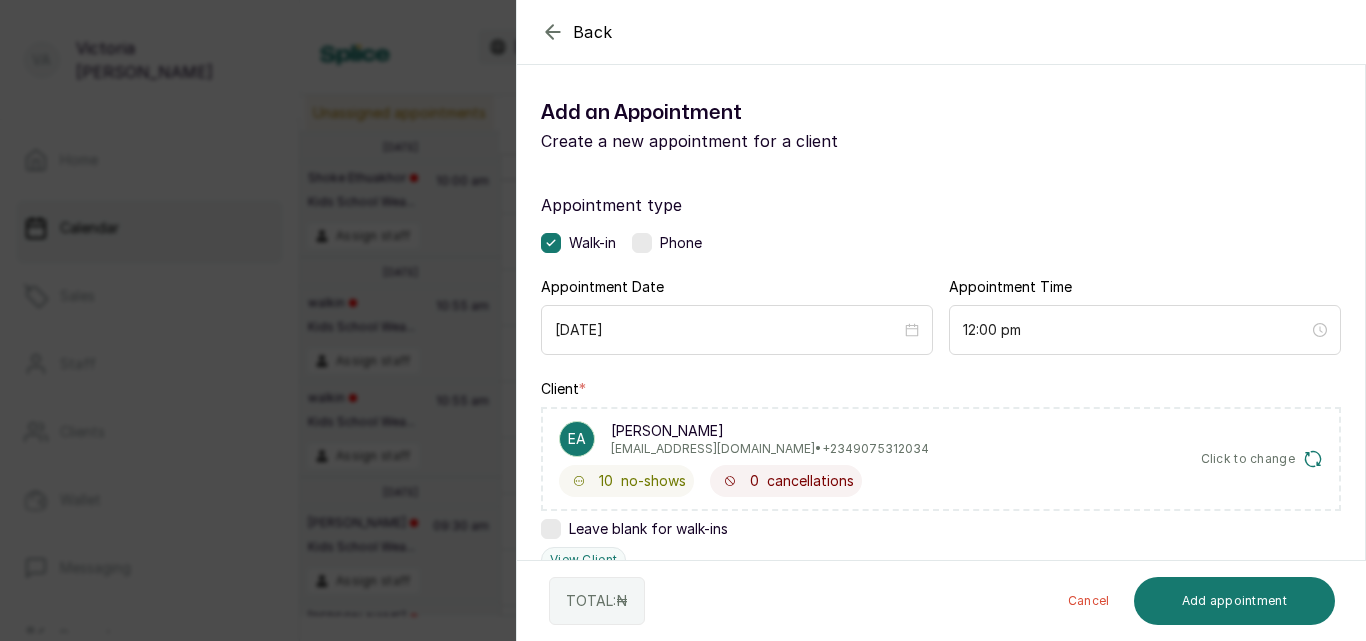 click 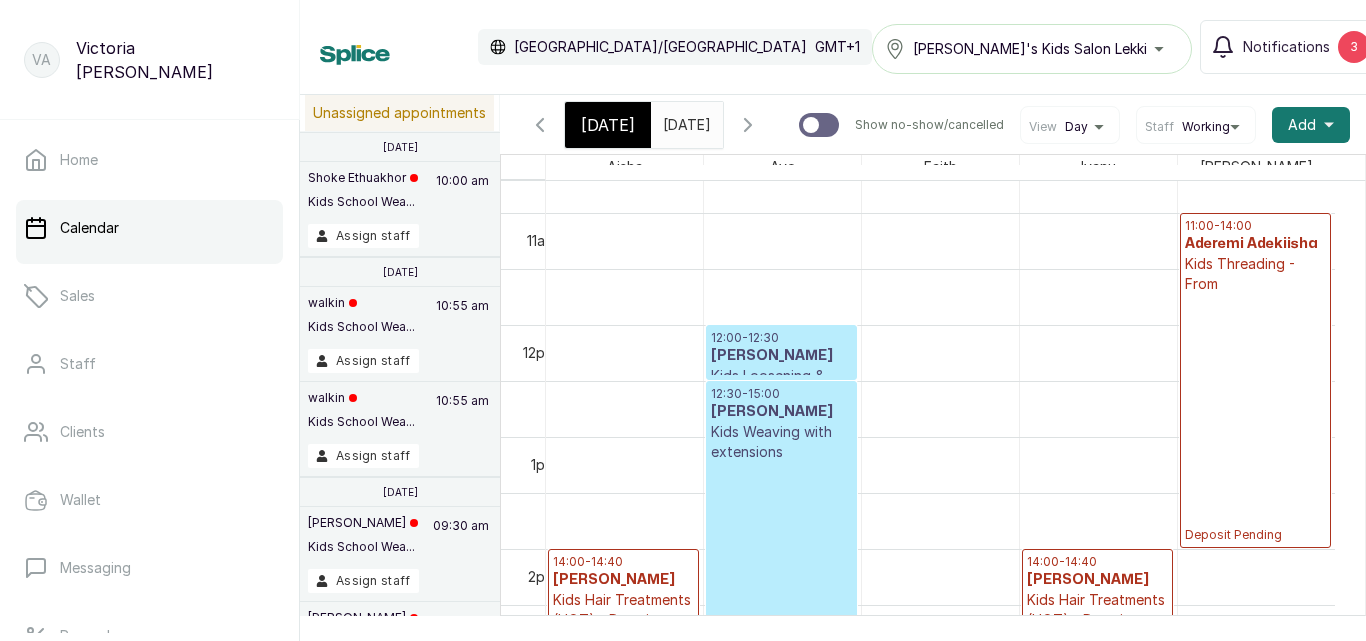 click on "Kids Weaving with extensions" at bounding box center [781, 442] 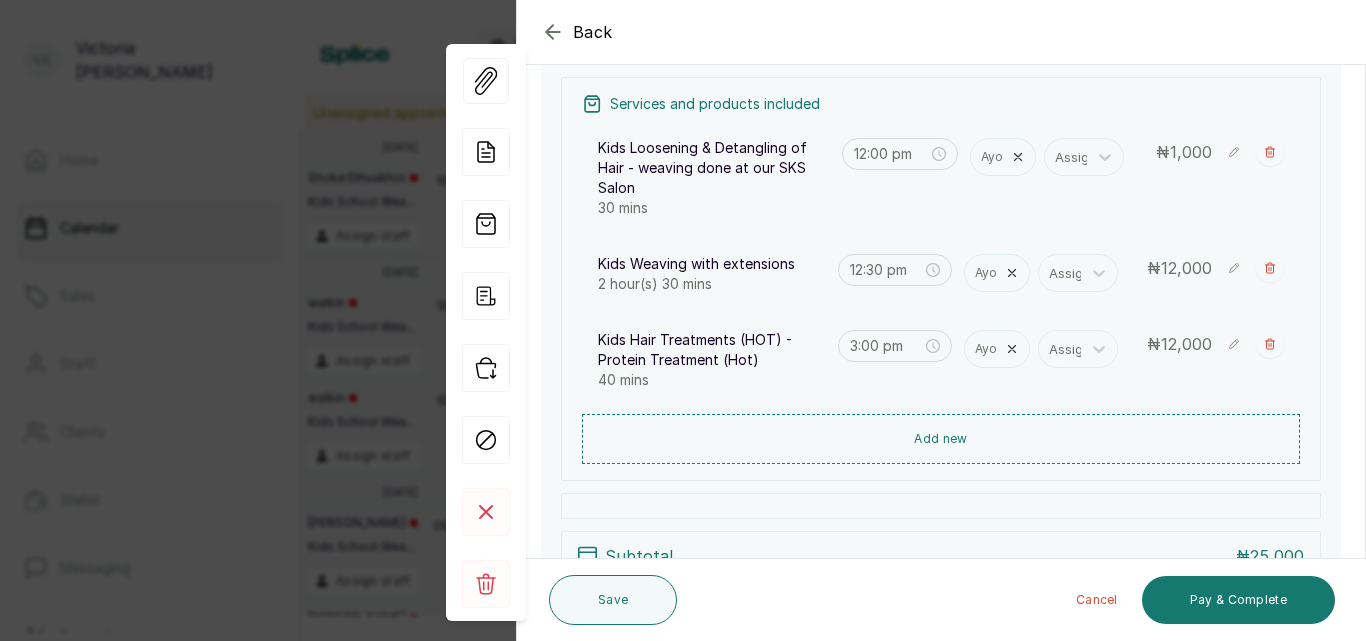 scroll, scrollTop: 433, scrollLeft: 0, axis: vertical 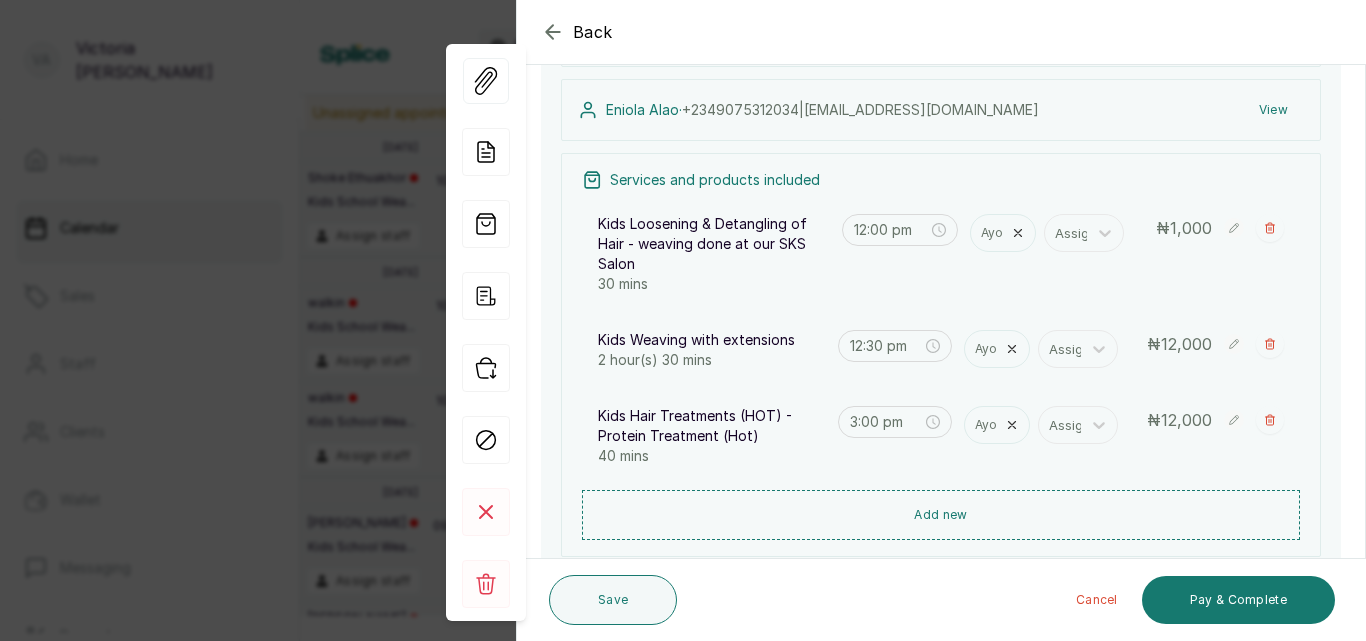 click 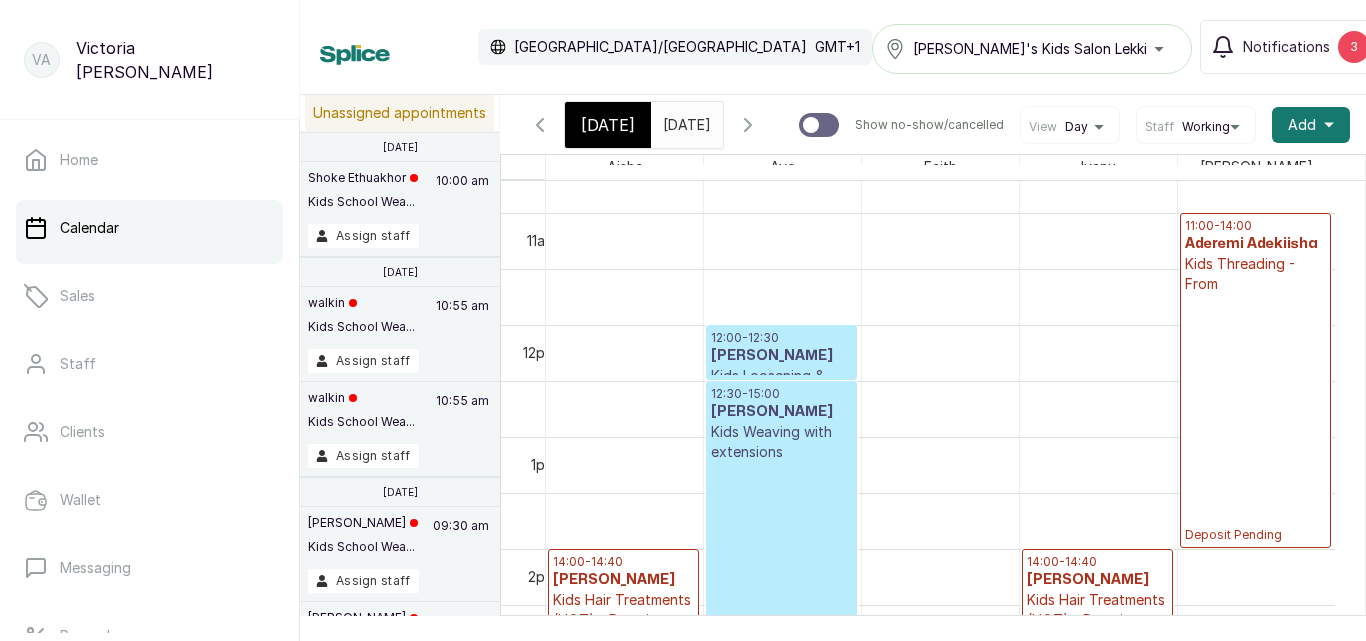 click on "[DATE]" at bounding box center [608, 125] 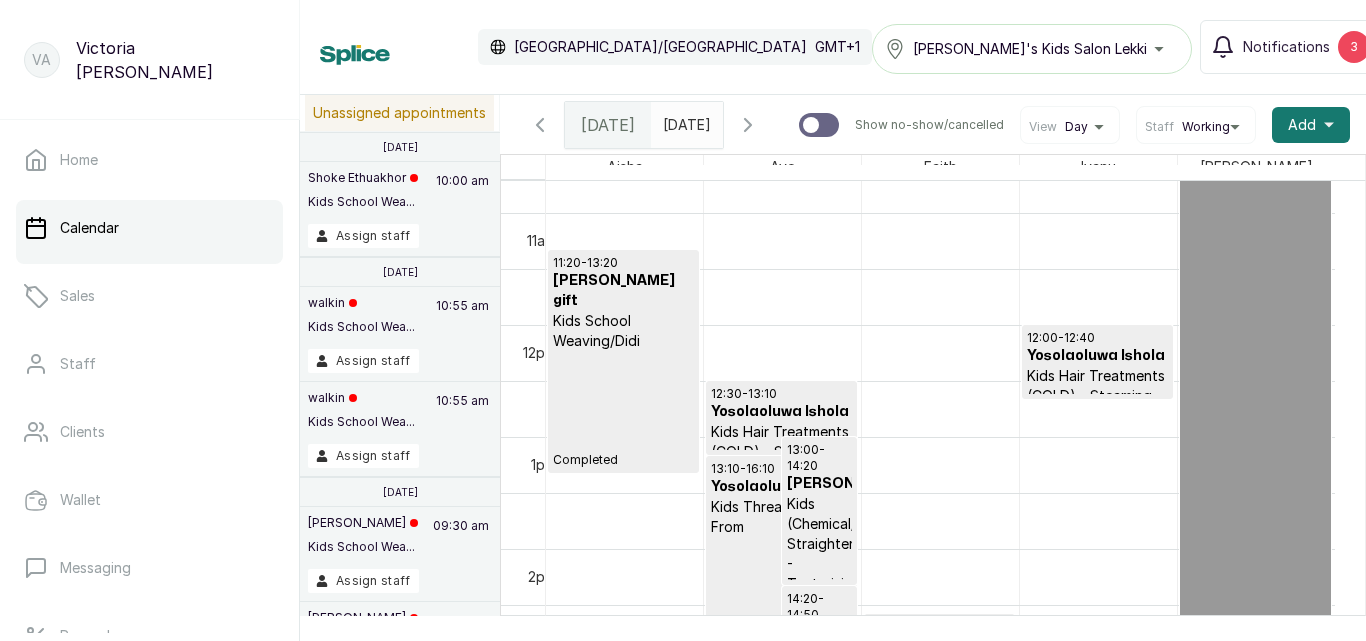 scroll, scrollTop: 673, scrollLeft: 0, axis: vertical 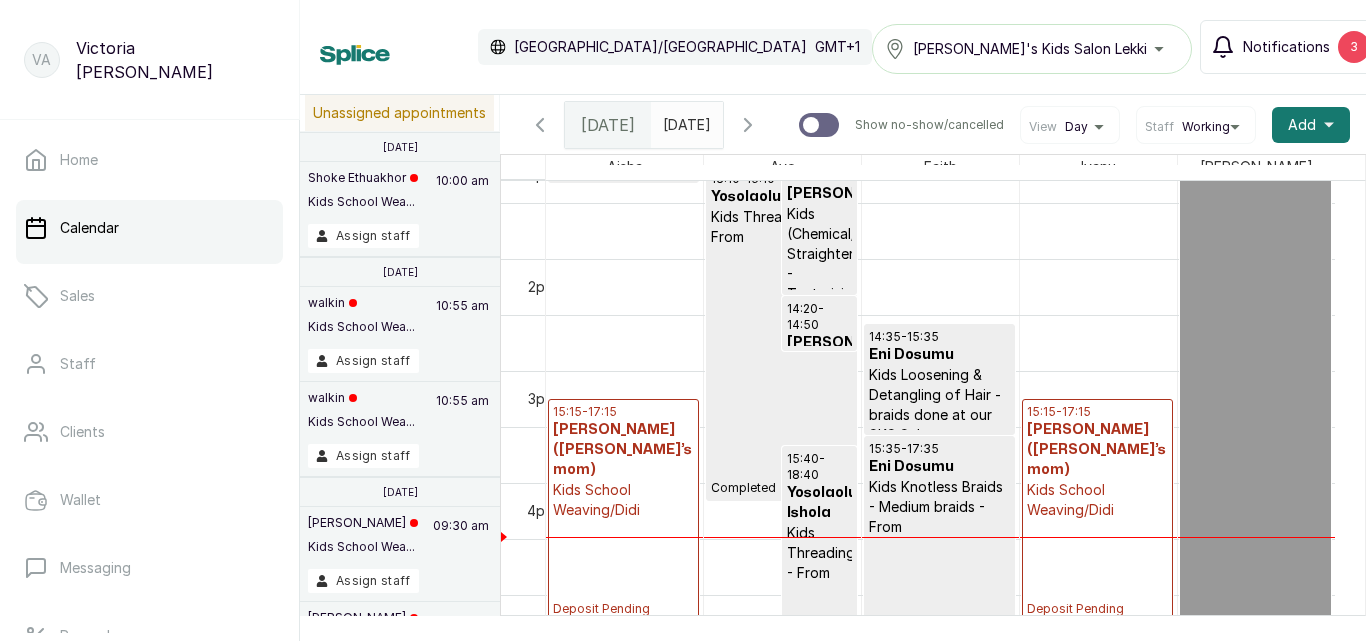 click on "3" at bounding box center [1354, 47] 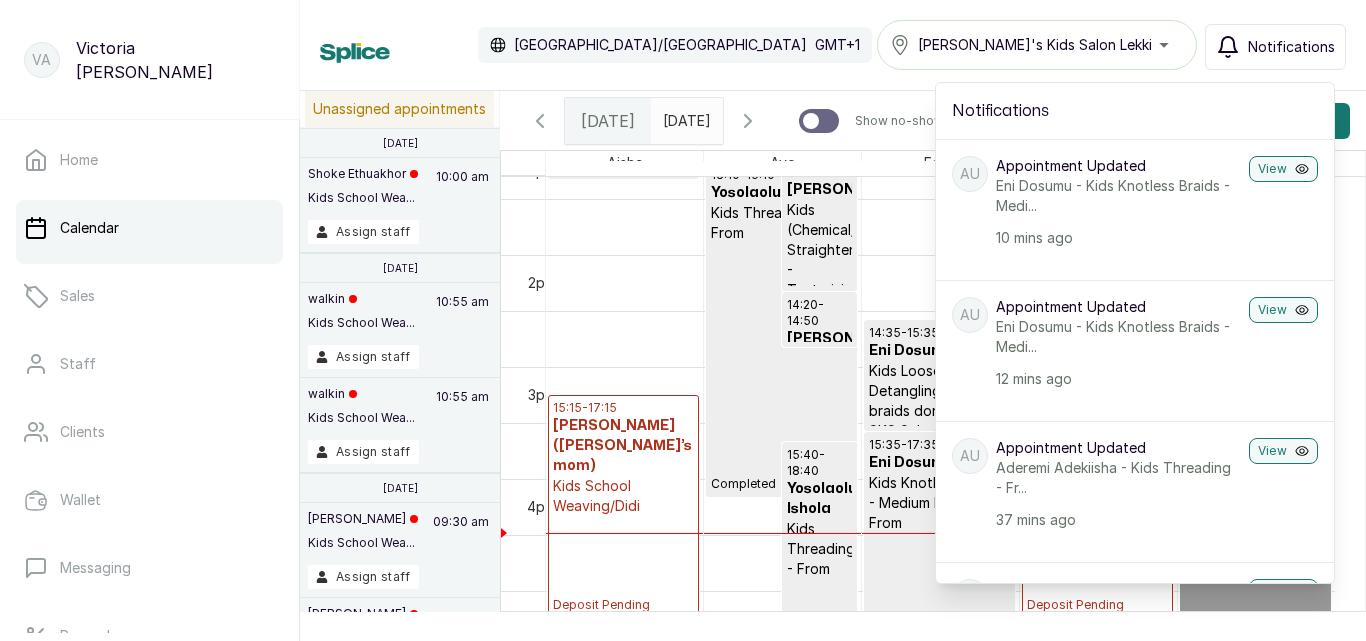 click on "Calendar [GEOGRAPHIC_DATA]/[GEOGRAPHIC_DATA] GMT+1 [PERSON_NAME]'s Kids Salon Lekki Notifications Notifications AU Appointment Updated Eni Dosumu - Kids Knotless Braids - Medi... 10 mins ago View   AU Appointment Updated Eni Dosumu - Kids Knotless Braids - Medi... 12 mins ago View   AU Appointment Updated Aderemi Adekiisha - Kids Threading  - Fr... 37 mins ago View   AU Appointment Updated Yosolaoluwa Ishola - Kids Threading  - F... 1 hour ago View   AU Appointment Updated Yosolaoluwa Ishola - Kids Threading  - F... 1 hour ago View   AU Appointment Updated Yosolaoluwa Ishola - Kids Threading  - F... 1 hour ago View   Ag [PERSON_NAME] gift booked Kids Tidy Styling - From [DATE] 10:30 6 hrs ago View   New Transaction Amount: NGN 4000.0 6 hrs ago View   SO [PERSON_NAME] booked Pedicure - Pedicure (Woman), Manicure (Adult Only), Foot Massage - From, Kids School Weaving/Didi, Kids Wash & Blow dry - Professional product [DATE] 10:00 20 hrs ago View   New Transaction Amount: NGN 5000.0 20 hrs ago View   AA [DATE]" at bounding box center (833, 45) 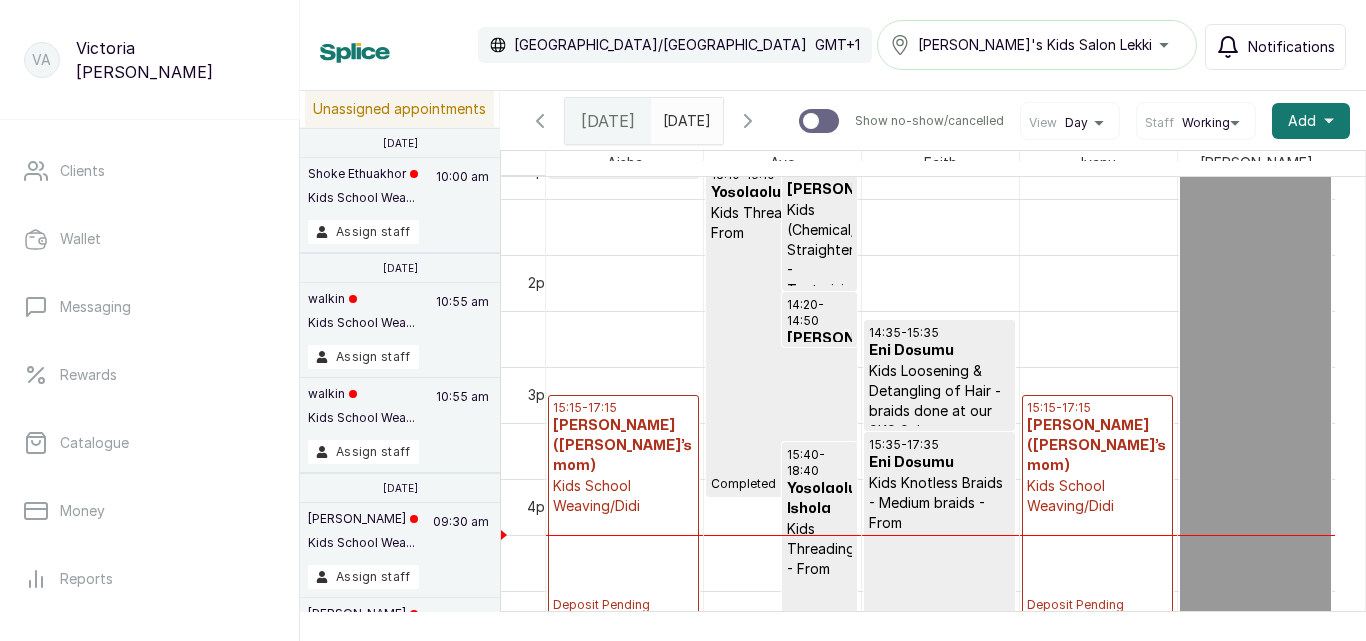 scroll, scrollTop: 300, scrollLeft: 0, axis: vertical 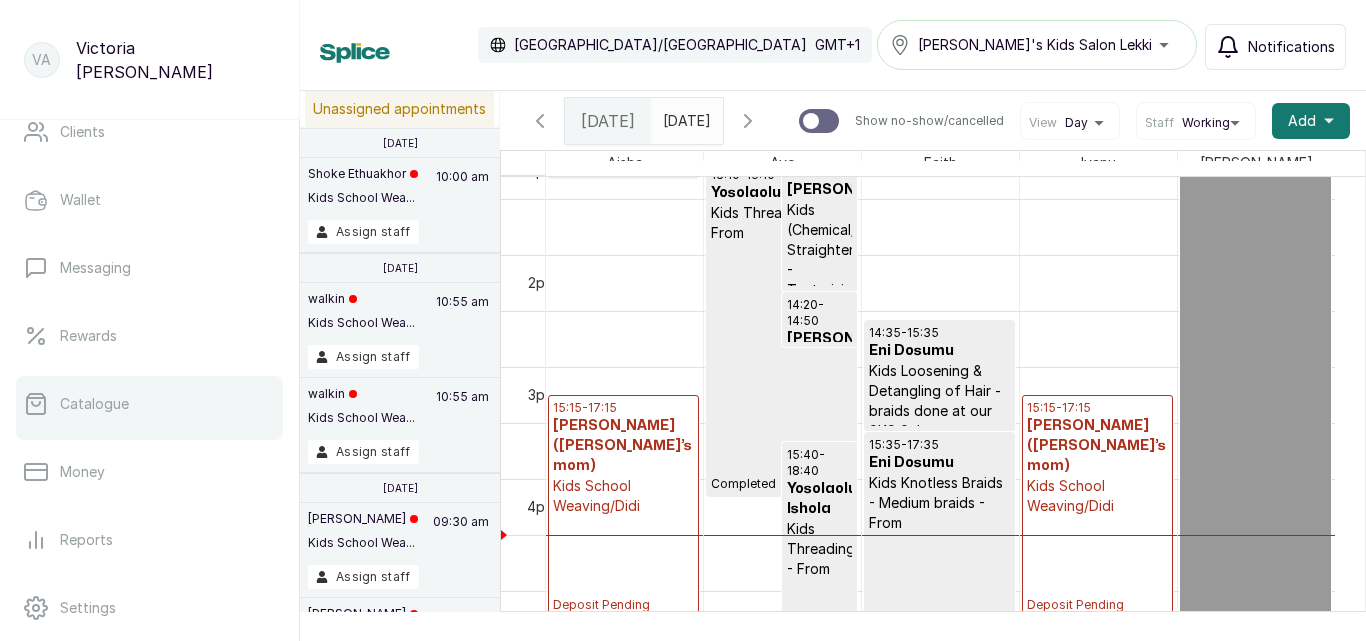 click on "Catalogue" at bounding box center (149, 404) 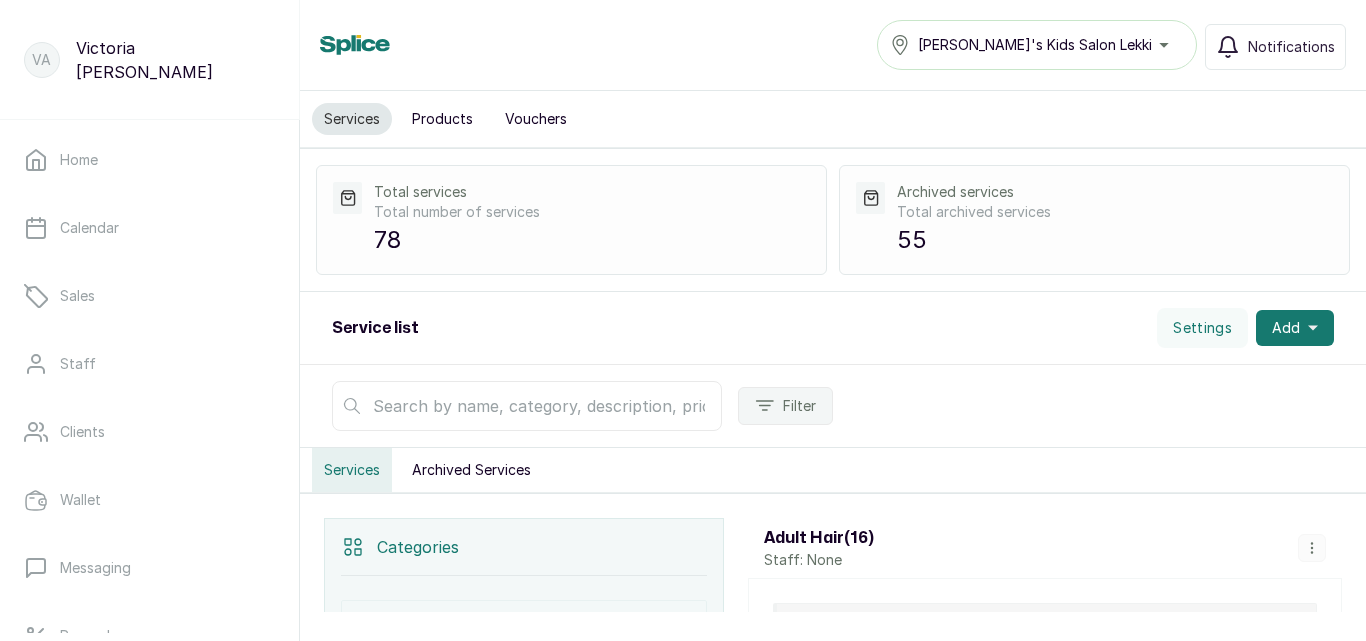 click on "Products" at bounding box center [442, 119] 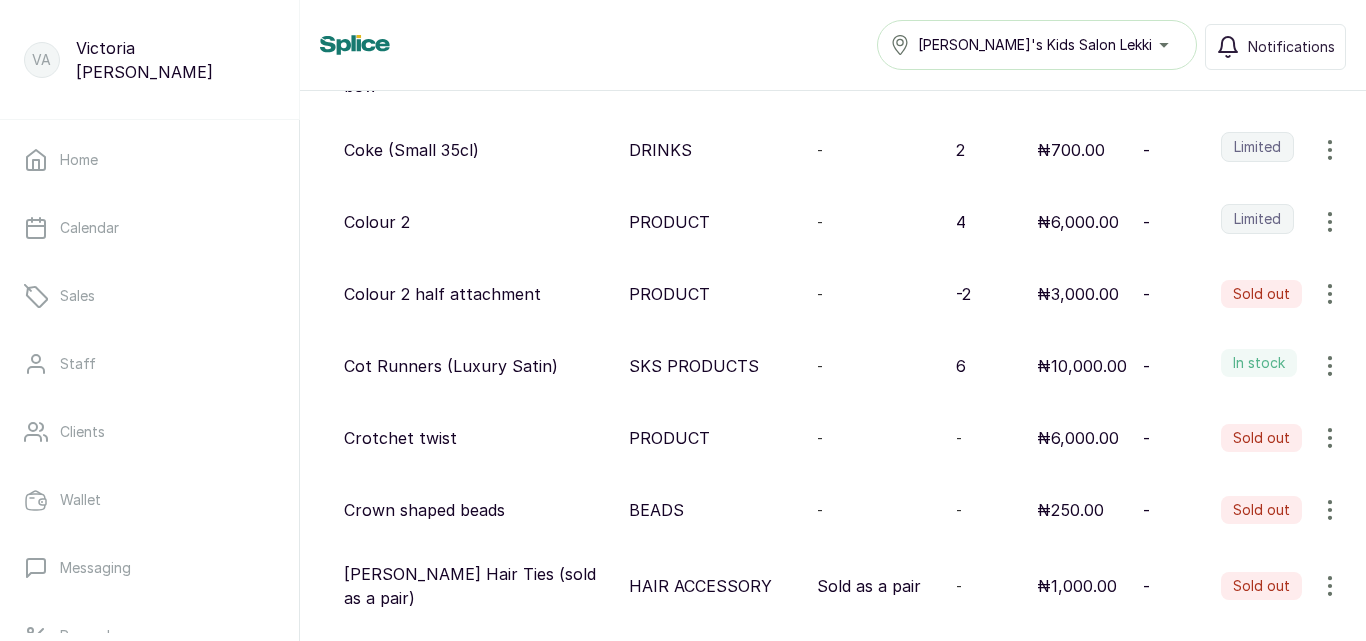 scroll, scrollTop: 2499, scrollLeft: 0, axis: vertical 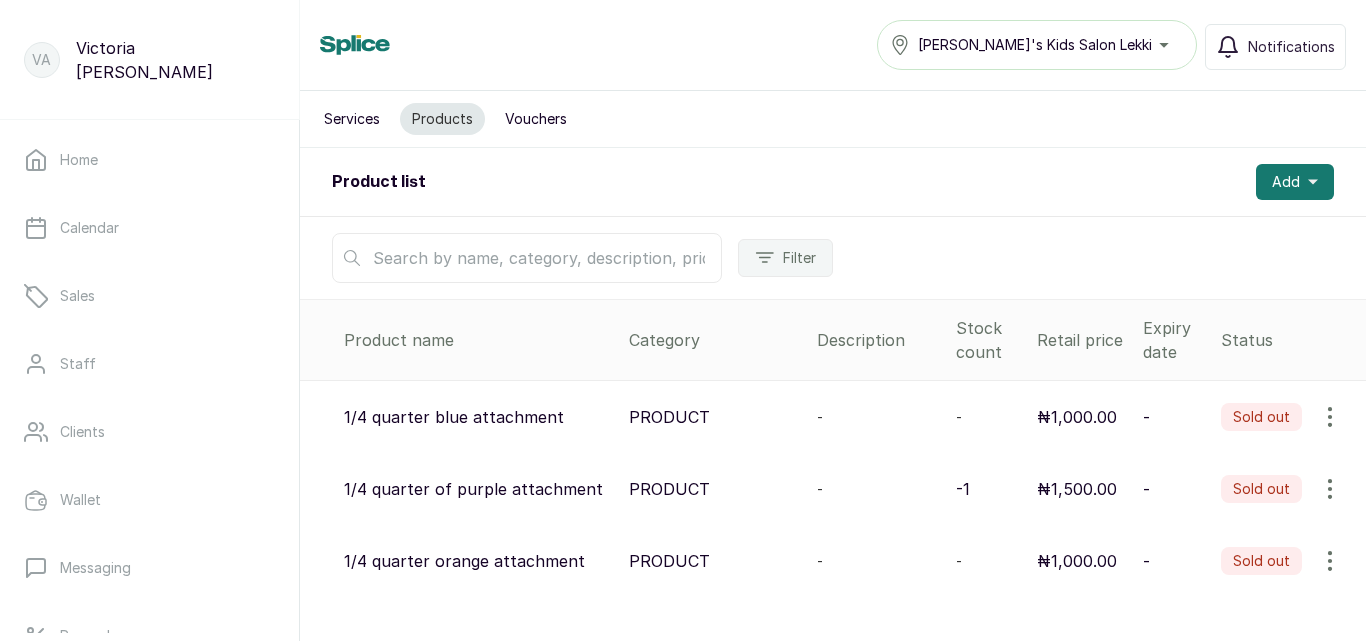 click at bounding box center (527, 258) 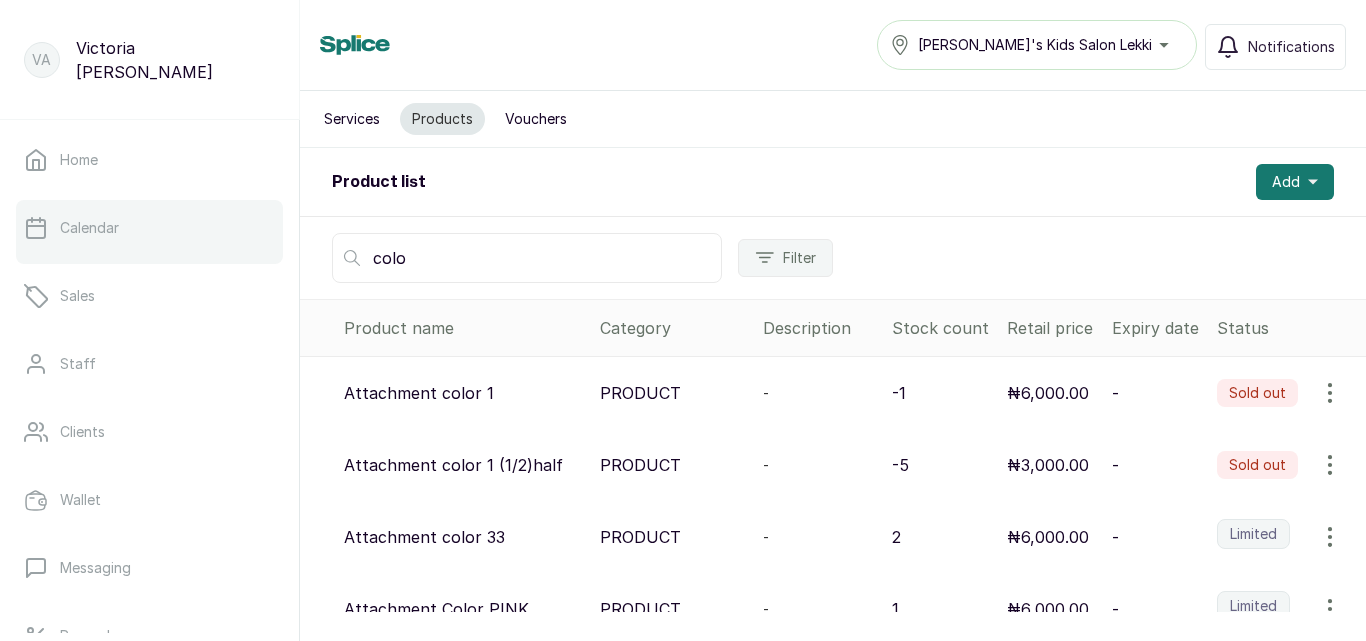 type on "colo" 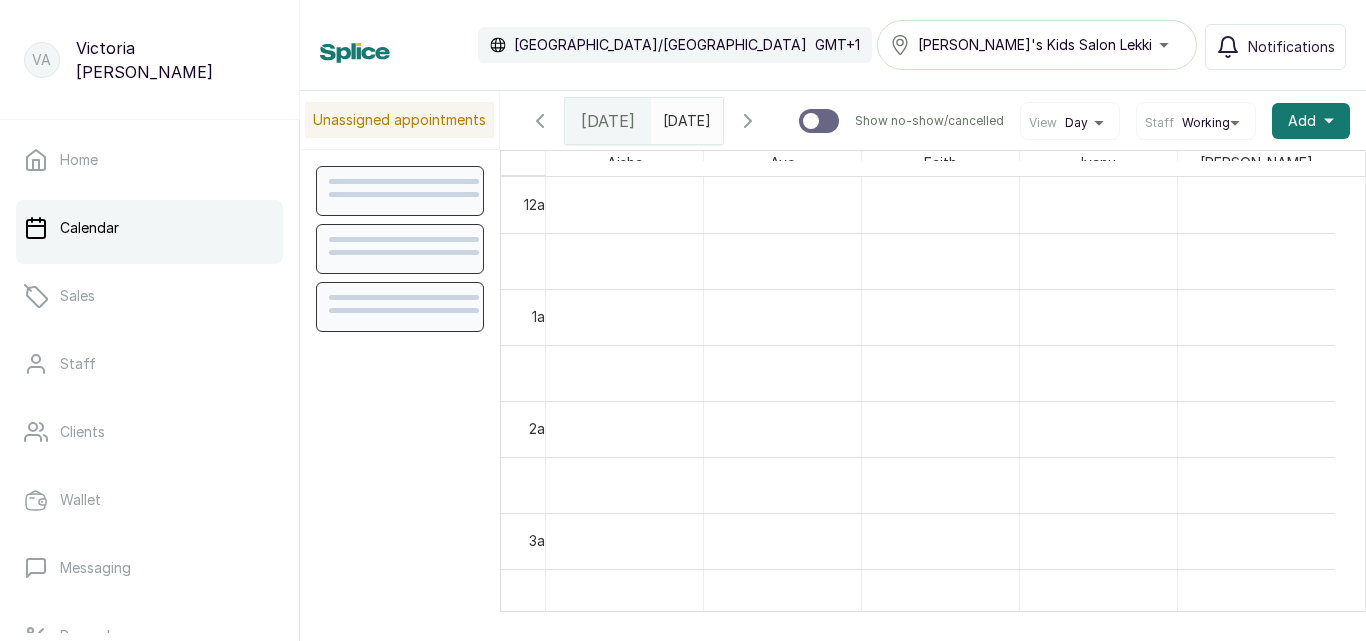 scroll, scrollTop: 673, scrollLeft: 0, axis: vertical 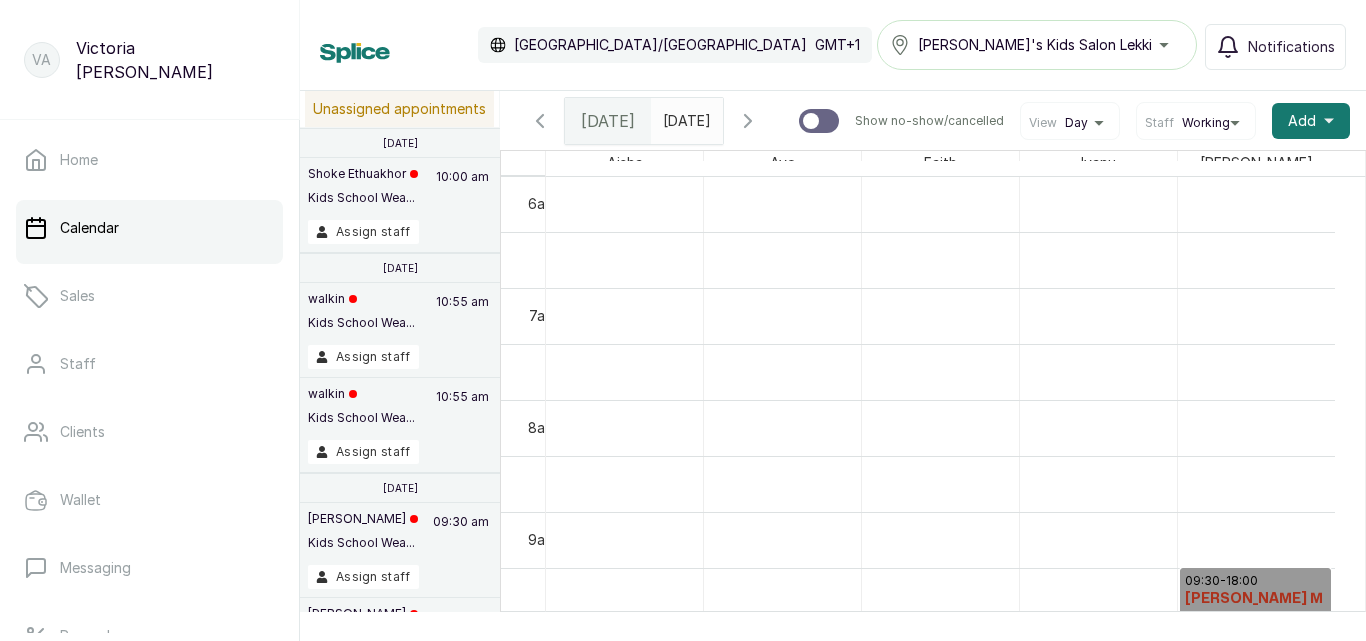 click 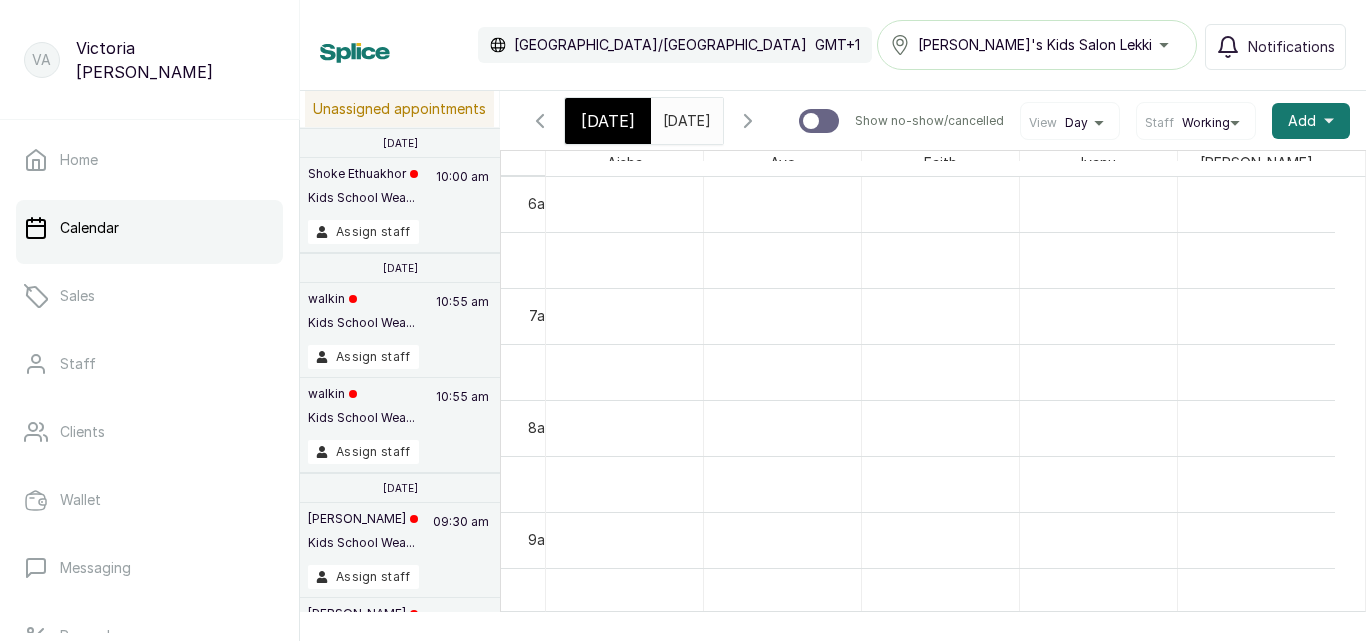 scroll, scrollTop: 1054, scrollLeft: 0, axis: vertical 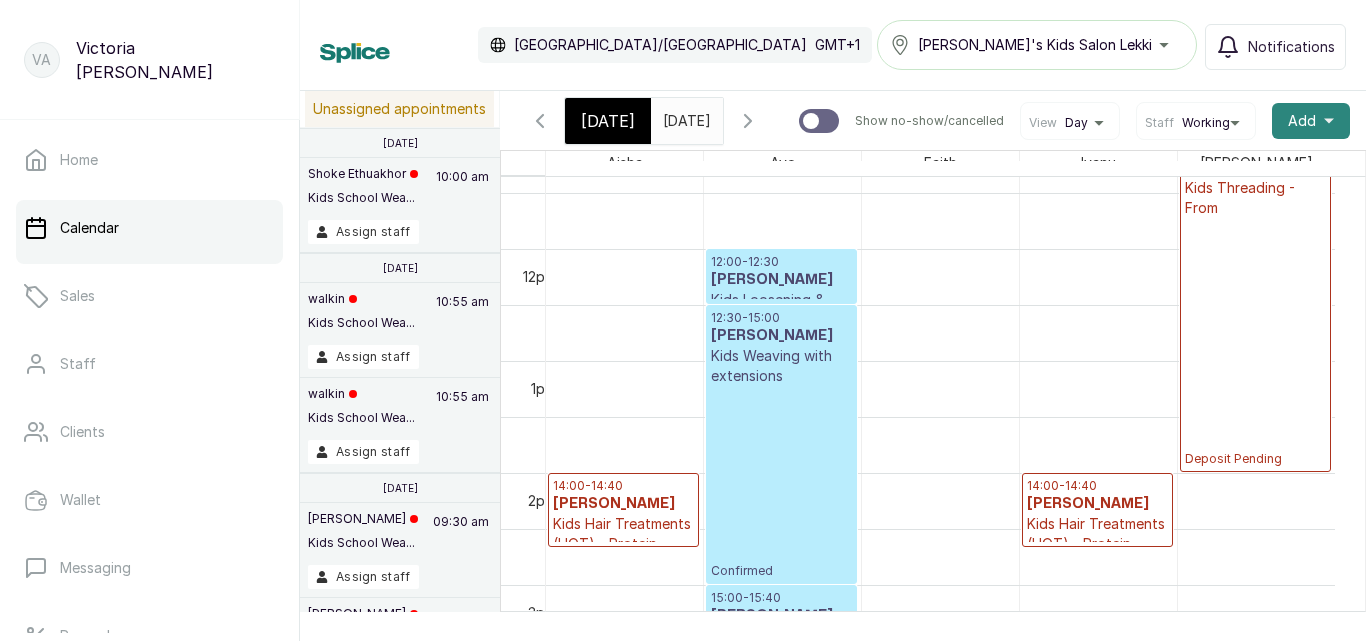 click on "Add +" at bounding box center (1311, 121) 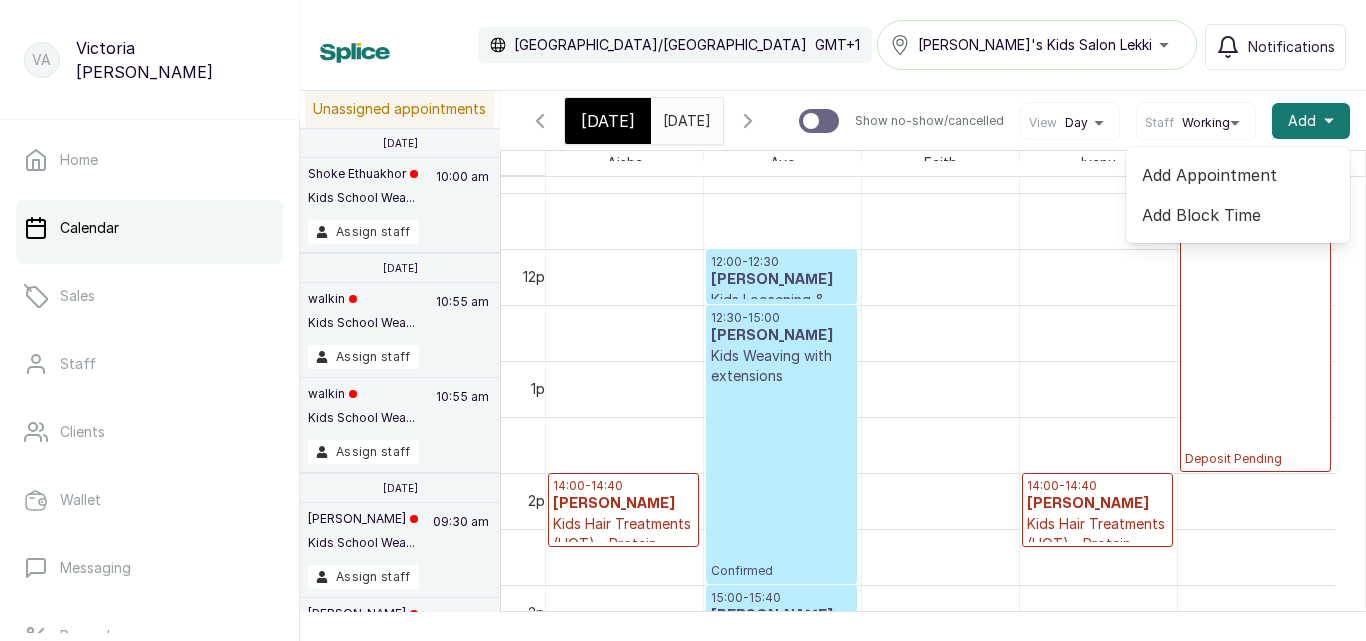 click on "Add Block Time" at bounding box center [1238, 215] 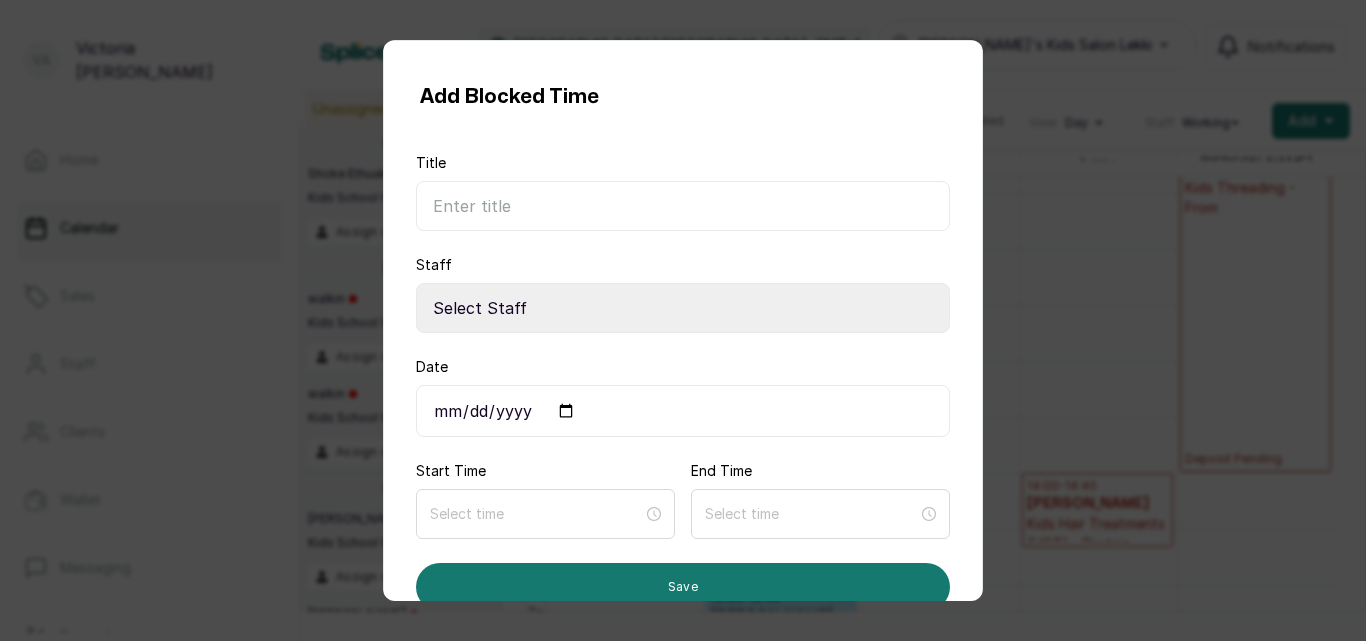 click on "Title" at bounding box center [683, 206] 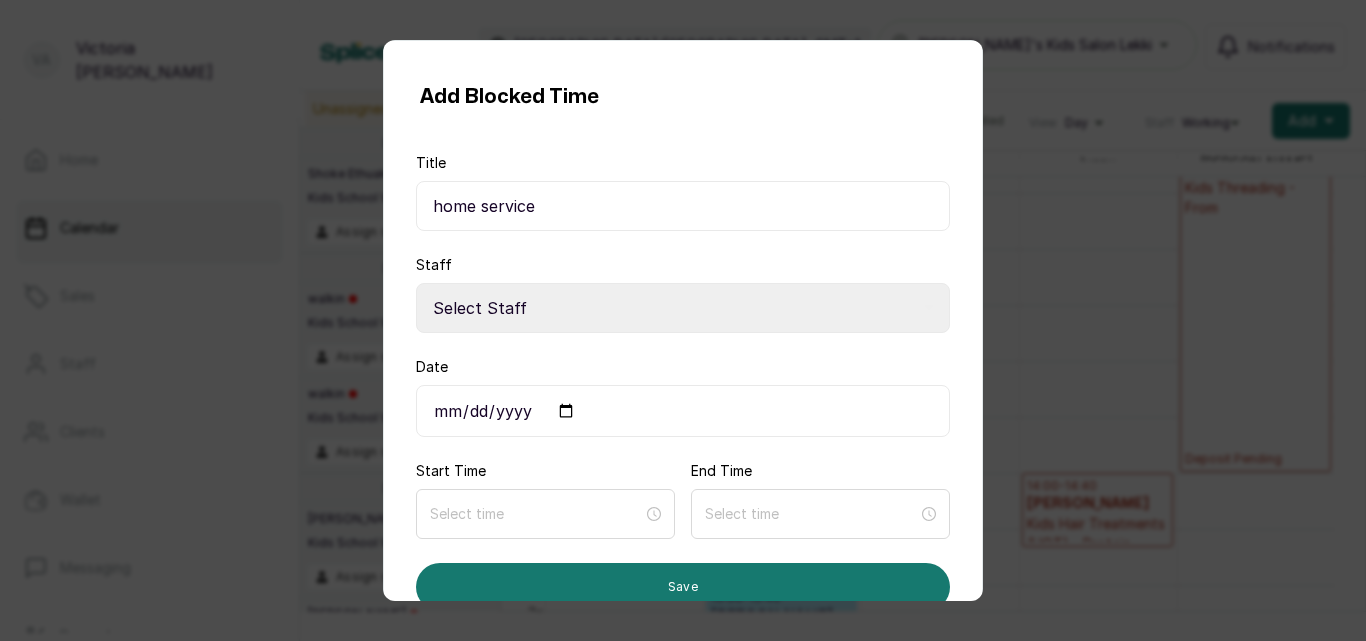 click on "home service" at bounding box center (683, 206) 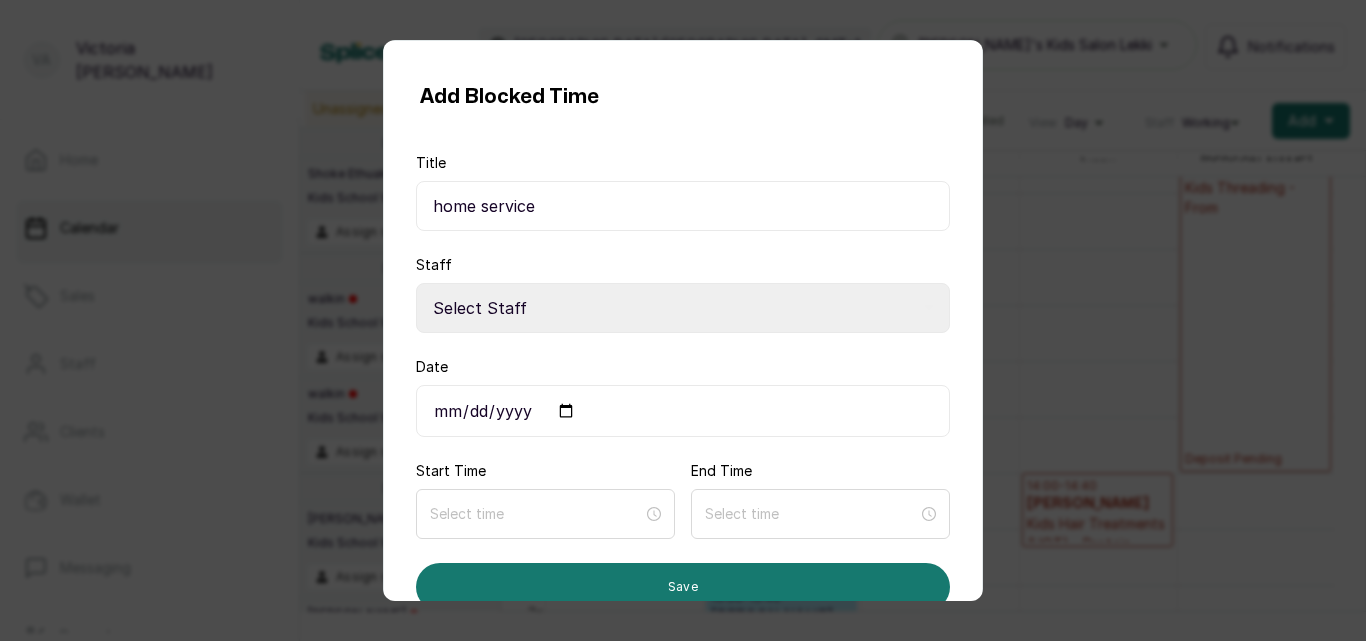 click on "Select Staff [PERSON_NAME] M - Stylist Iyanu I - Stylist Faith F - Stylist Ayo A  Aisha A" at bounding box center [683, 308] 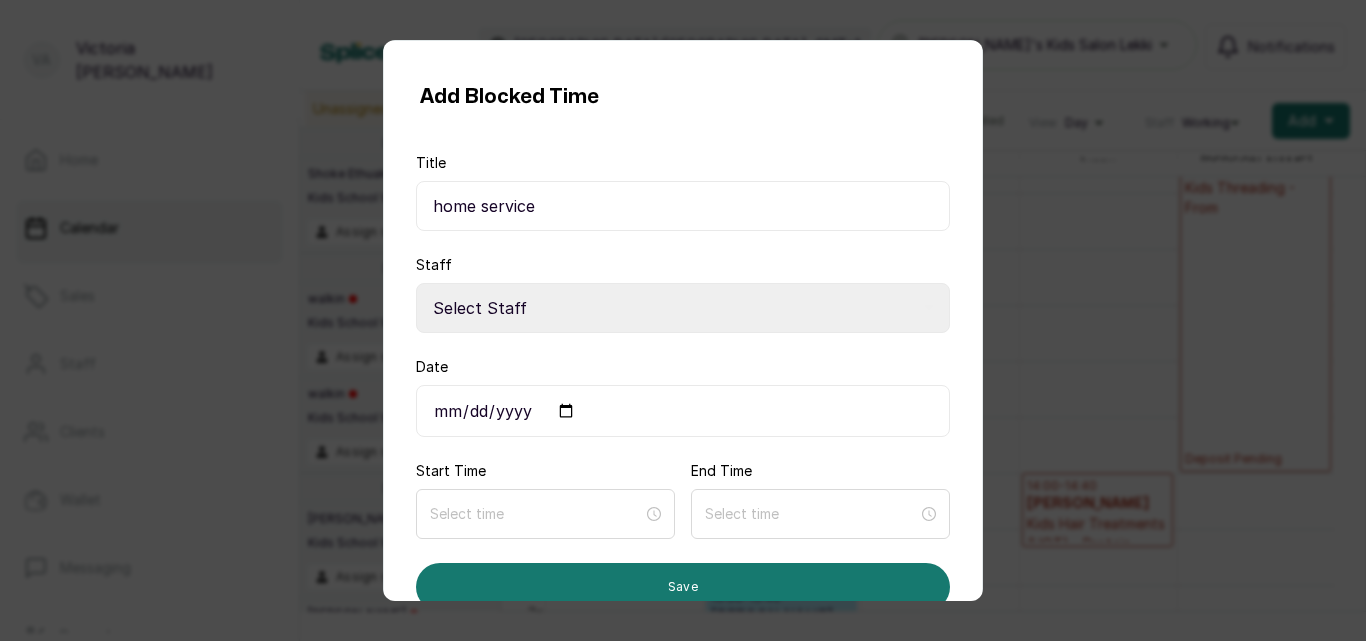 select on "e5b45c07-15f1-41f9-8b85-59176f6f686e" 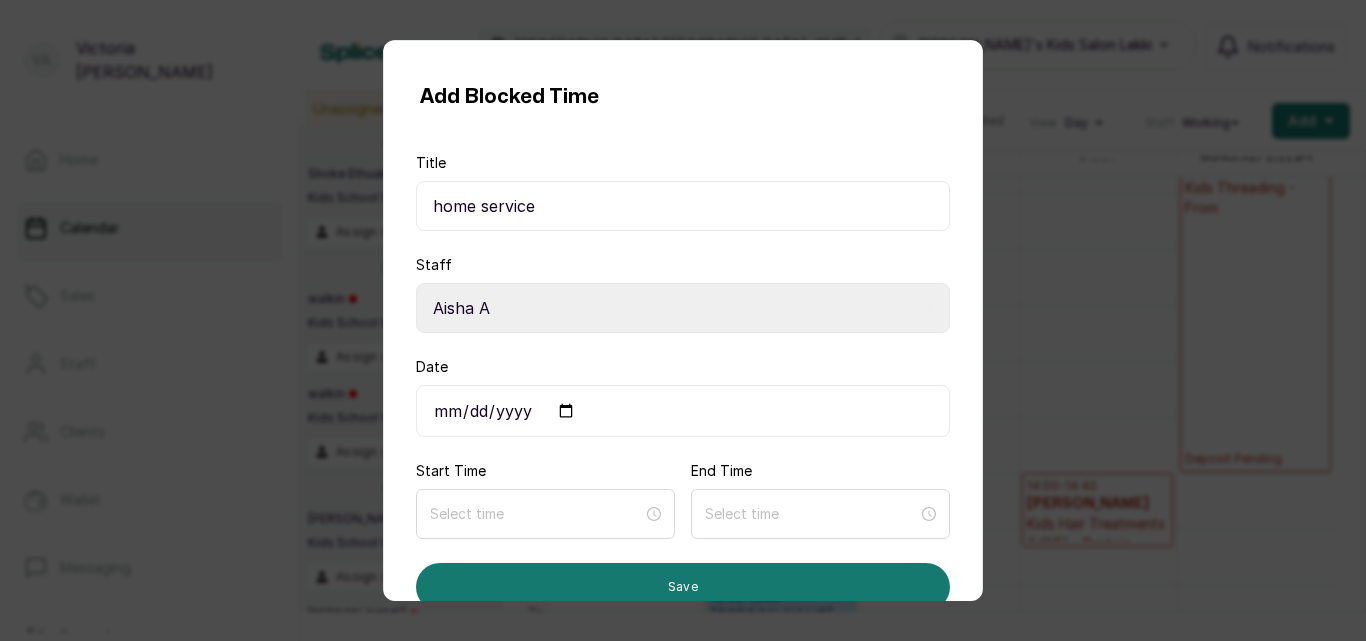 click on "Select Staff [PERSON_NAME] M - Stylist Iyanu I - Stylist Faith F - Stylist Ayo A  Aisha A" at bounding box center [683, 308] 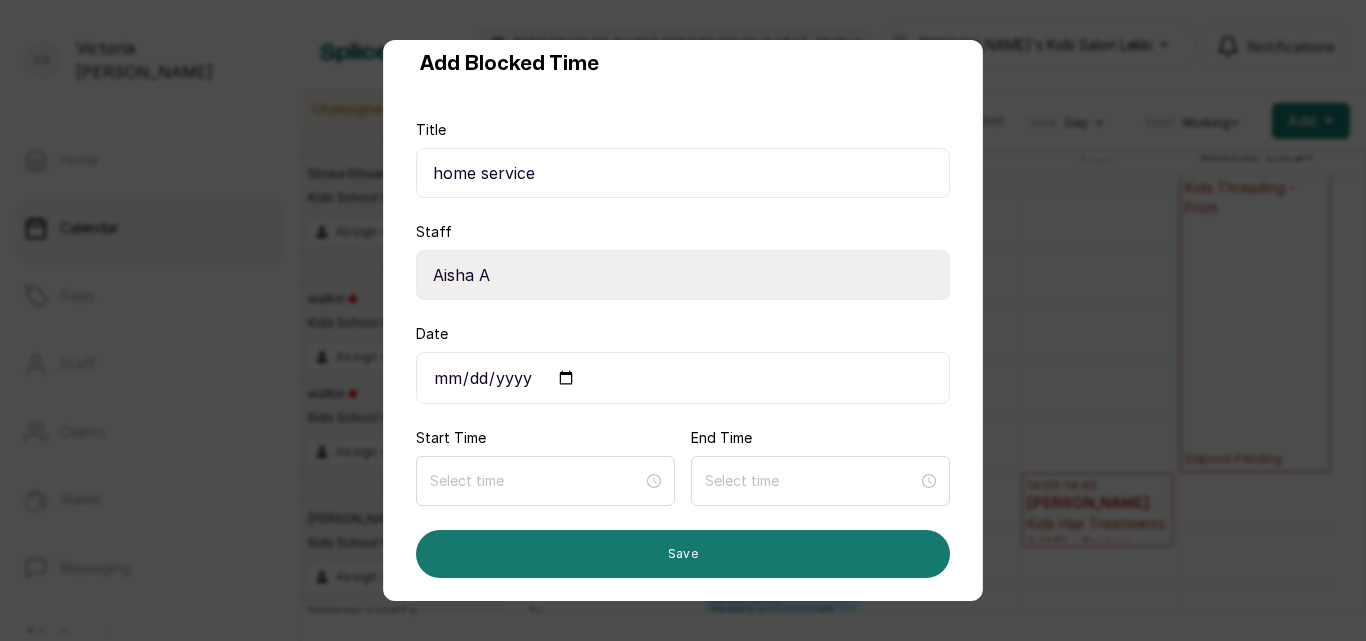 scroll, scrollTop: 35, scrollLeft: 0, axis: vertical 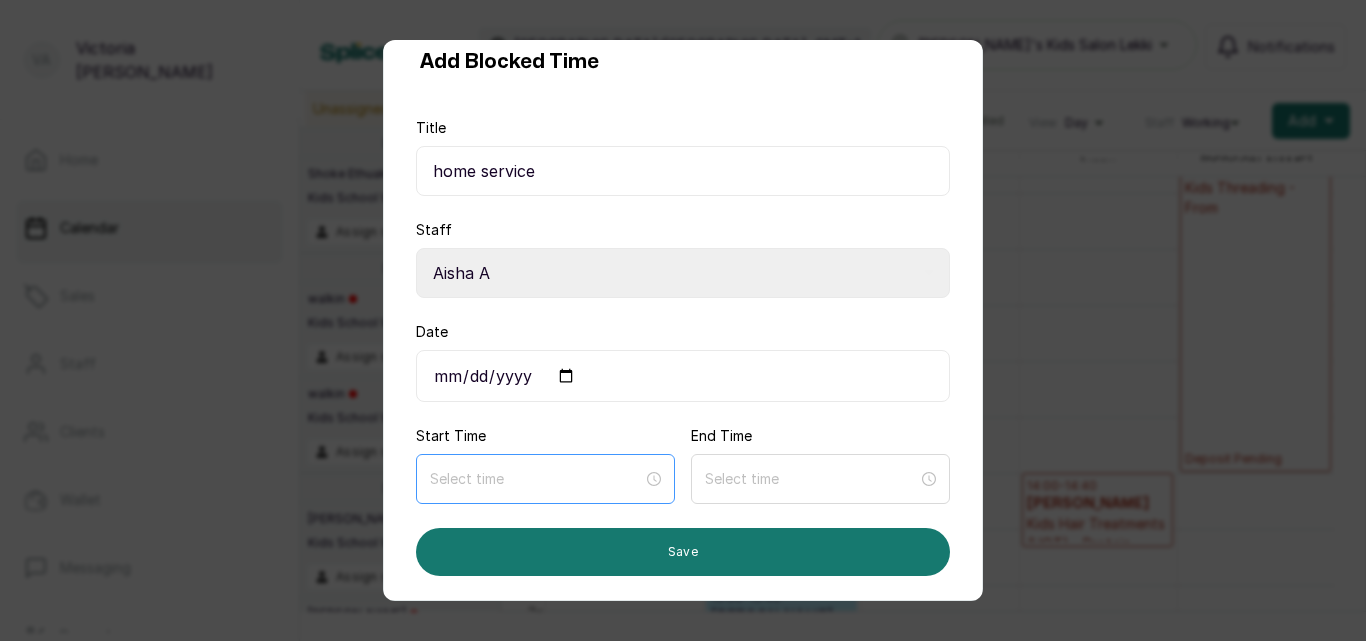 click at bounding box center (545, 479) 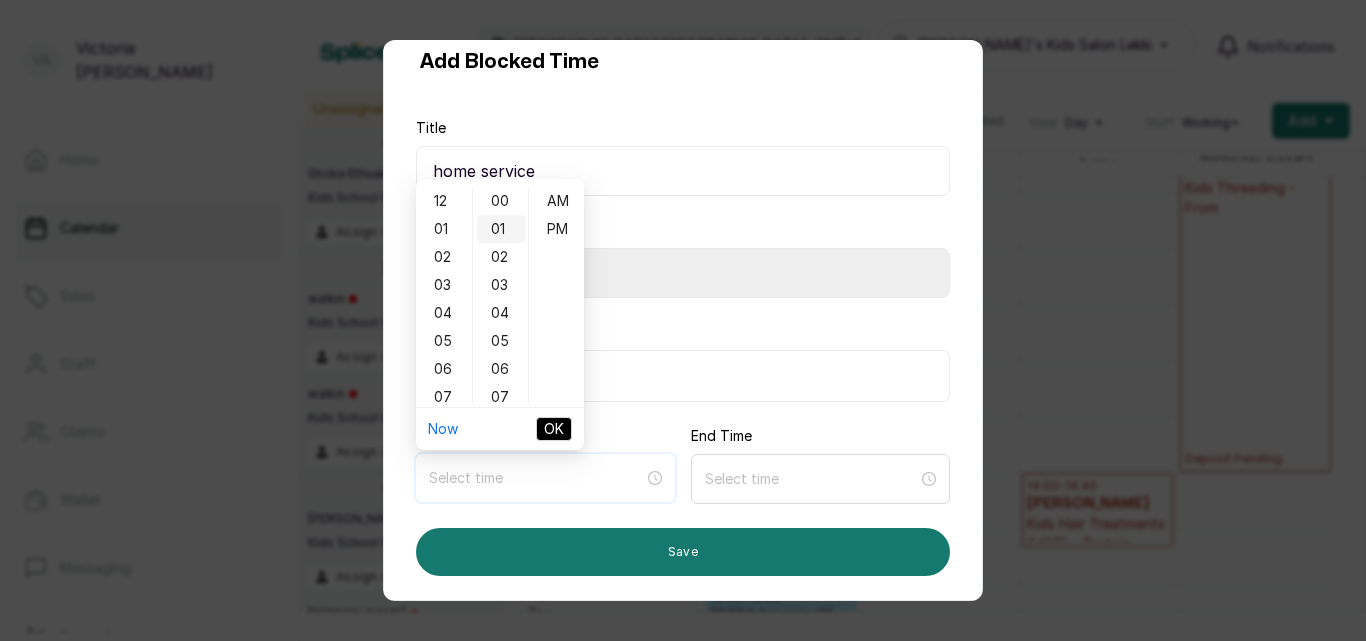 type on "12:01 am" 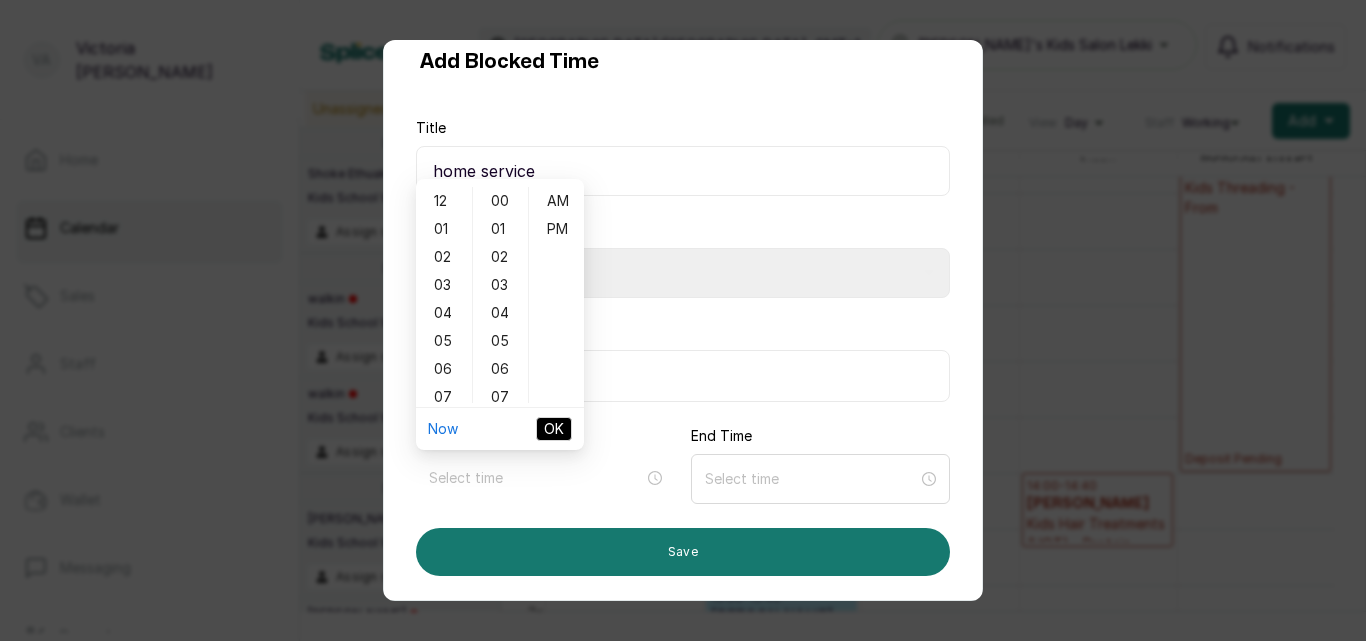 scroll, scrollTop: 386, scrollLeft: 0, axis: vertical 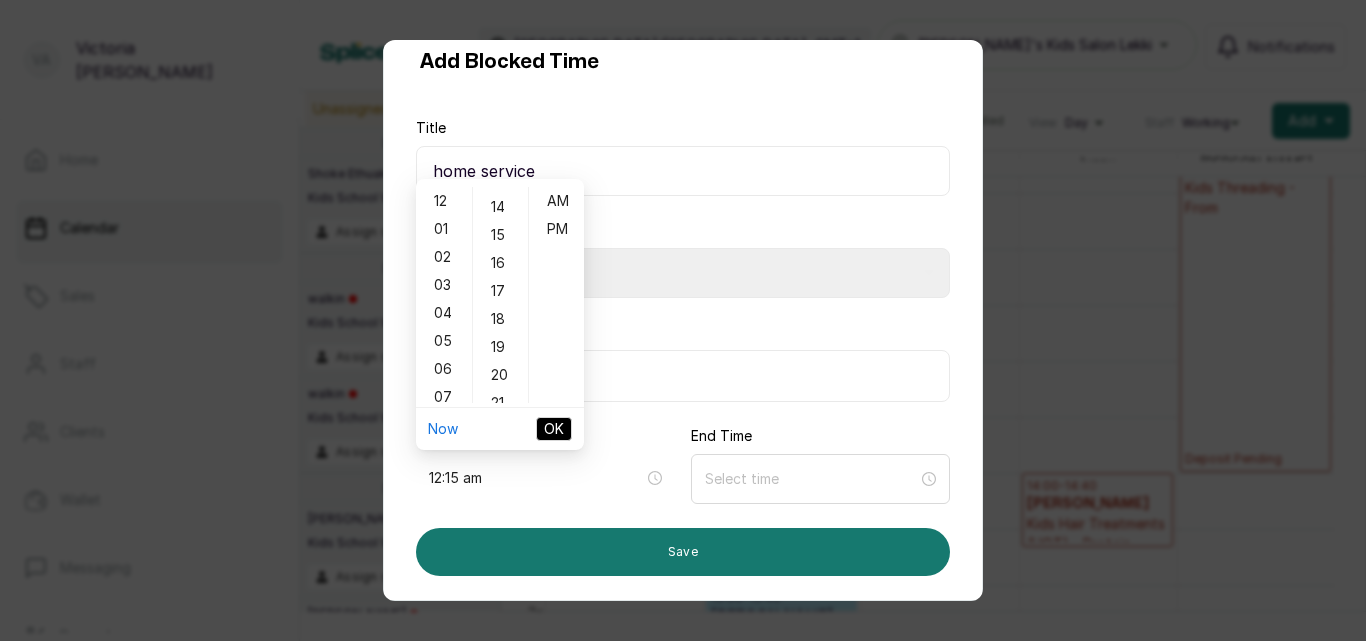 type on "1:00 am" 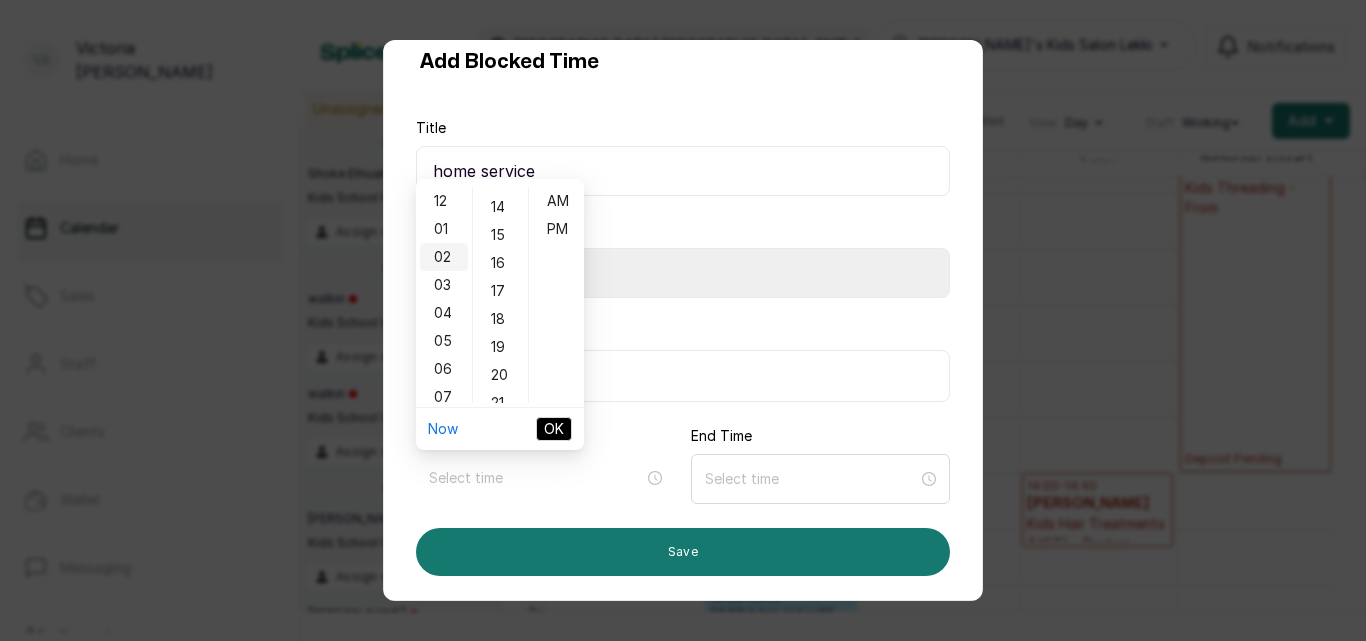 type on "2:00 am" 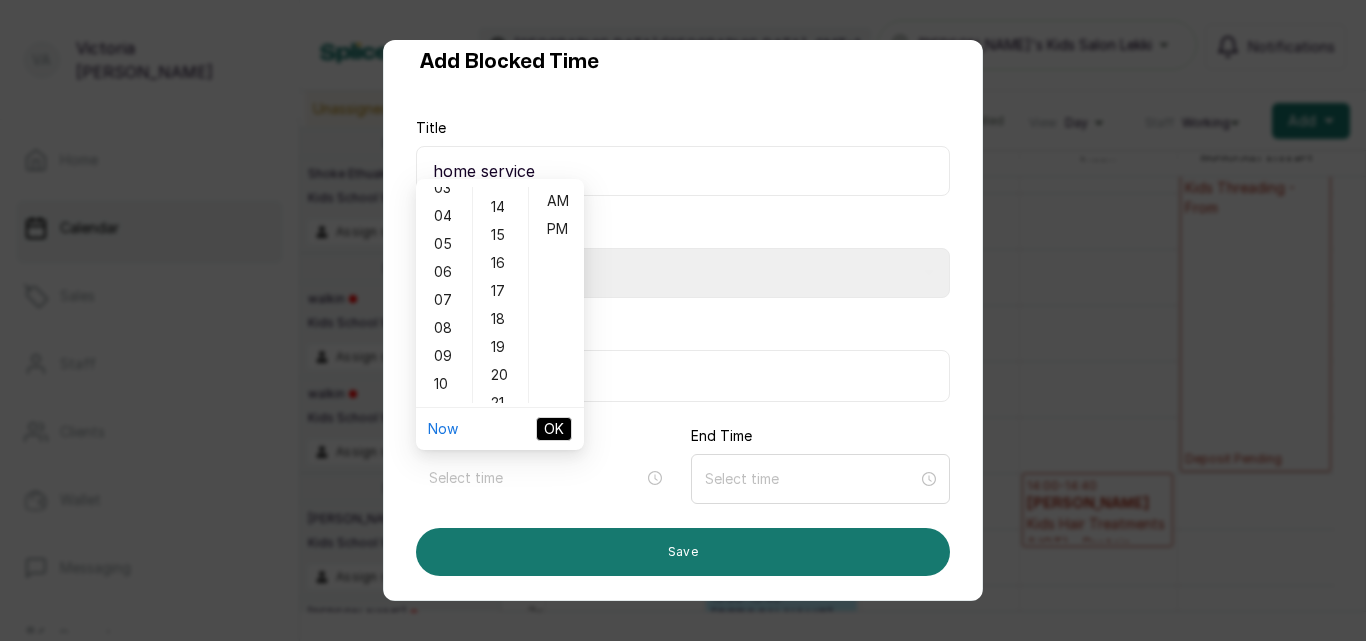 scroll, scrollTop: 120, scrollLeft: 0, axis: vertical 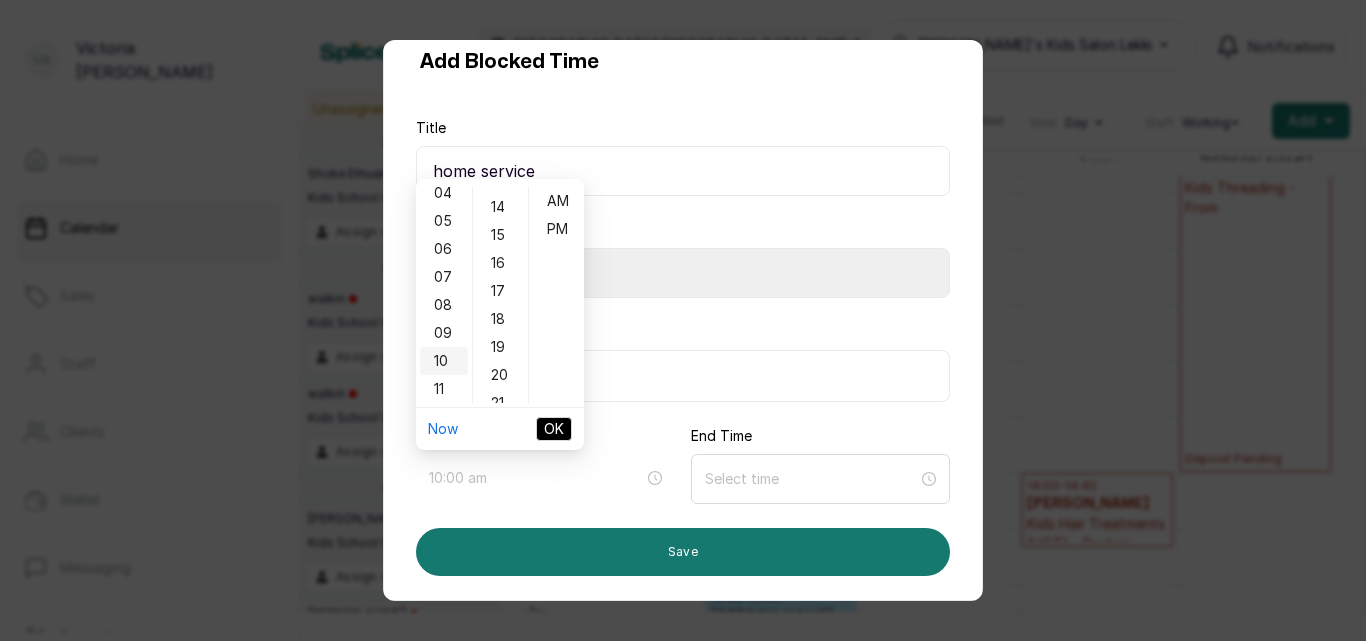 click on "10" at bounding box center [444, 361] 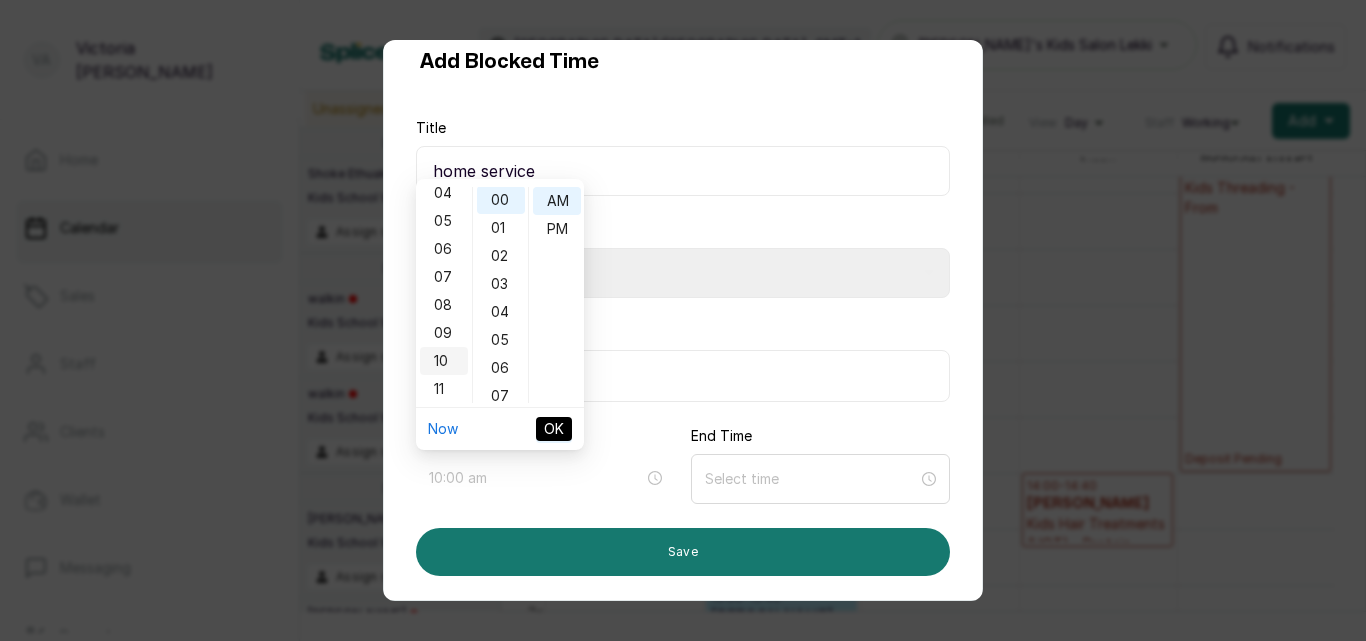 scroll, scrollTop: 0, scrollLeft: 0, axis: both 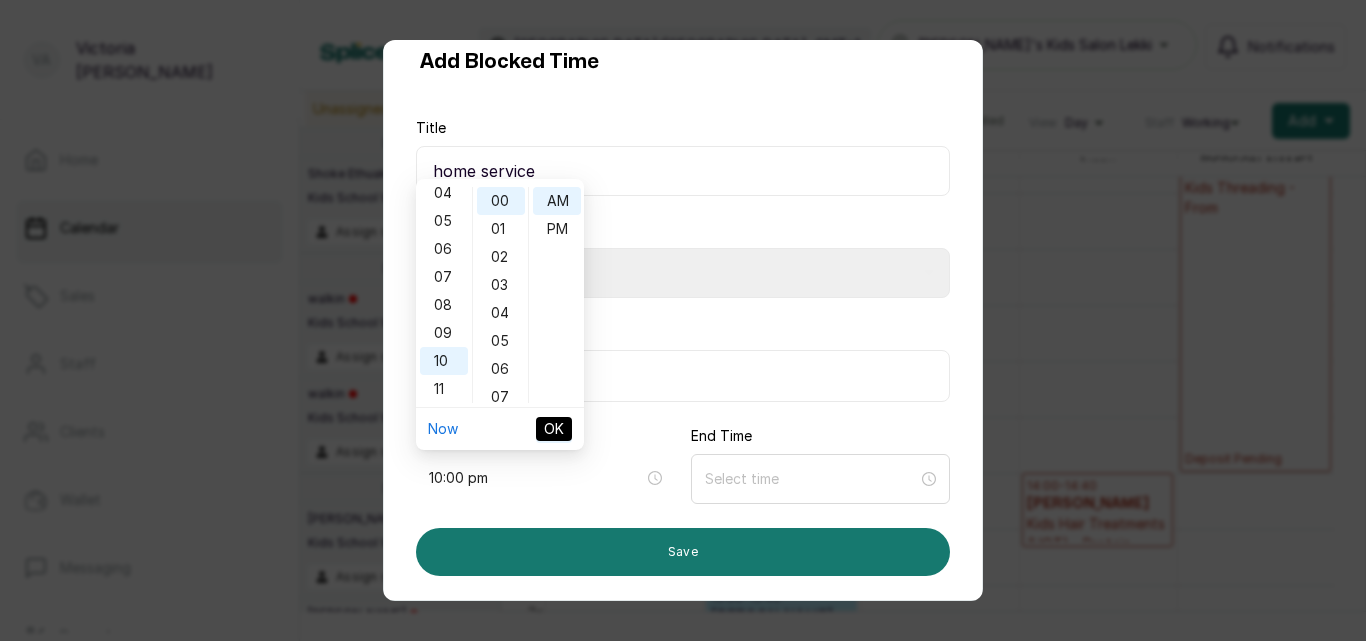 type on "10:00 am" 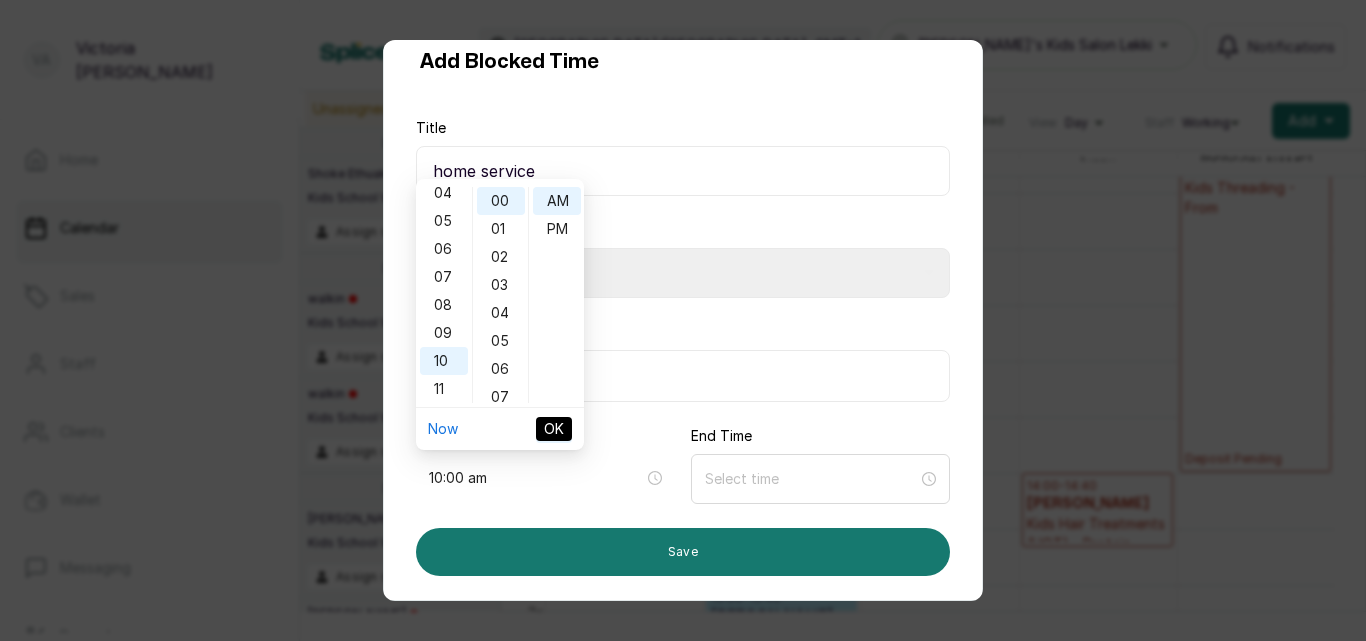 click on "OK" at bounding box center [554, 429] 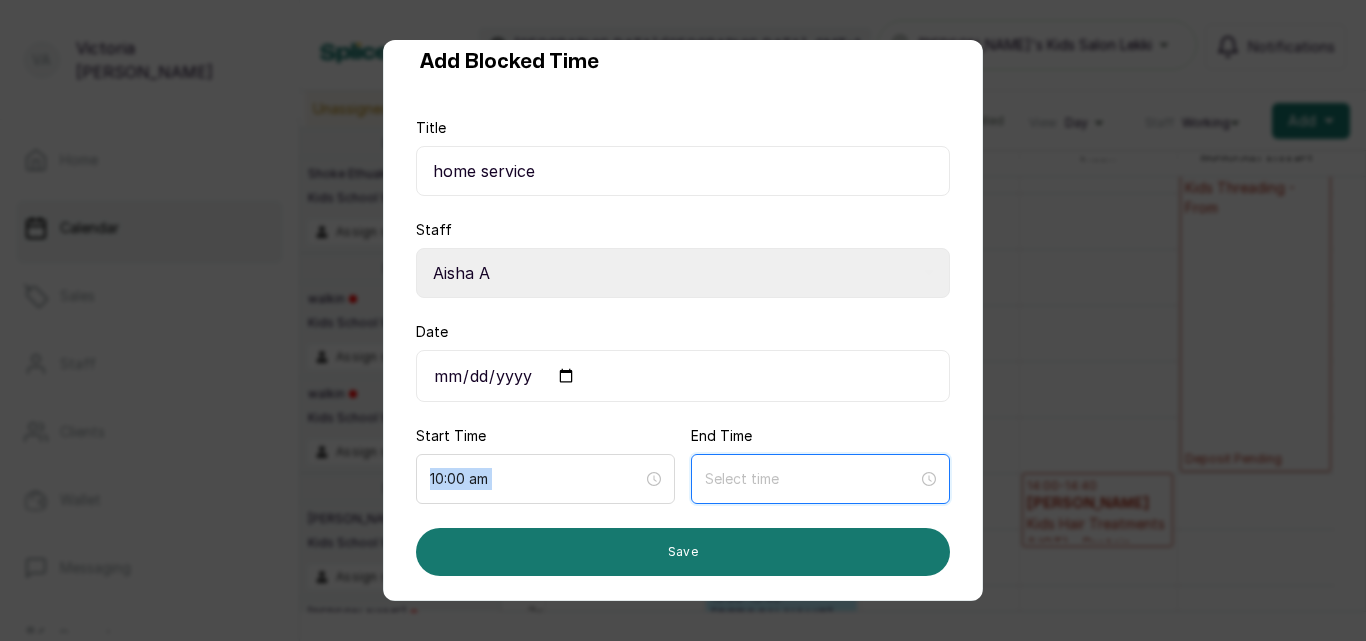 click at bounding box center (811, 479) 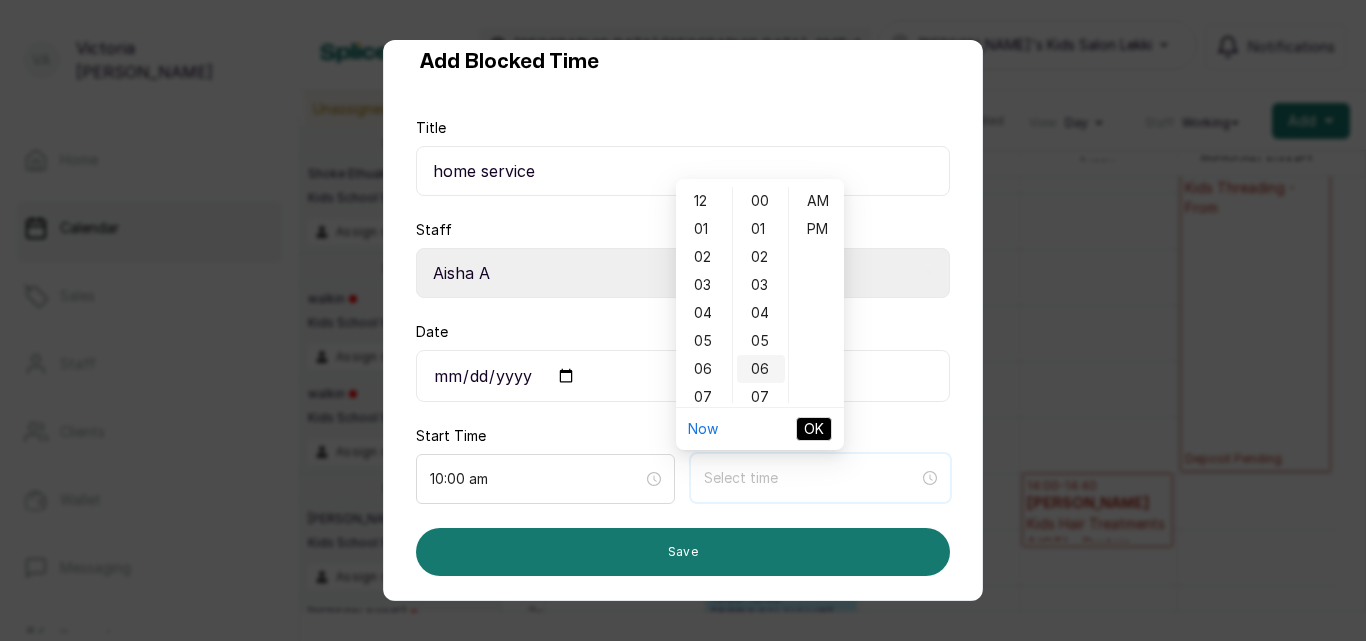 type on "12:06 am" 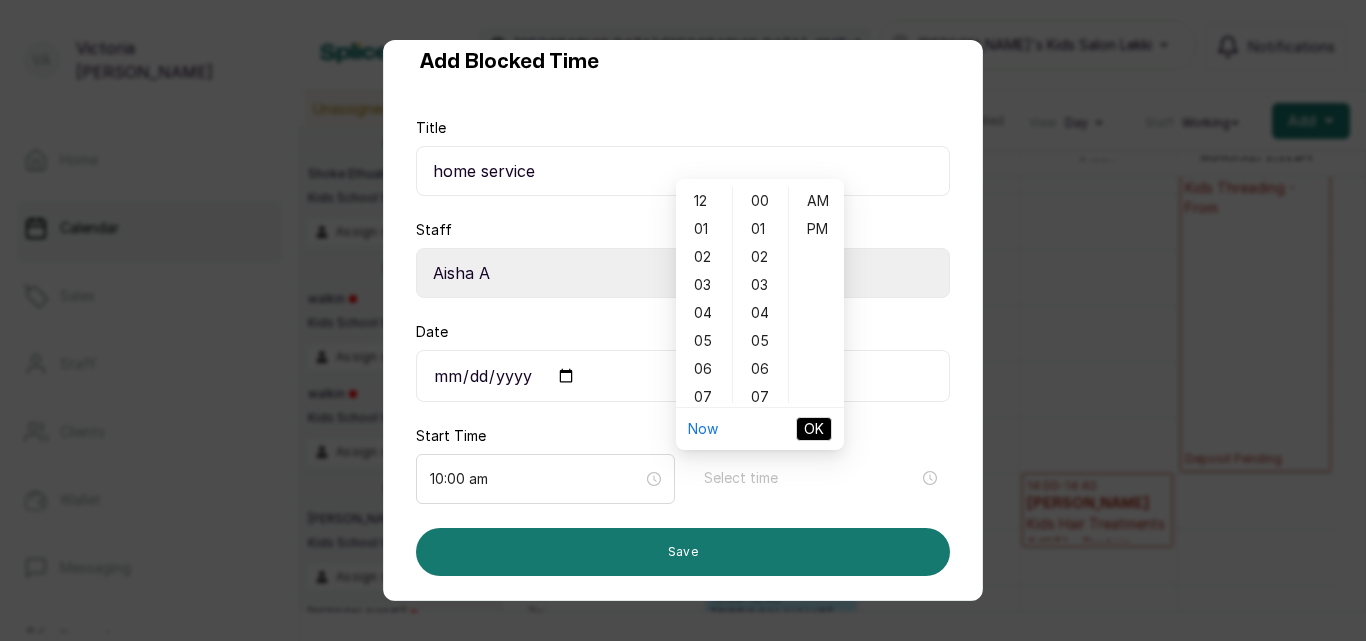 scroll, scrollTop: 120, scrollLeft: 0, axis: vertical 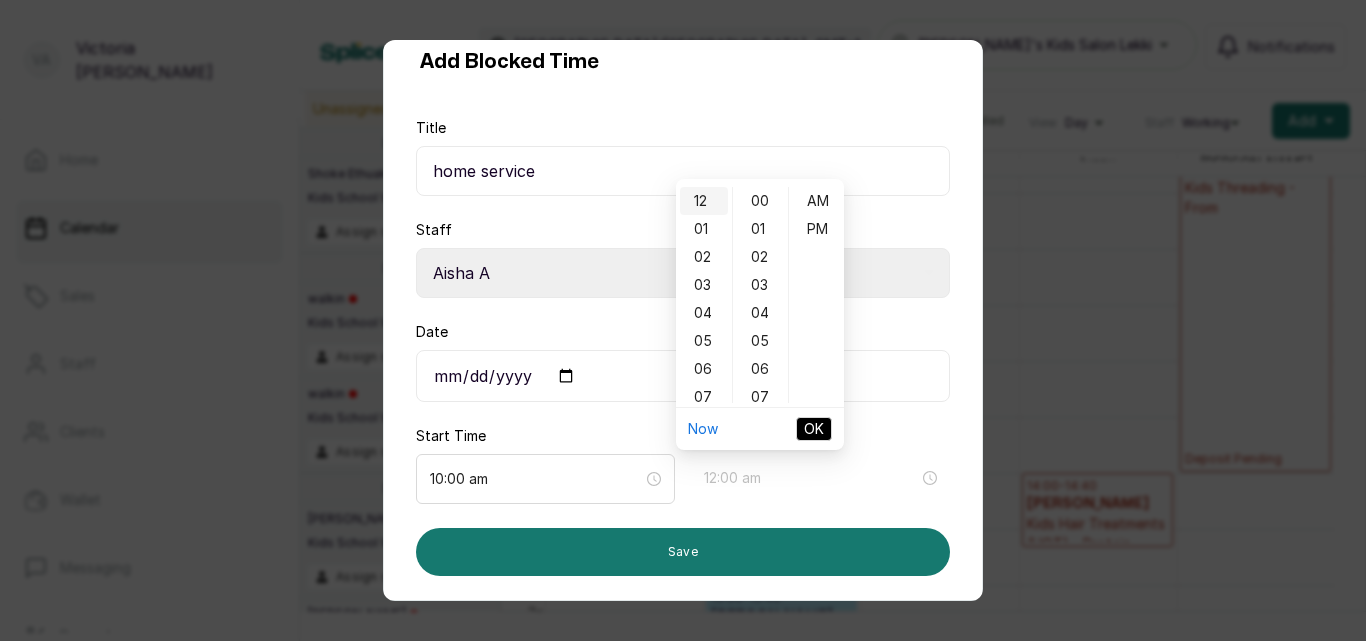 click on "12" at bounding box center [704, 201] 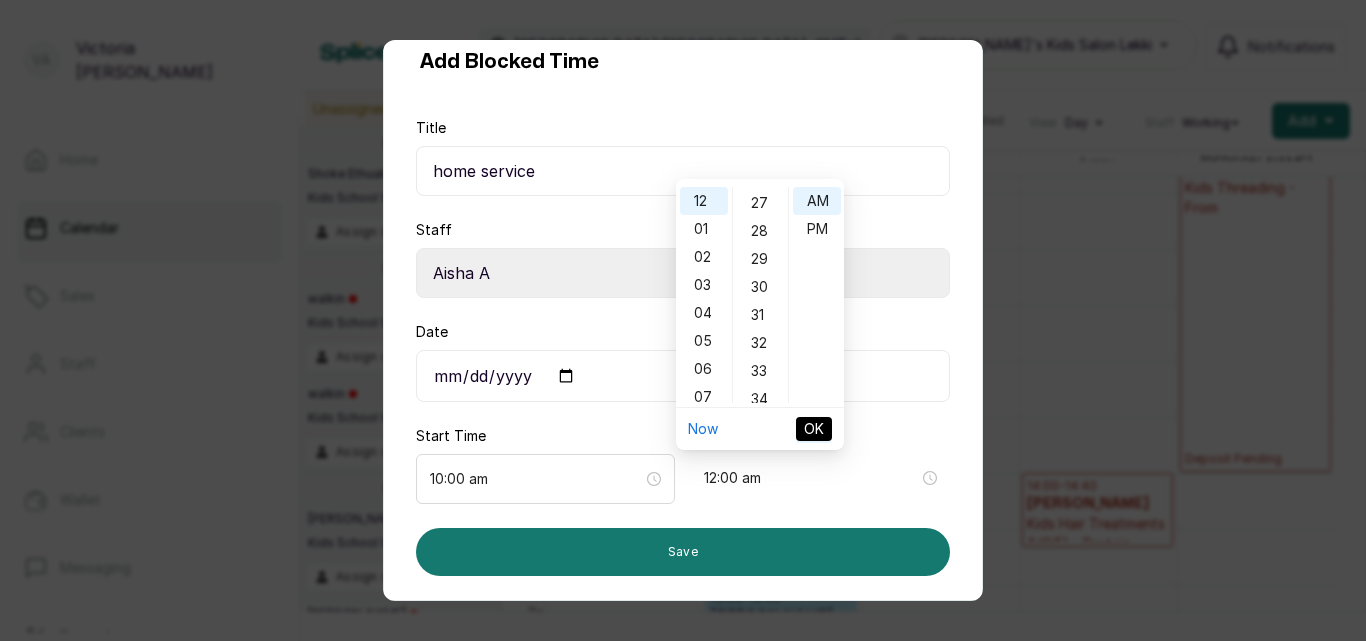 scroll, scrollTop: 745, scrollLeft: 0, axis: vertical 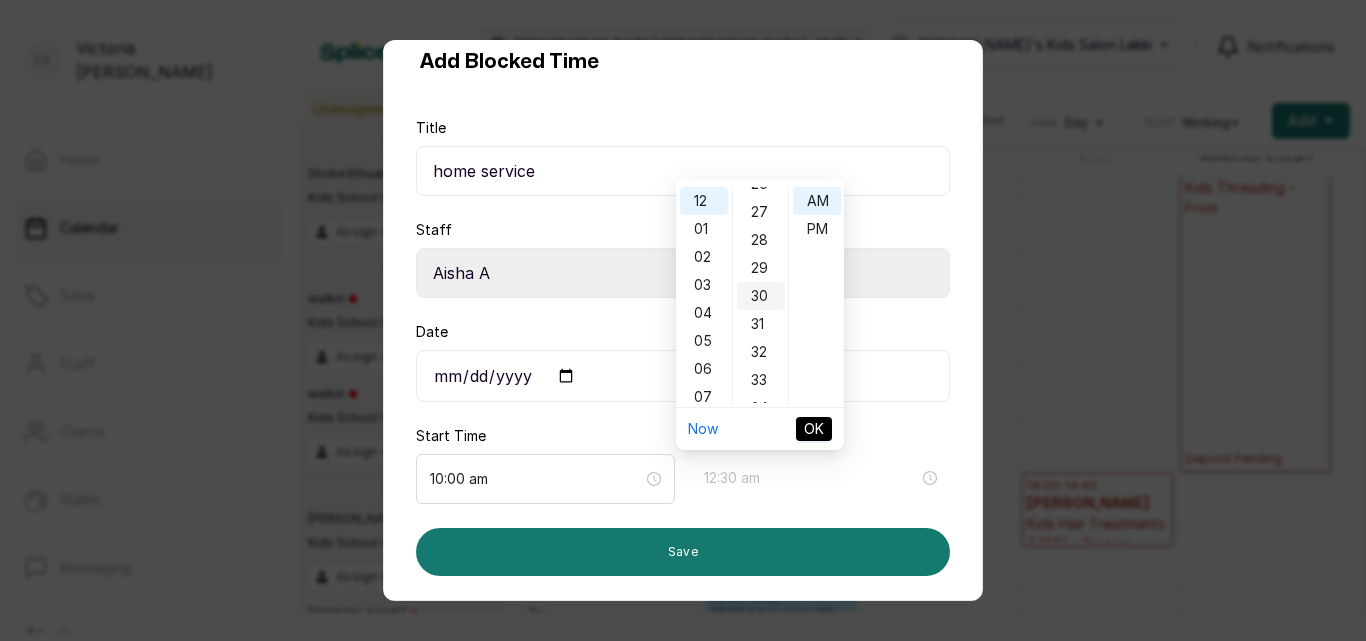 click on "30" at bounding box center [761, 296] 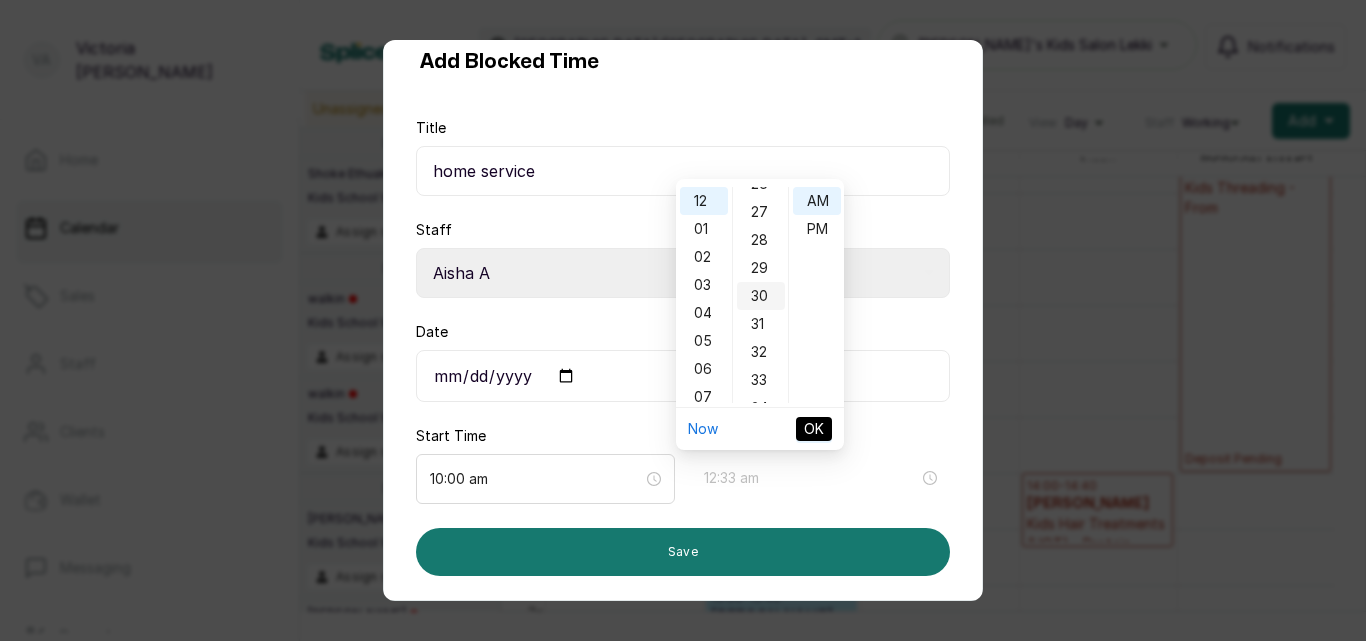 scroll, scrollTop: 840, scrollLeft: 0, axis: vertical 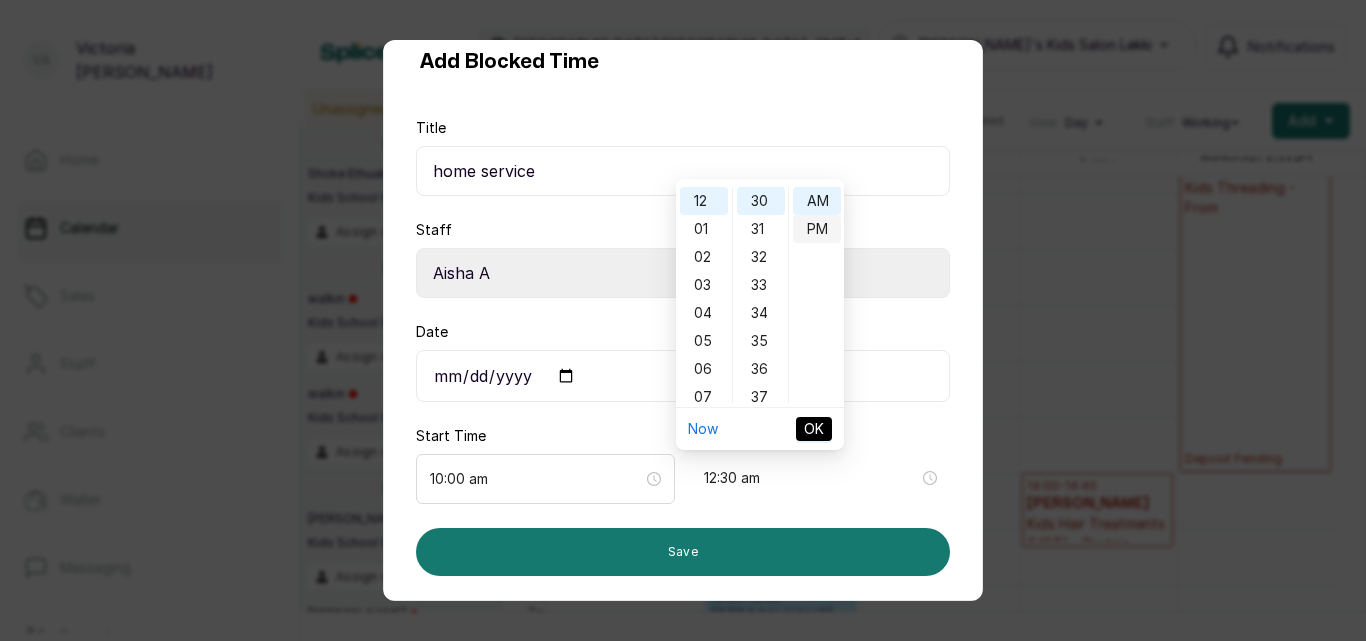 type on "12:30 pm" 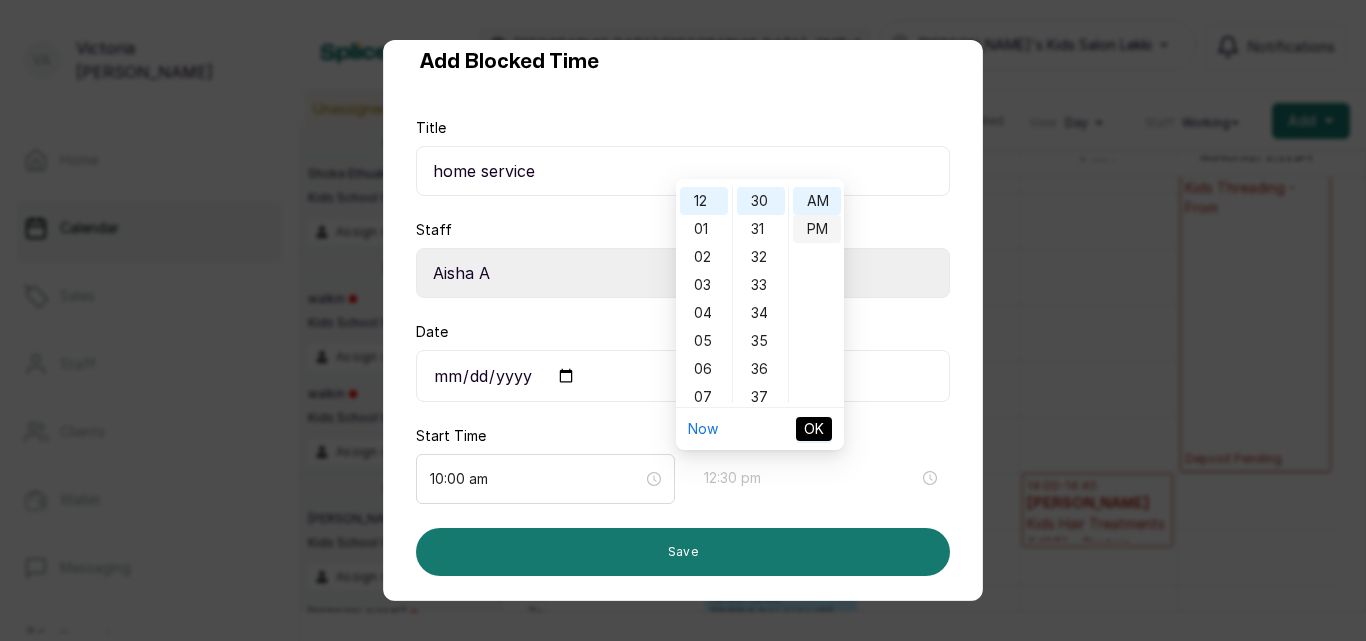 click on "PM" at bounding box center (817, 229) 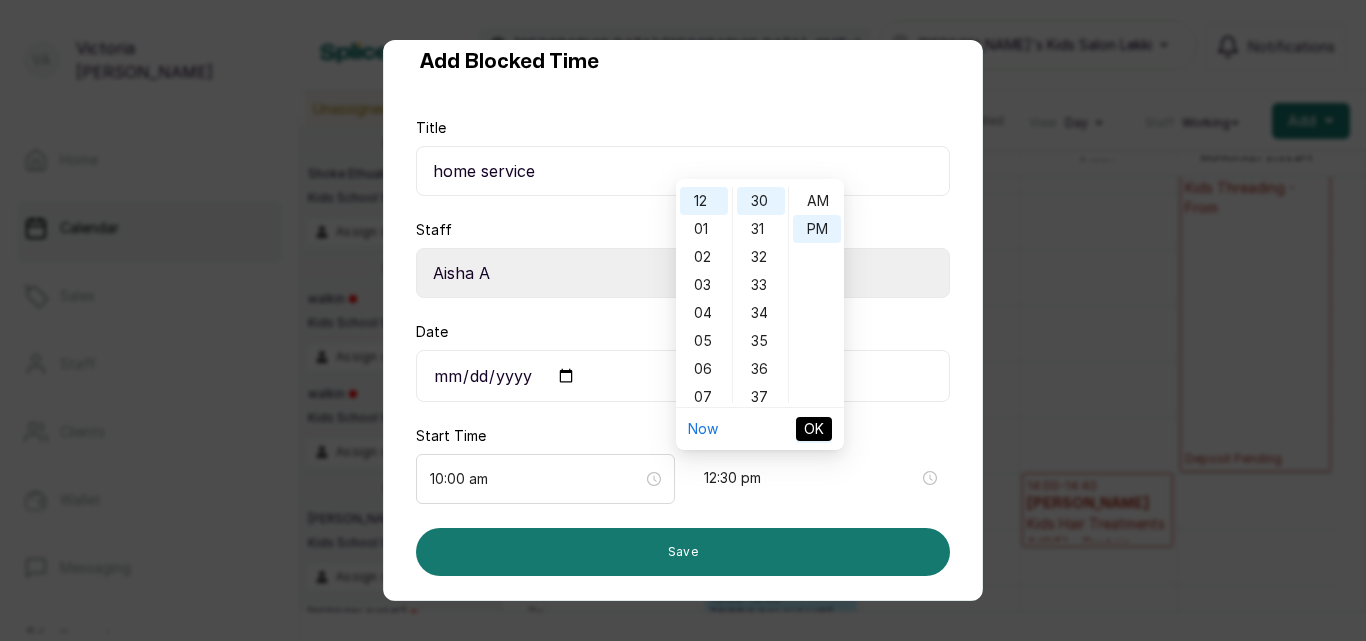 click on "OK" at bounding box center [814, 429] 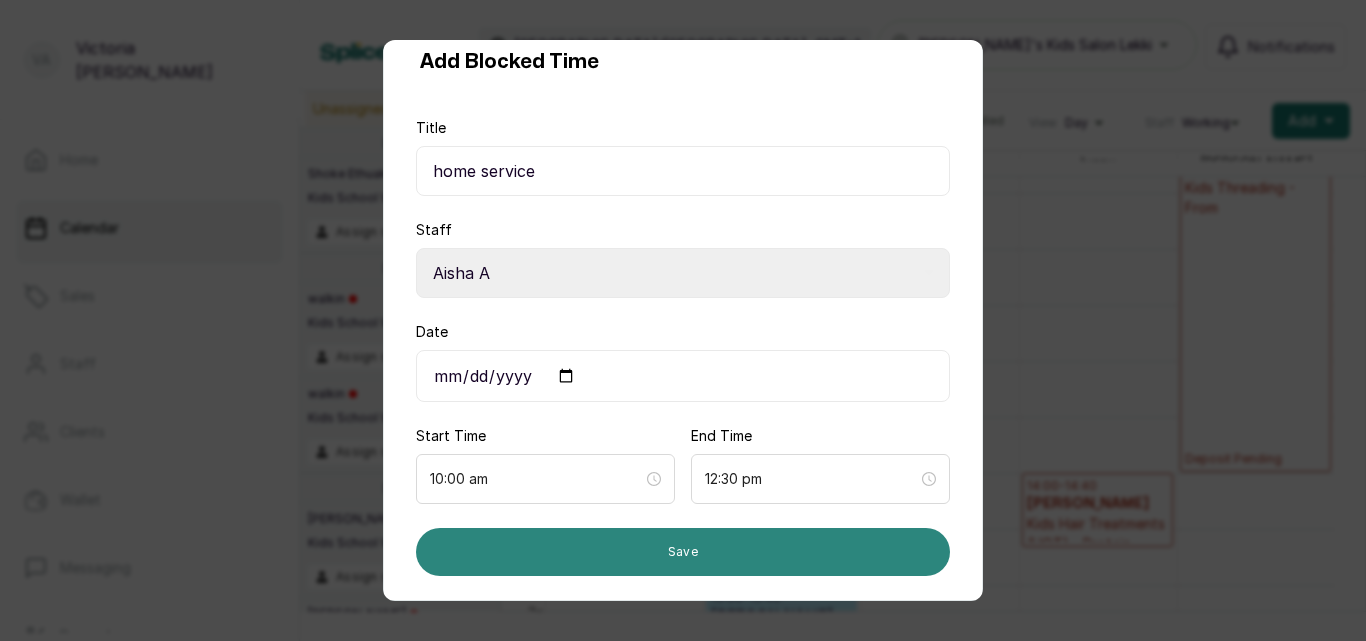 click on "Save" at bounding box center (683, 552) 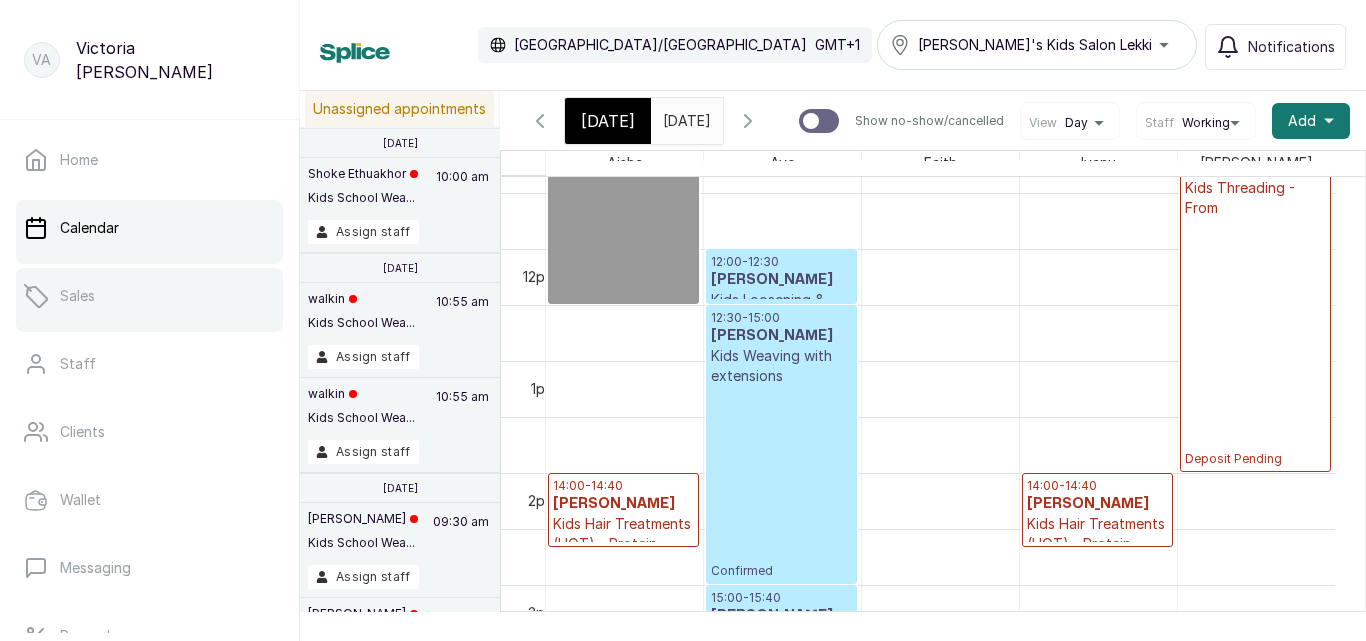 click on "Sales" at bounding box center (77, 296) 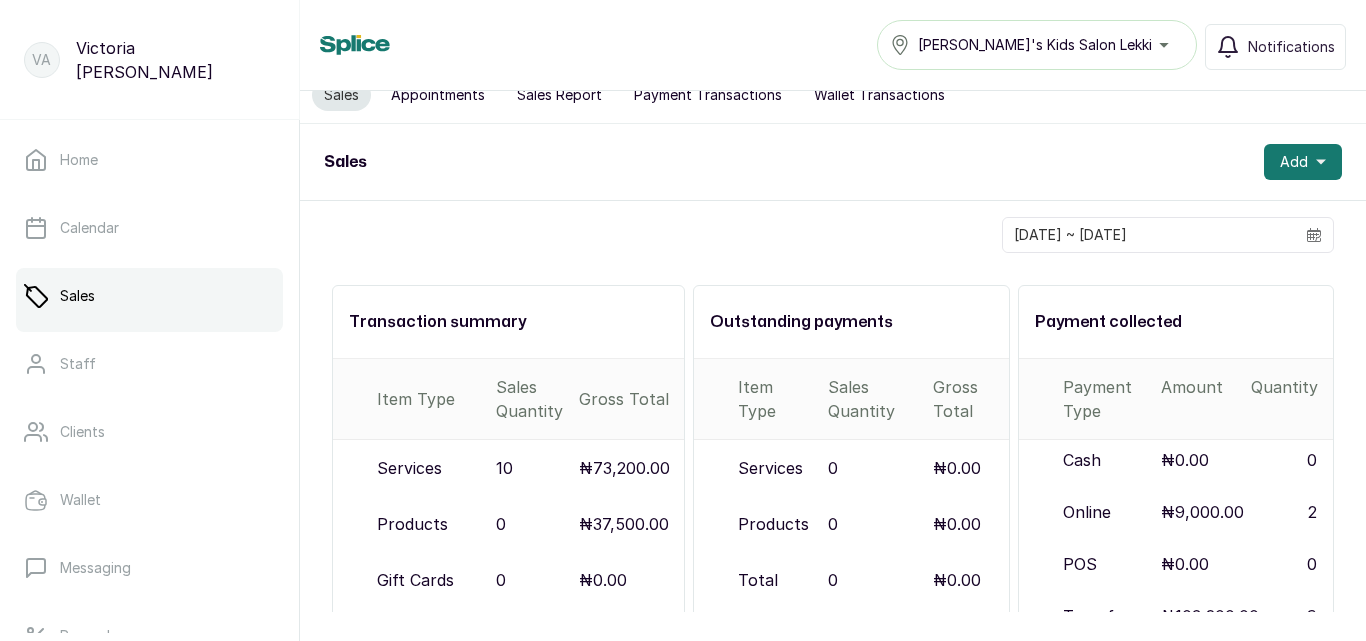 scroll, scrollTop: 22, scrollLeft: 0, axis: vertical 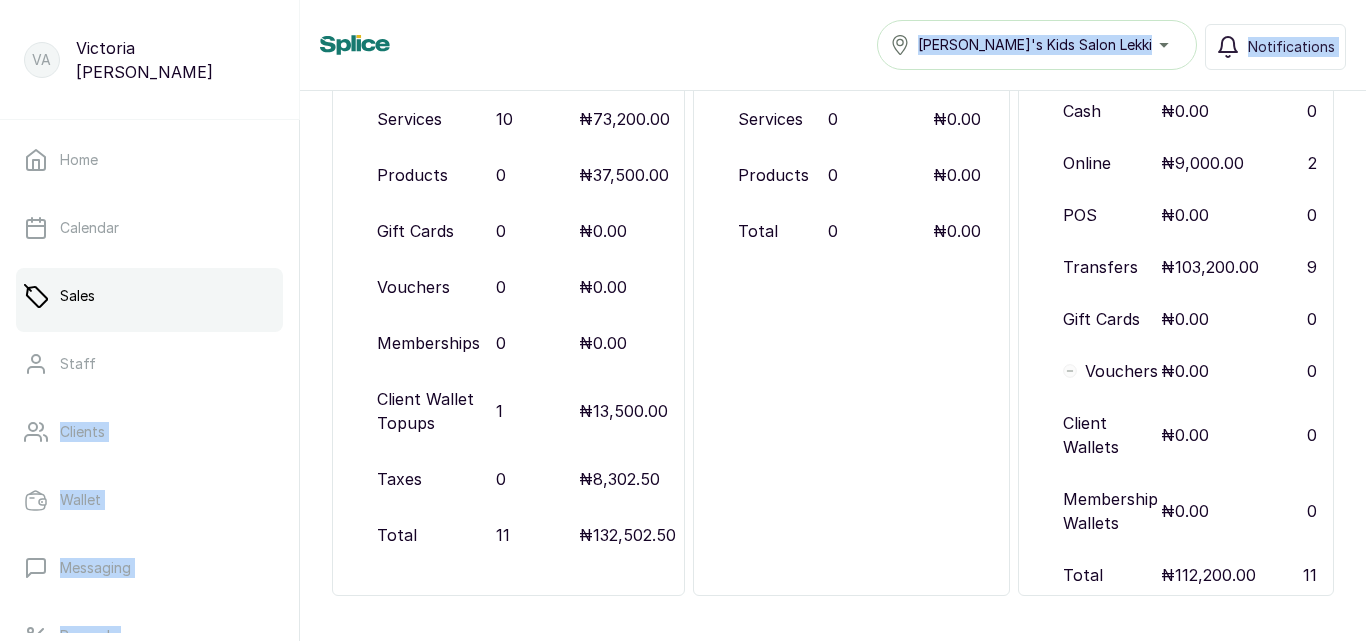 drag, startPoint x: 283, startPoint y: 359, endPoint x: 307, endPoint y: 292, distance: 71.168816 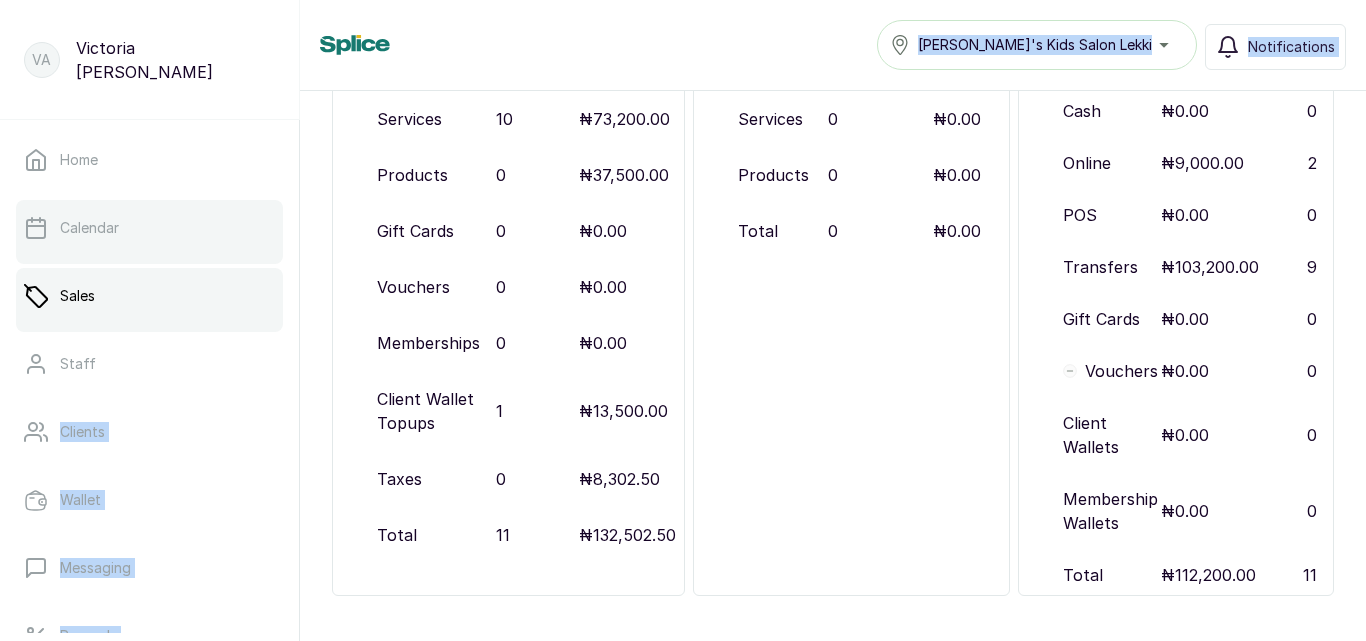 click on "Calendar" at bounding box center (149, 228) 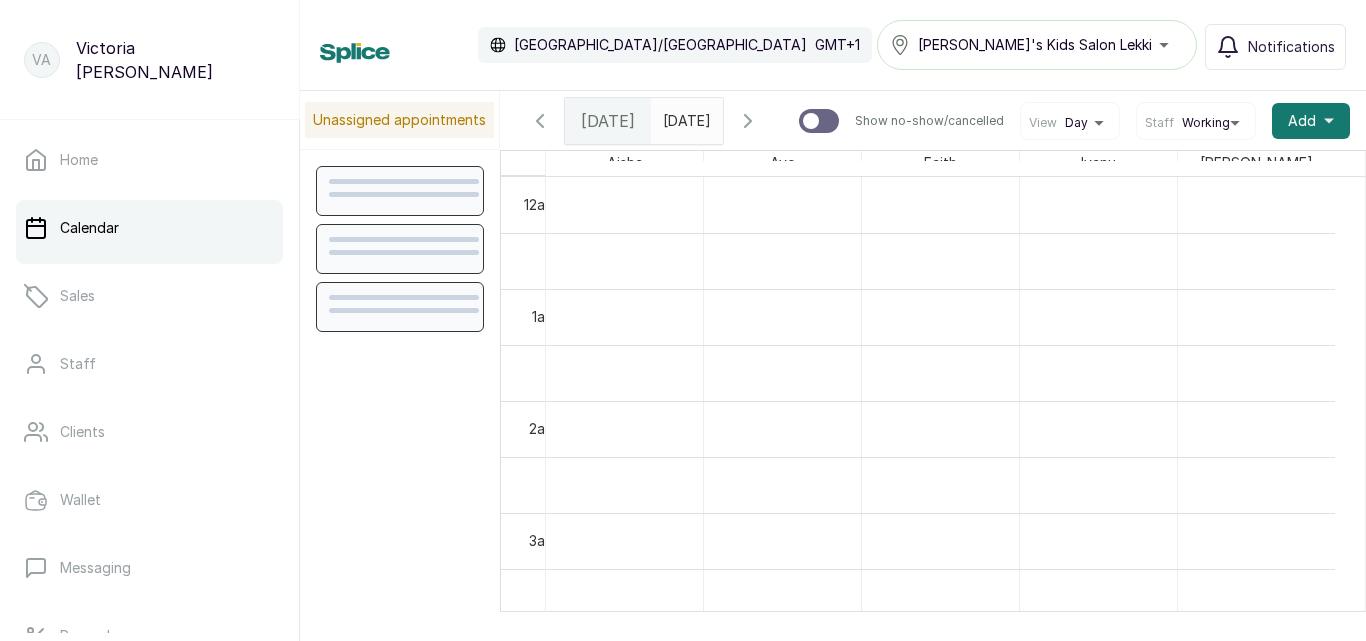 scroll, scrollTop: 673, scrollLeft: 0, axis: vertical 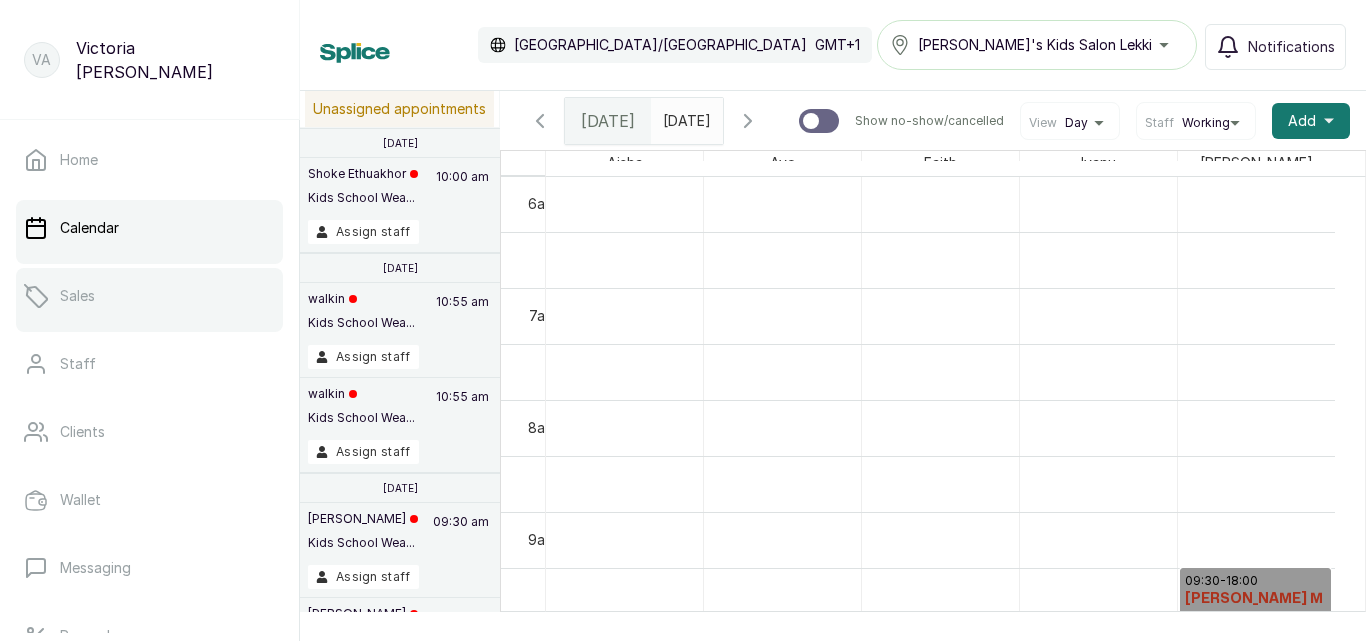 click on "Sales" at bounding box center (149, 296) 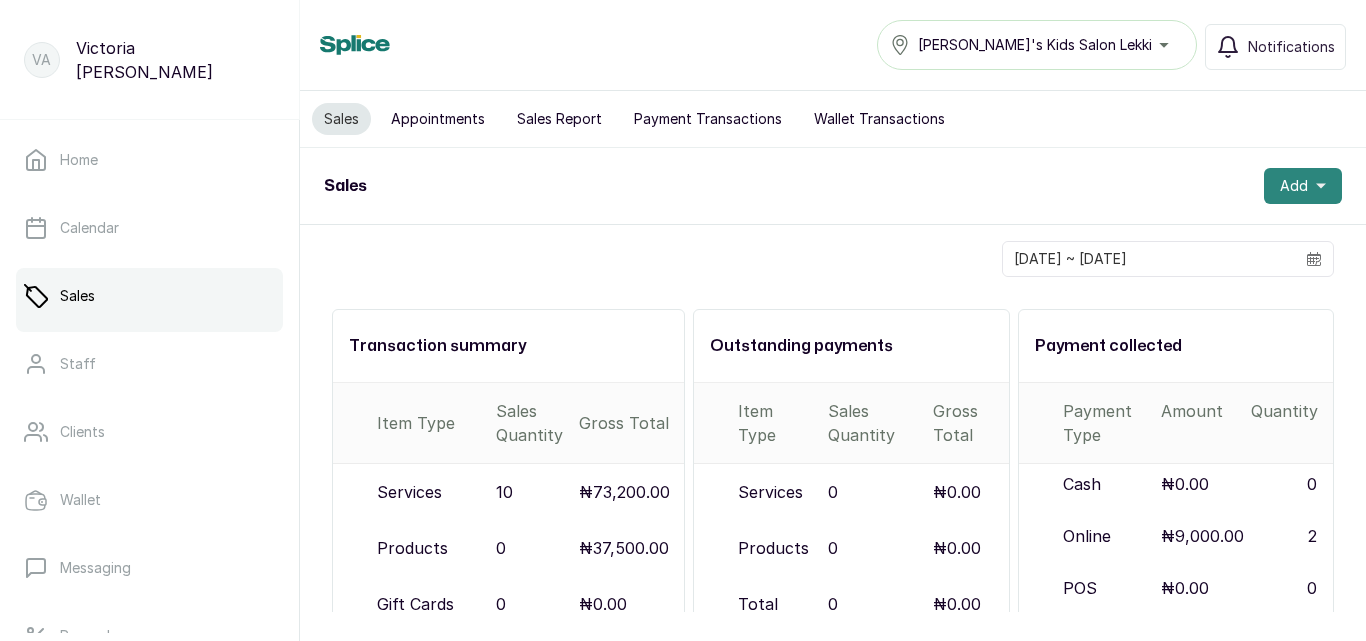 click on "Add" at bounding box center (1294, 186) 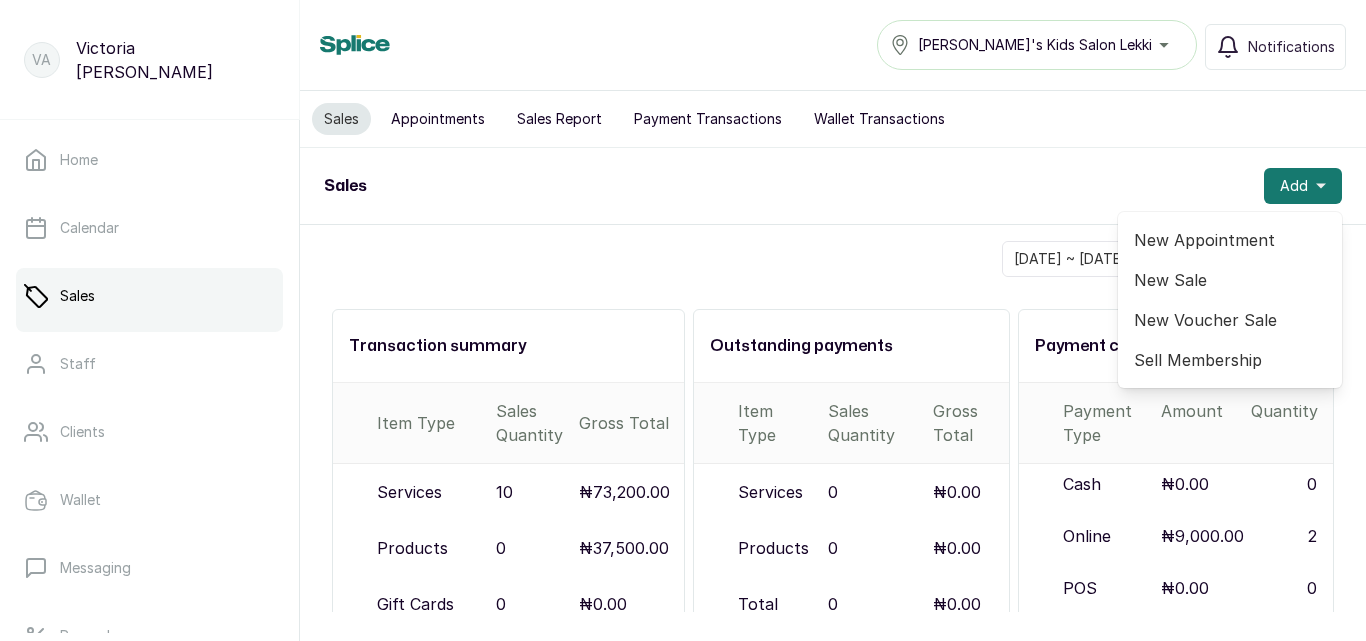 click on "New Sale" at bounding box center [1230, 280] 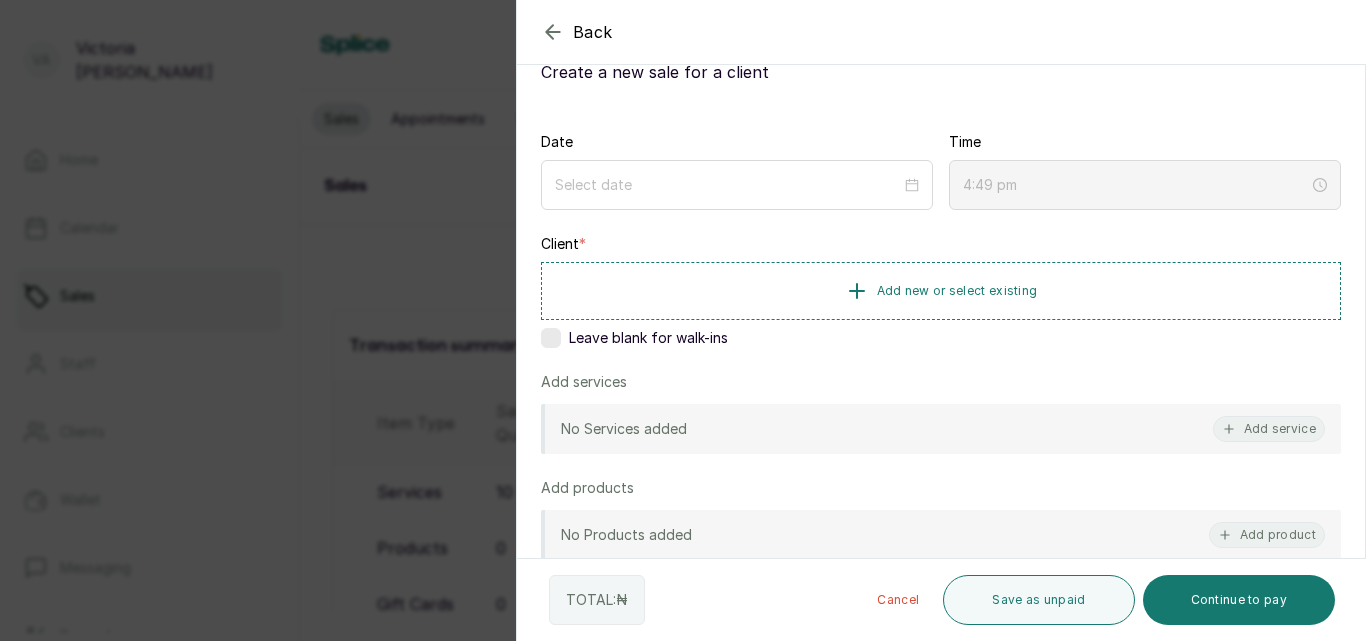 scroll, scrollTop: 0, scrollLeft: 0, axis: both 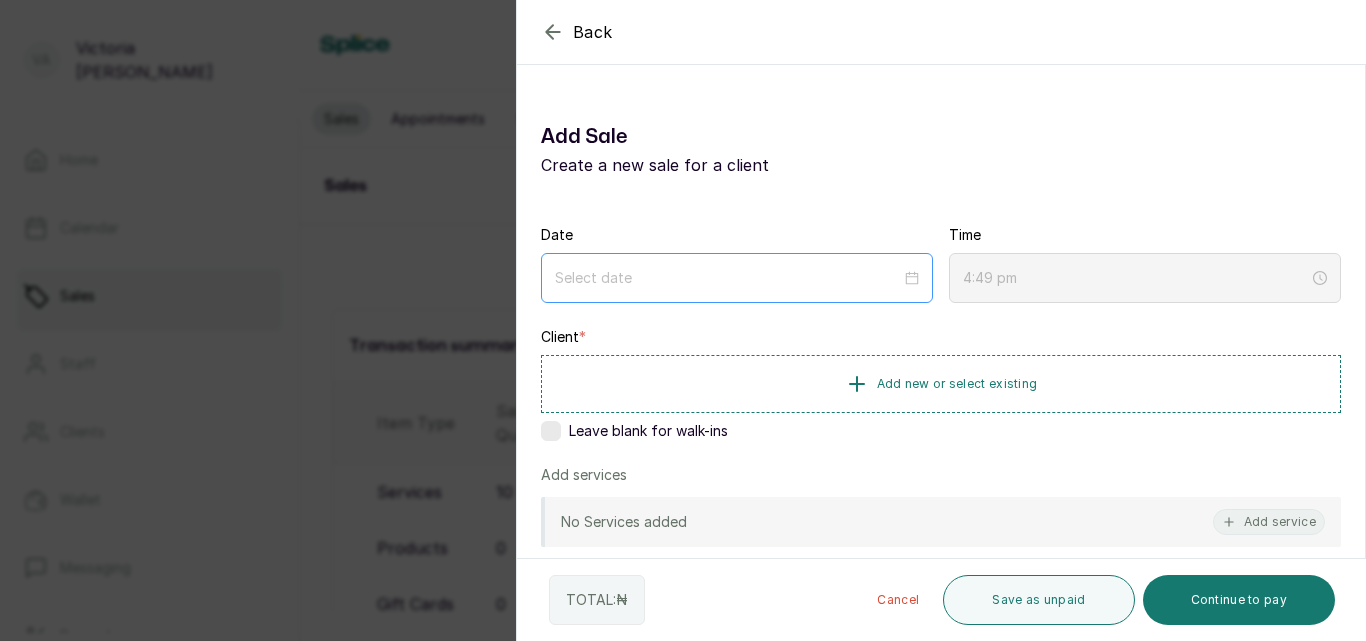 click at bounding box center [737, 278] 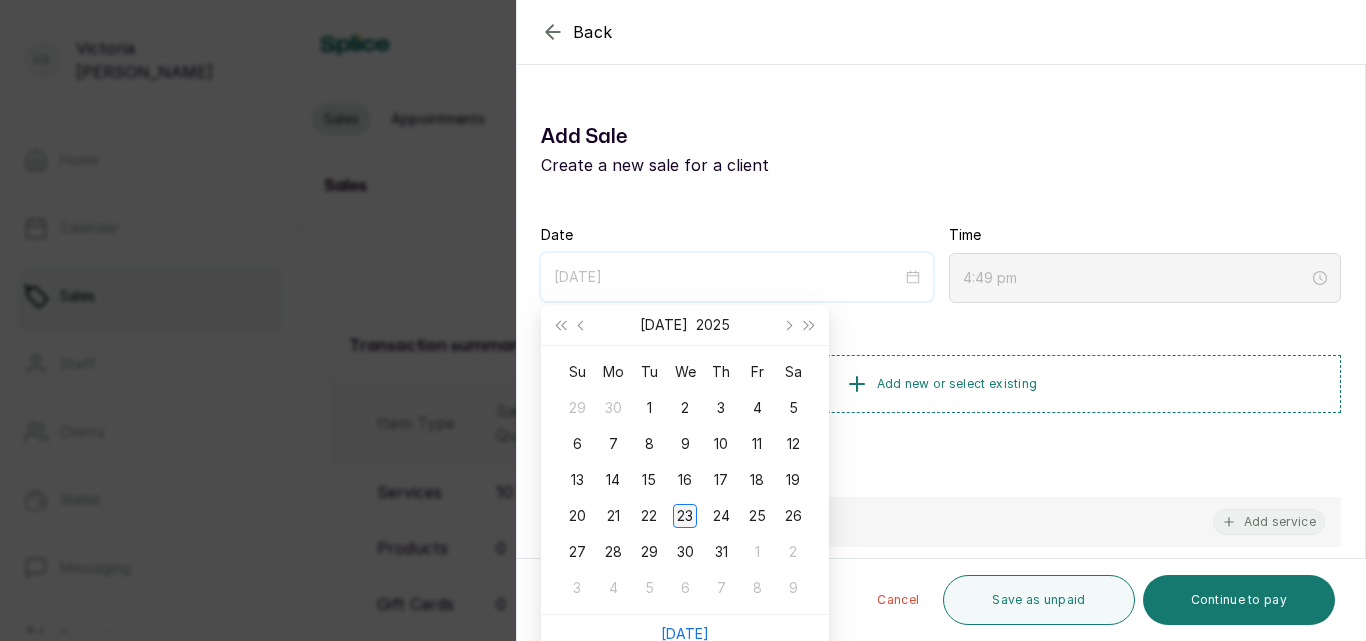 type on "[DATE]" 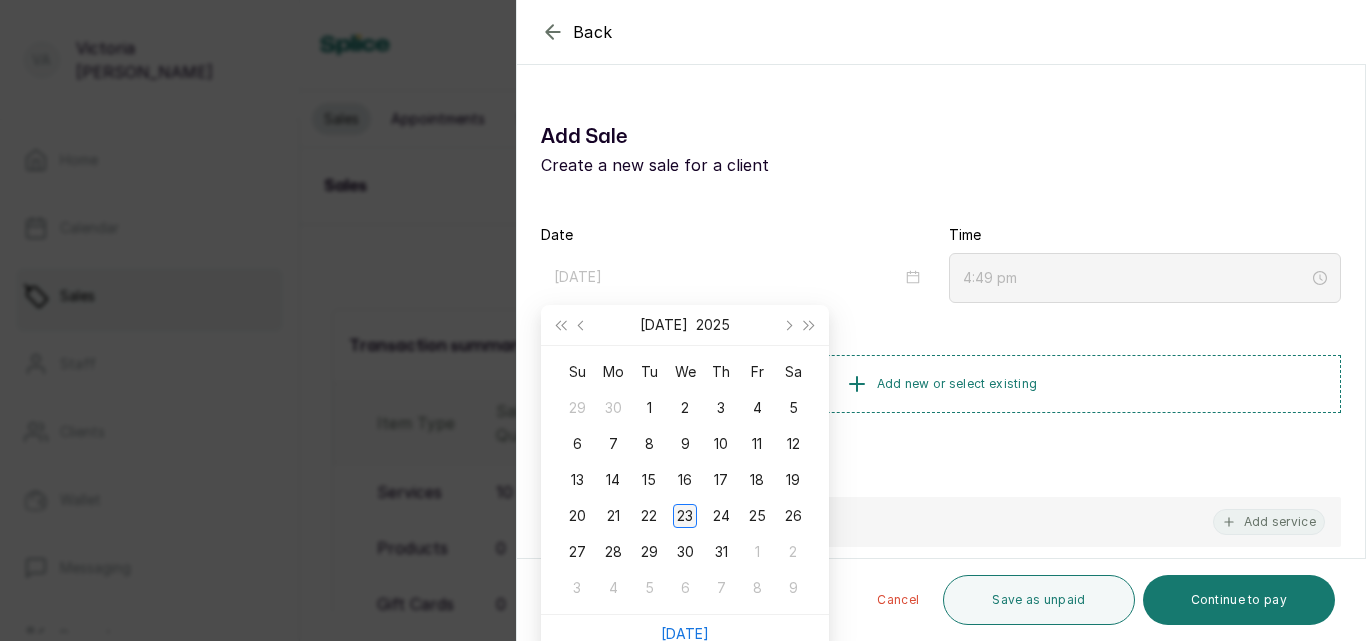 click on "23" at bounding box center (685, 516) 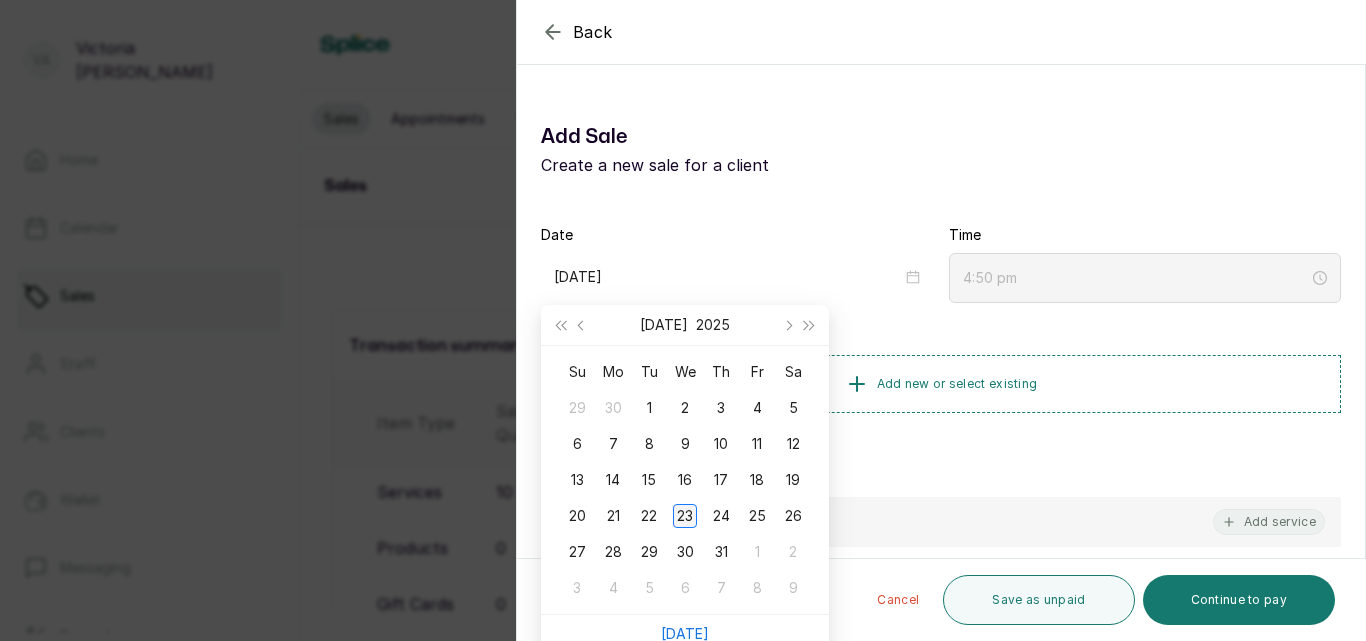 type on "4:50 pm" 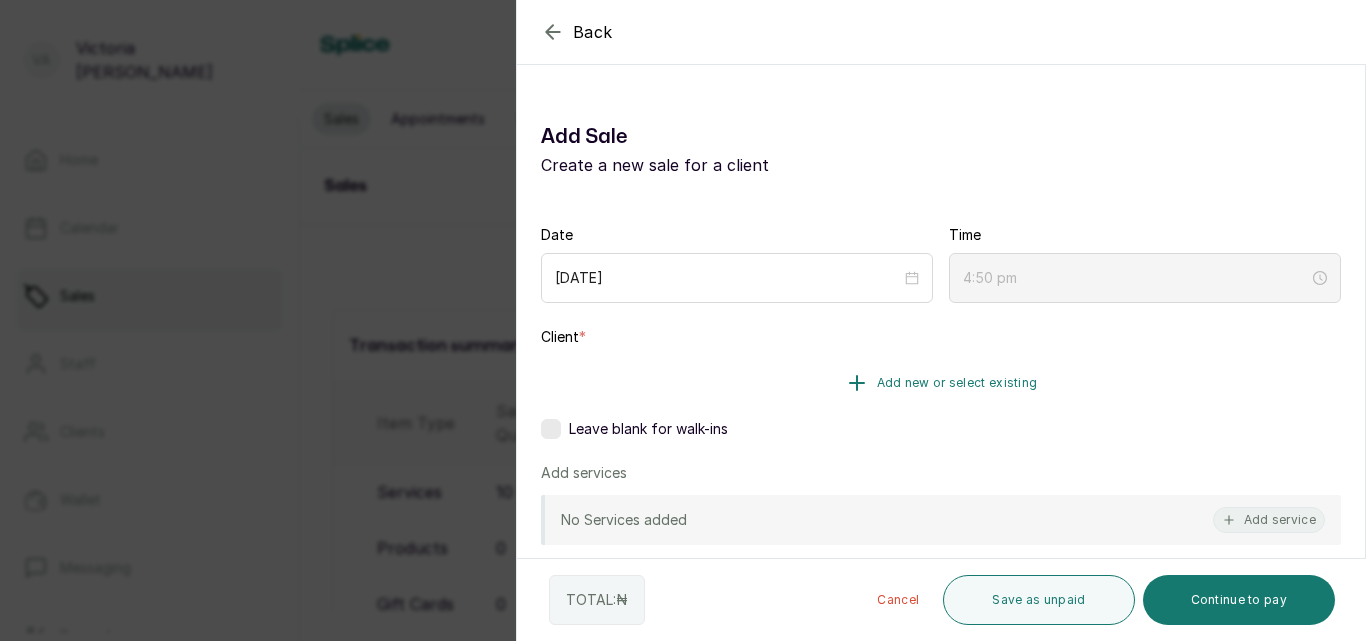 click on "Add new or select existing" at bounding box center (957, 383) 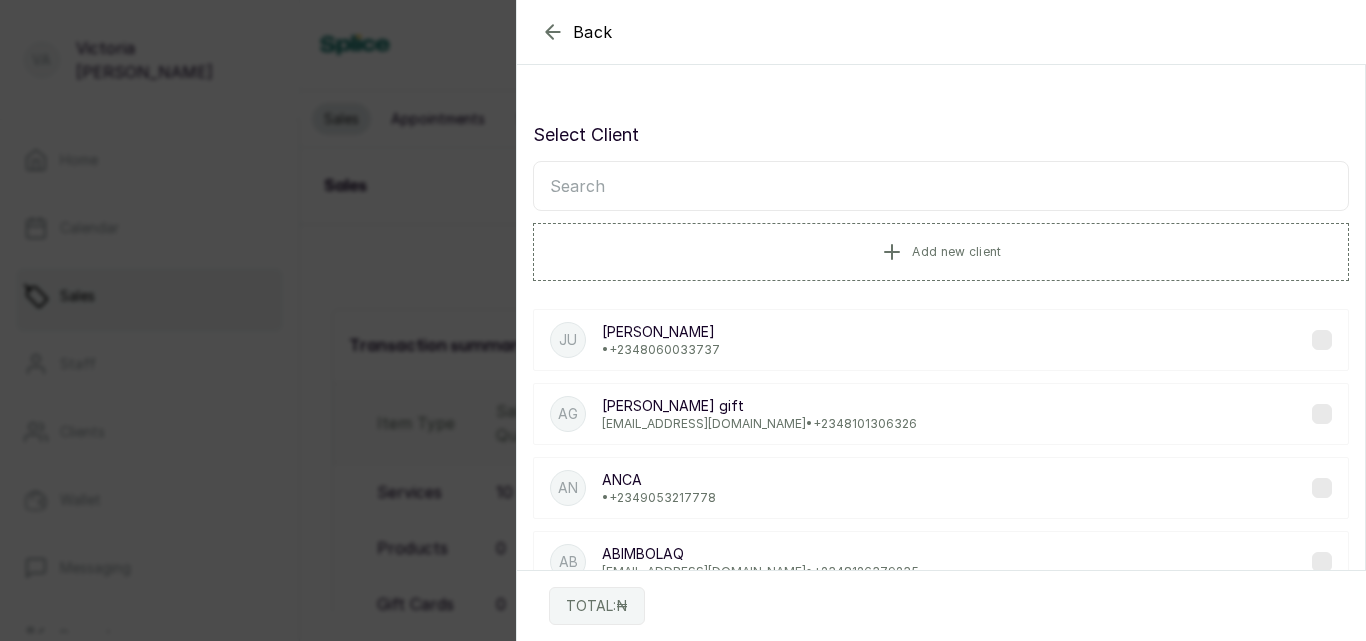 click at bounding box center [941, 186] 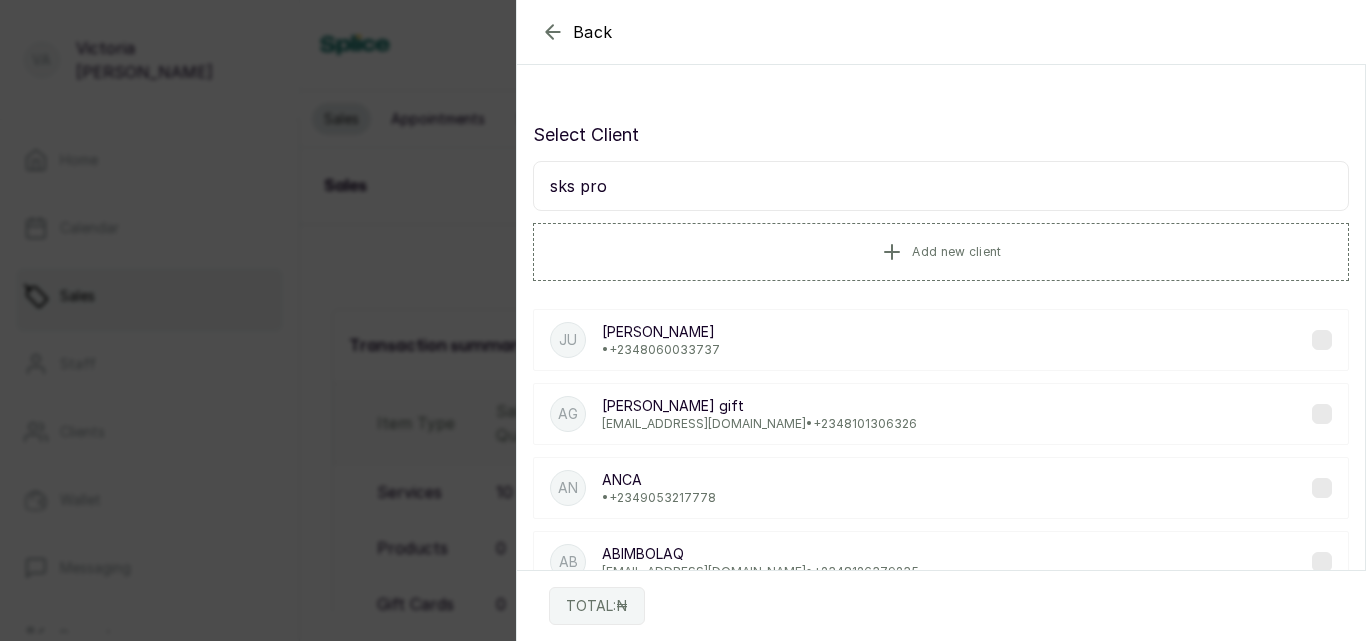 type on "sks prod" 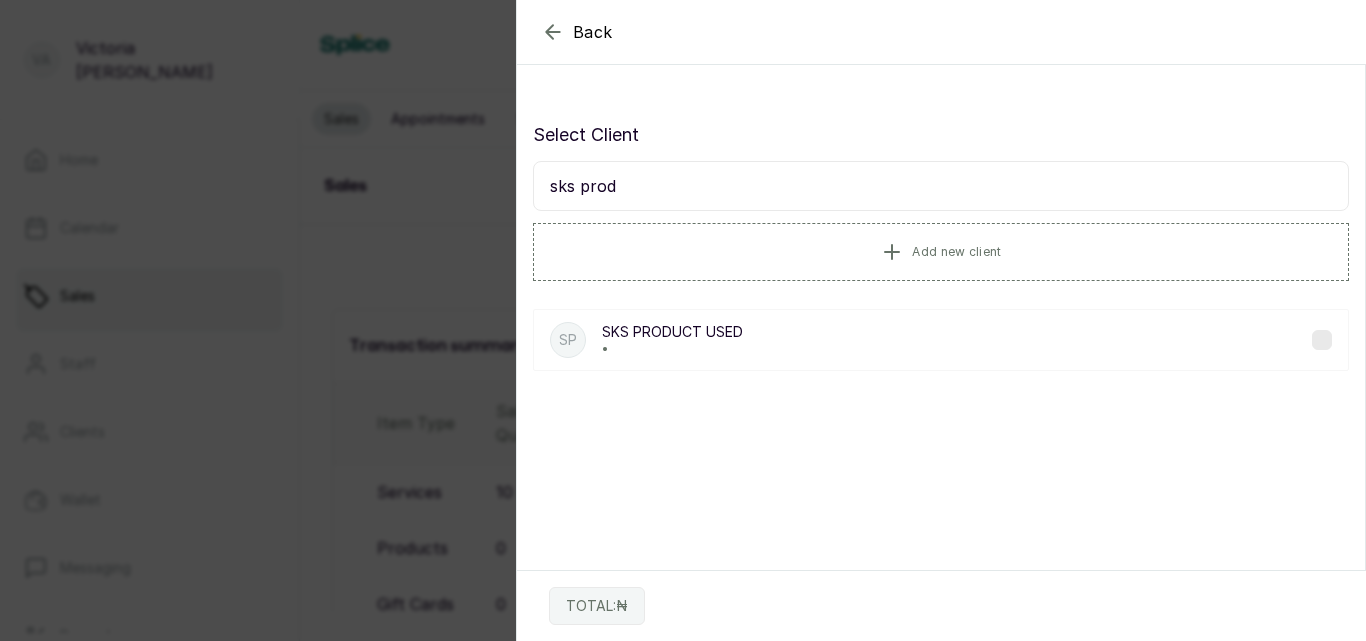 click at bounding box center [1322, 340] 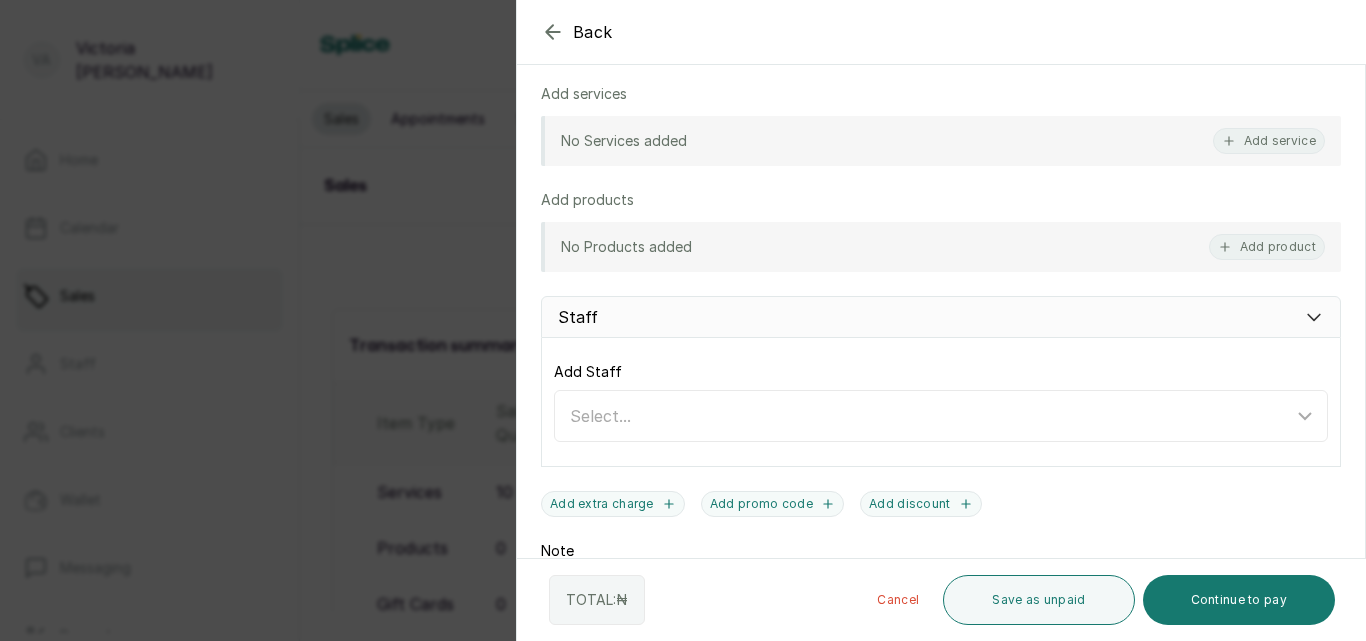 scroll, scrollTop: 387, scrollLeft: 0, axis: vertical 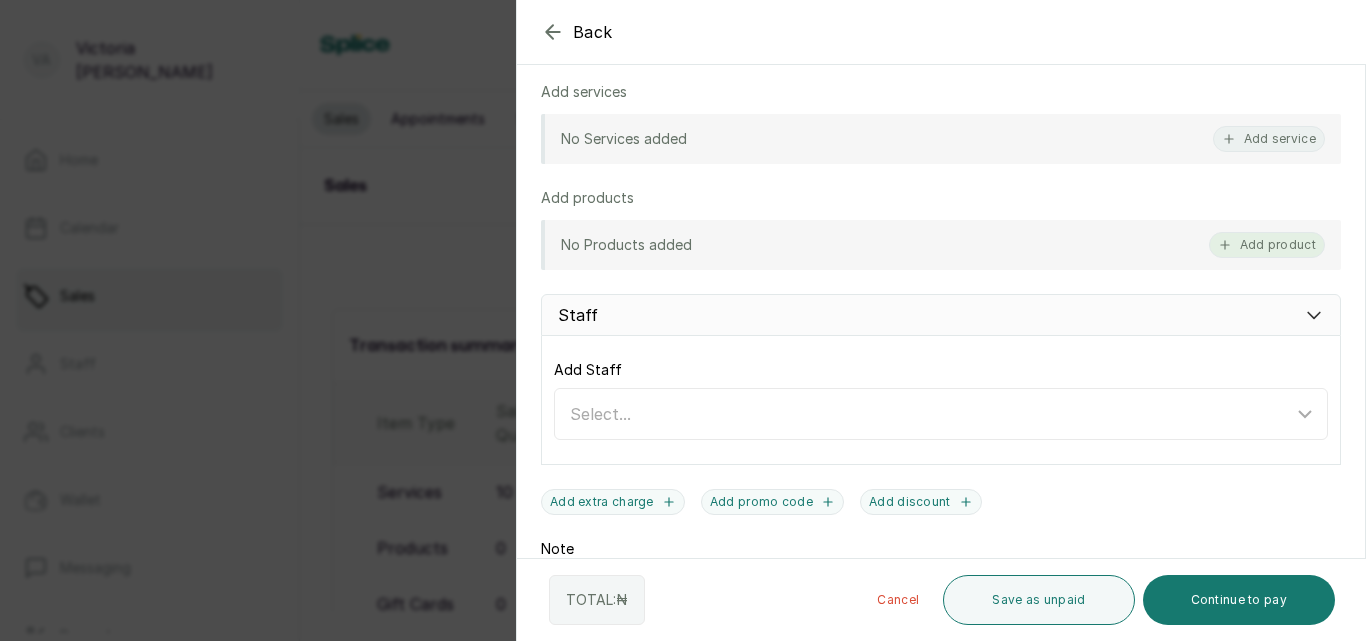 click on "Add product" at bounding box center [1267, 245] 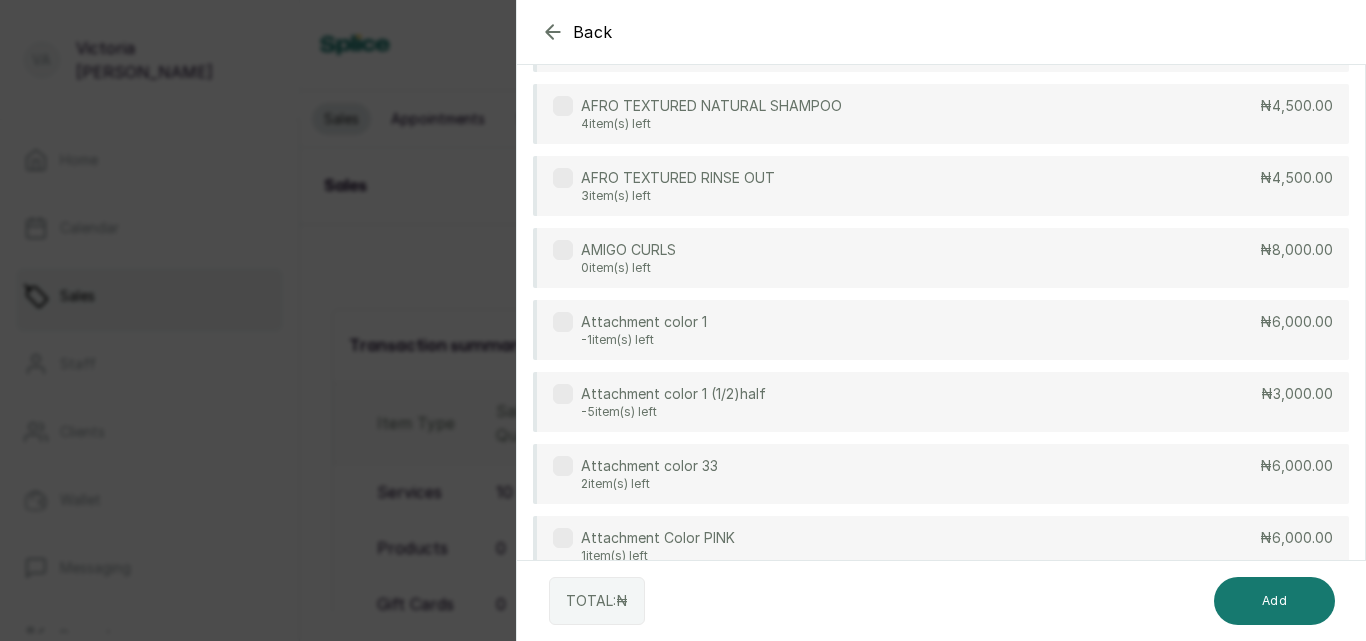 scroll, scrollTop: 275, scrollLeft: 0, axis: vertical 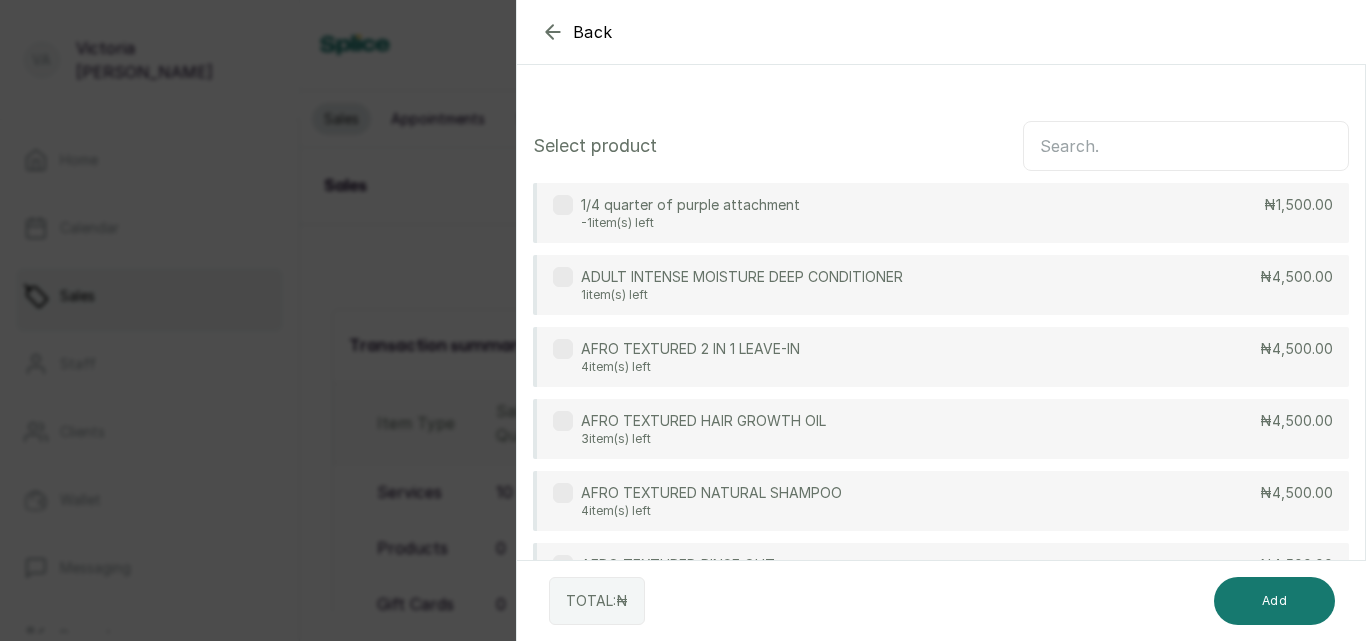 click at bounding box center (1186, 146) 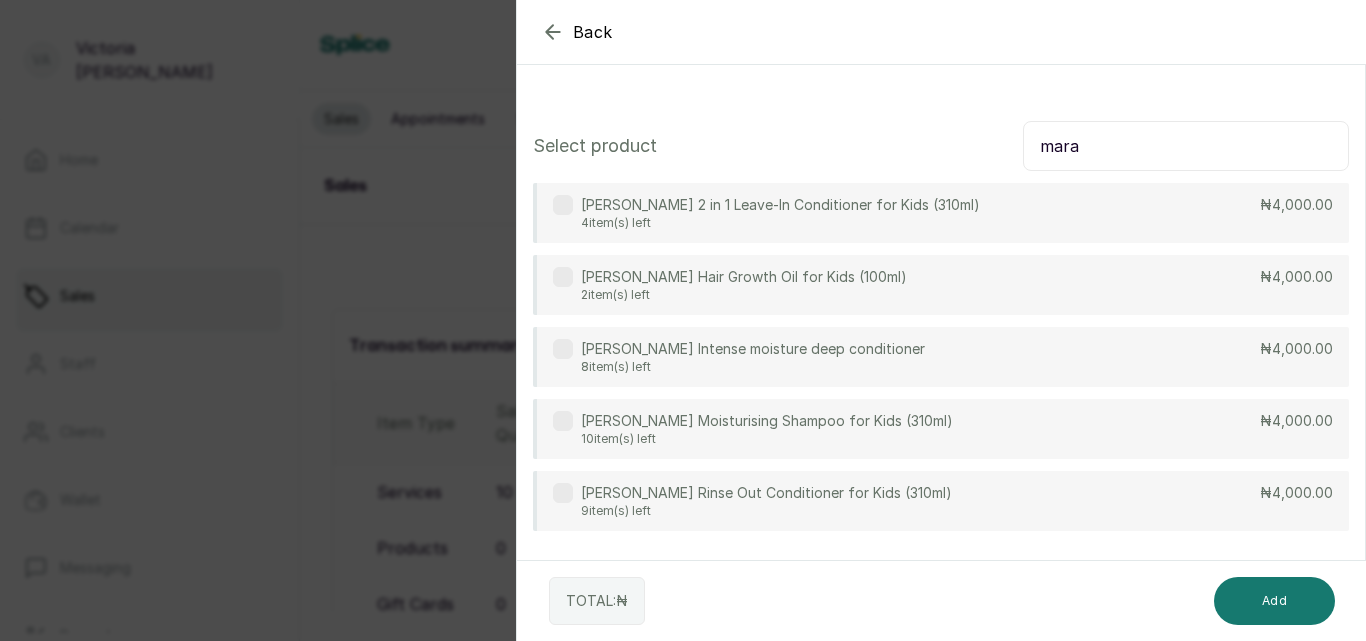 type on "mara" 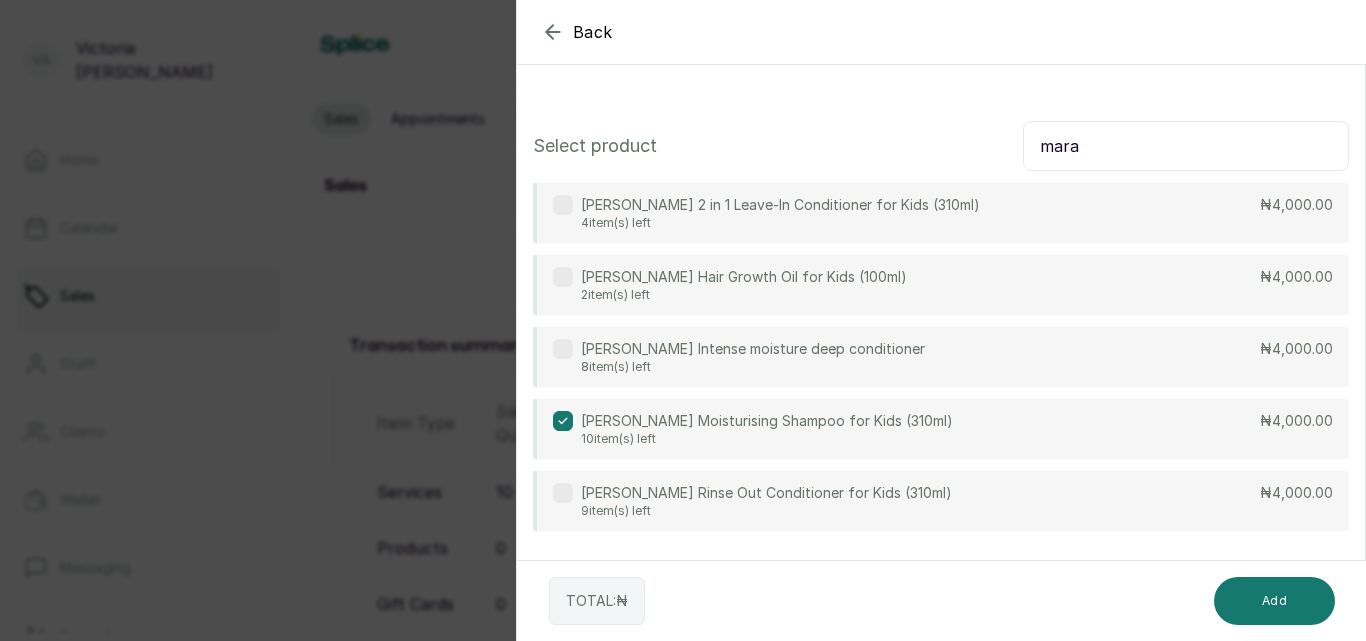 click at bounding box center (563, 493) 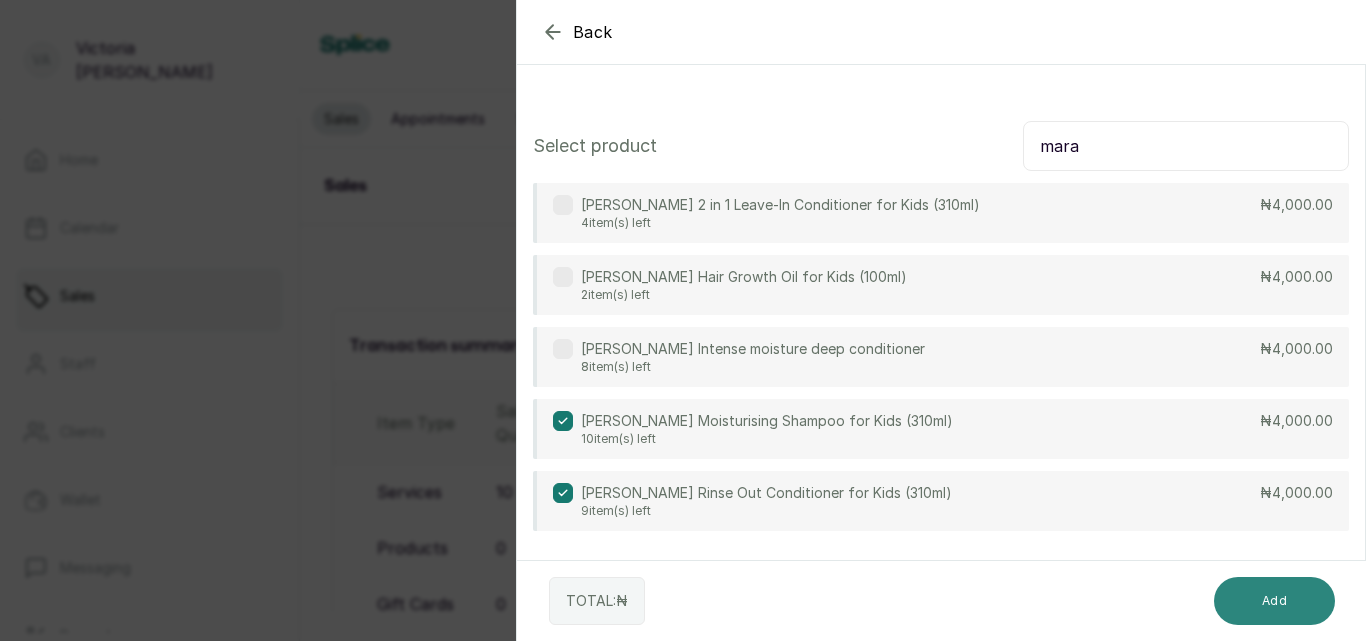 click on "Add" at bounding box center (1274, 601) 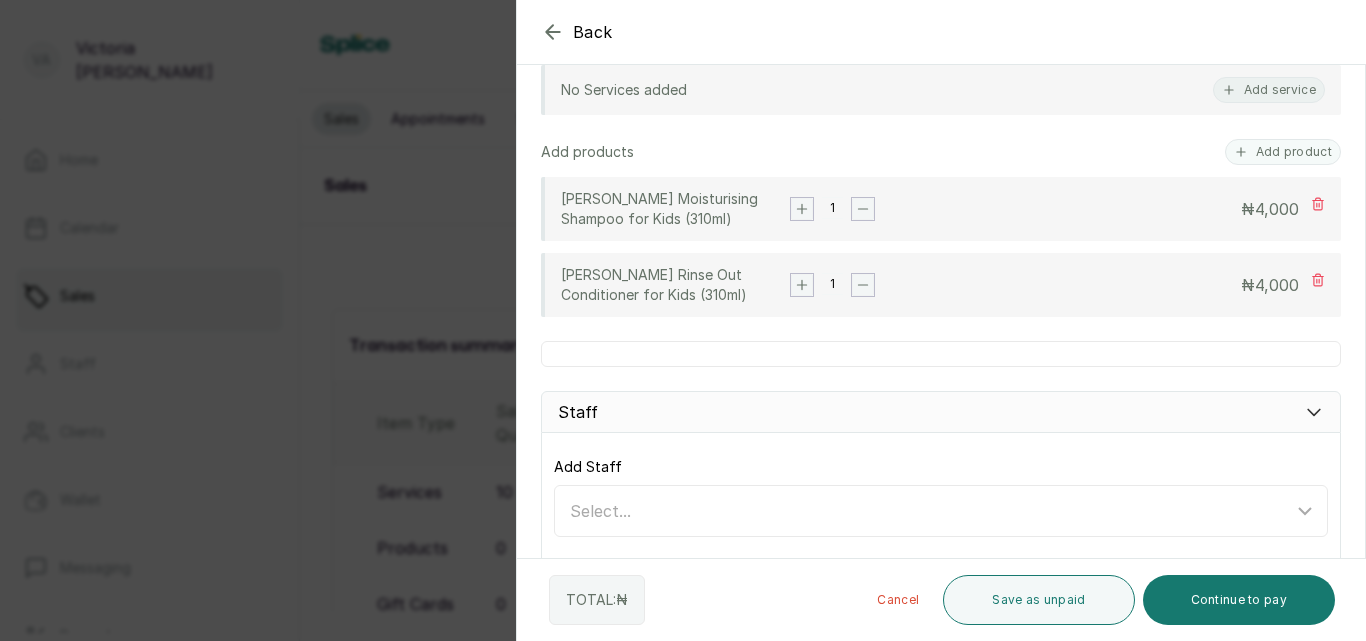 scroll, scrollTop: 433, scrollLeft: 0, axis: vertical 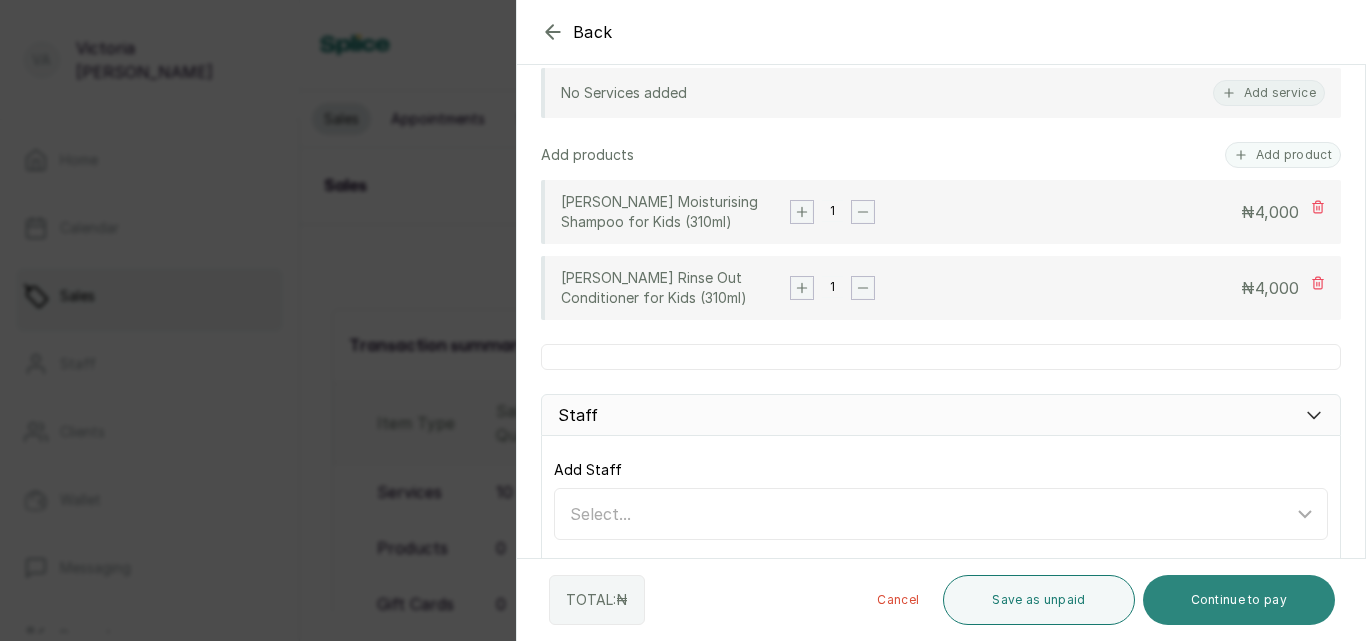 click on "Continue to pay" at bounding box center (1239, 600) 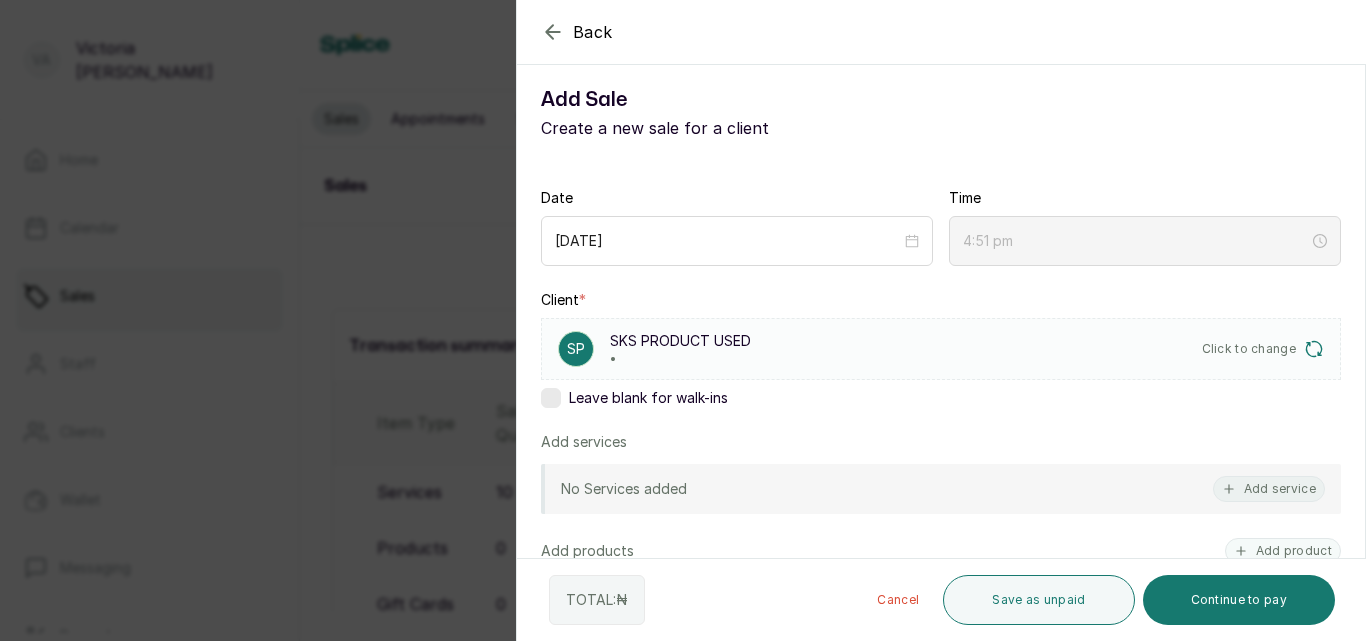 scroll, scrollTop: 0, scrollLeft: 0, axis: both 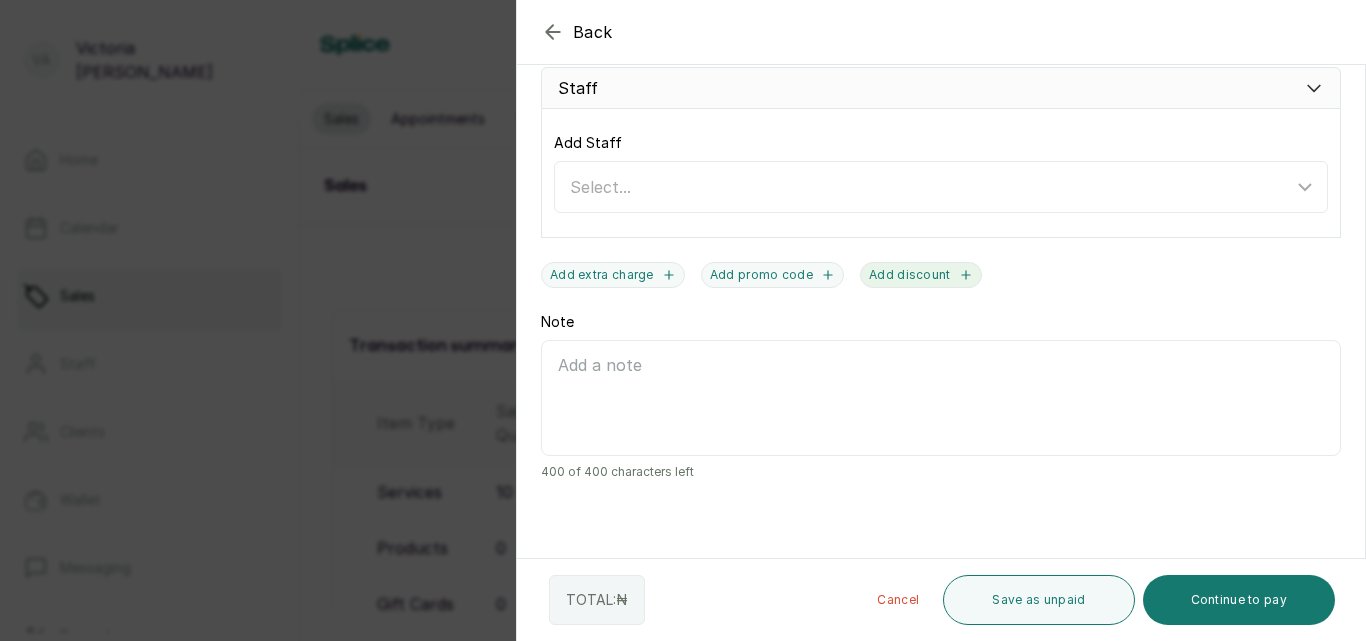 click on "Add discount" at bounding box center (921, 275) 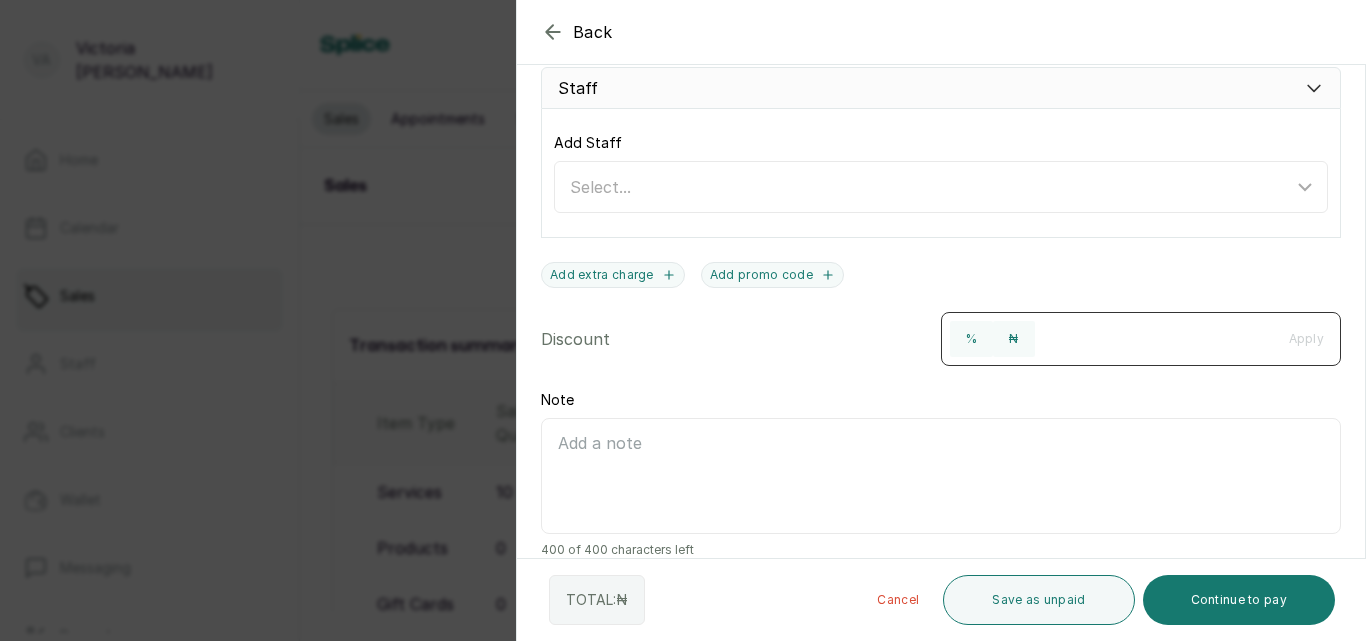 type on "4:52 pm" 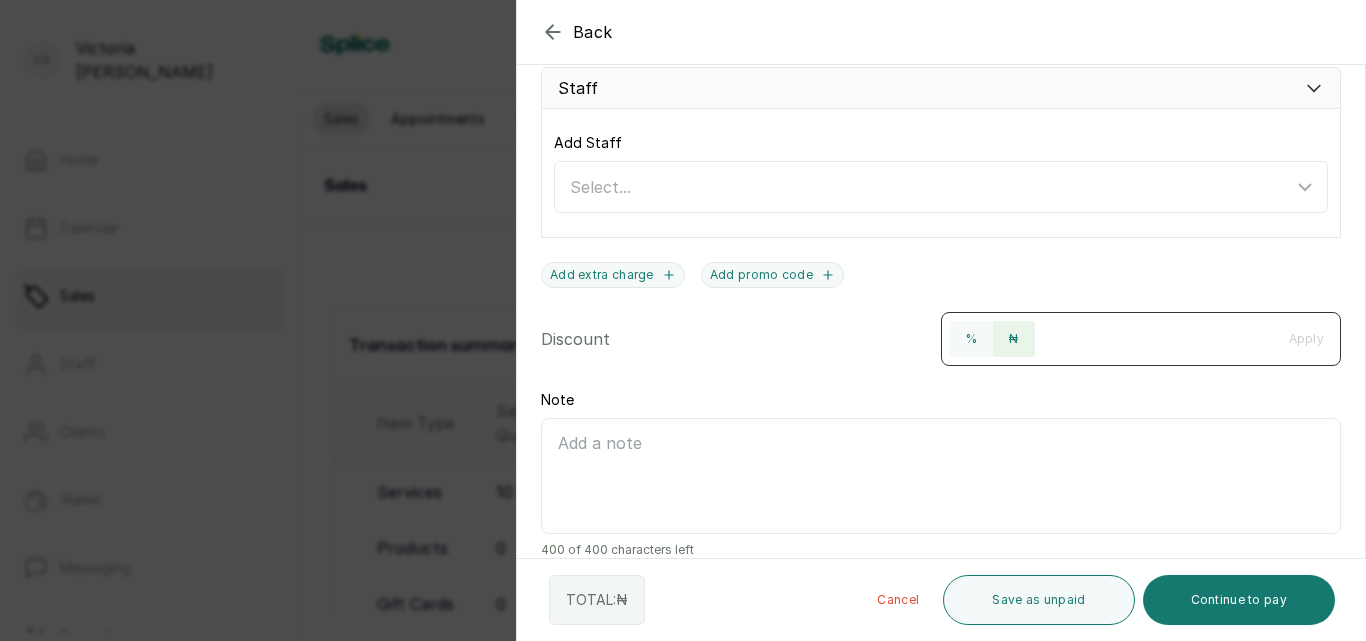 click on "₦" at bounding box center [1013, 339] 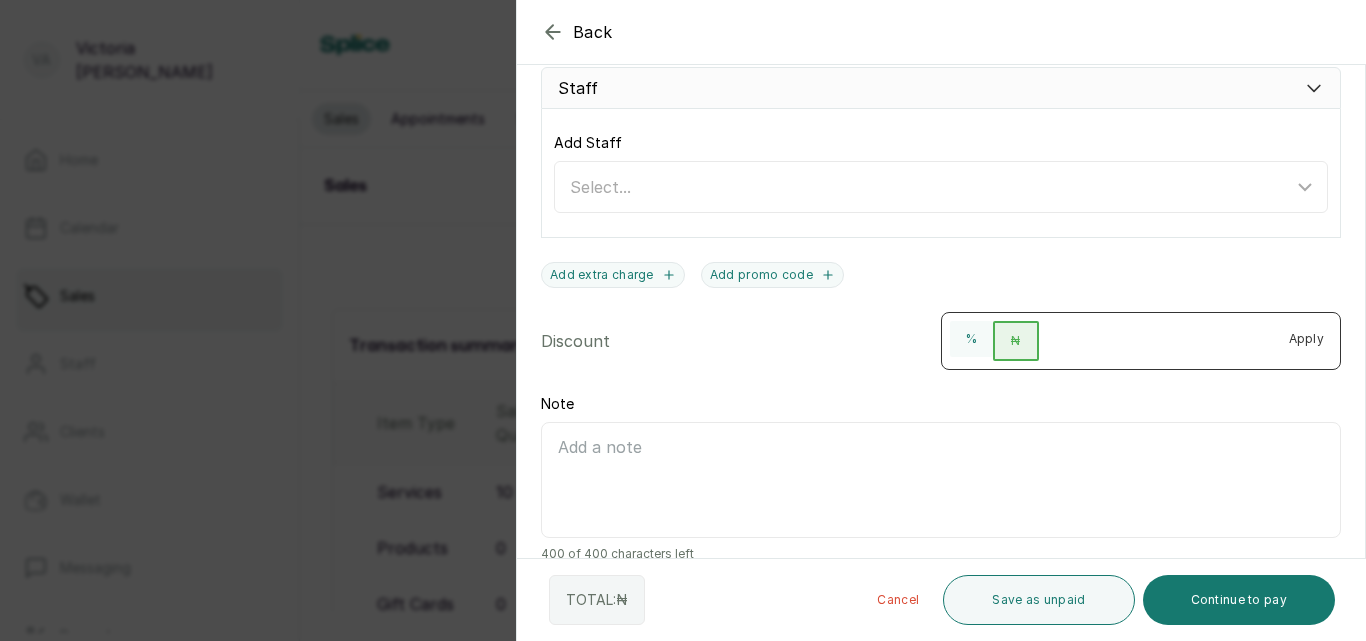 click on "₦" at bounding box center [1015, 341] 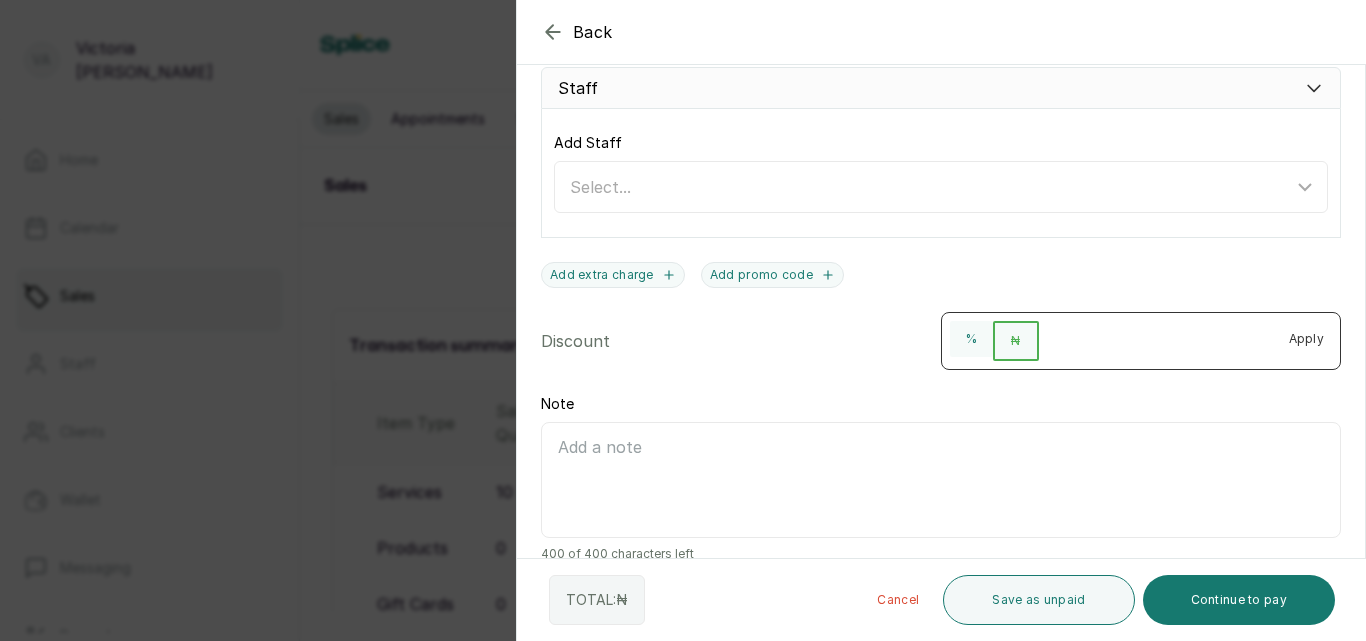scroll, scrollTop: 842, scrollLeft: 0, axis: vertical 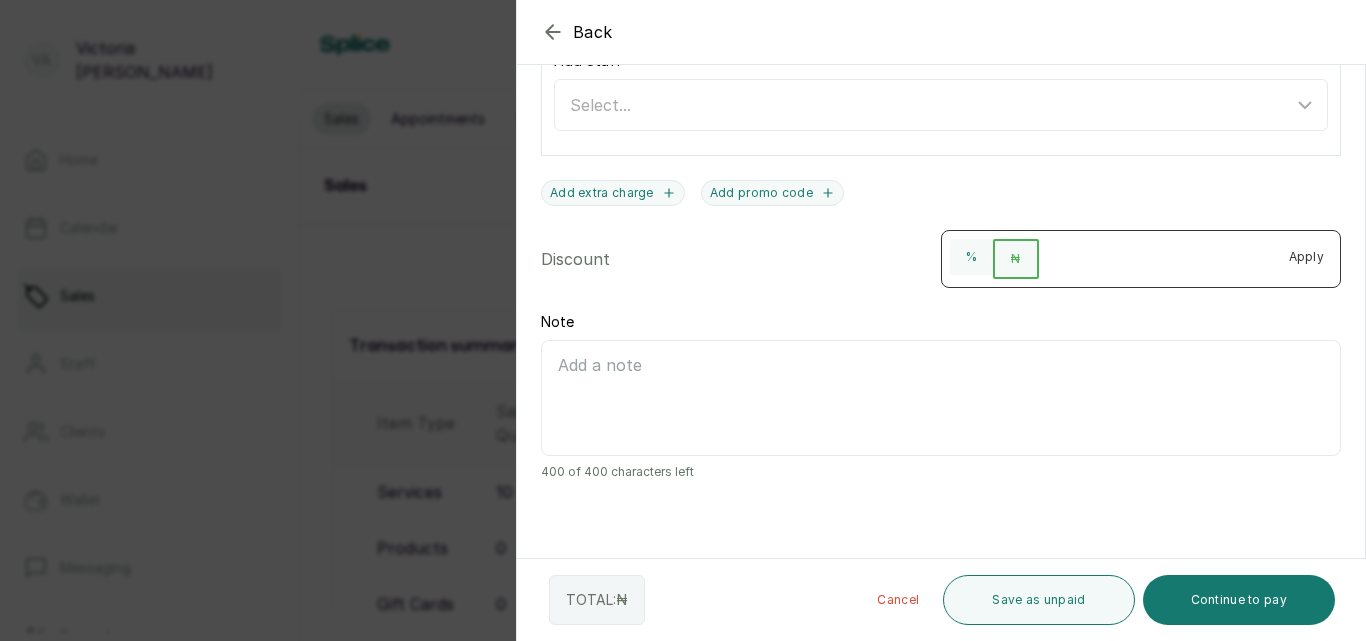 click at bounding box center [1156, 255] 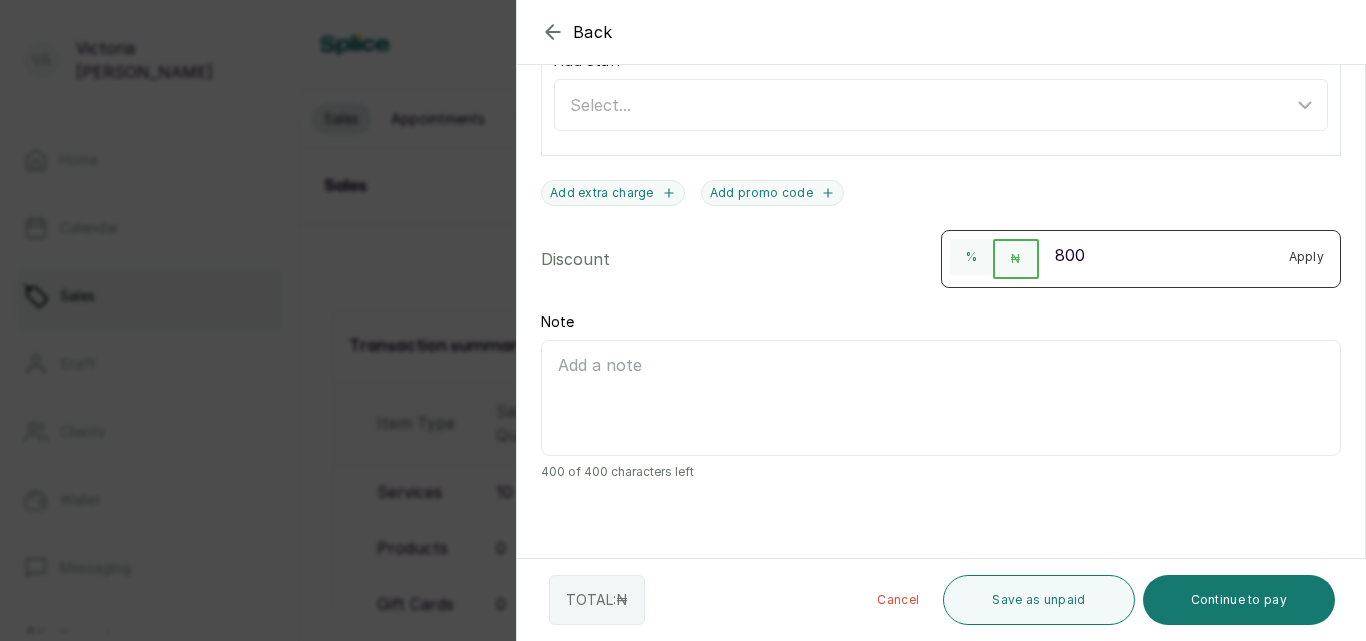 type on "8000" 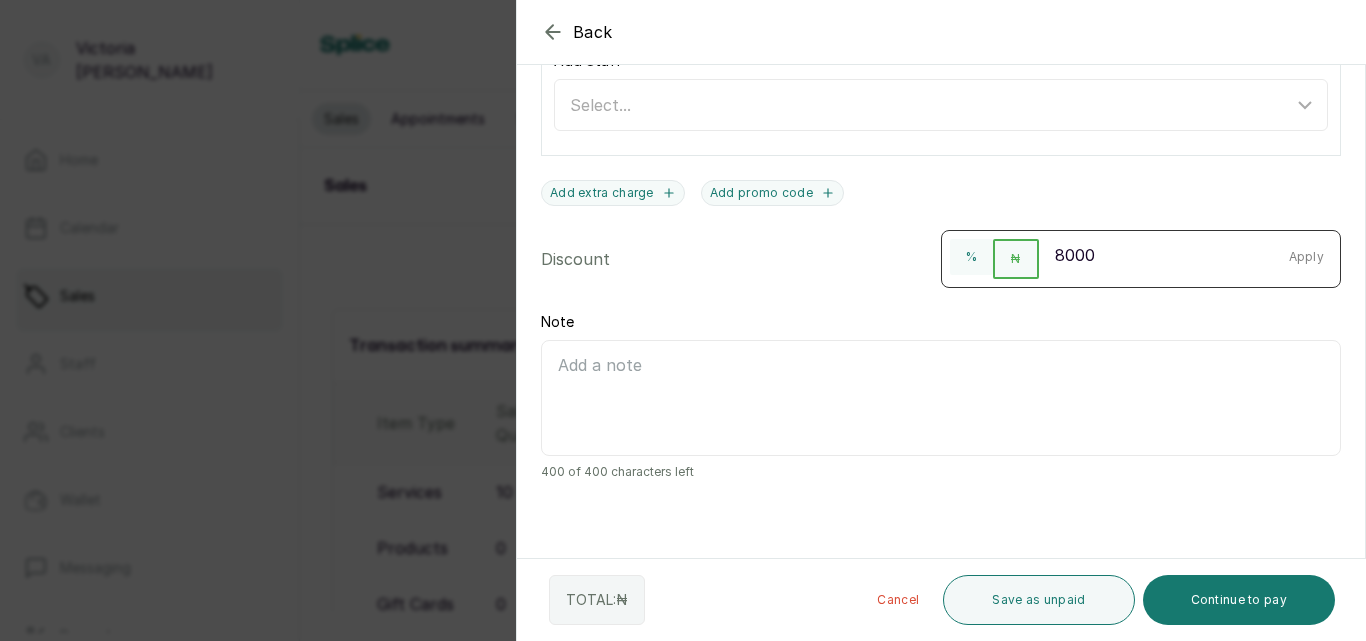 click on "Apply" at bounding box center [1307, 257] 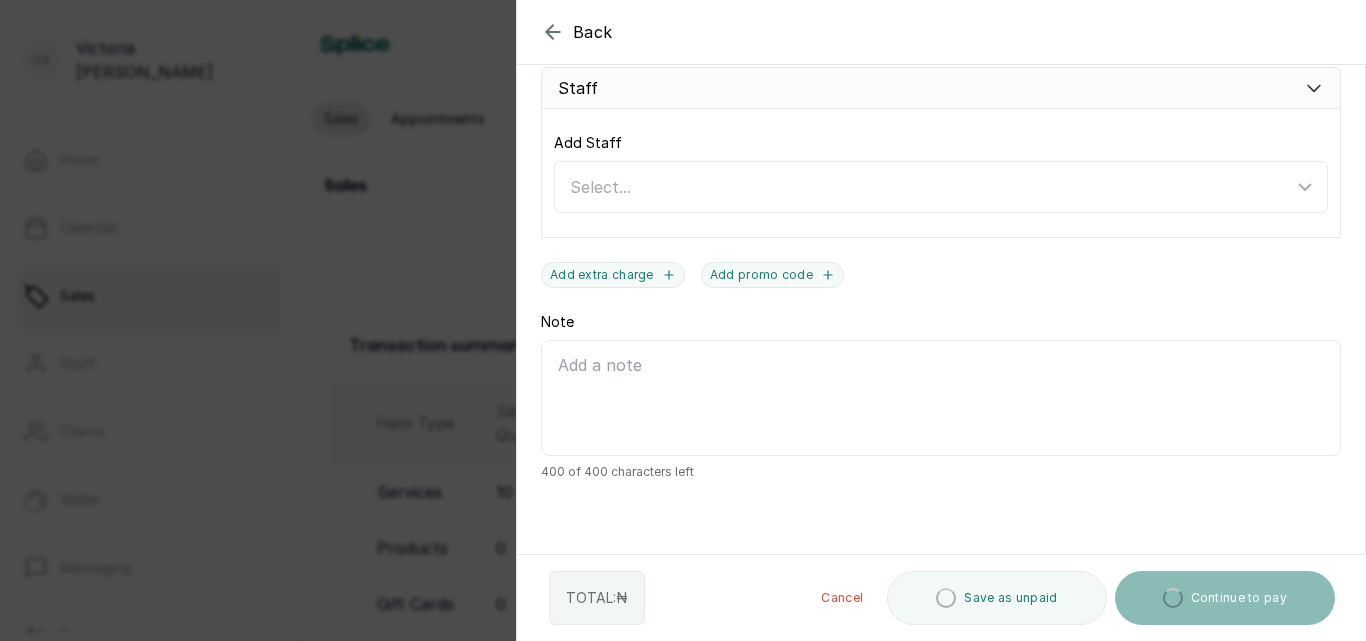 scroll, scrollTop: 760, scrollLeft: 0, axis: vertical 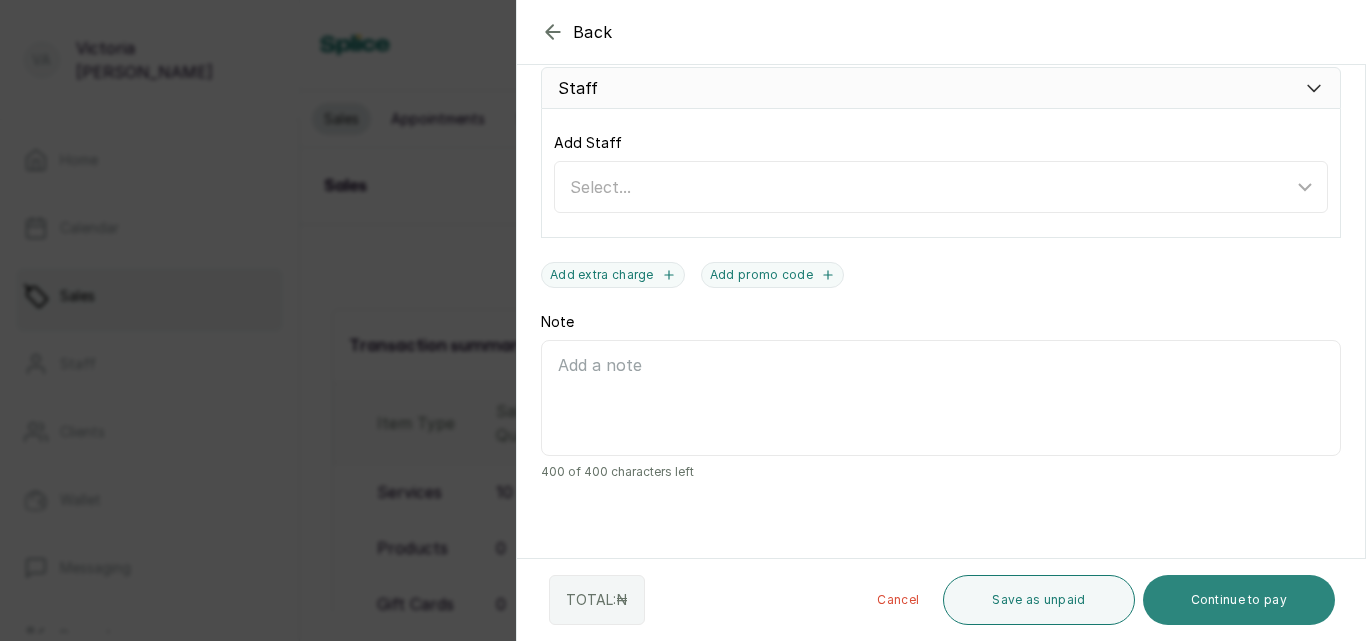 click on "Continue to pay" at bounding box center (1239, 600) 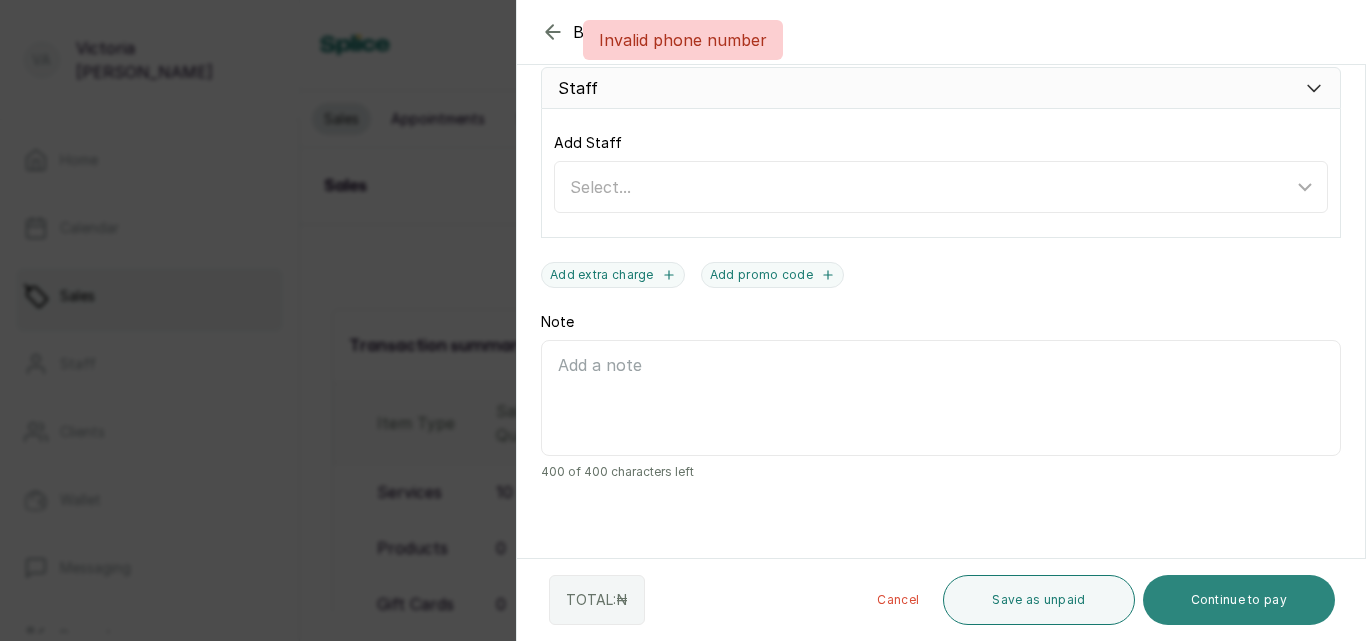 click on "Continue to pay" at bounding box center (1239, 600) 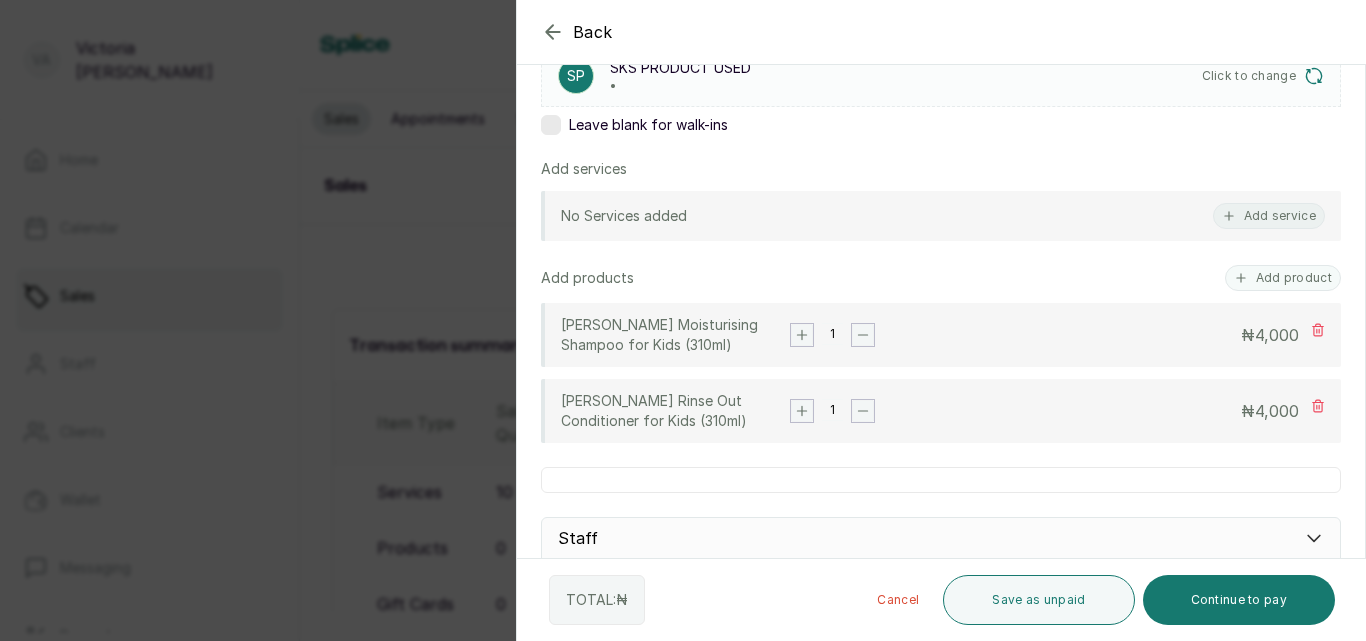 scroll, scrollTop: 63, scrollLeft: 0, axis: vertical 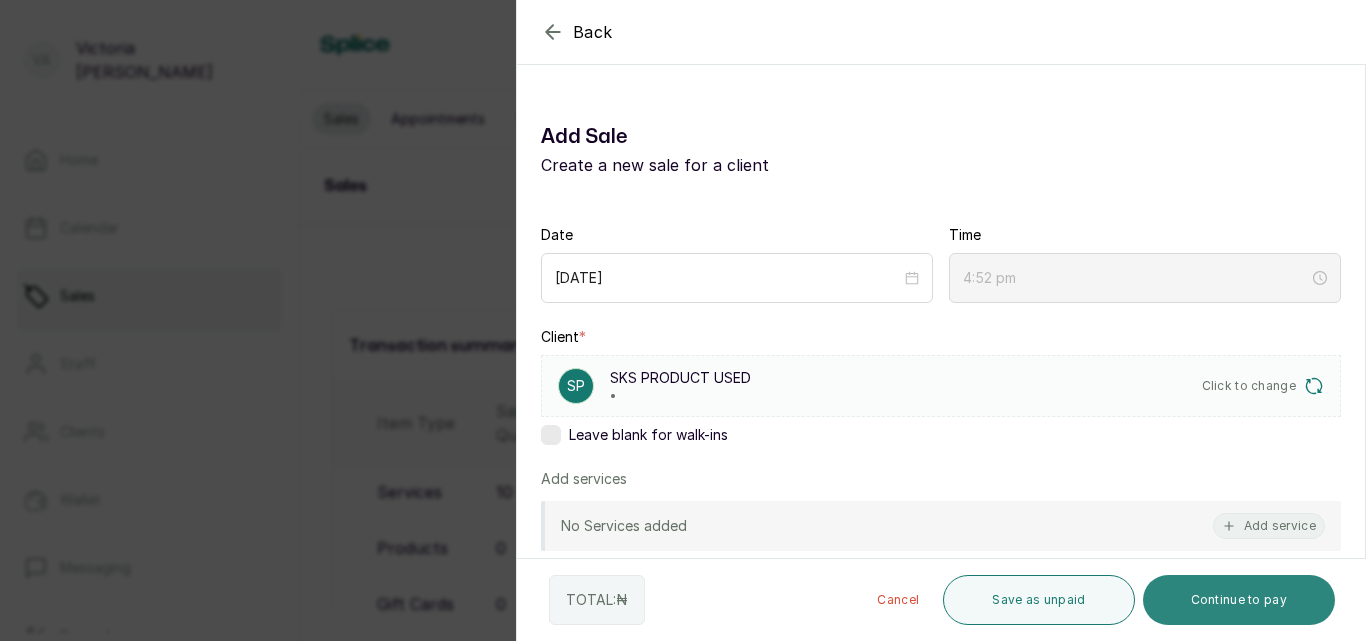 click on "Continue to pay" at bounding box center (1239, 600) 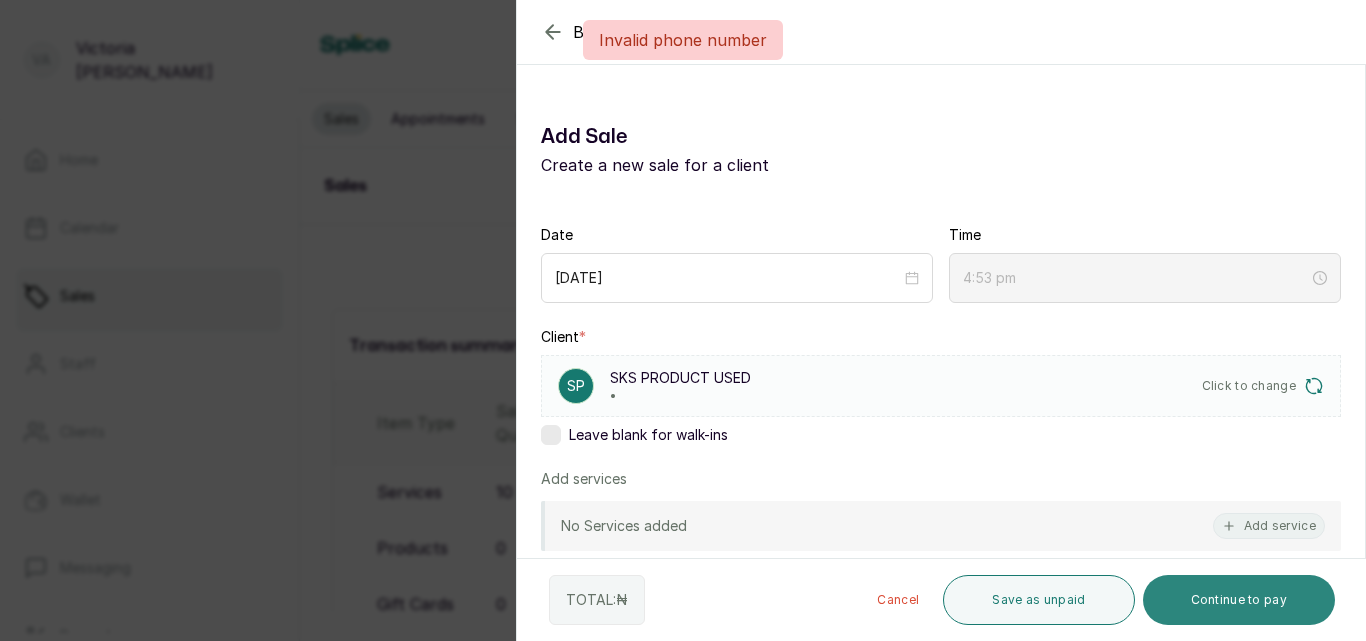 click on "Continue to pay" at bounding box center (1239, 600) 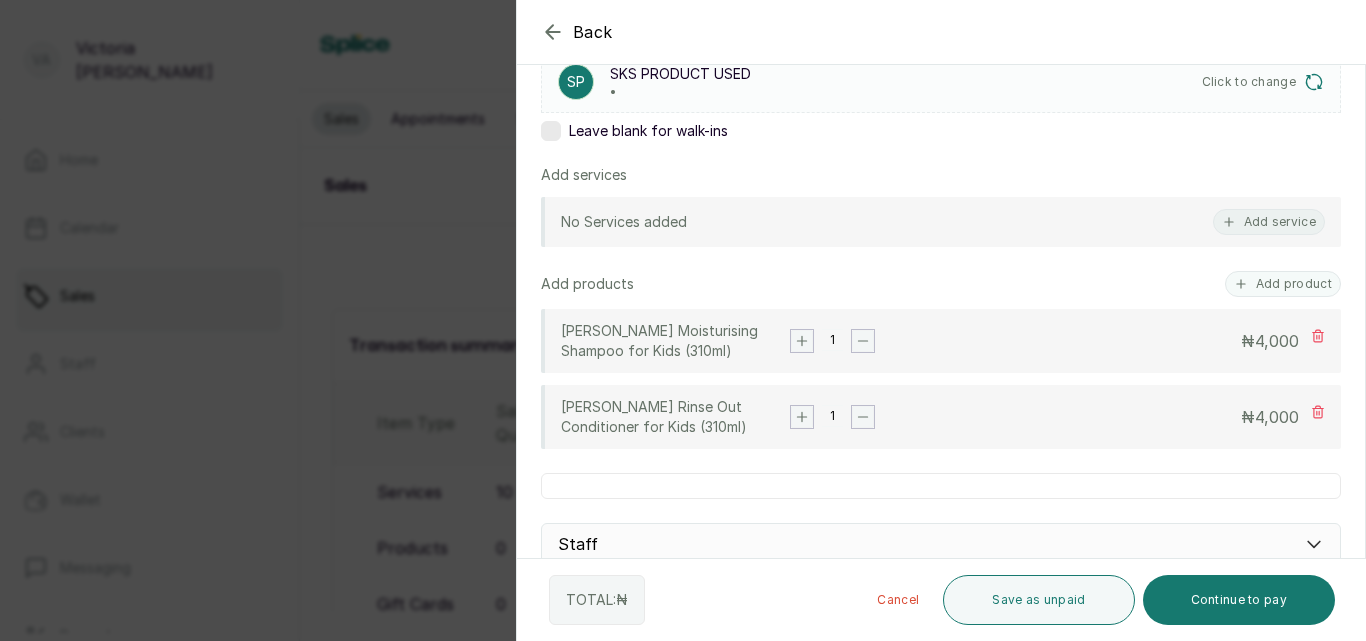scroll, scrollTop: 266, scrollLeft: 0, axis: vertical 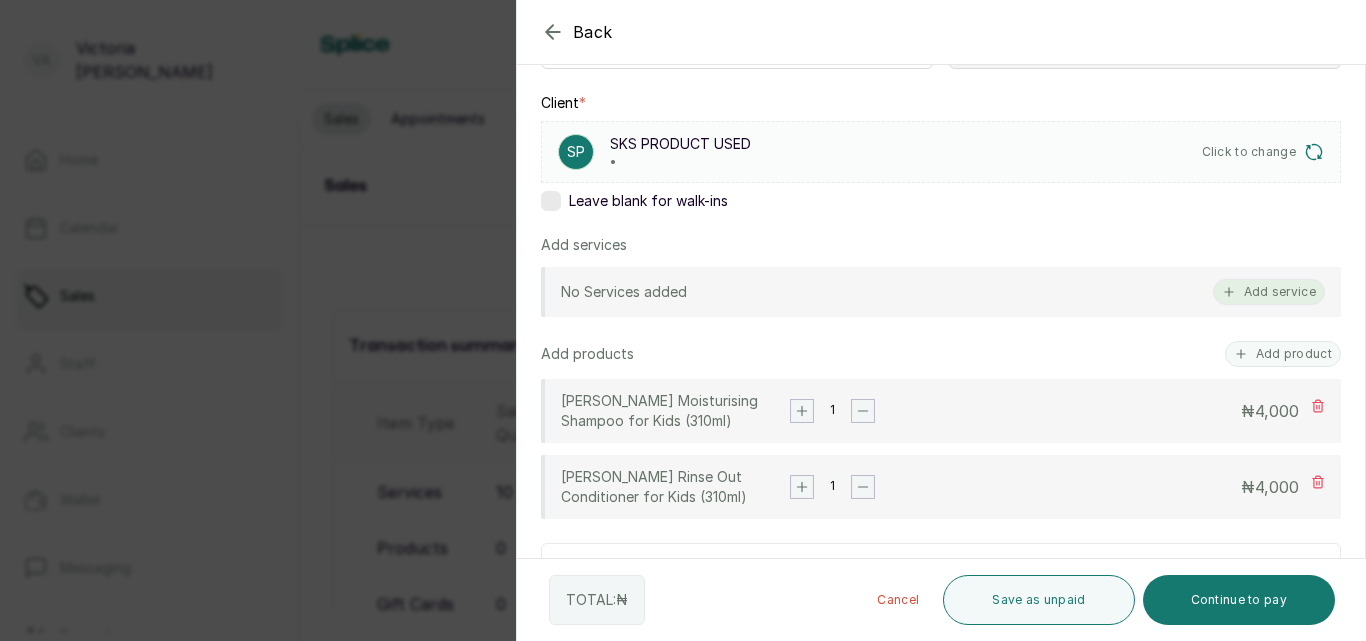 click on "Add service" at bounding box center (1269, 292) 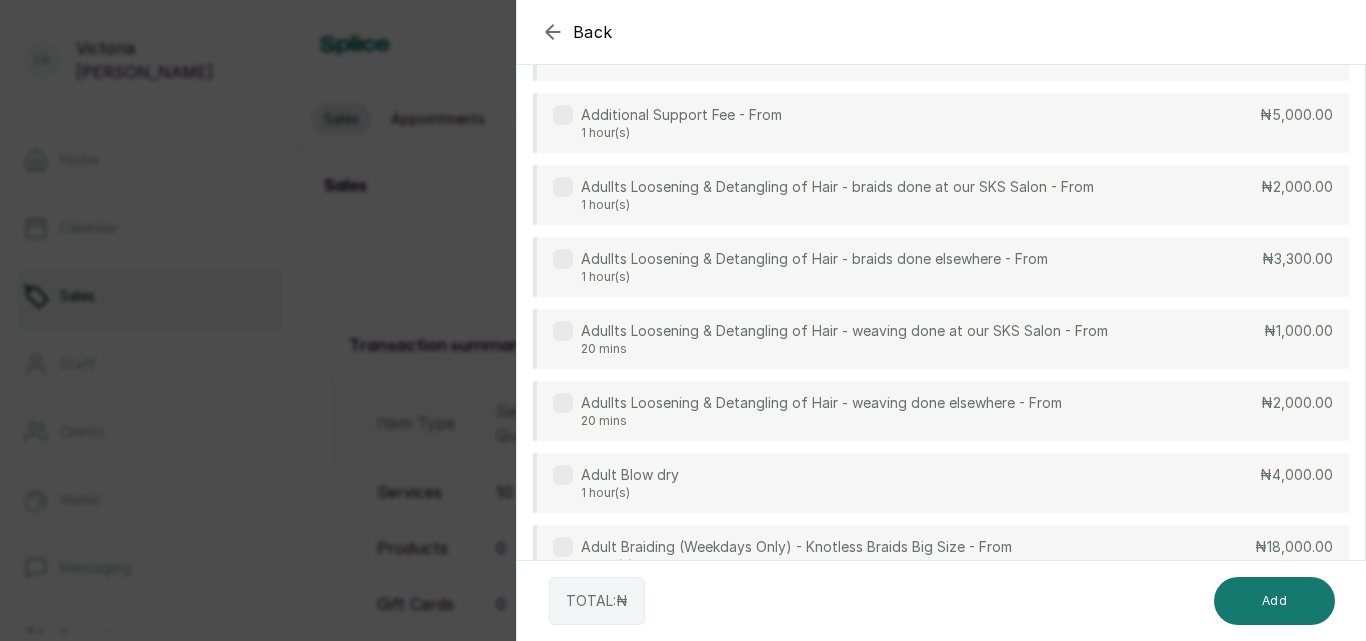 scroll, scrollTop: 122, scrollLeft: 0, axis: vertical 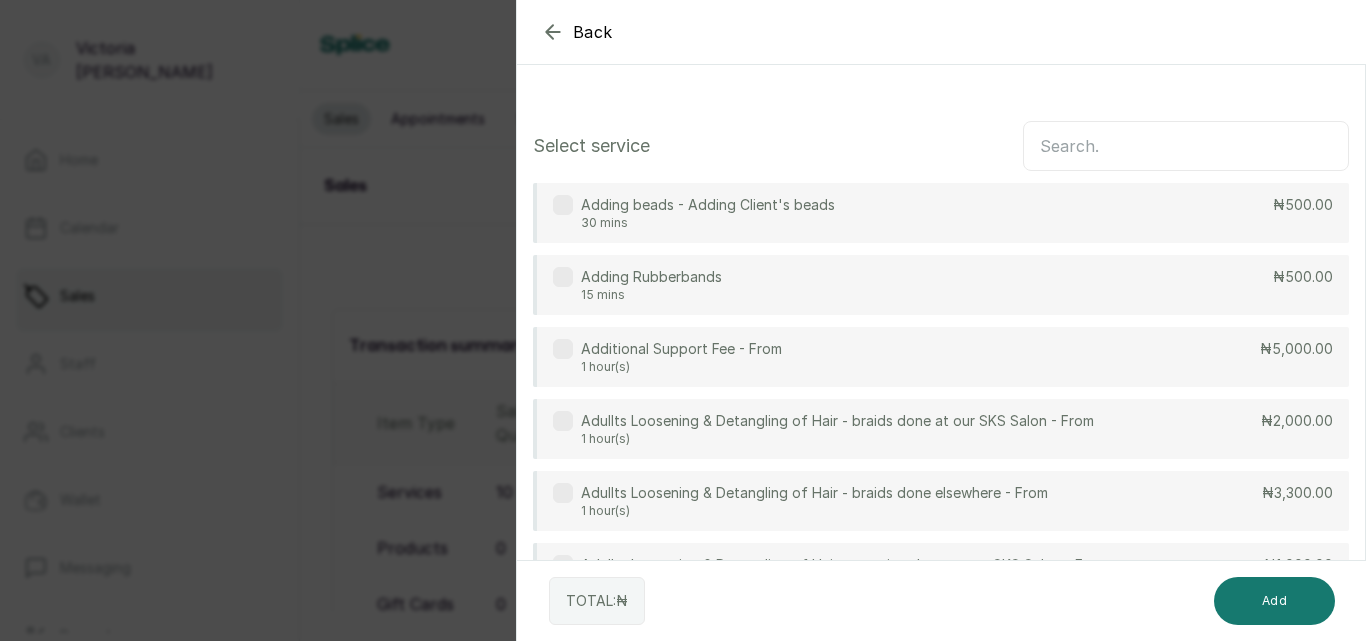 click 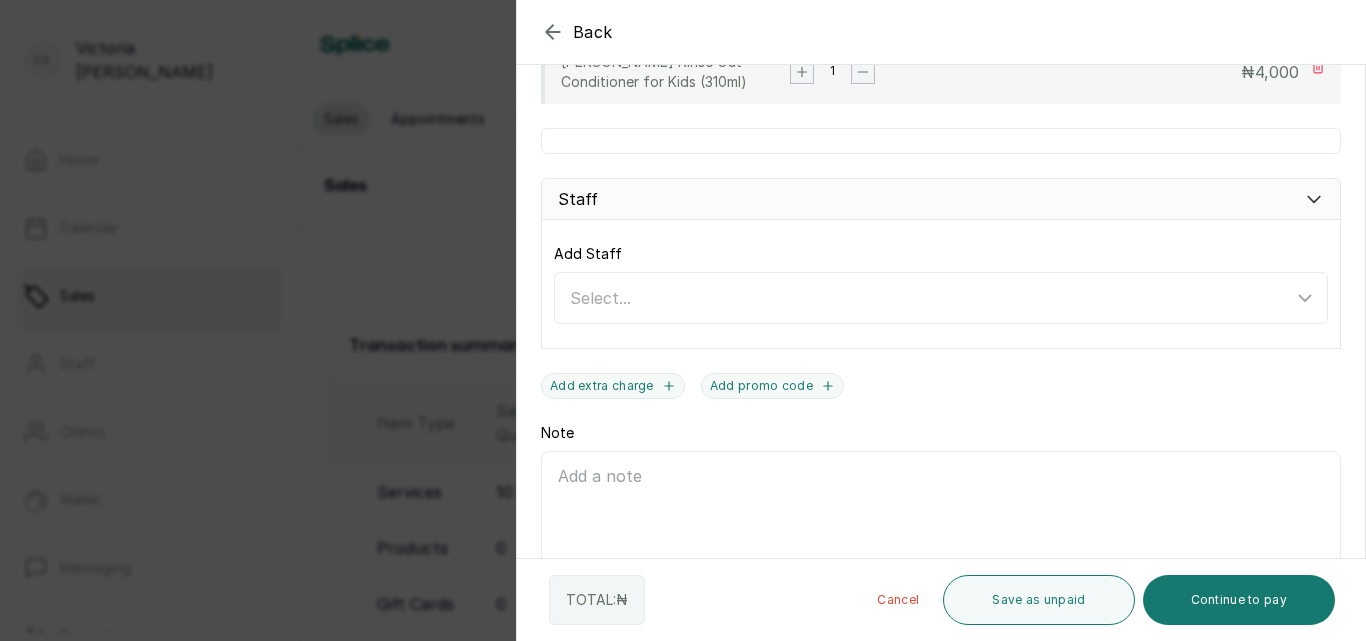 scroll, scrollTop: 651, scrollLeft: 0, axis: vertical 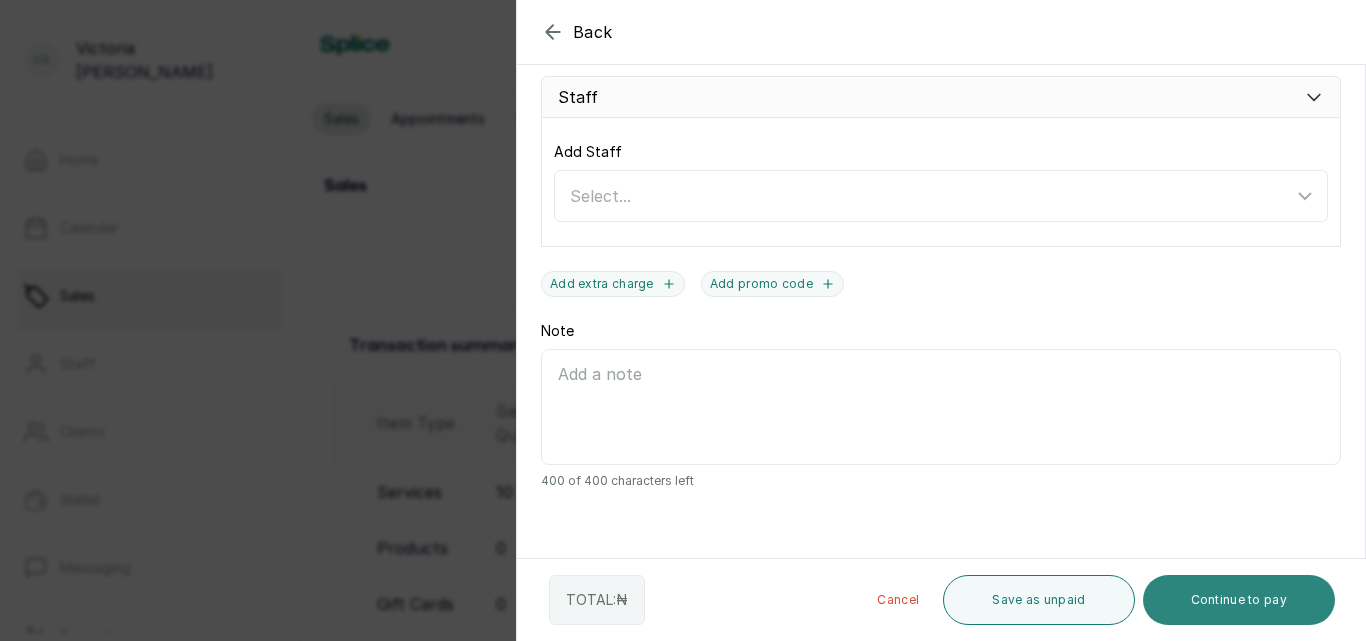 click on "Continue to pay" at bounding box center [1239, 600] 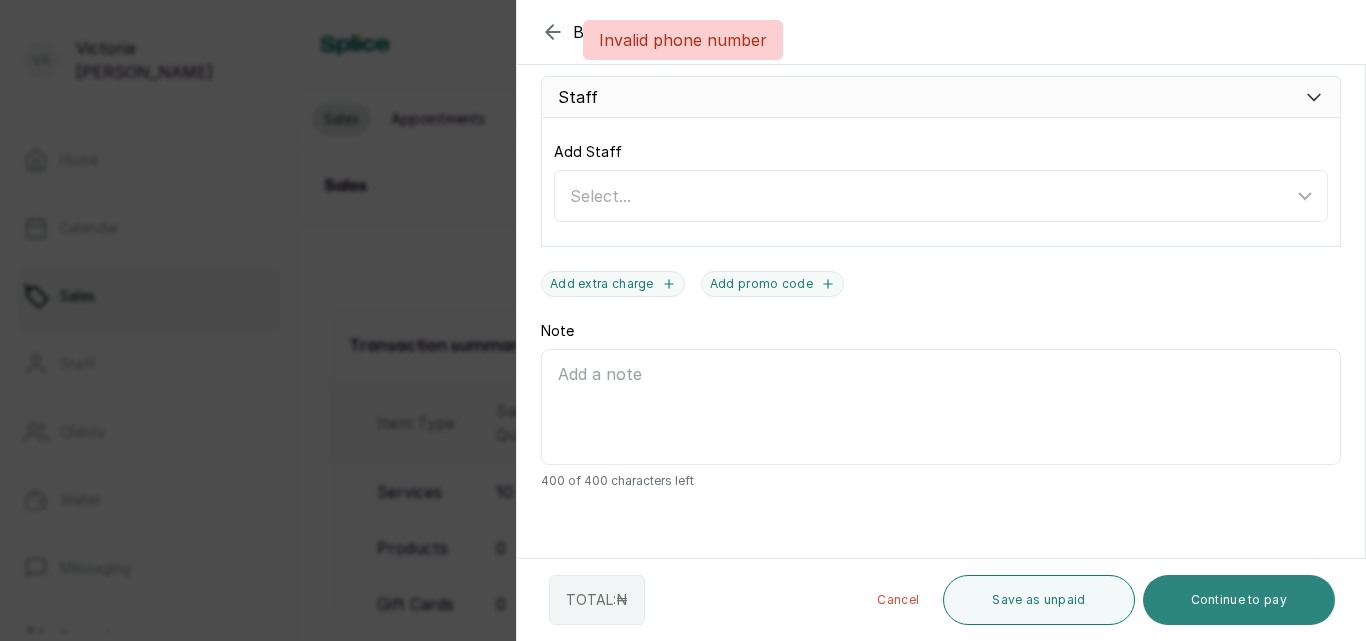 click on "Continue to pay" at bounding box center (1239, 600) 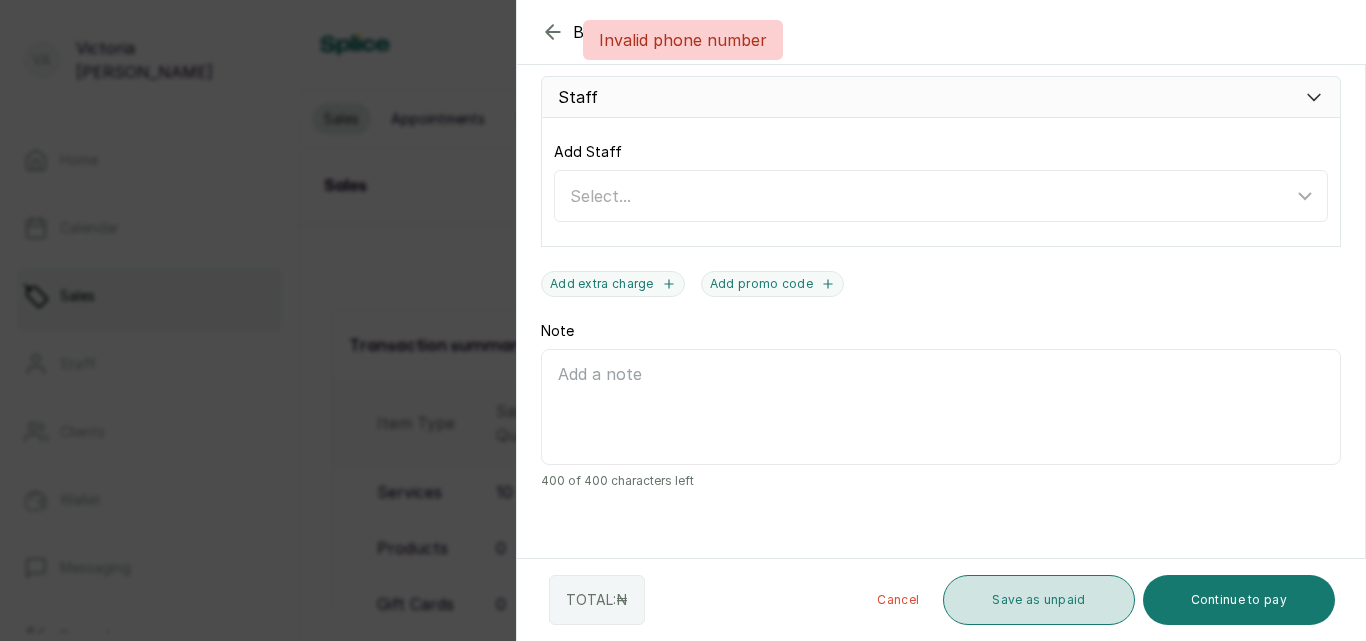 click on "Save as unpaid" at bounding box center [1038, 600] 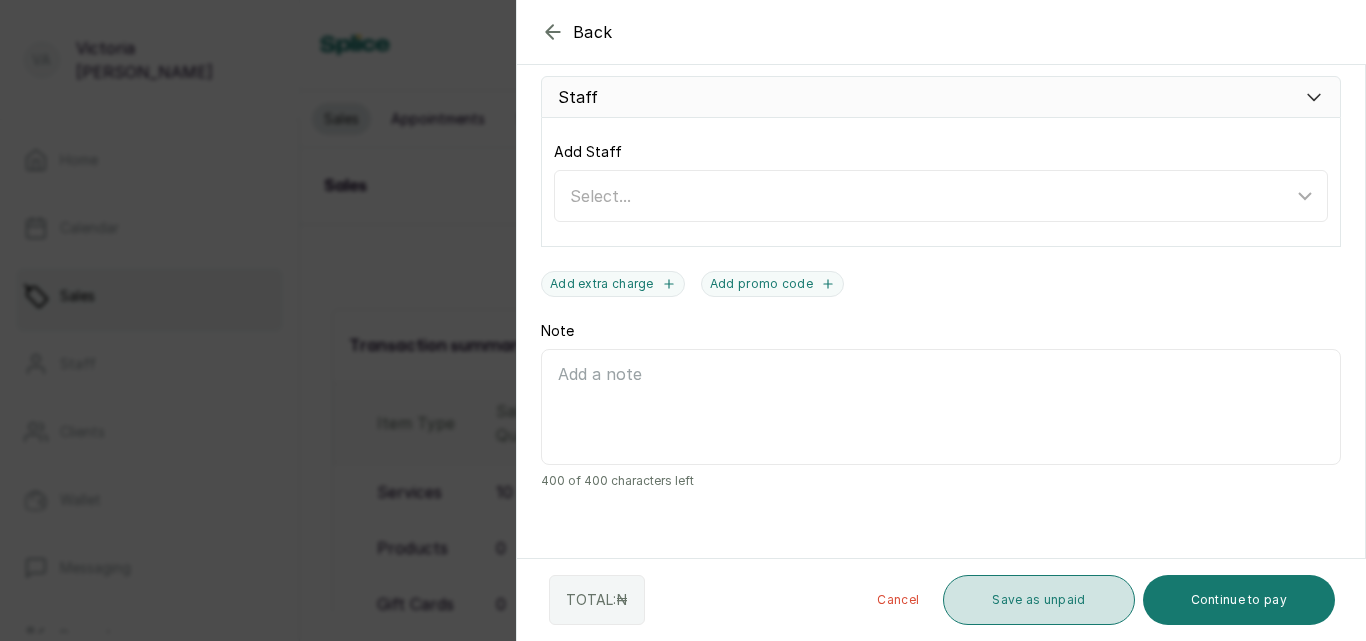 click on "Save as unpaid" at bounding box center [1038, 600] 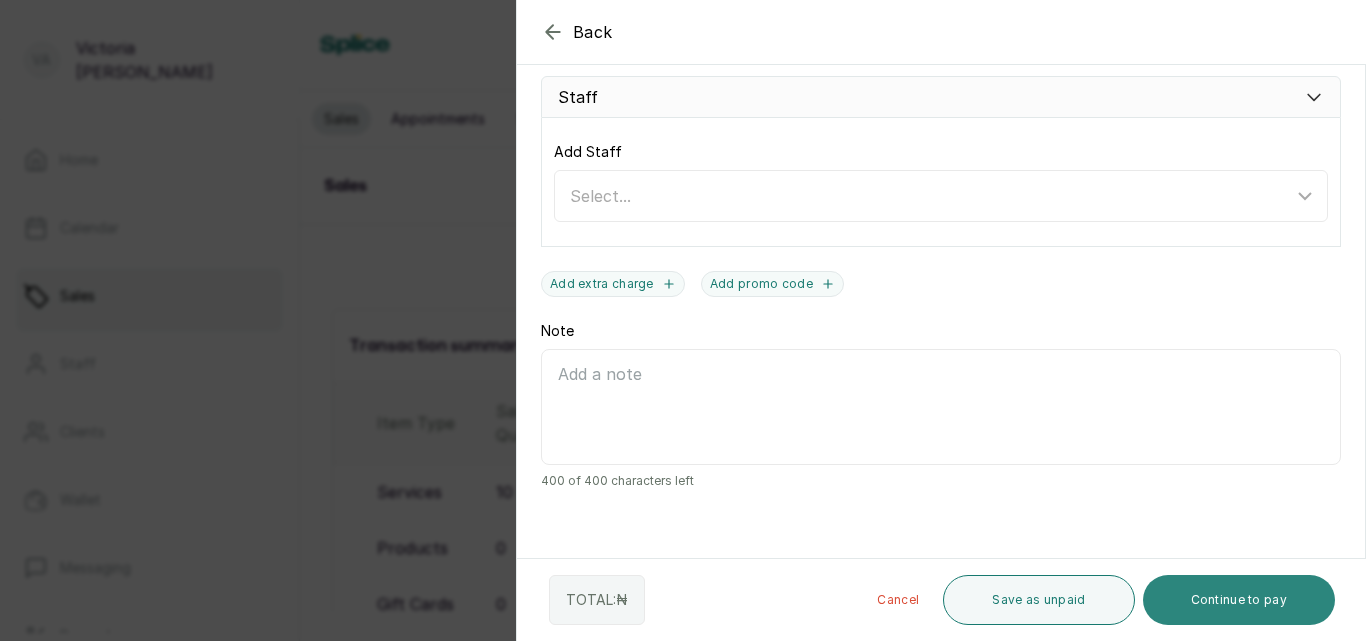 click on "Continue to pay" at bounding box center (1239, 600) 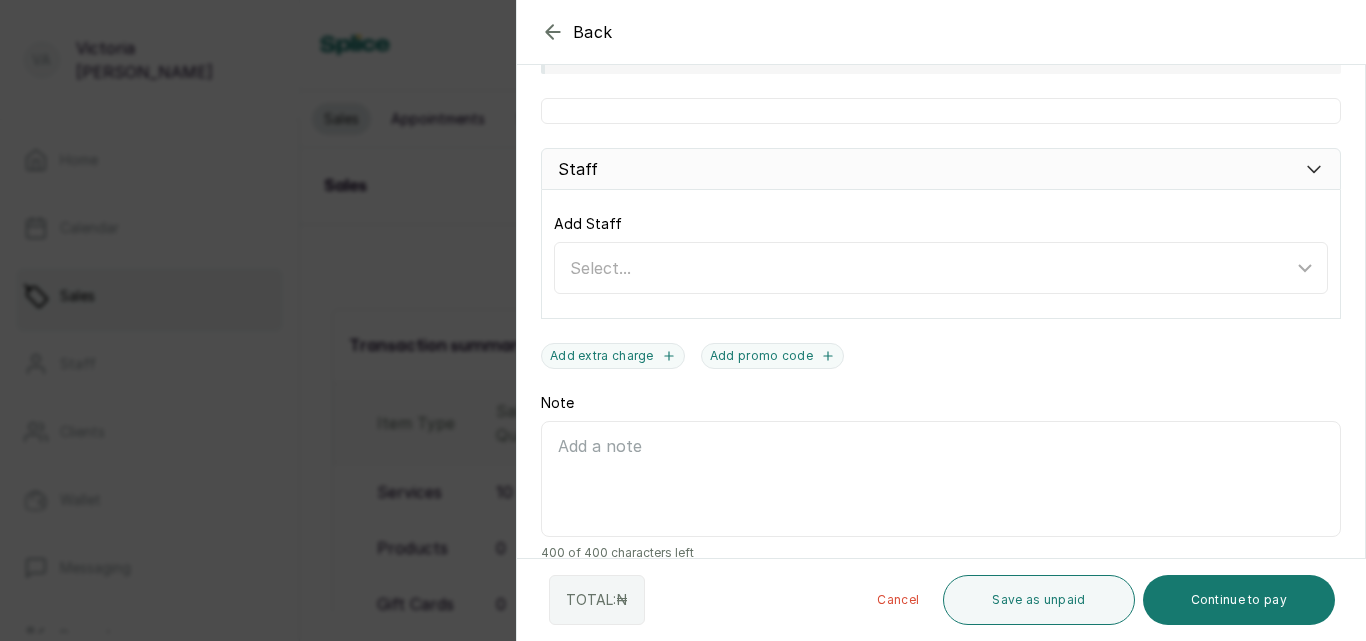 scroll, scrollTop: 760, scrollLeft: 0, axis: vertical 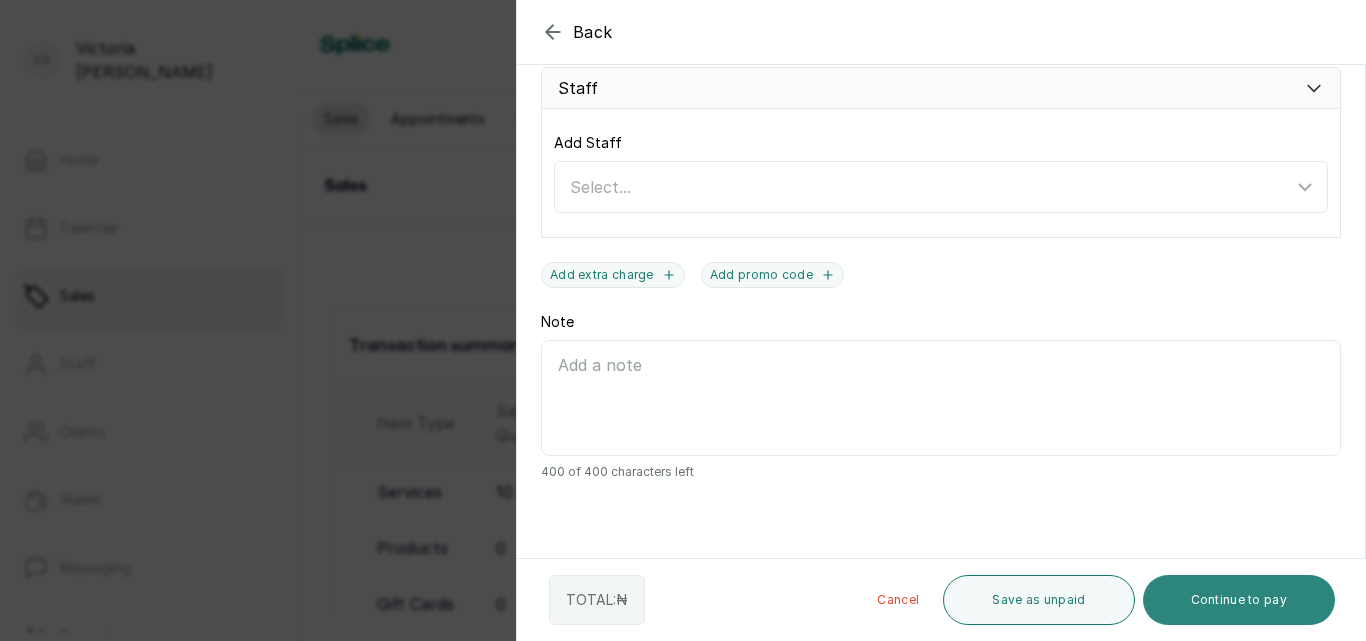 click on "Continue to pay" at bounding box center (1239, 600) 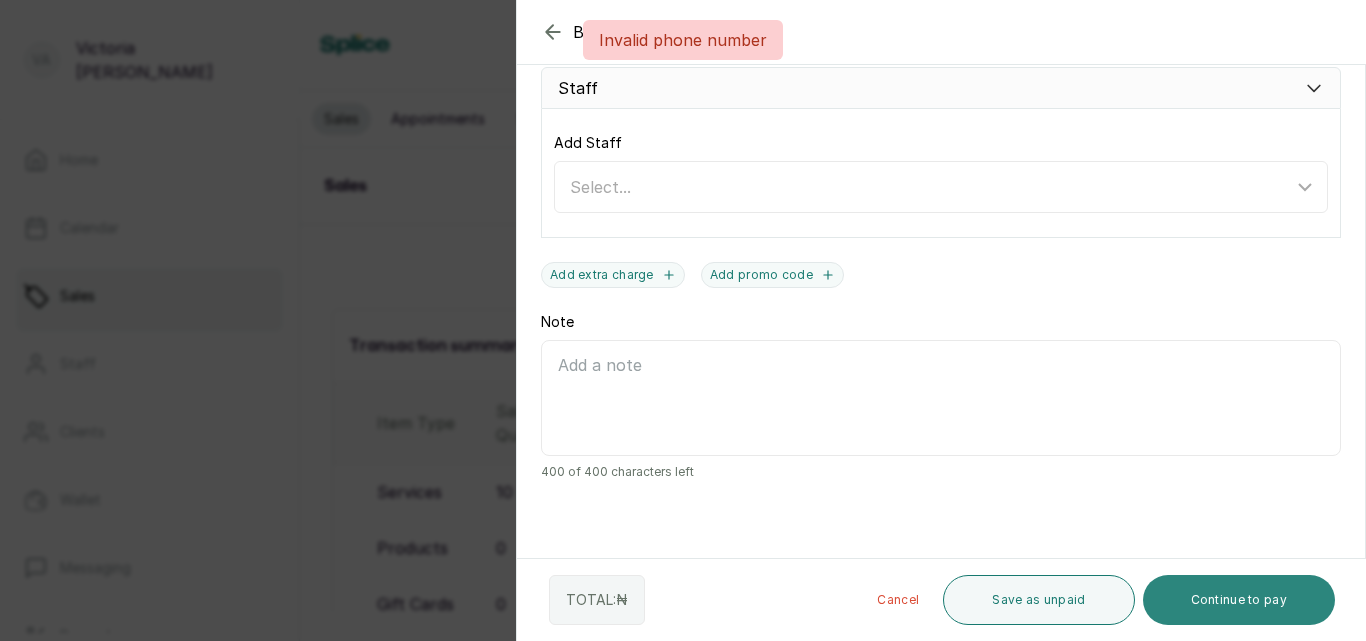 click on "Continue to pay" at bounding box center [1239, 600] 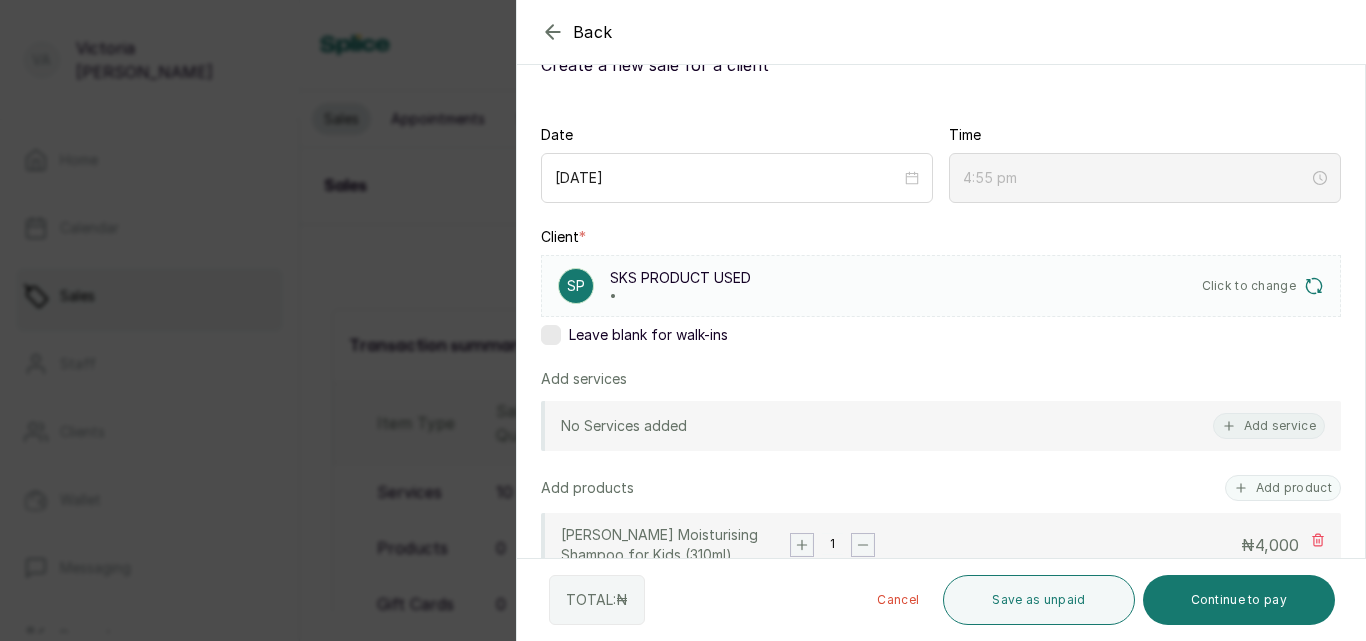 scroll, scrollTop: 0, scrollLeft: 0, axis: both 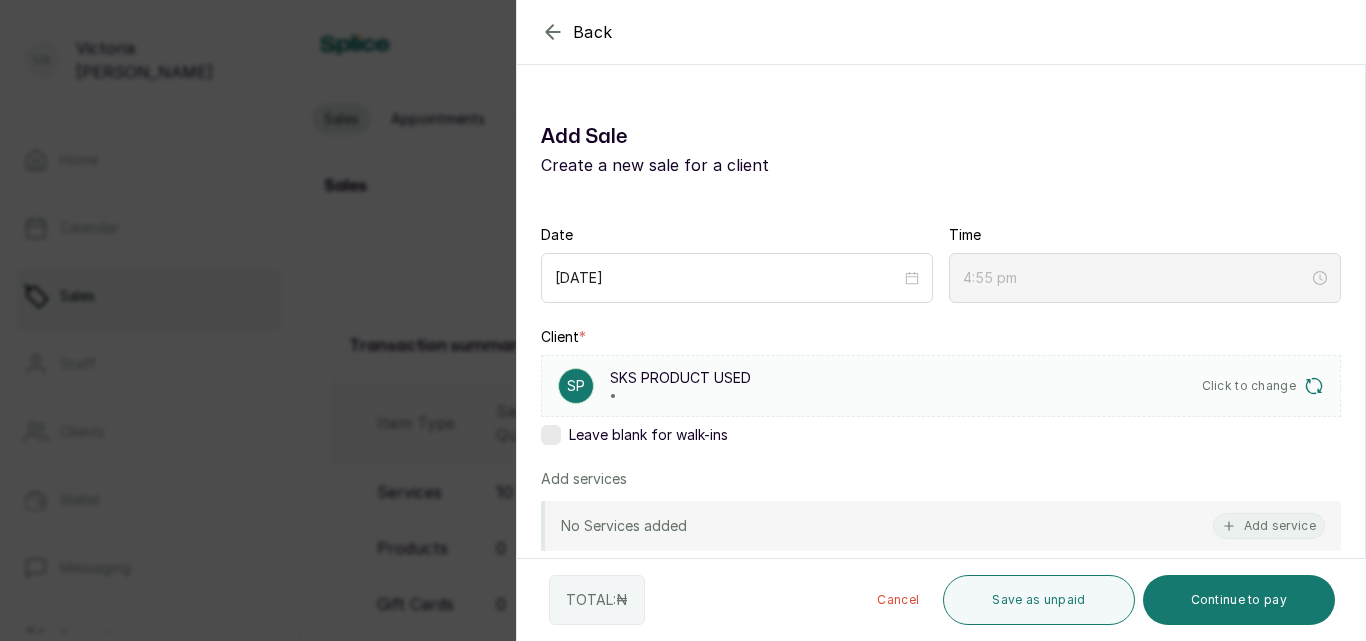 click on "SP" at bounding box center [576, 386] 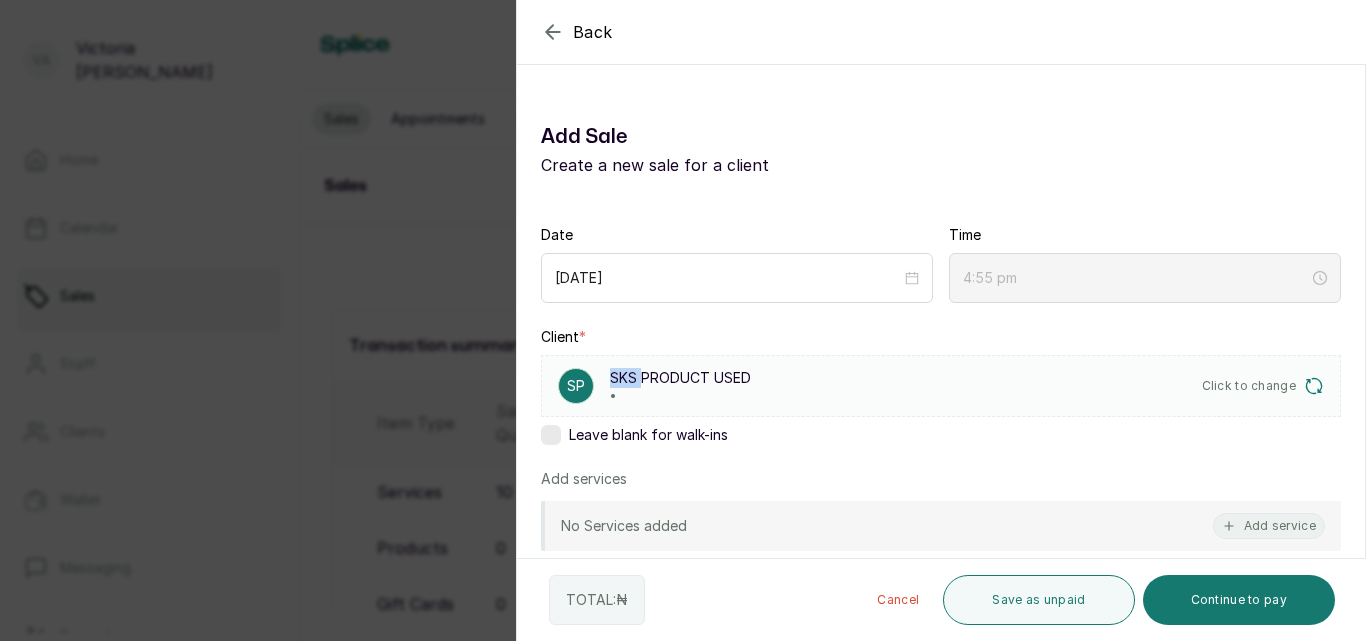 click on "Click to change" at bounding box center [1249, 386] 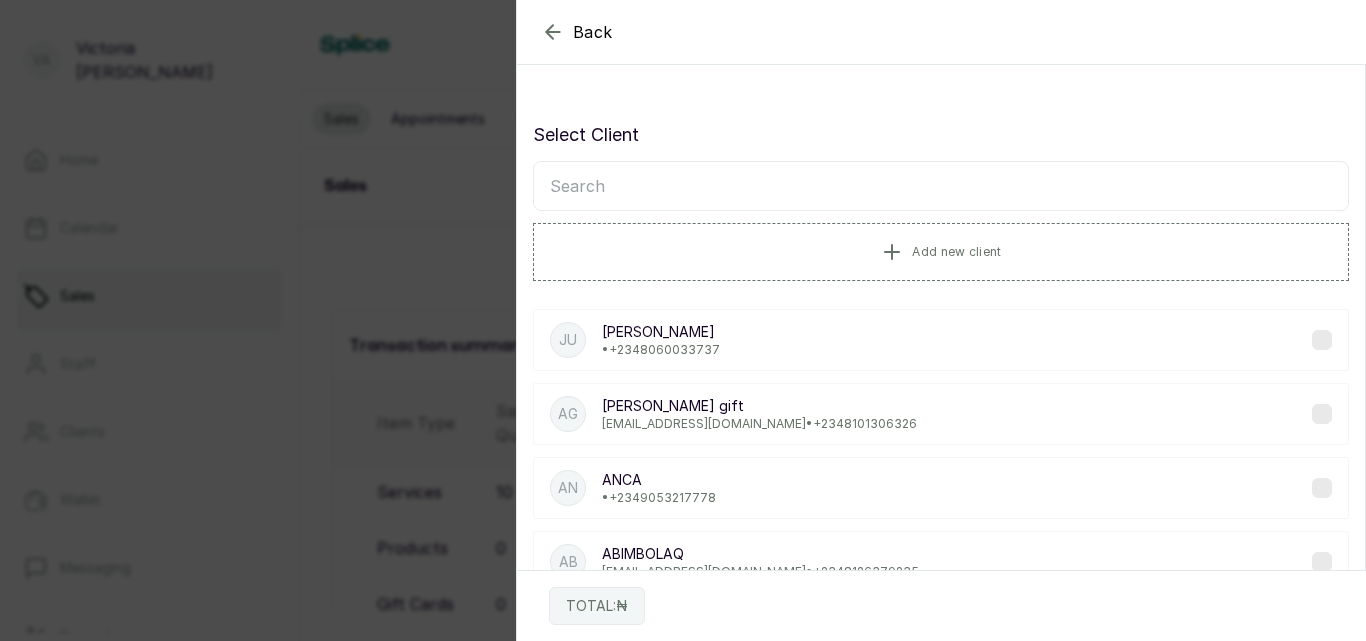 click 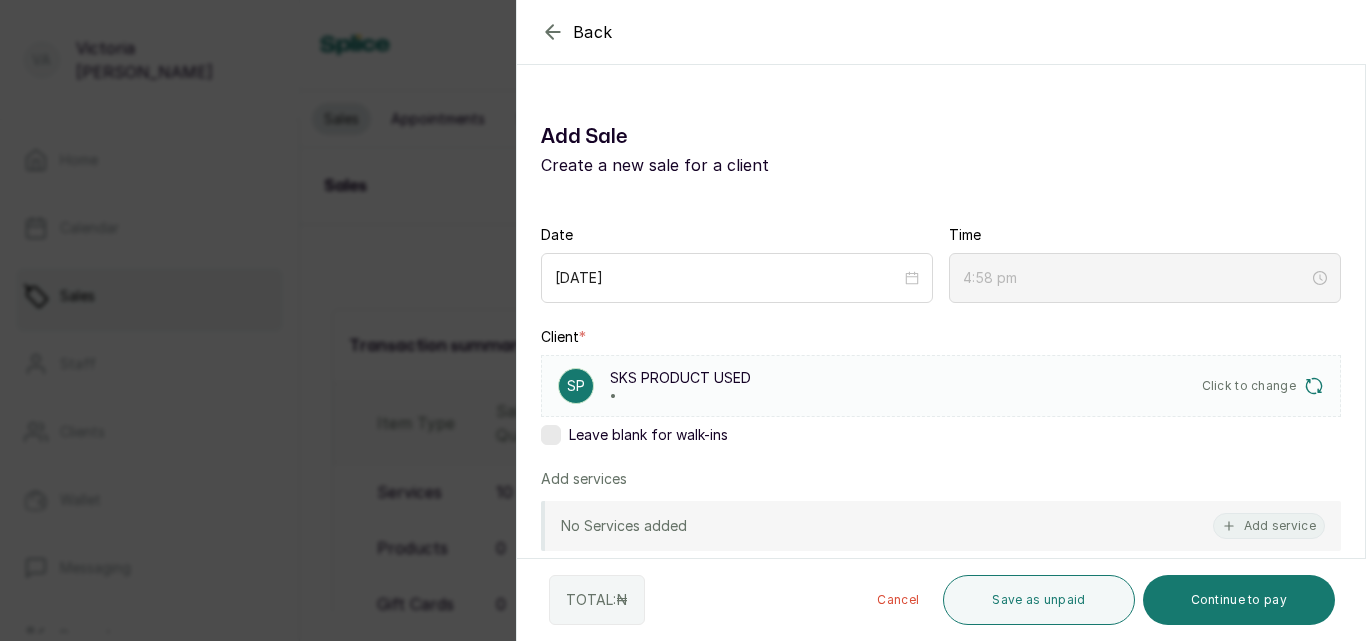 click 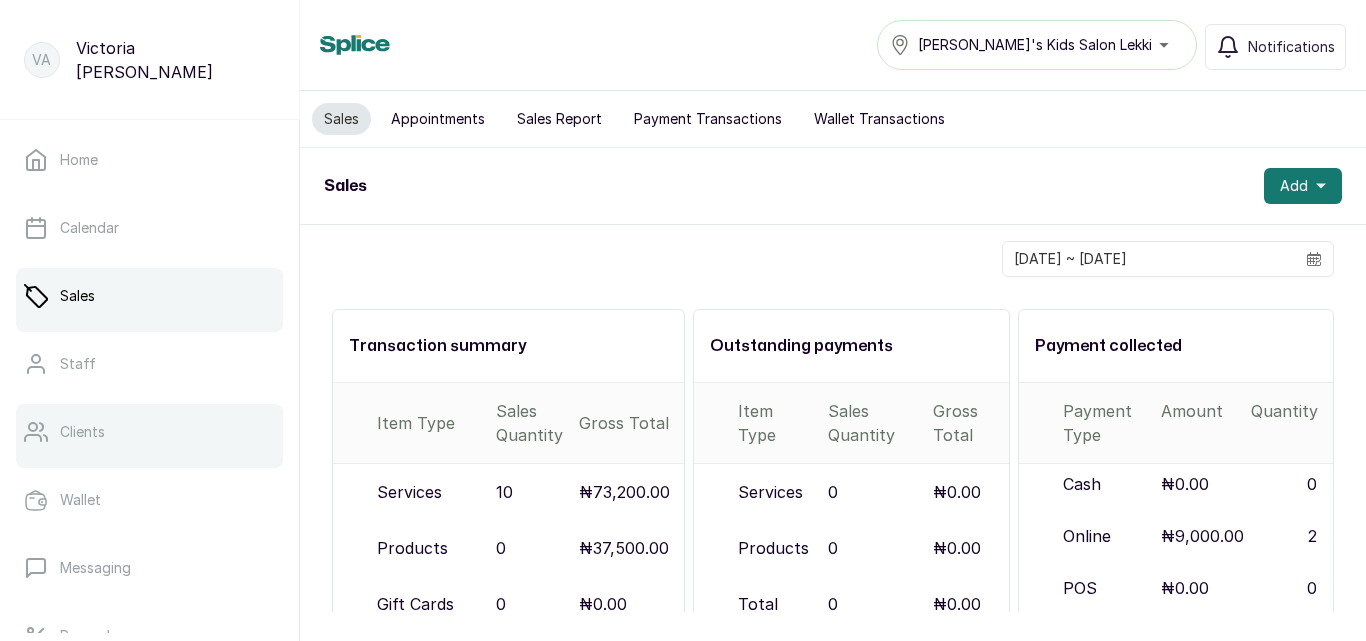 click on "Clients" at bounding box center (149, 432) 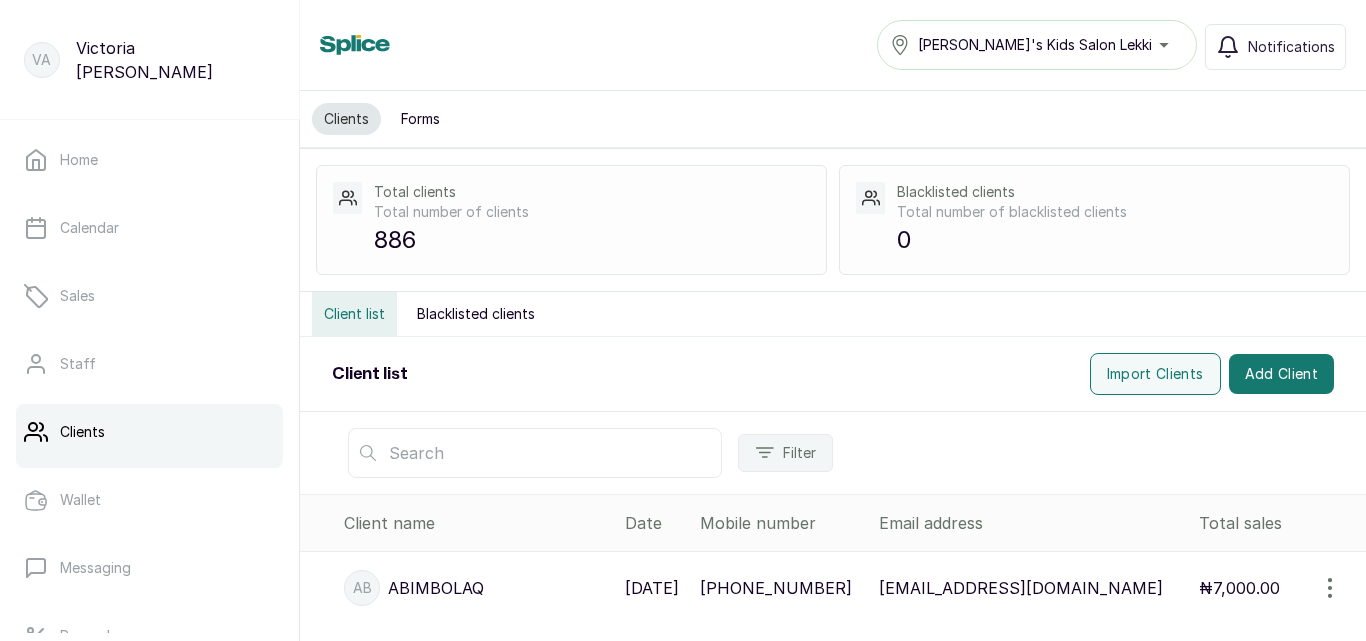 click at bounding box center [535, 453] 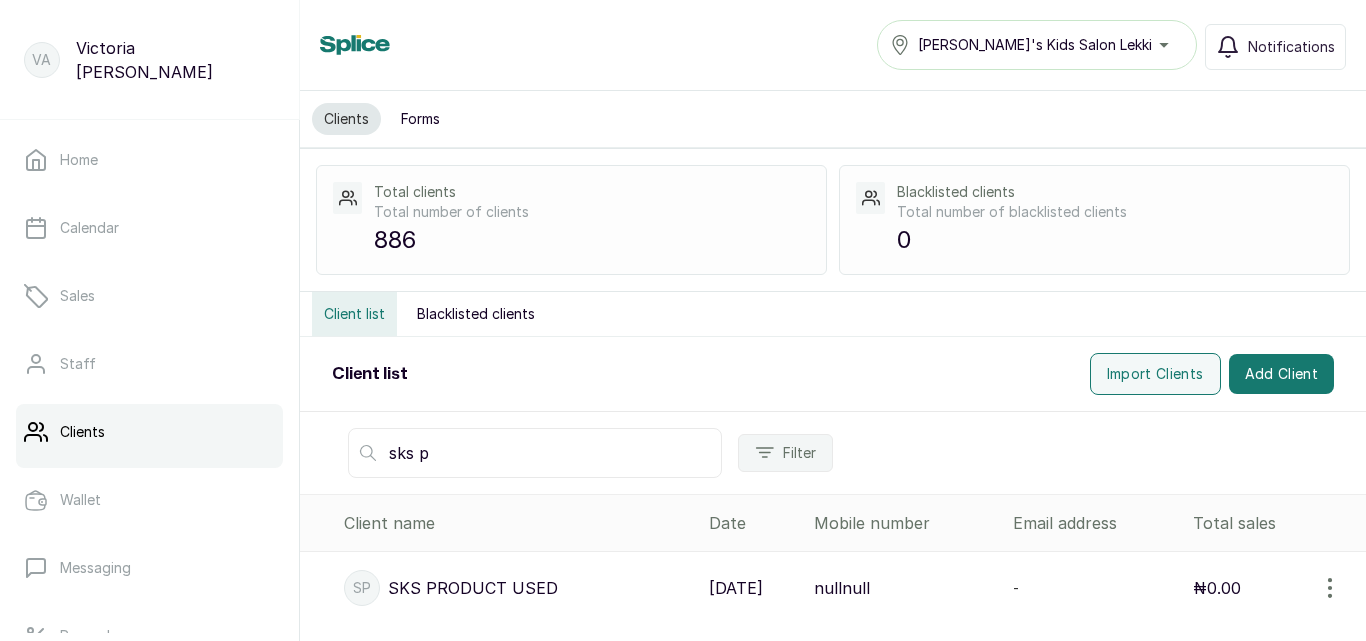 type on "sks p" 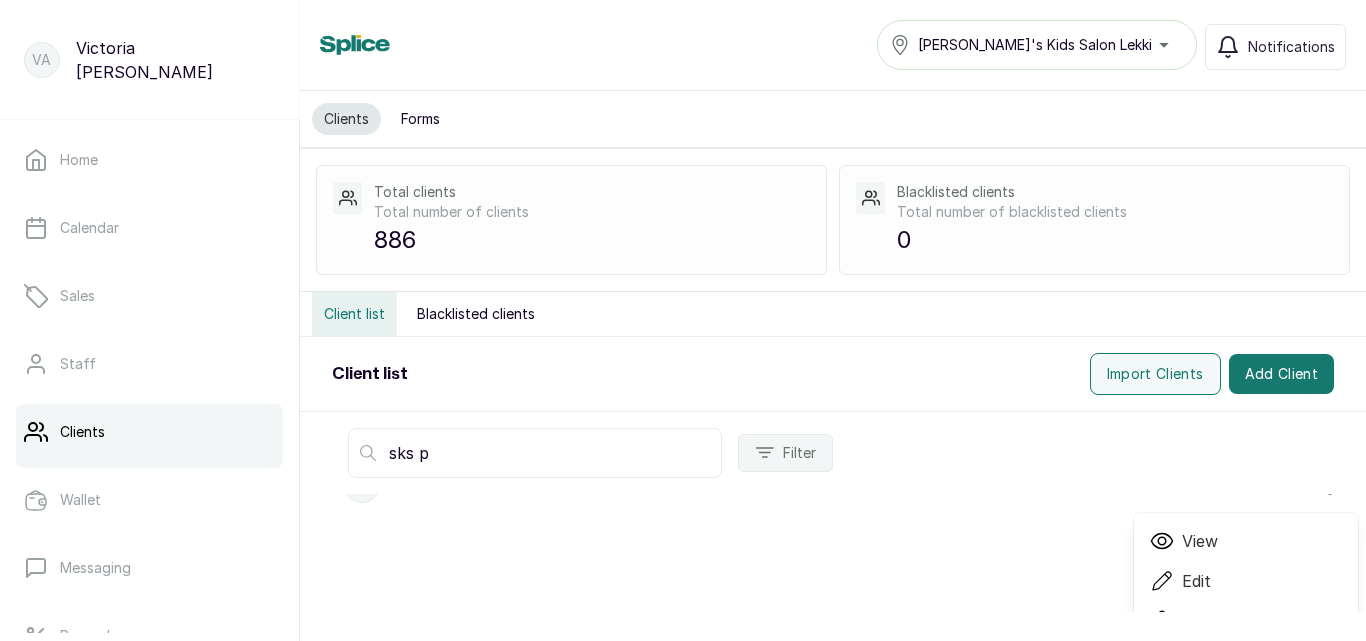 scroll, scrollTop: 128, scrollLeft: 0, axis: vertical 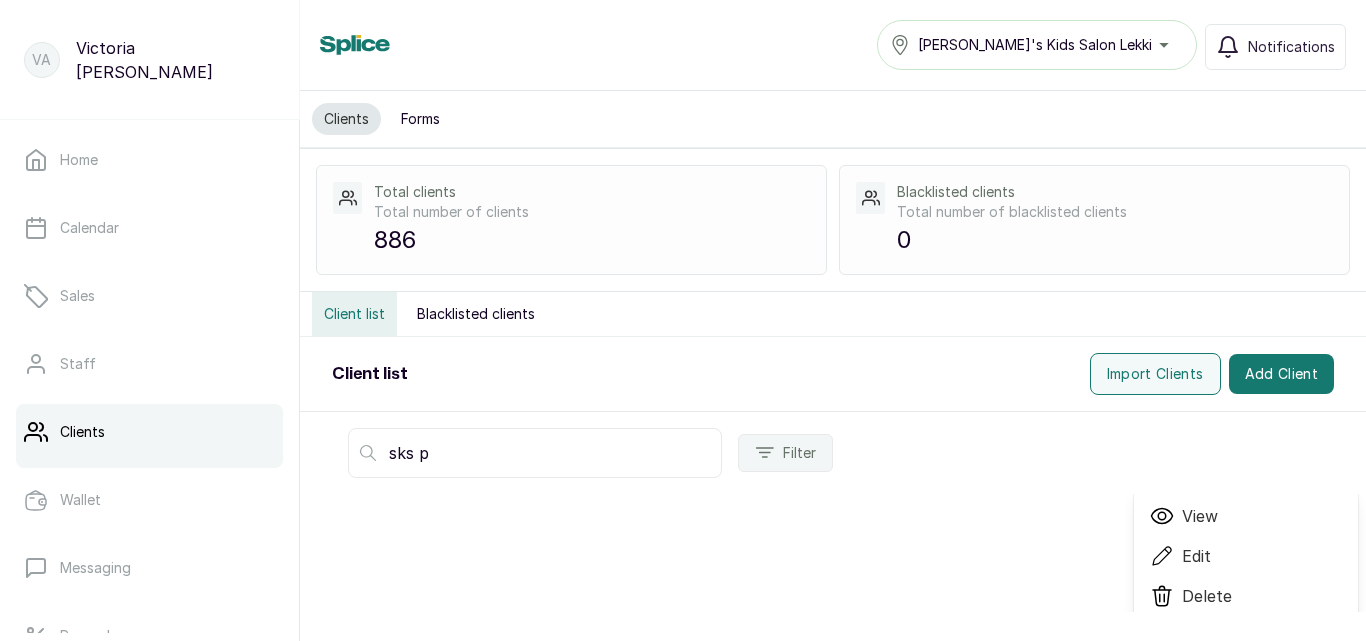 click on "Edit" at bounding box center (1246, 556) 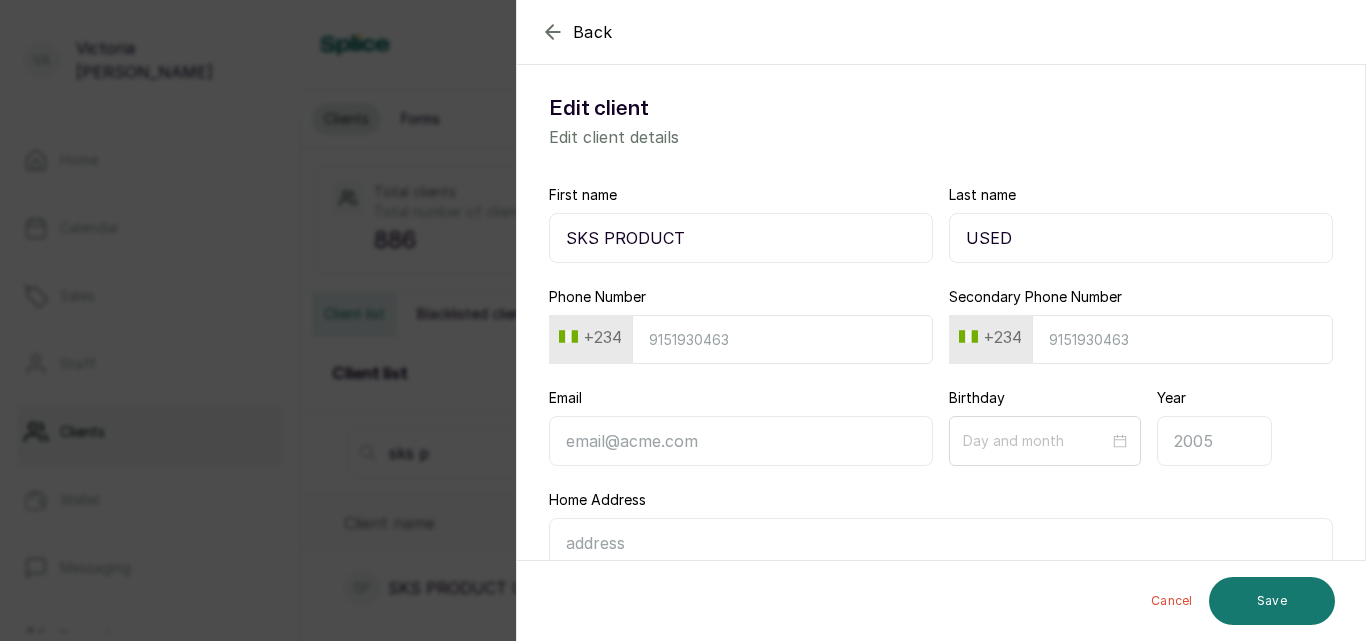 scroll, scrollTop: 0, scrollLeft: 0, axis: both 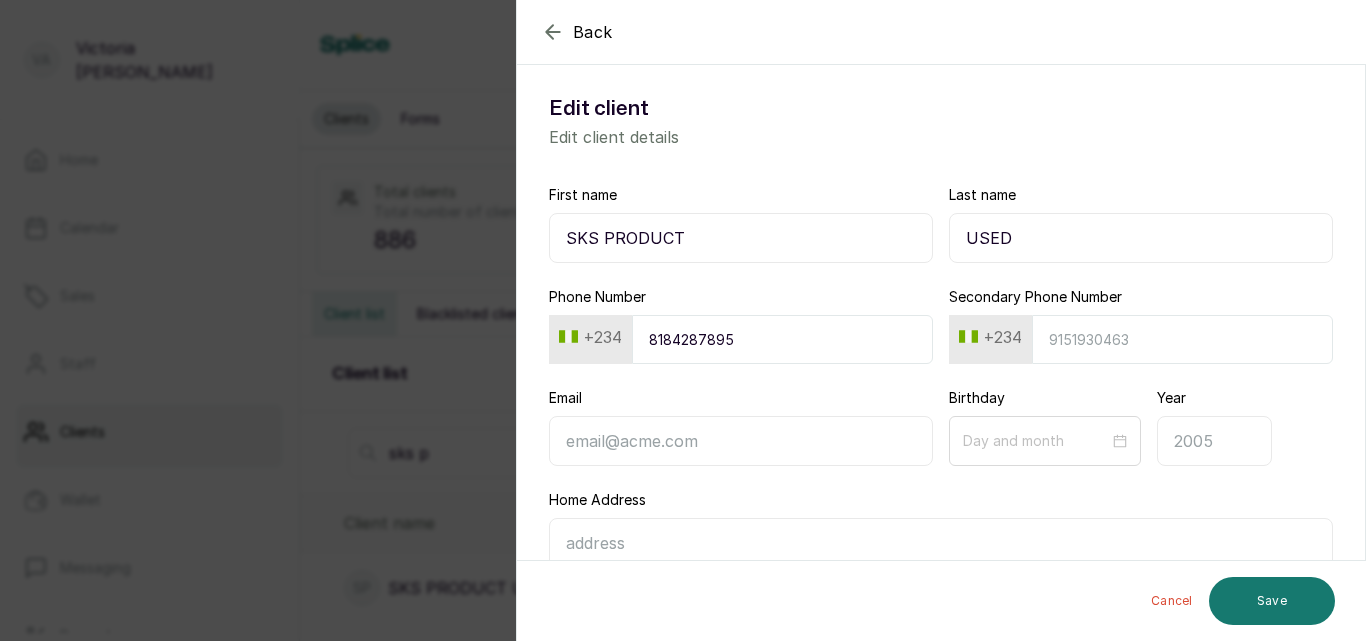 type on "8184287895" 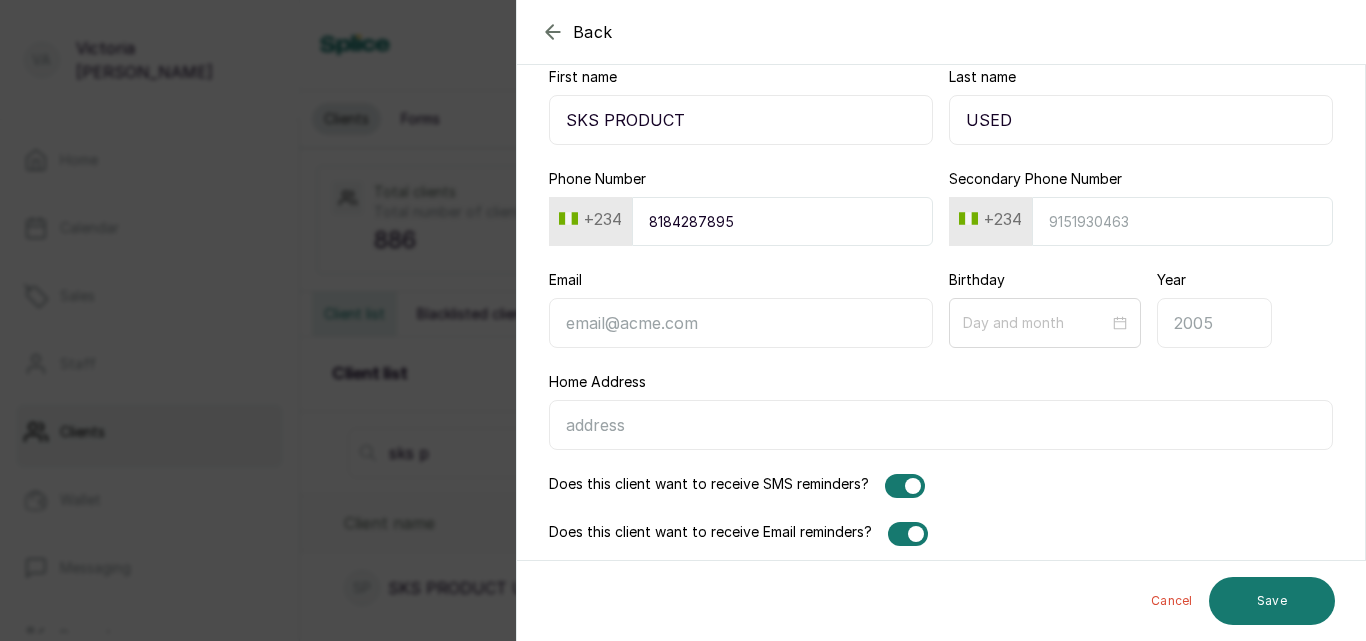 scroll, scrollTop: 128, scrollLeft: 0, axis: vertical 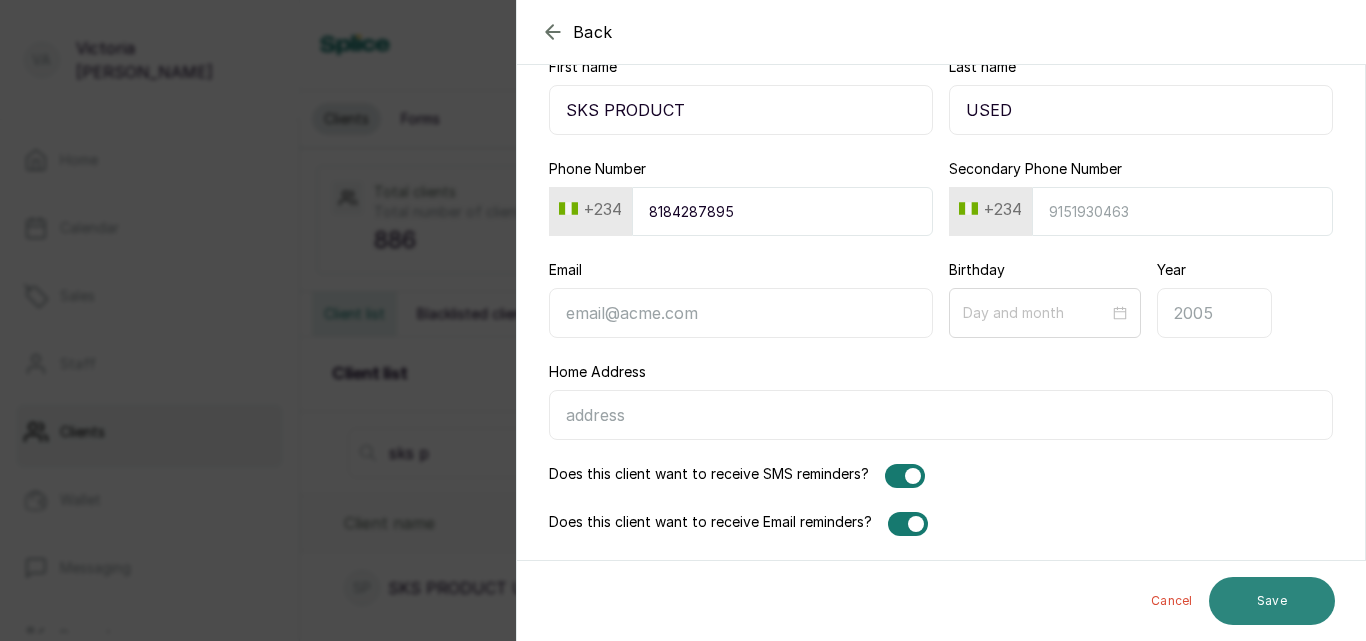 click on "Save" at bounding box center (1272, 601) 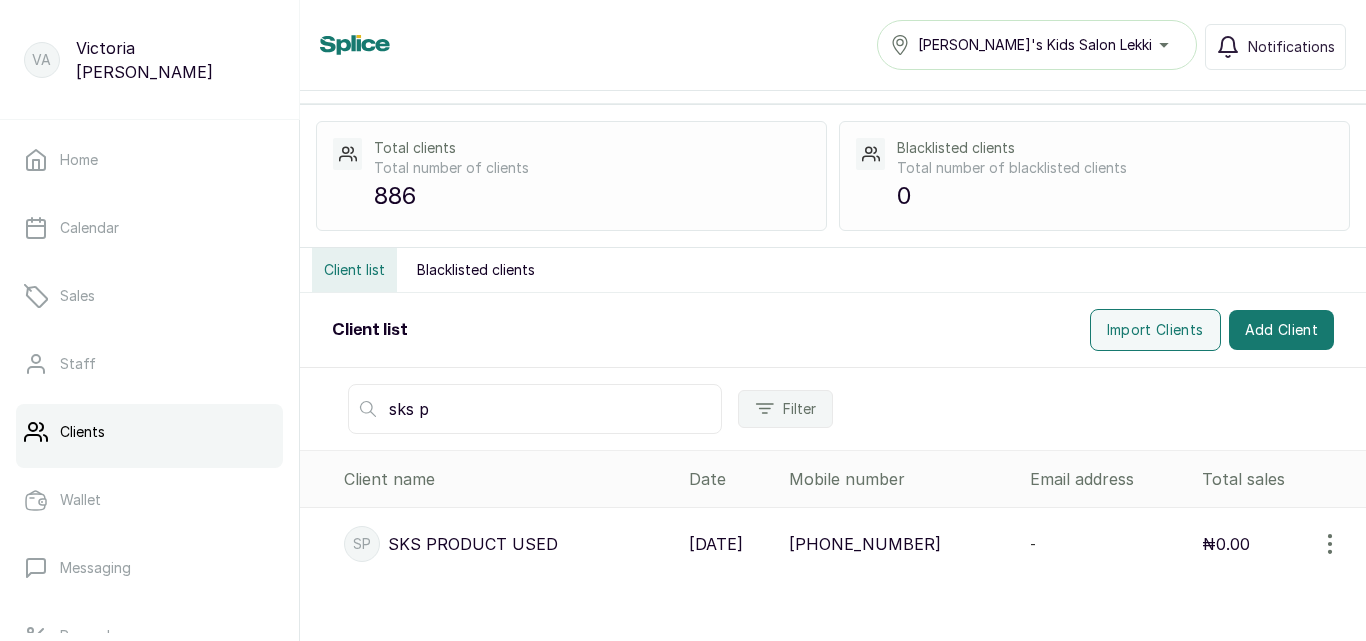 scroll, scrollTop: 0, scrollLeft: 0, axis: both 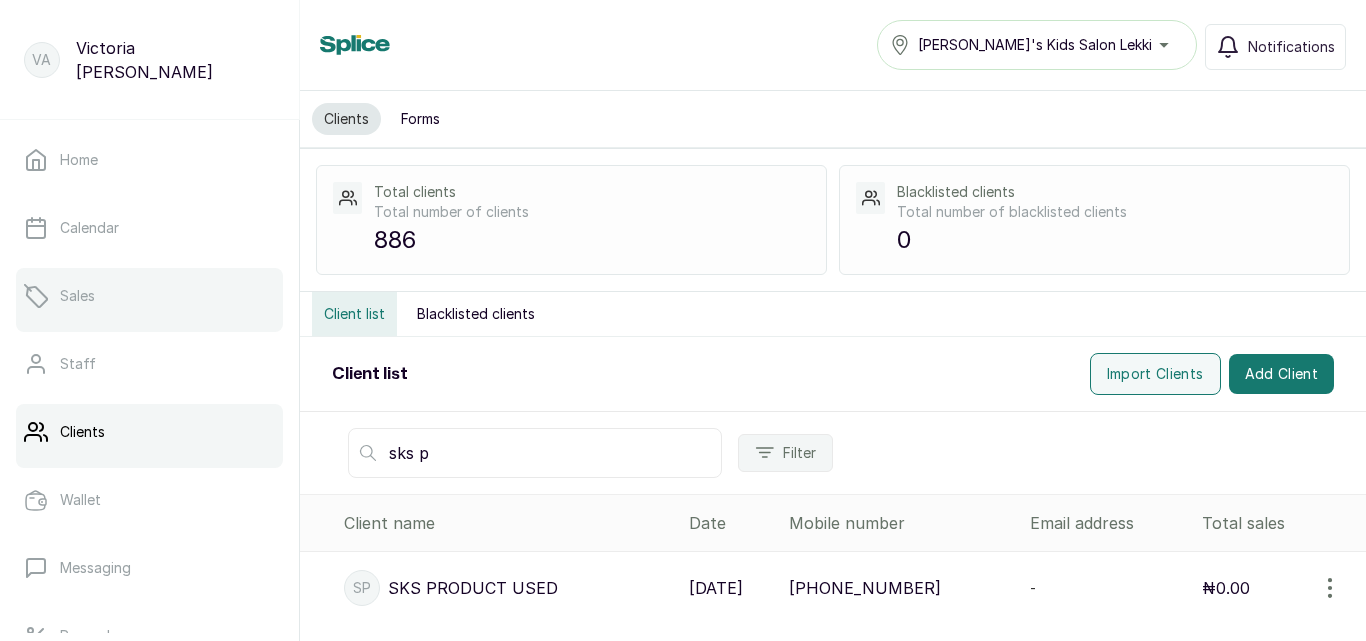 click on "Sales" at bounding box center [149, 296] 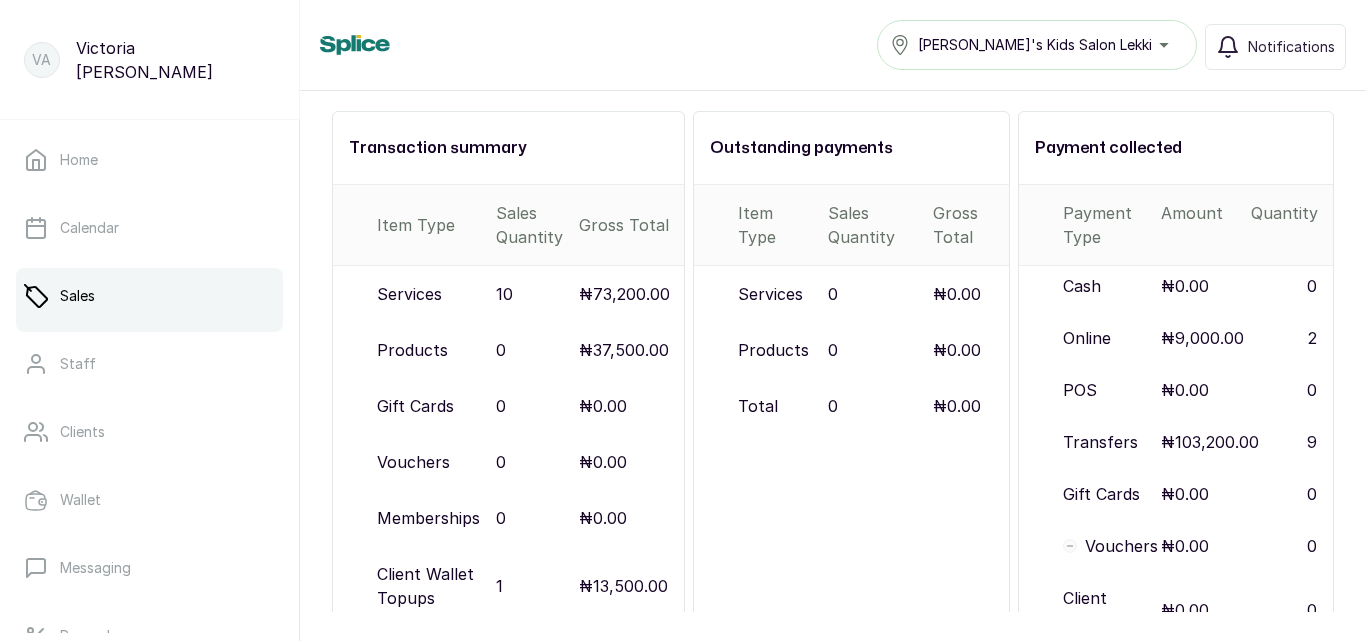 scroll, scrollTop: 0, scrollLeft: 0, axis: both 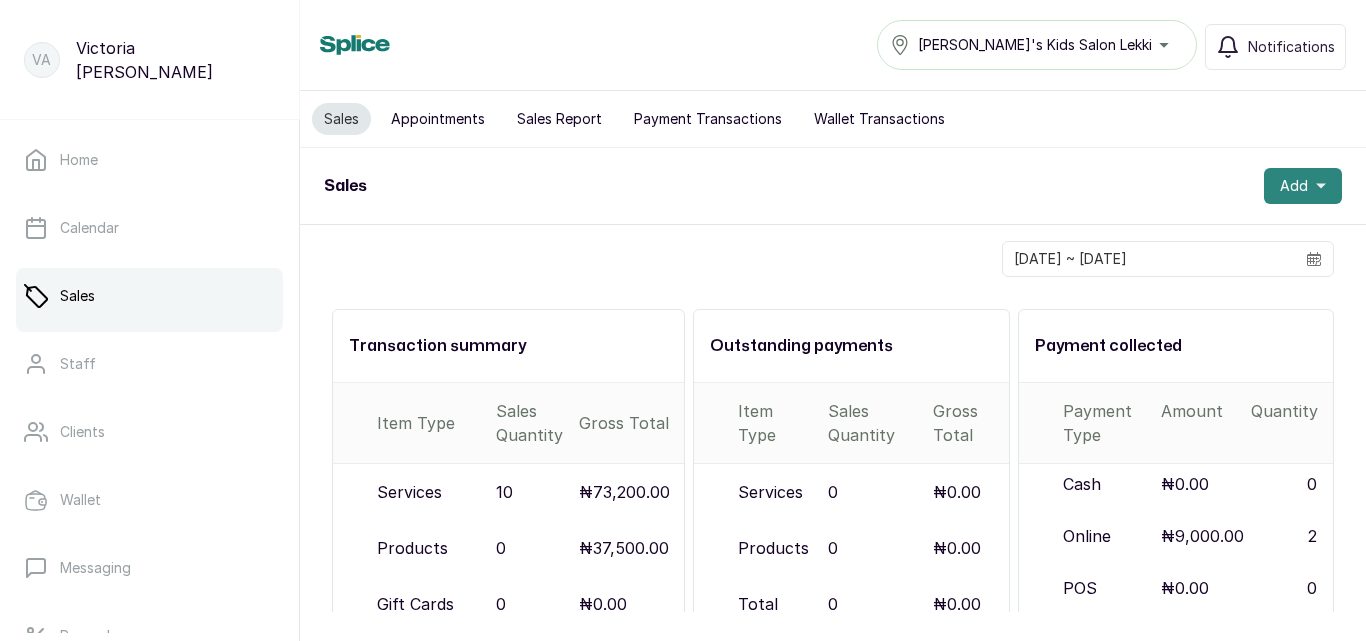 click on "Add" at bounding box center (1303, 186) 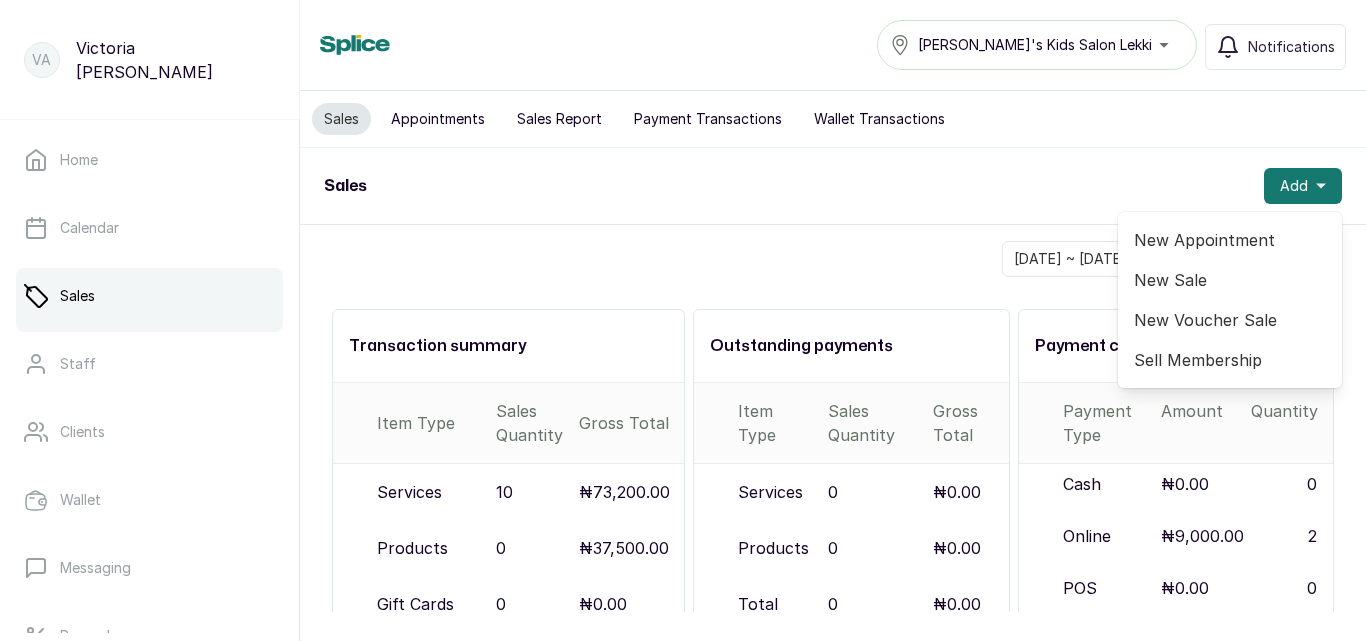 click on "New Sale" at bounding box center (1230, 280) 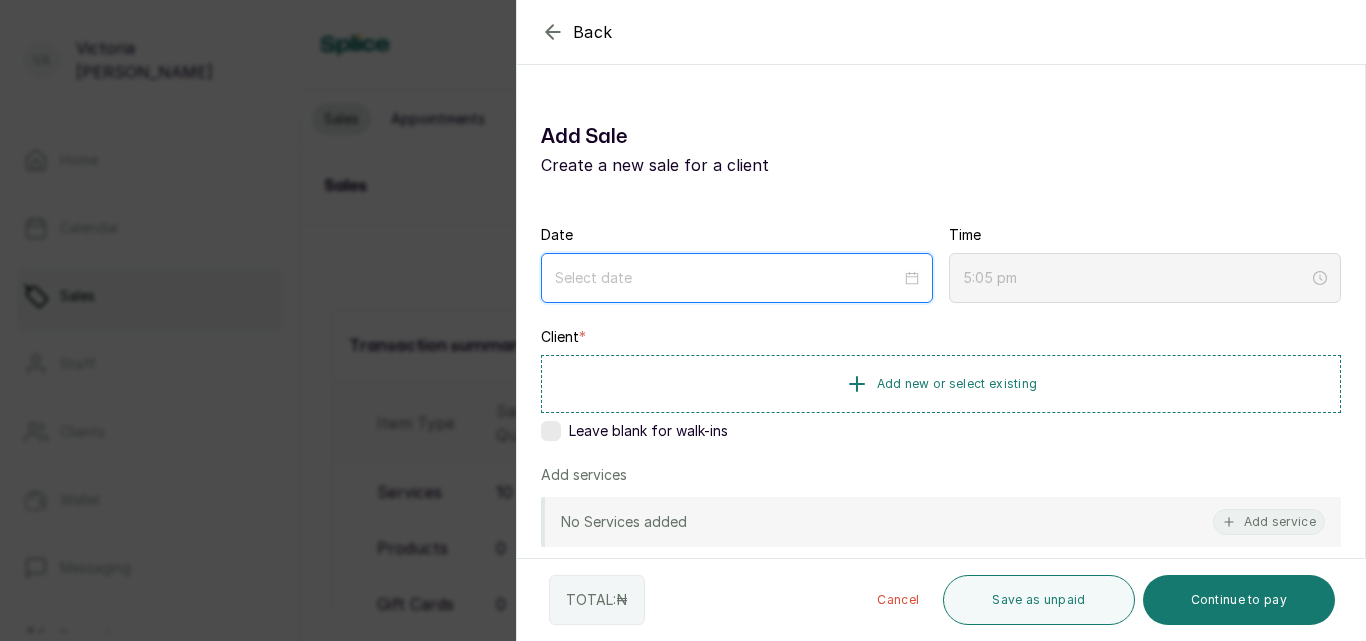 click at bounding box center (728, 278) 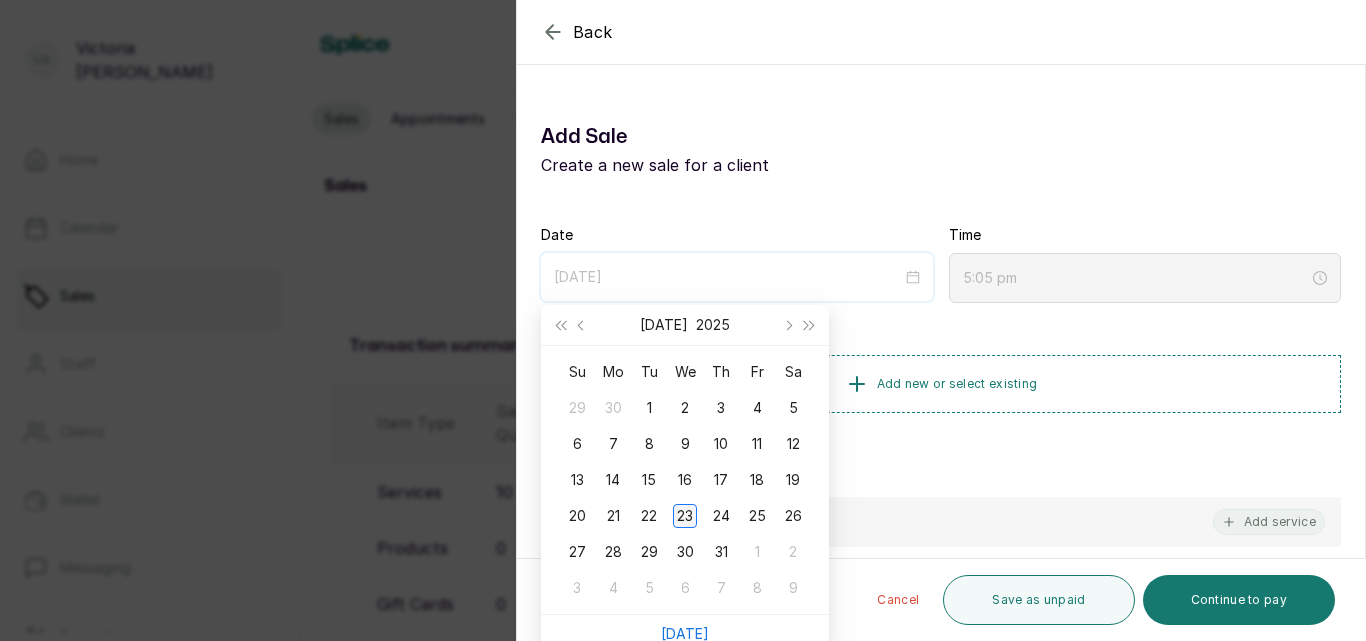 type on "[DATE]" 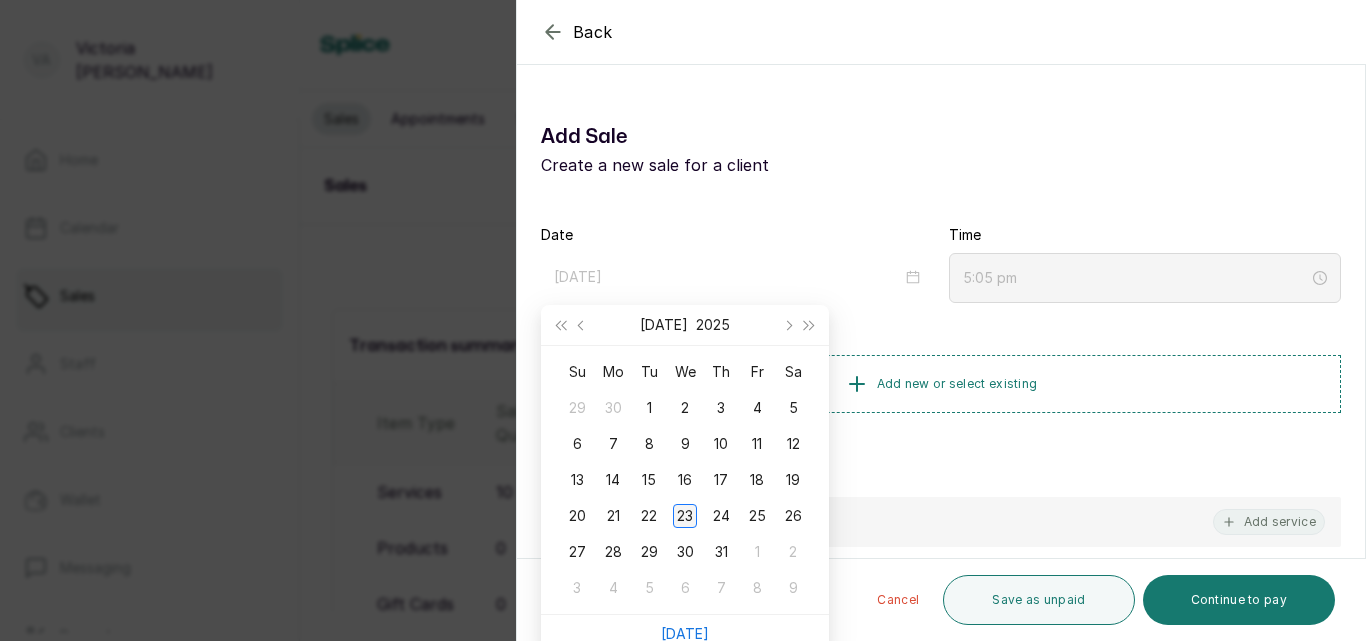 click on "23" at bounding box center [685, 516] 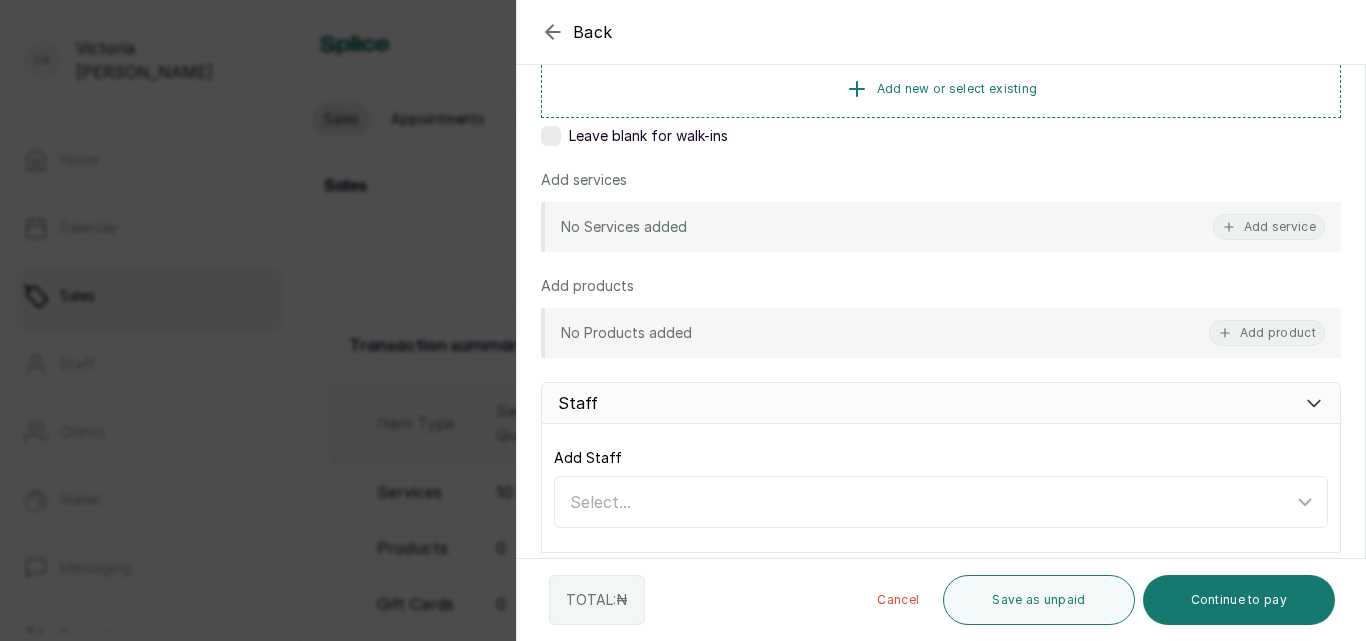 scroll, scrollTop: 0, scrollLeft: 0, axis: both 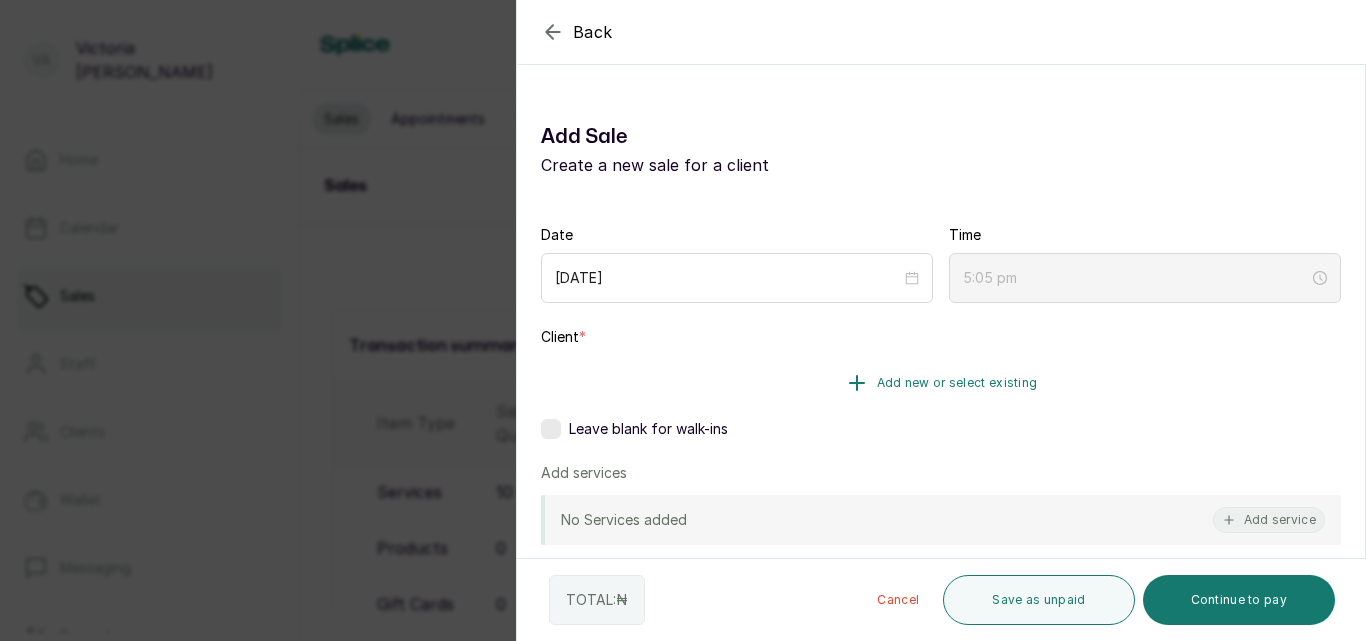 click on "Add new or select existing" at bounding box center (957, 383) 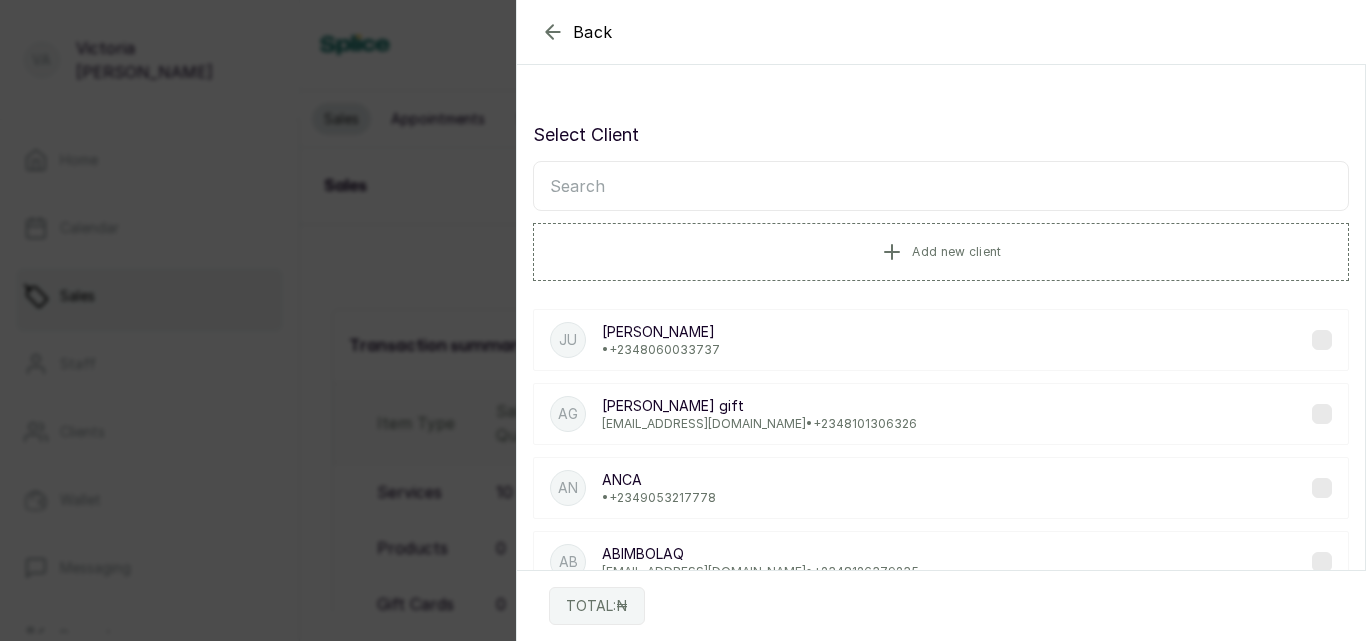 click at bounding box center (941, 186) 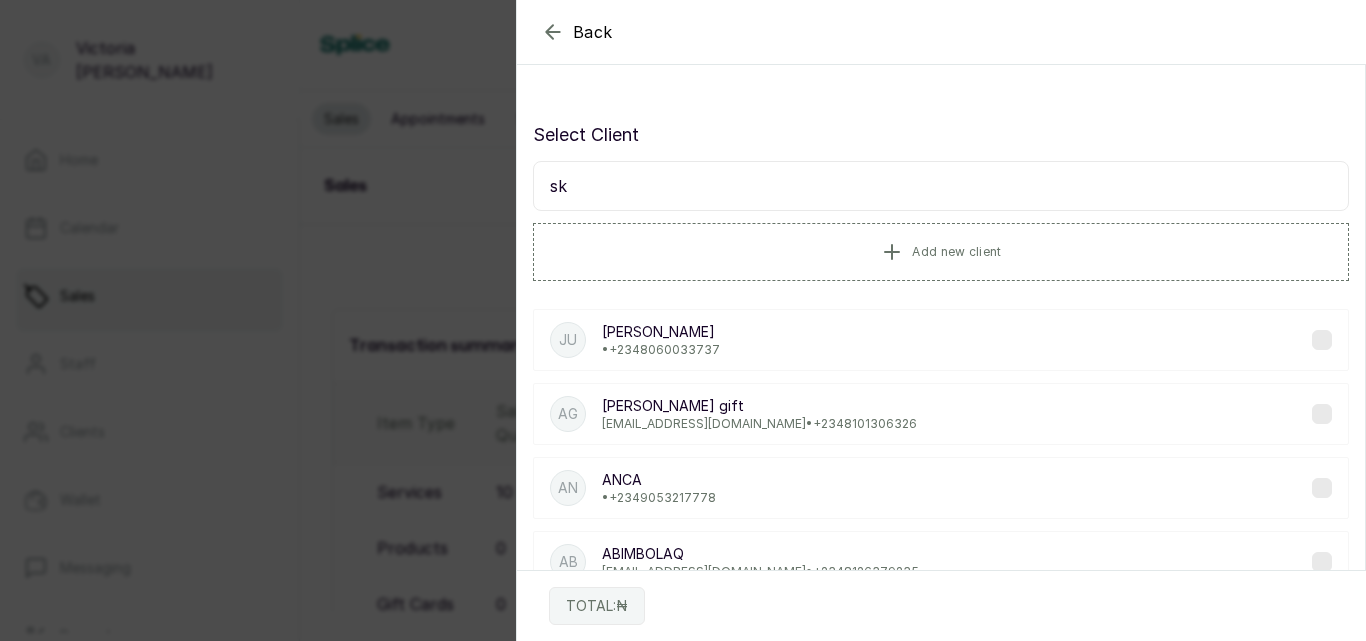 type on "sks" 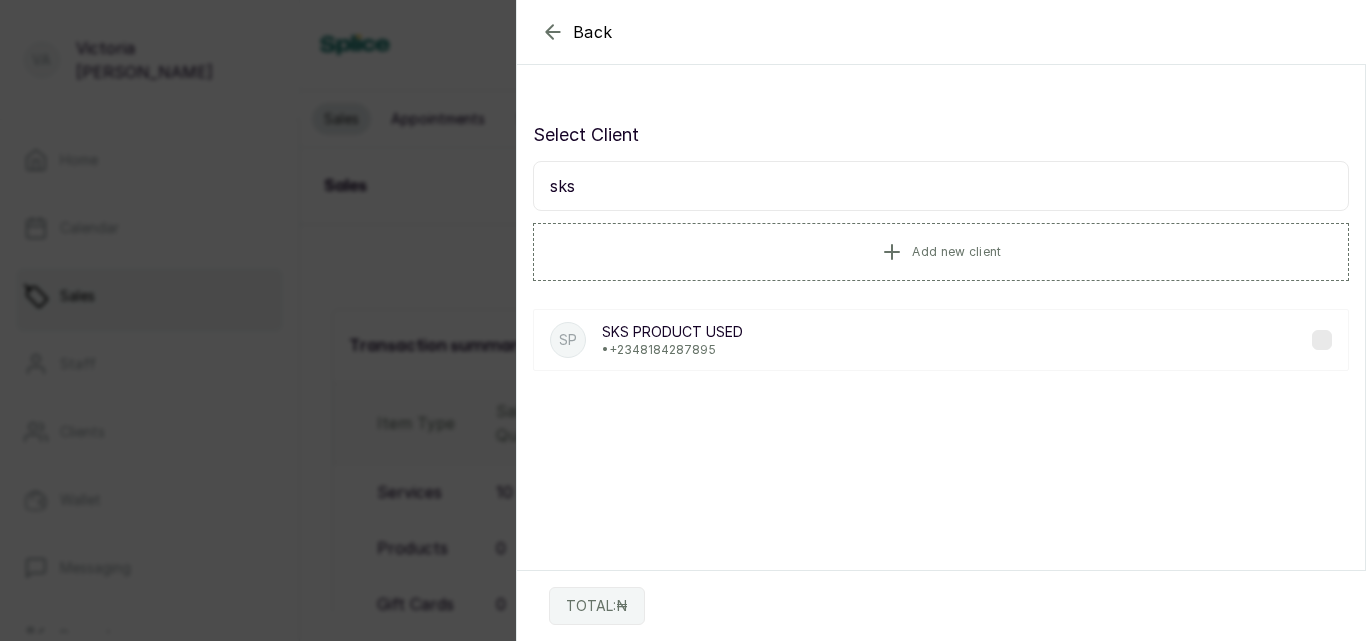 click at bounding box center (1322, 340) 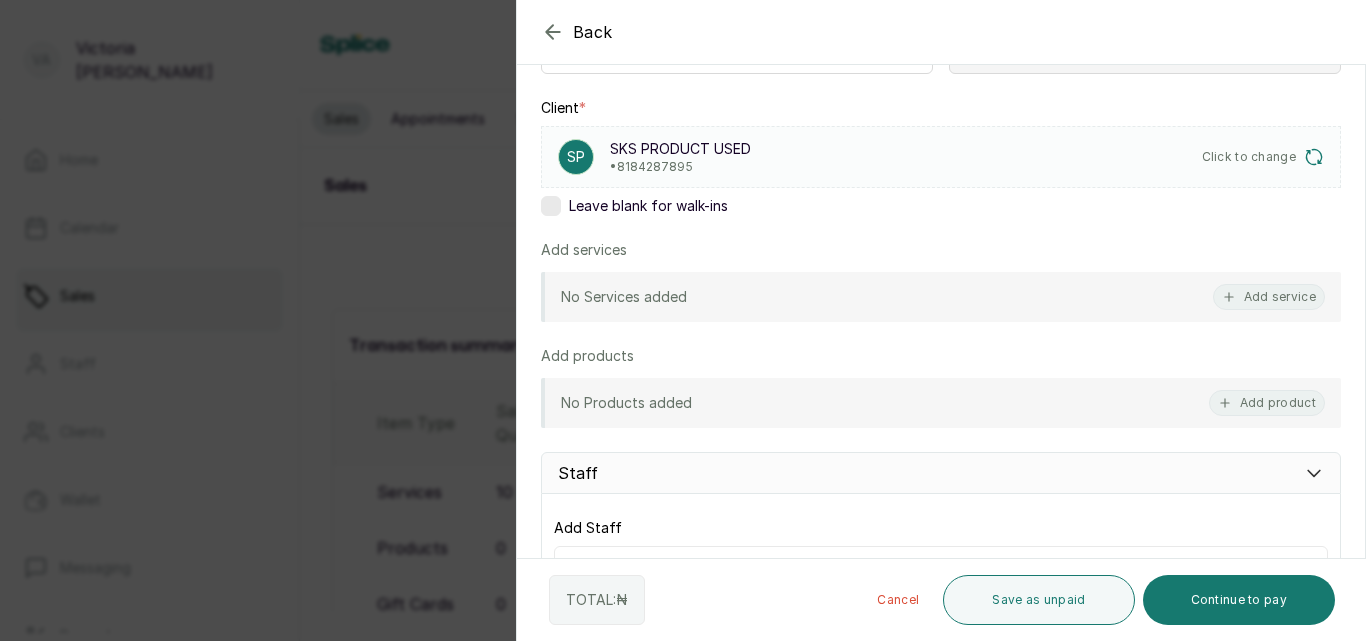scroll, scrollTop: 268, scrollLeft: 0, axis: vertical 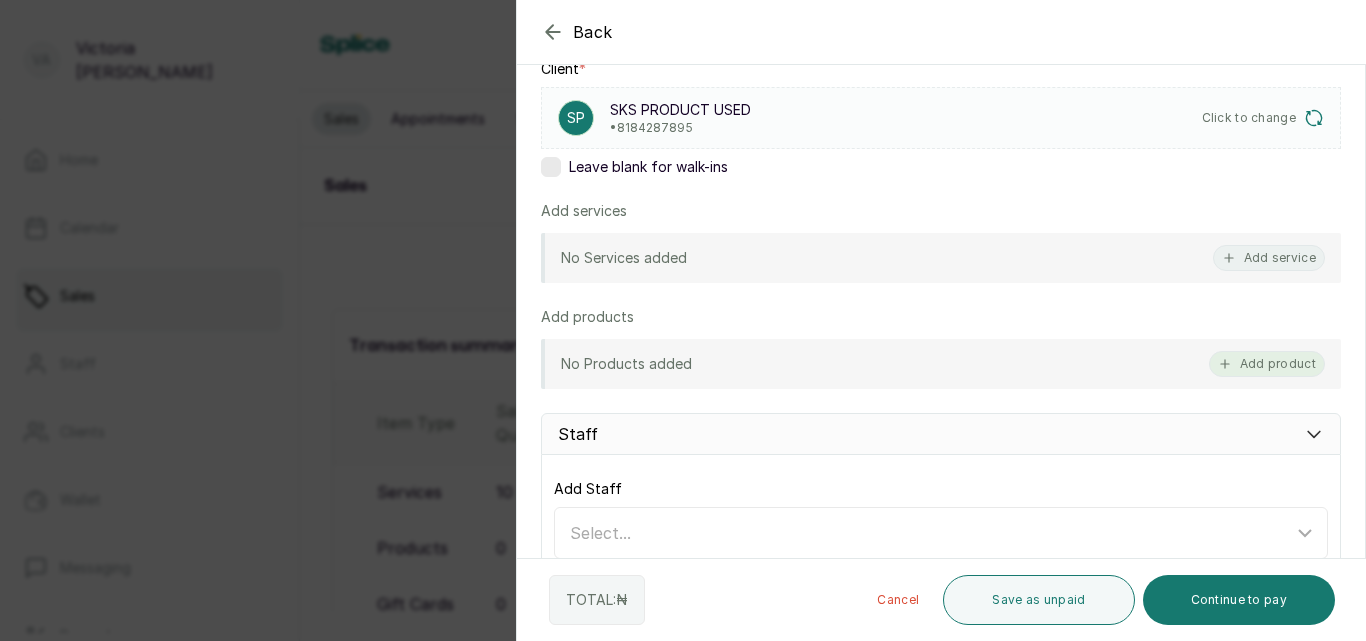 click on "Add product" at bounding box center (1267, 364) 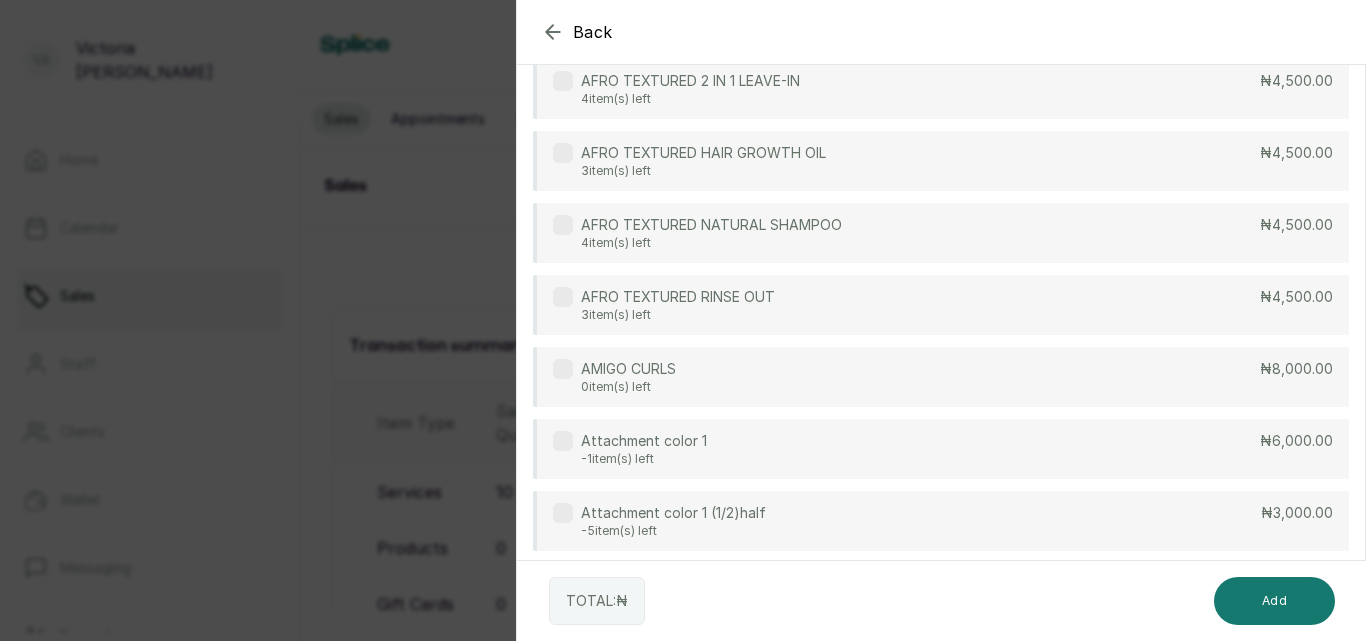 scroll, scrollTop: 156, scrollLeft: 0, axis: vertical 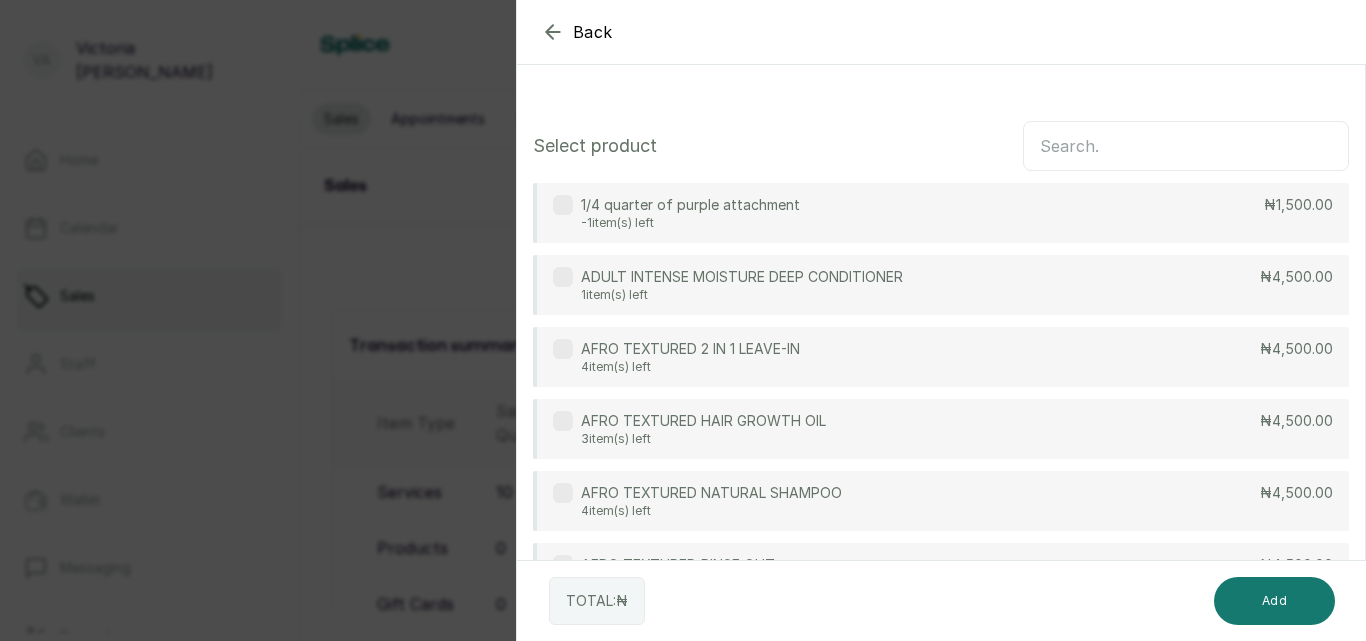 click at bounding box center (1186, 146) 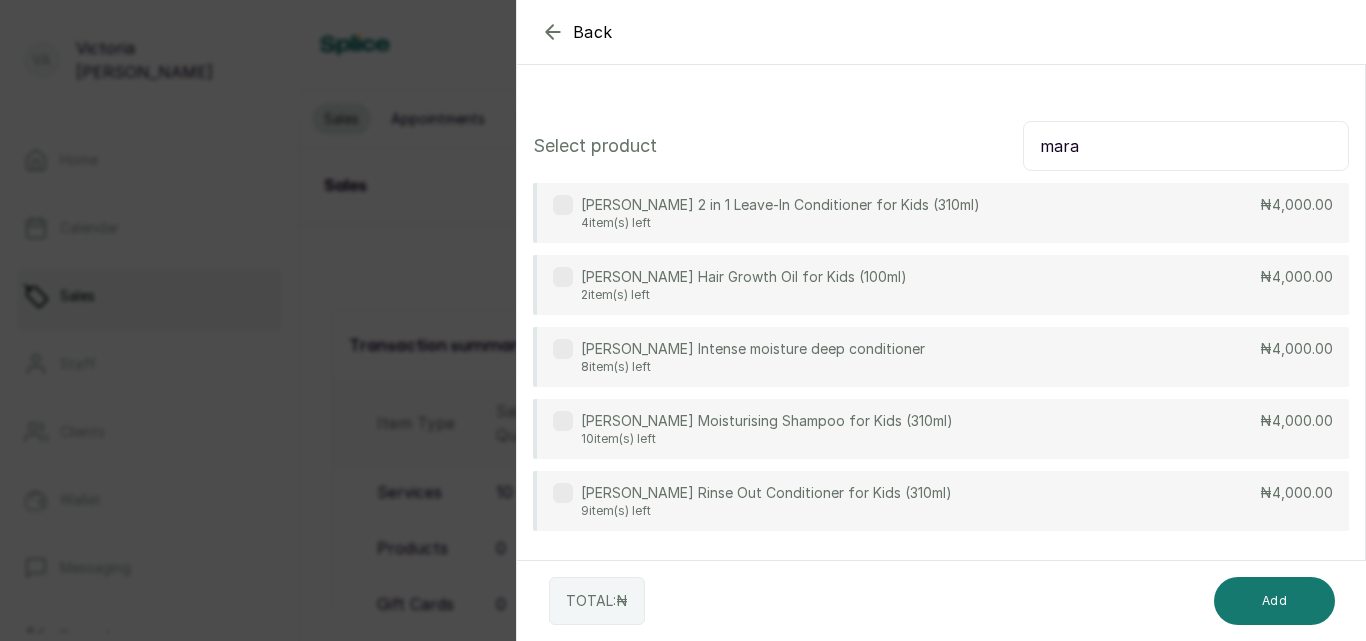 type on "mara" 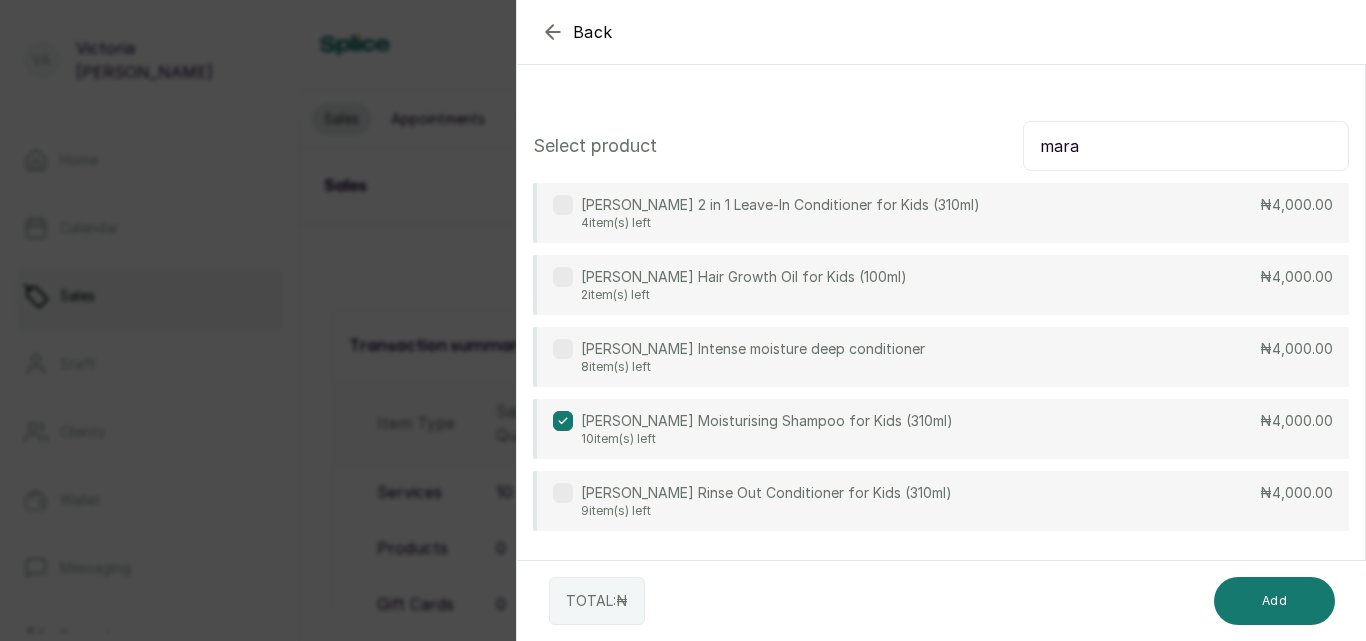 click at bounding box center [563, 493] 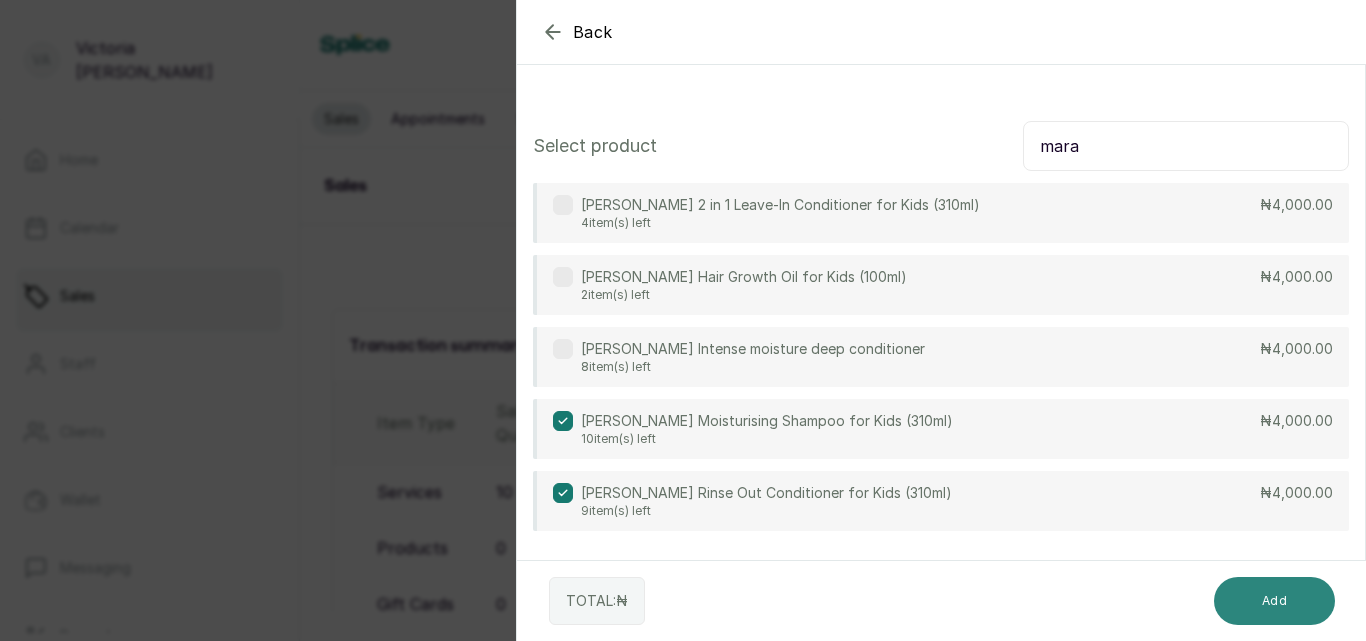 click on "Add" at bounding box center (1274, 601) 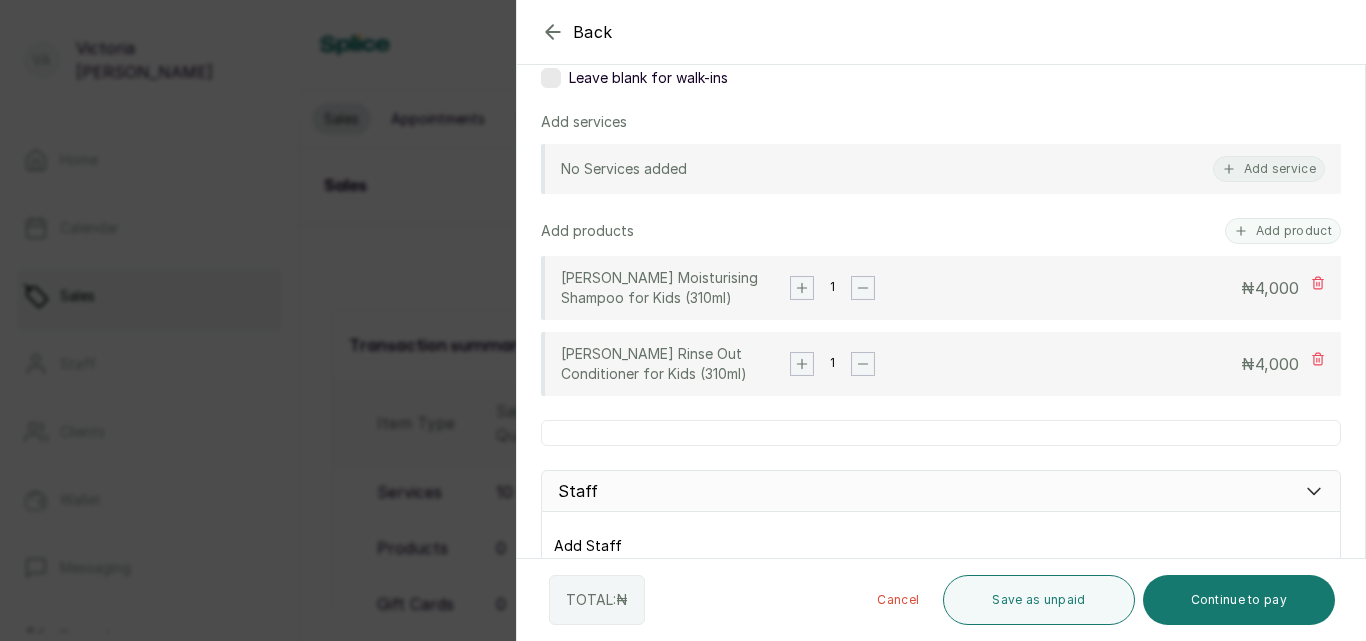 scroll, scrollTop: 343, scrollLeft: 0, axis: vertical 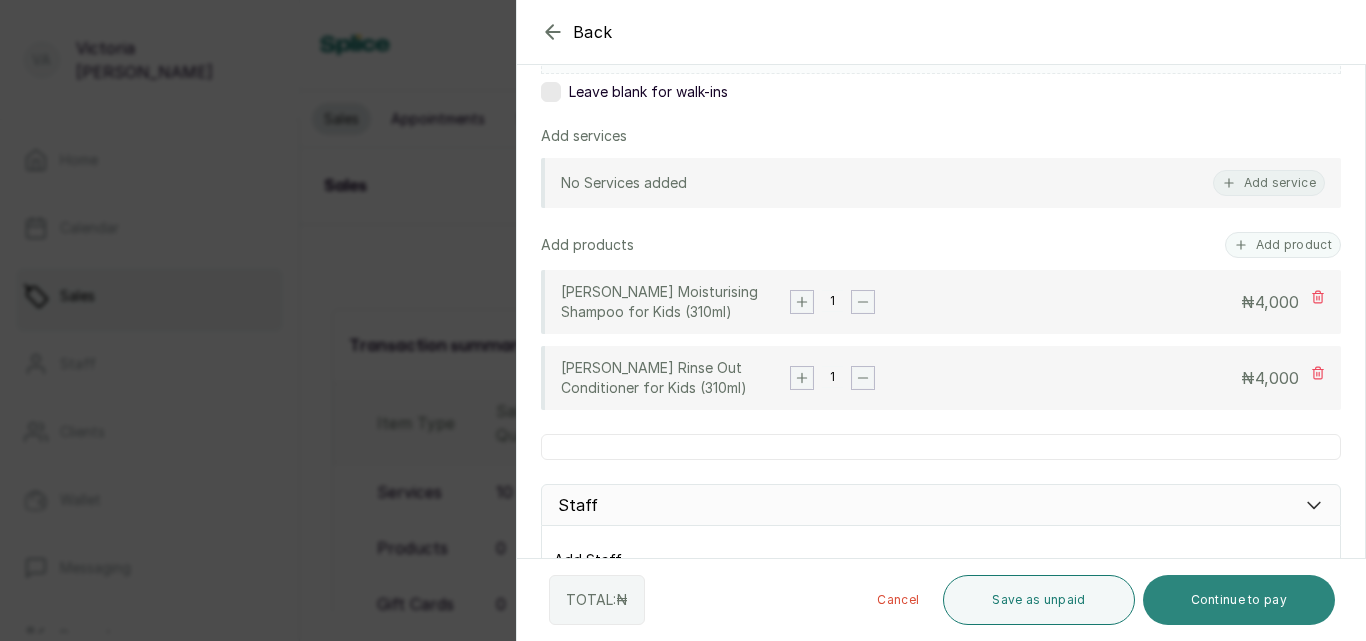 click on "Continue to pay" at bounding box center [1239, 600] 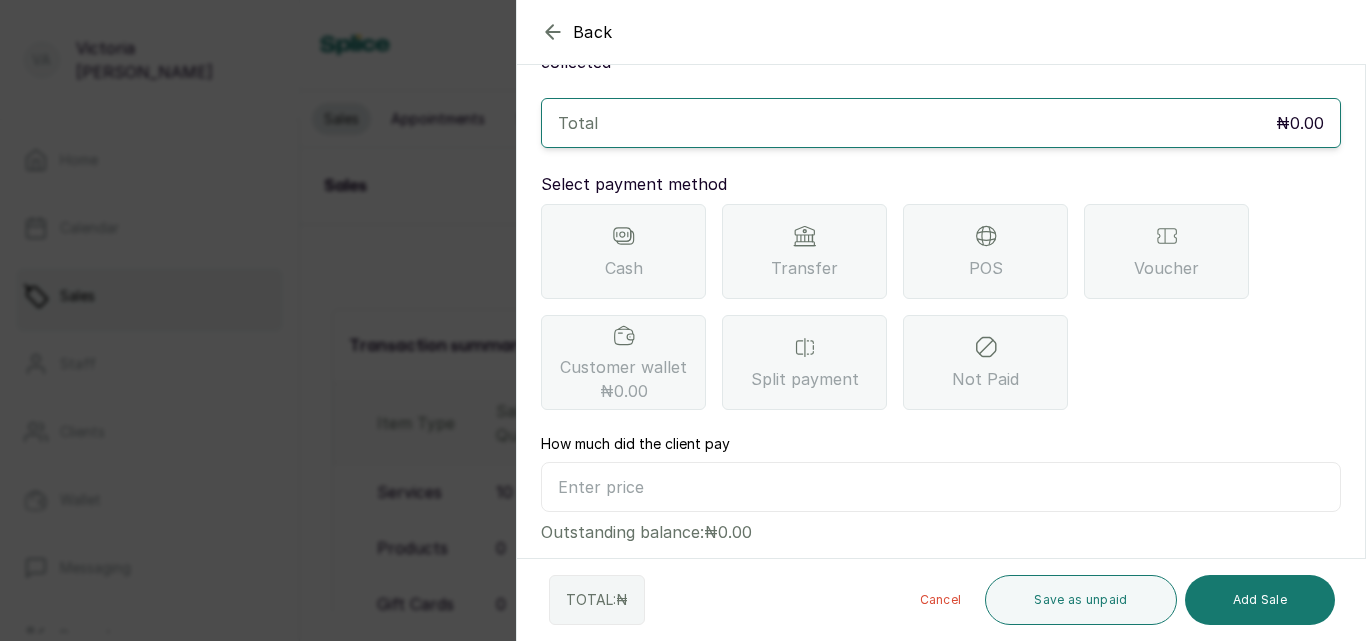 scroll, scrollTop: 103, scrollLeft: 0, axis: vertical 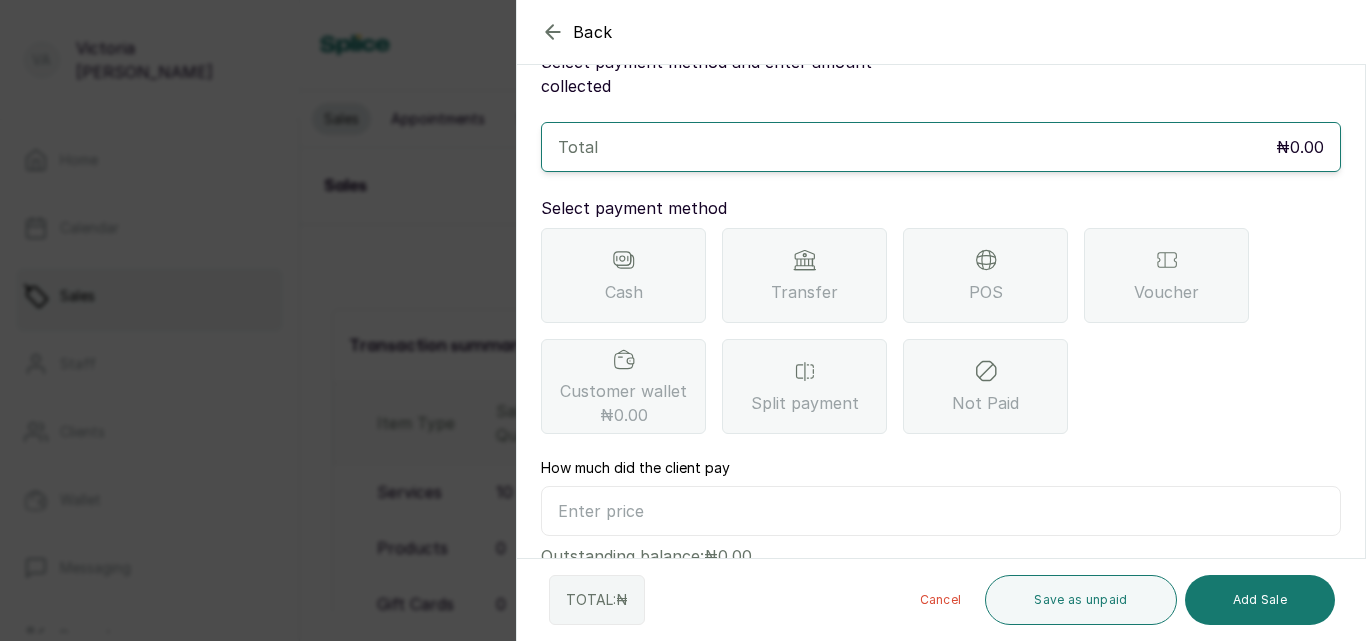 click at bounding box center [941, 511] 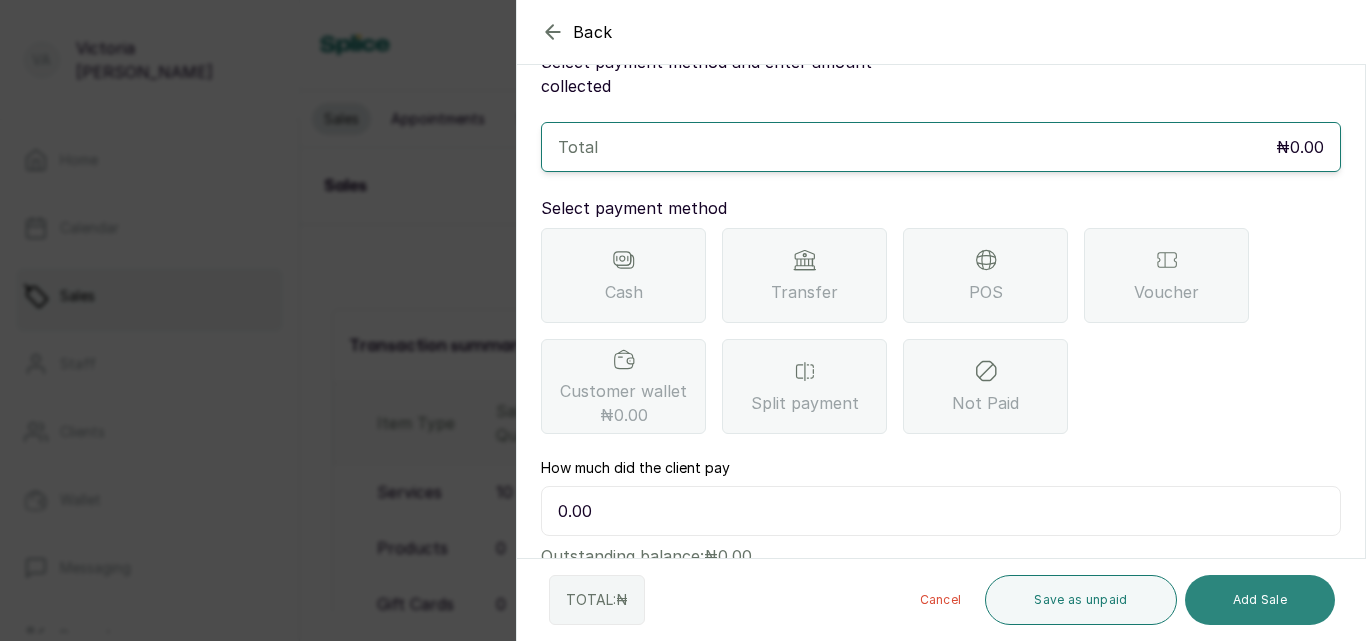 type on "0.00" 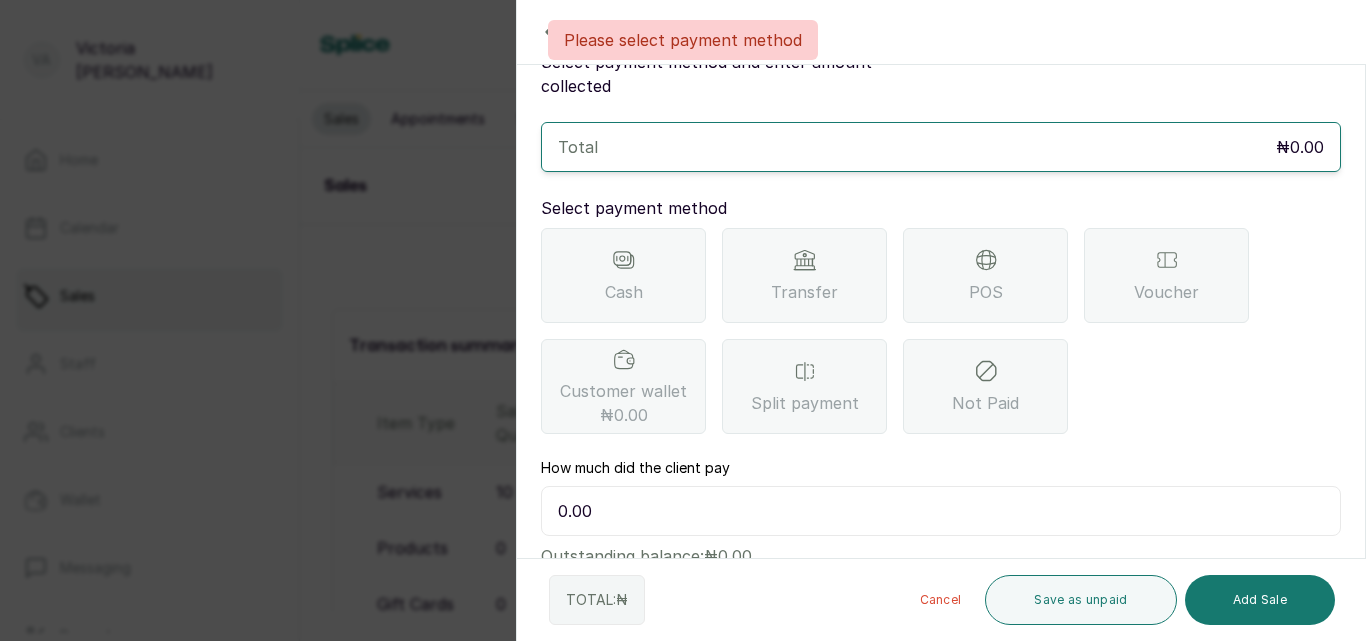 click on "Transfer" at bounding box center [804, 292] 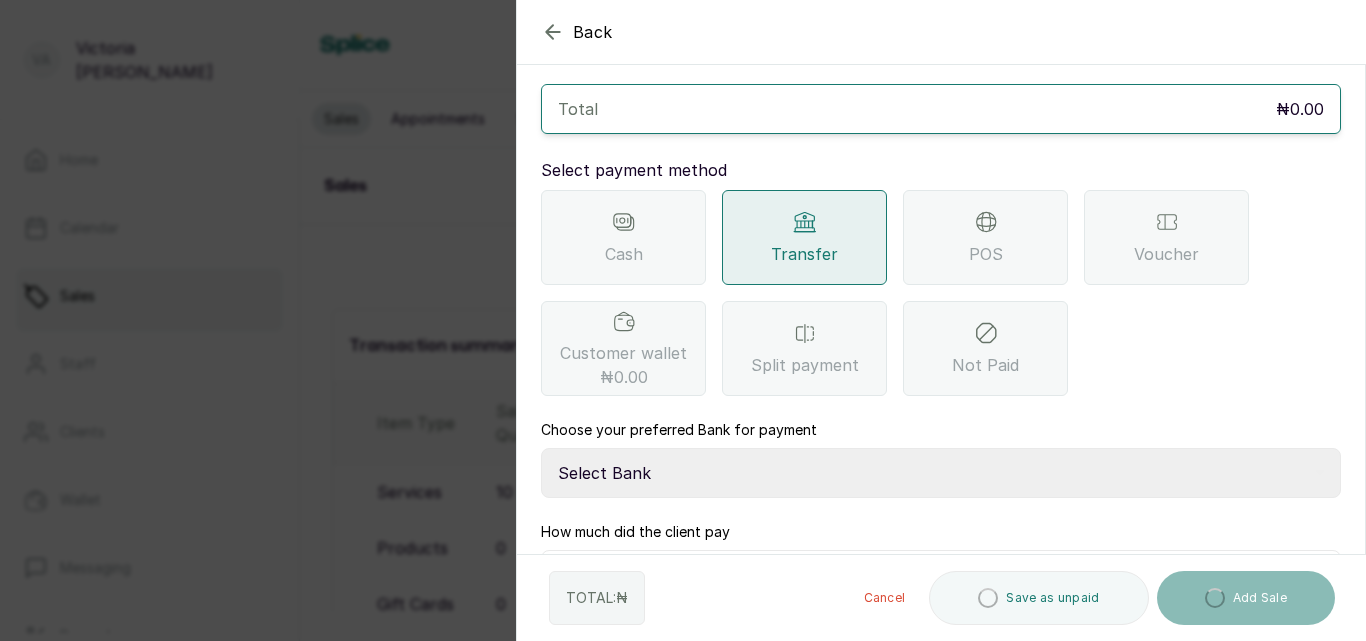 scroll, scrollTop: 205, scrollLeft: 0, axis: vertical 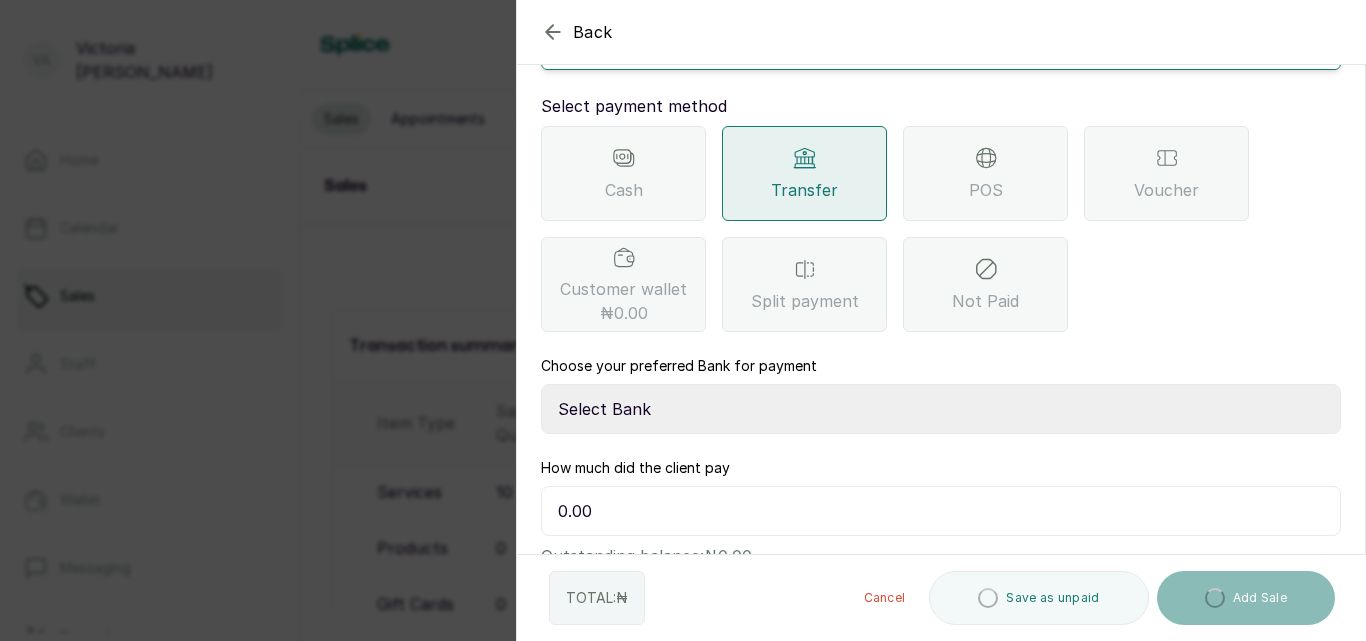 click on "Select Bank CANARY YELLOW Moniepoint MFB CANARY YELLOW Sparkle Microfinance Bank" at bounding box center [941, 409] 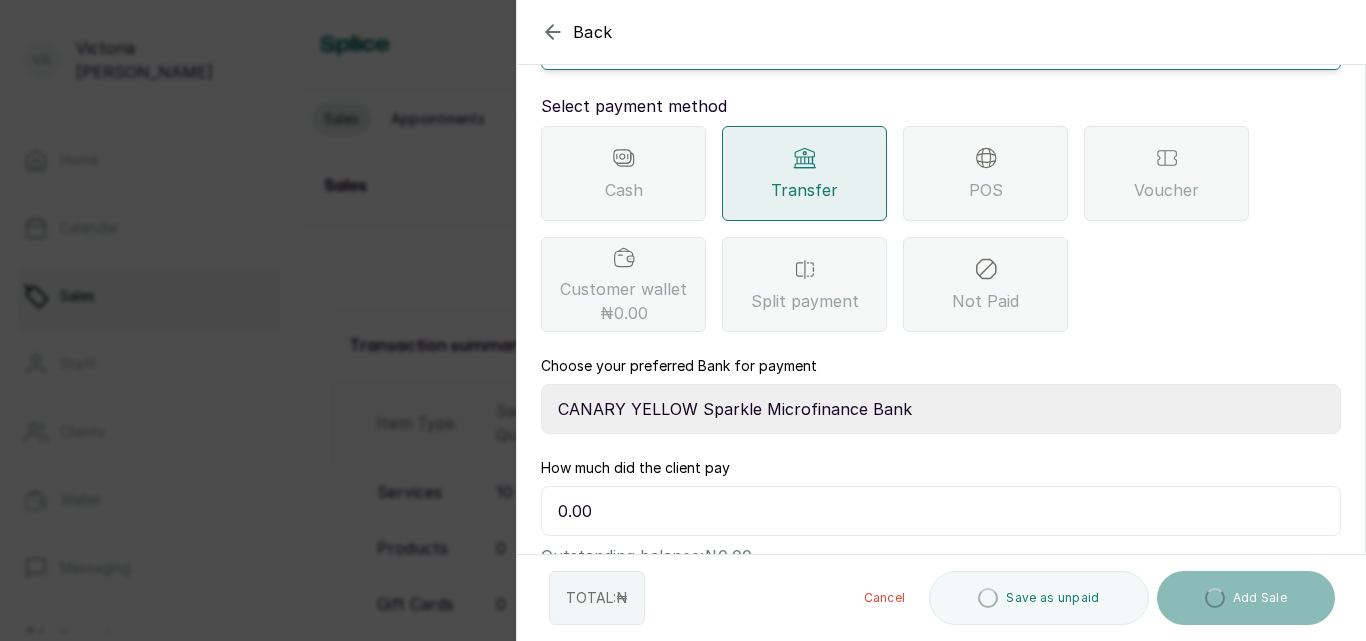 click on "Select Bank CANARY YELLOW Moniepoint MFB CANARY YELLOW Sparkle Microfinance Bank" at bounding box center (941, 409) 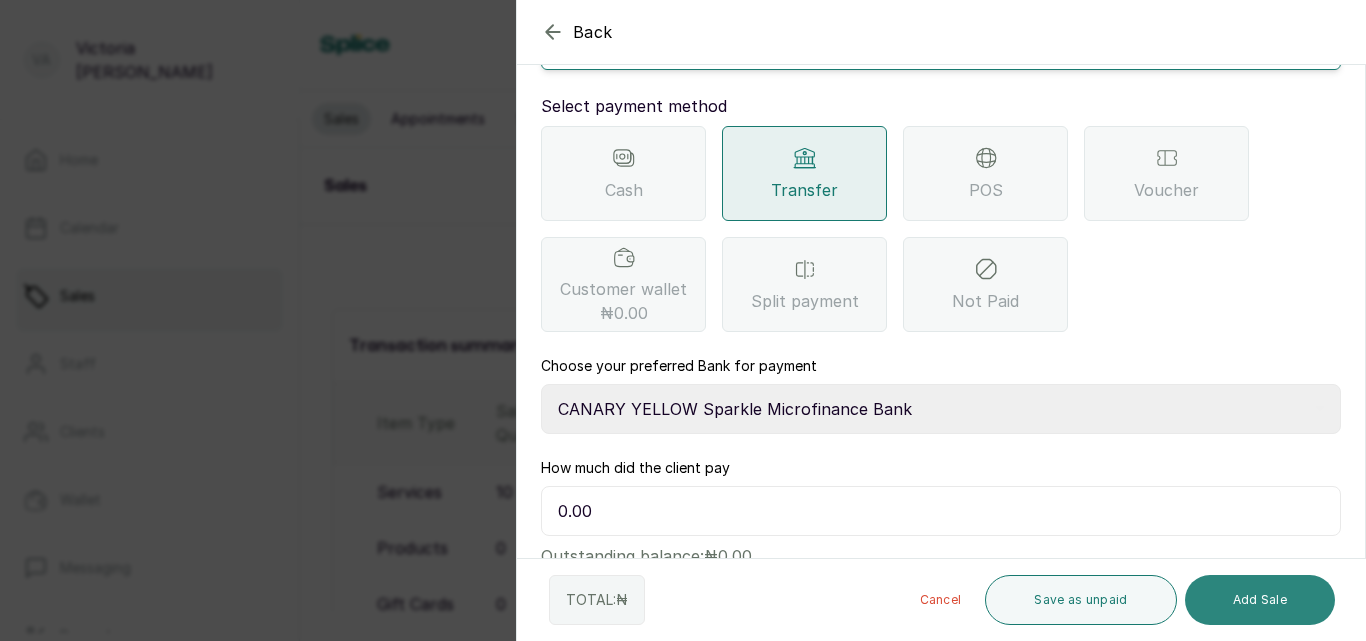click on "Add Sale" at bounding box center [1260, 600] 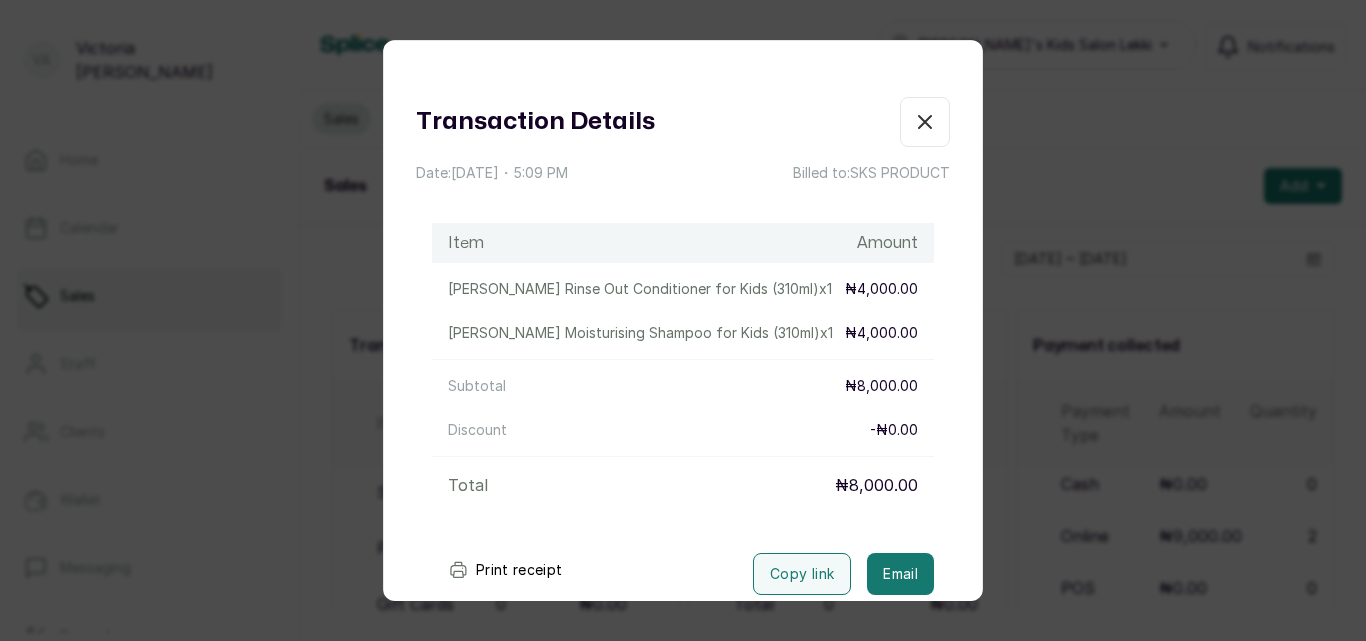click 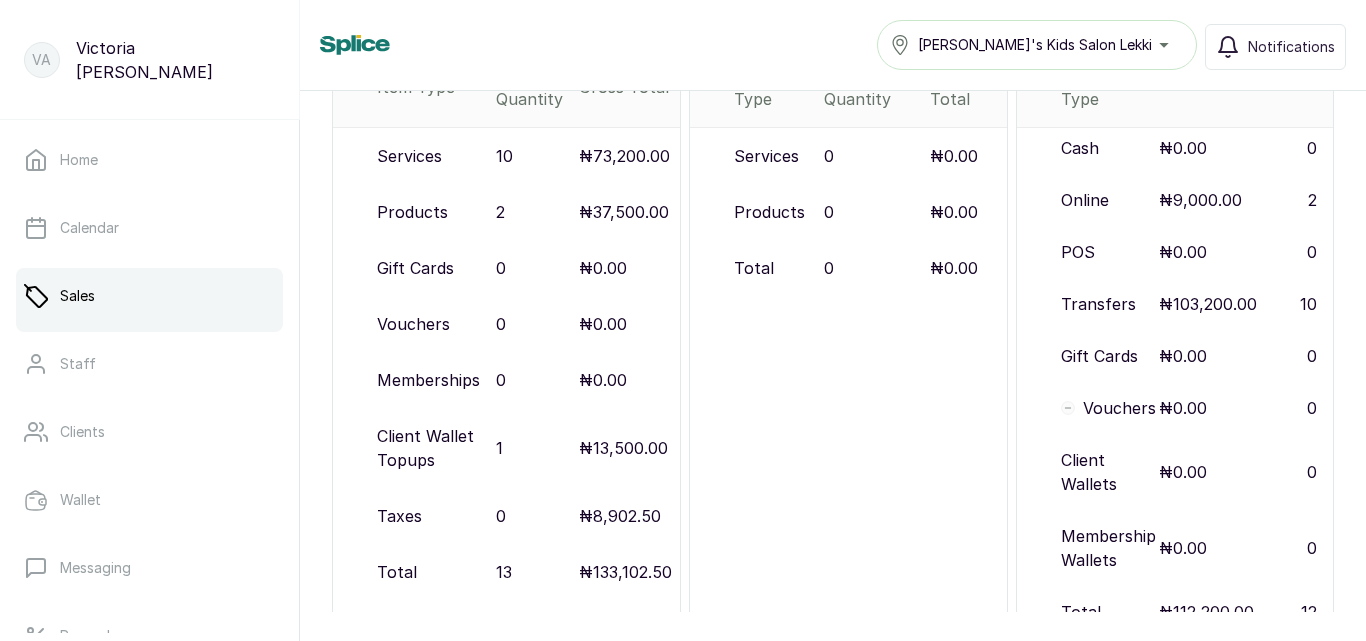 scroll, scrollTop: 0, scrollLeft: 0, axis: both 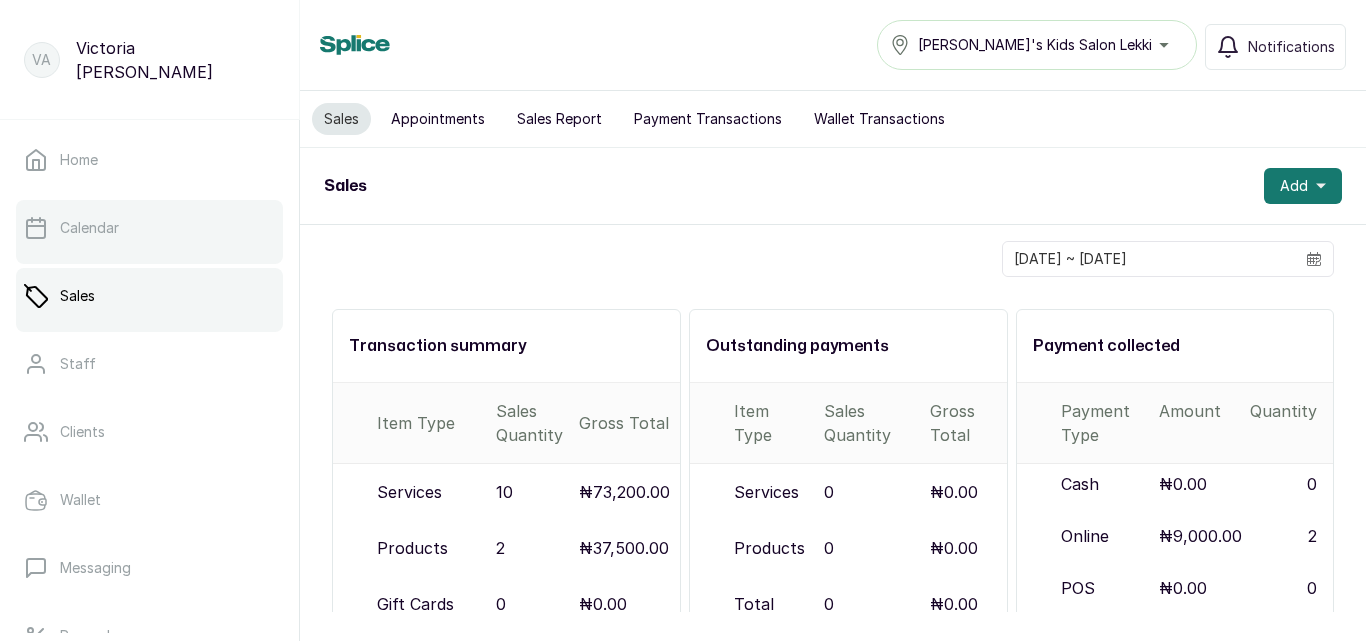 click on "Calendar" at bounding box center [89, 228] 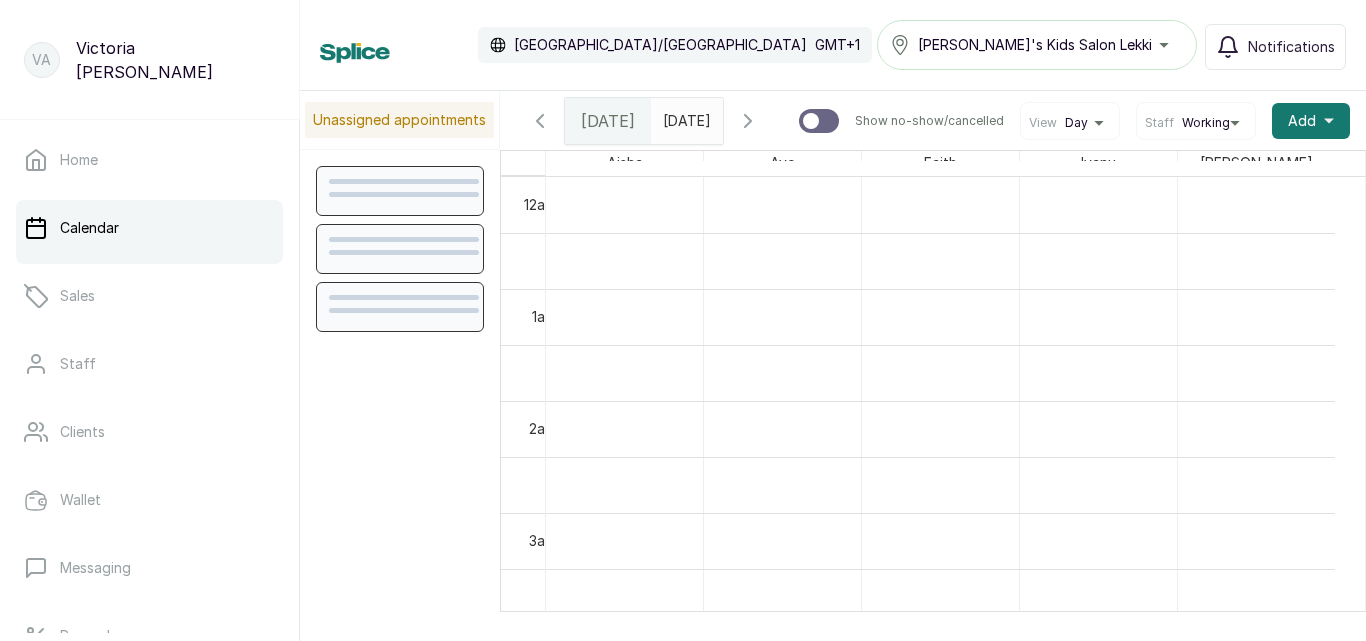 scroll, scrollTop: 673, scrollLeft: 0, axis: vertical 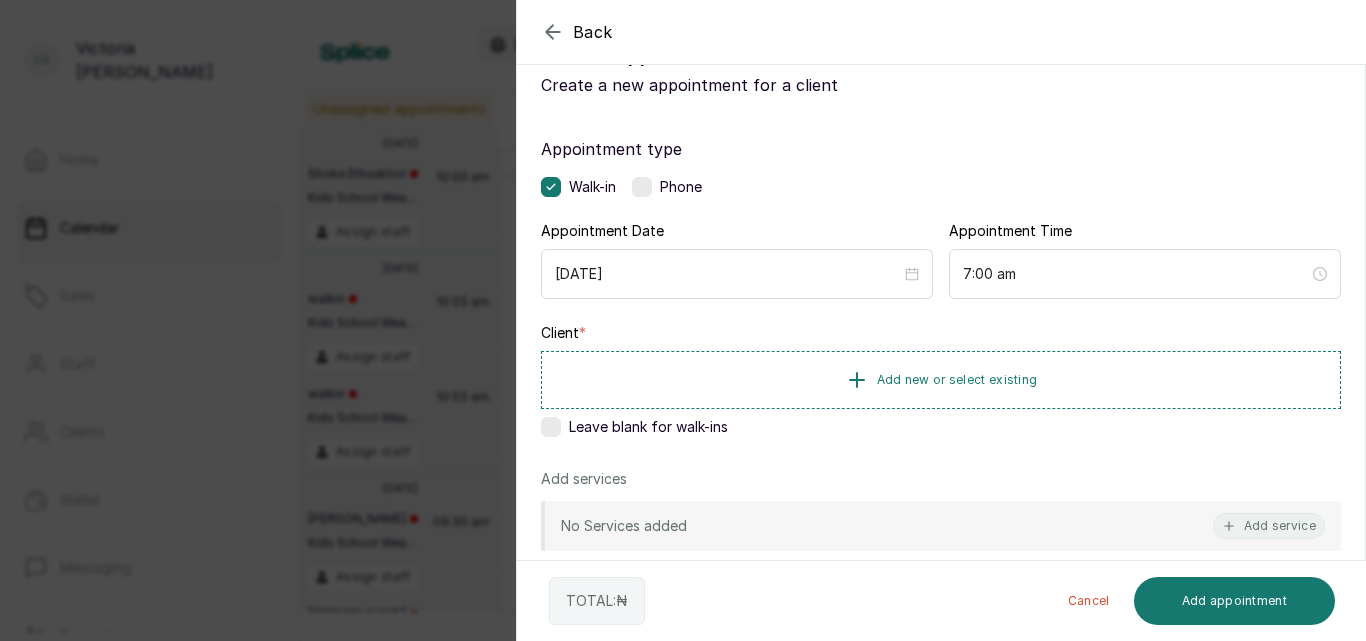 click 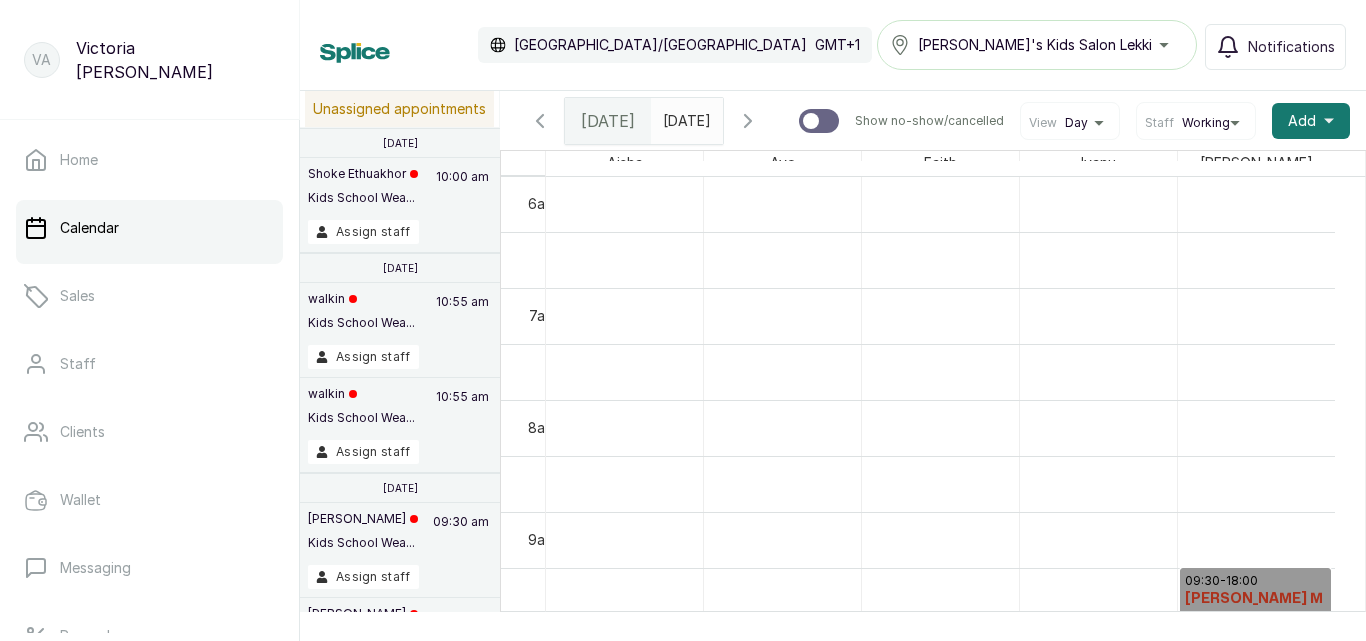 click 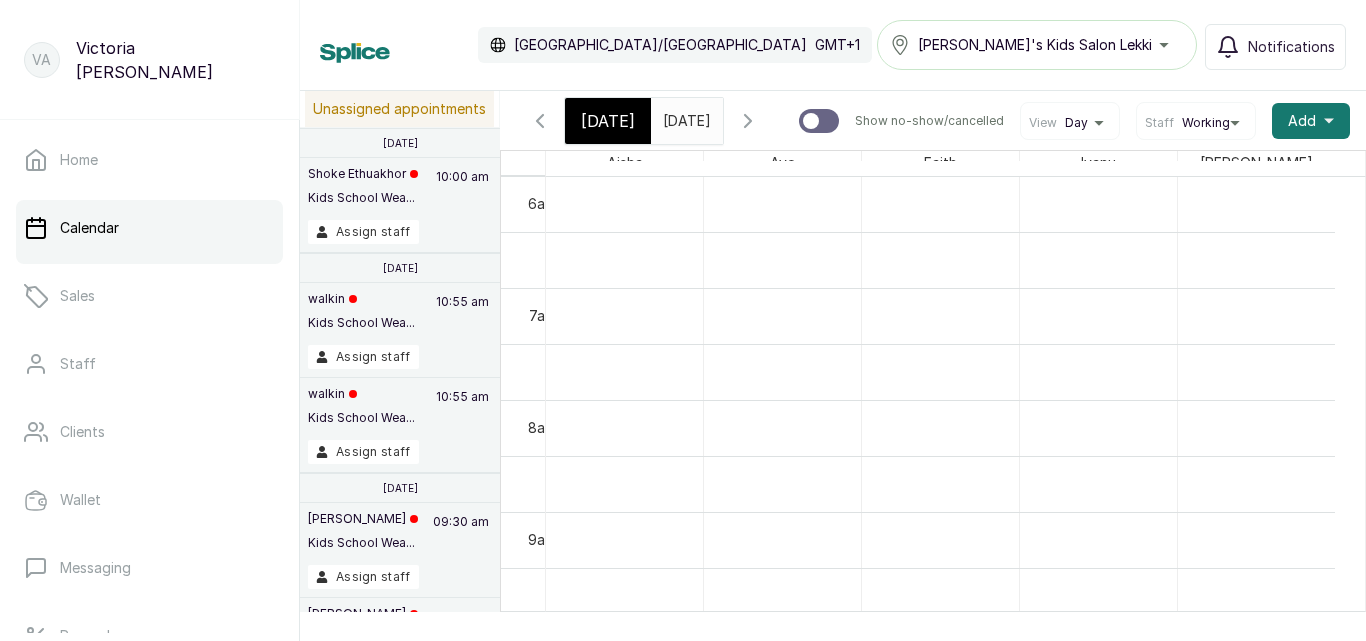 scroll, scrollTop: 1042, scrollLeft: 0, axis: vertical 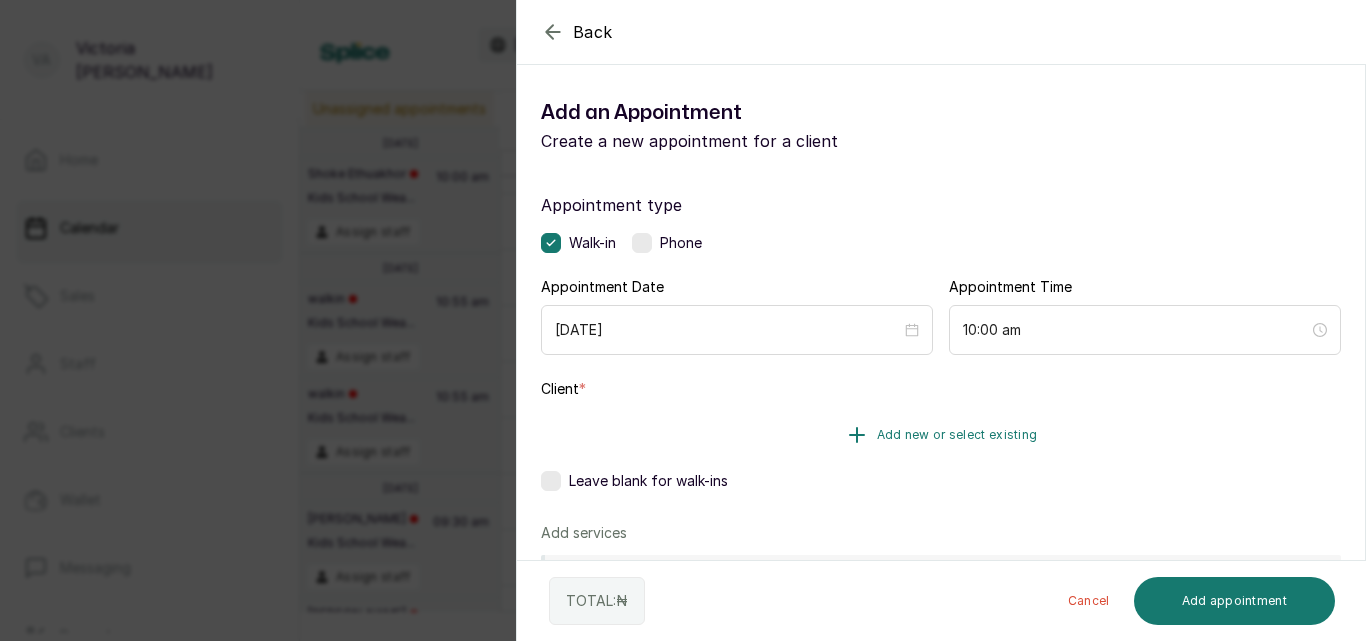 click on "Add new or select existing" at bounding box center (957, 435) 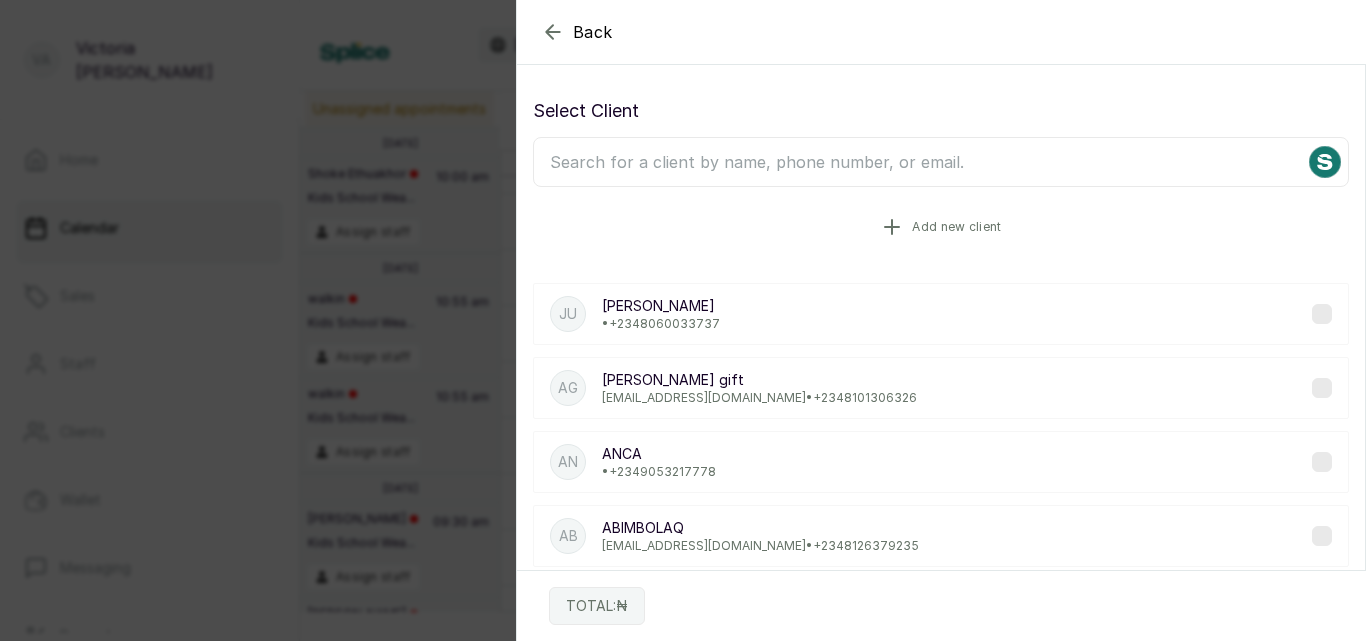 click on "Add new client" at bounding box center [956, 227] 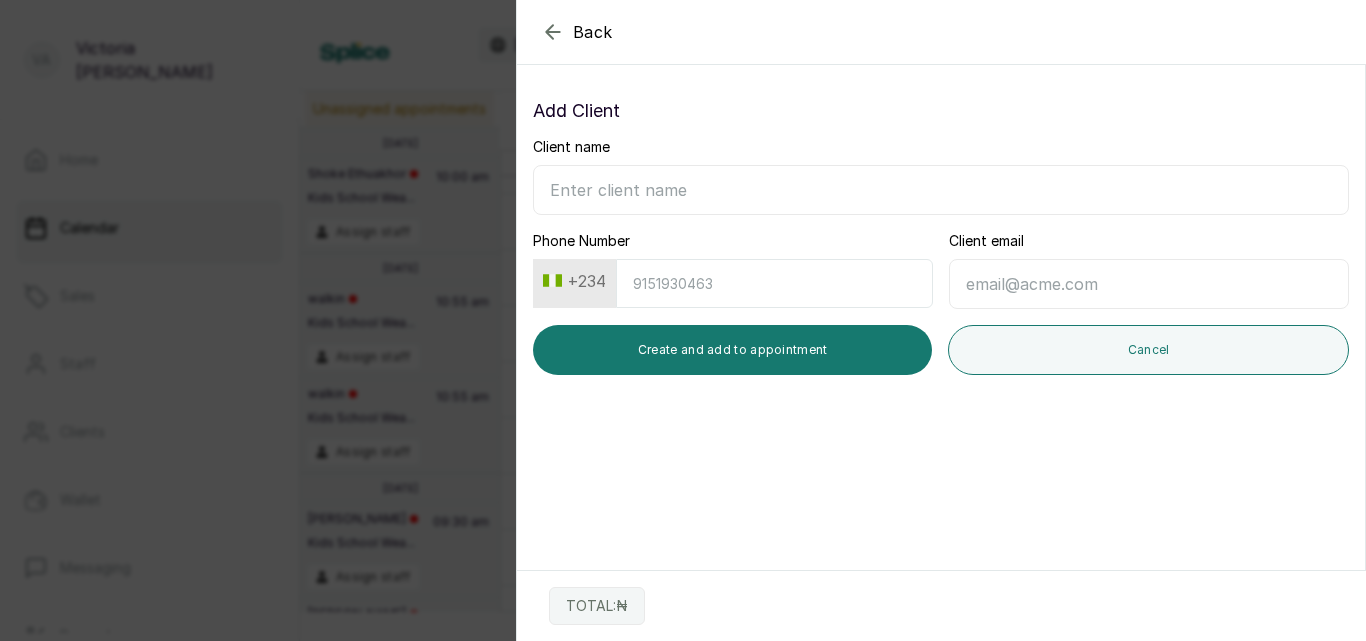 click on "Client name" at bounding box center (941, 190) 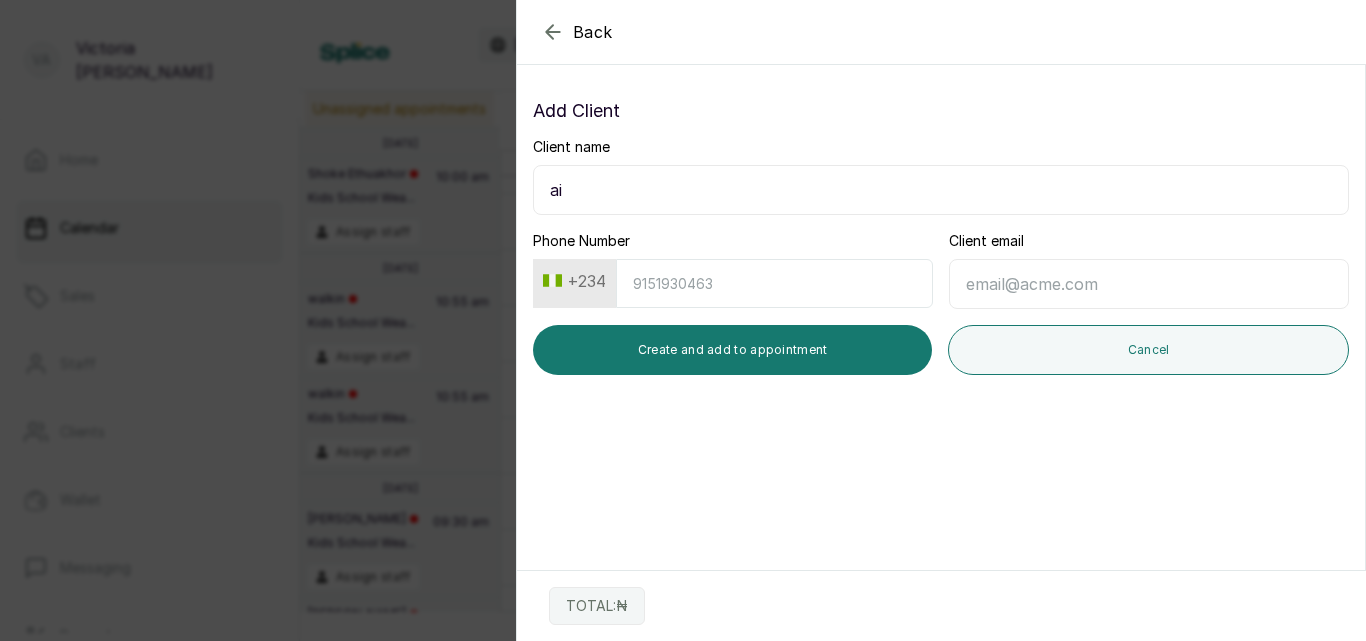 type on "a" 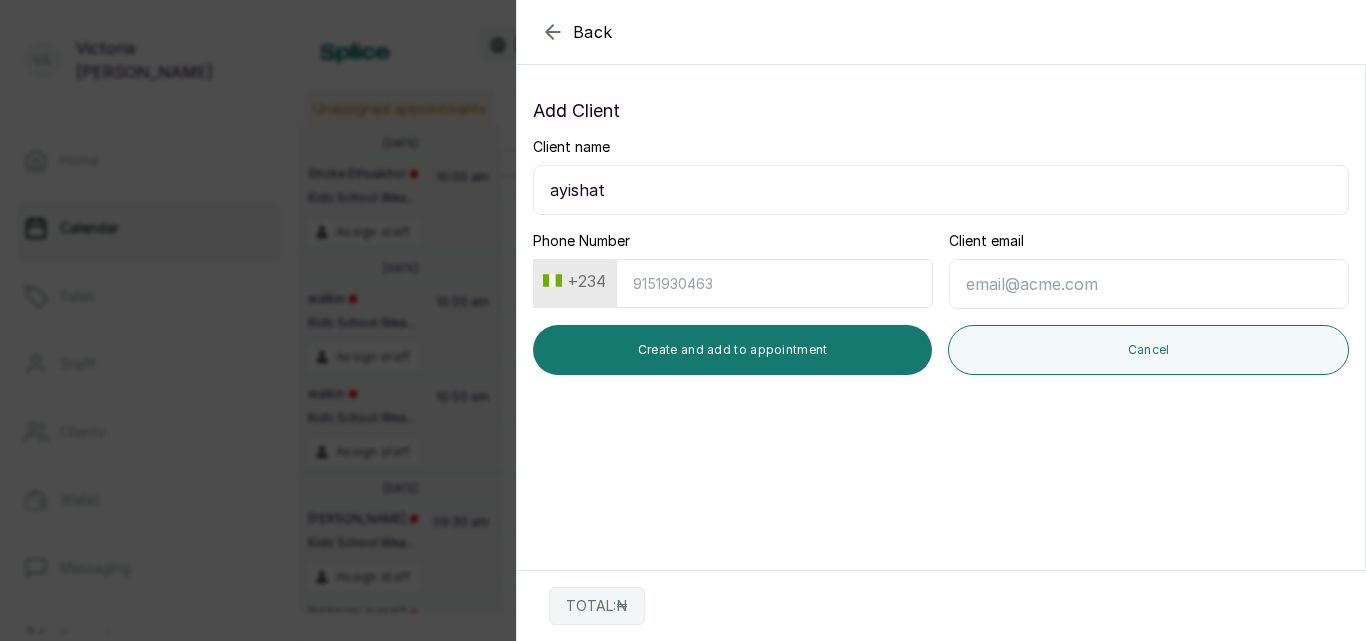 click on "Phone Number" at bounding box center (774, 283) 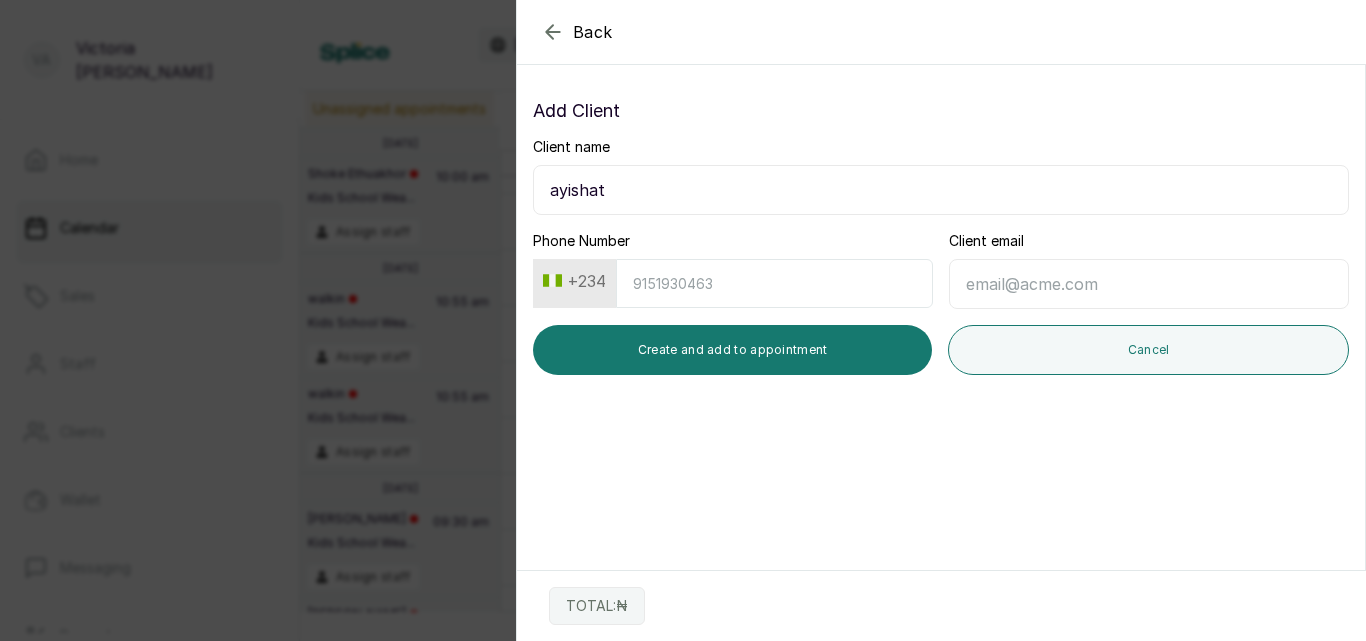 click on "ayishat" at bounding box center (941, 190) 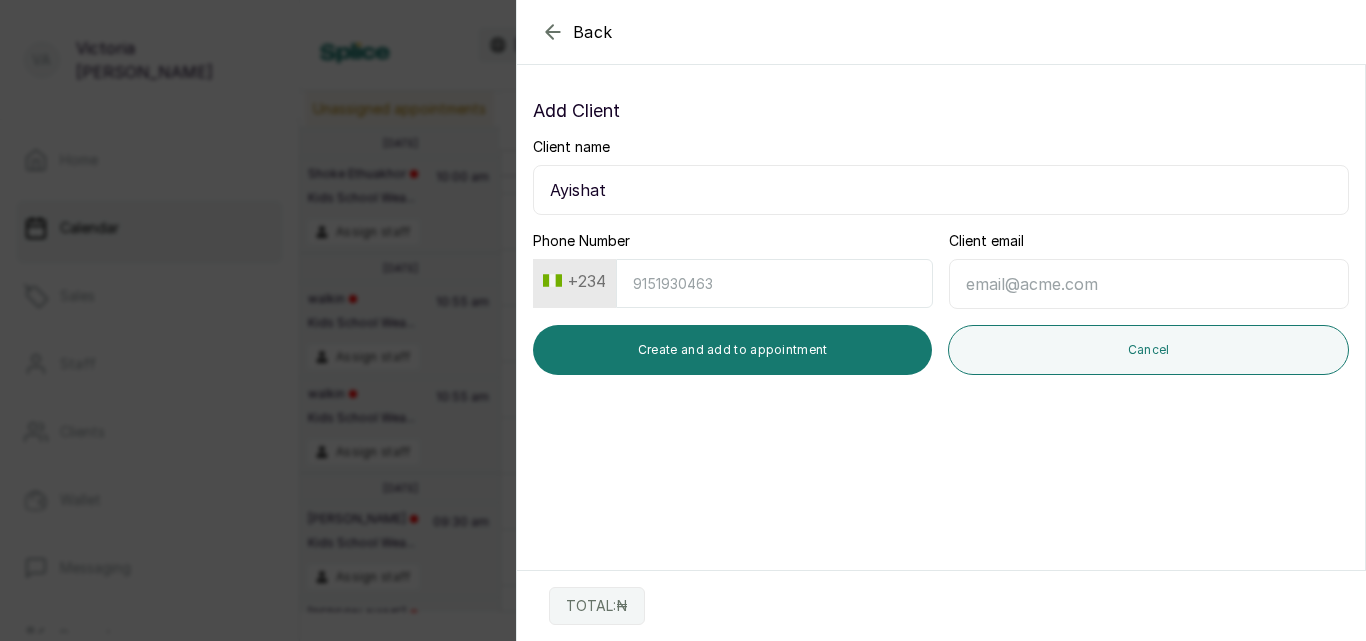type on "Ayishat" 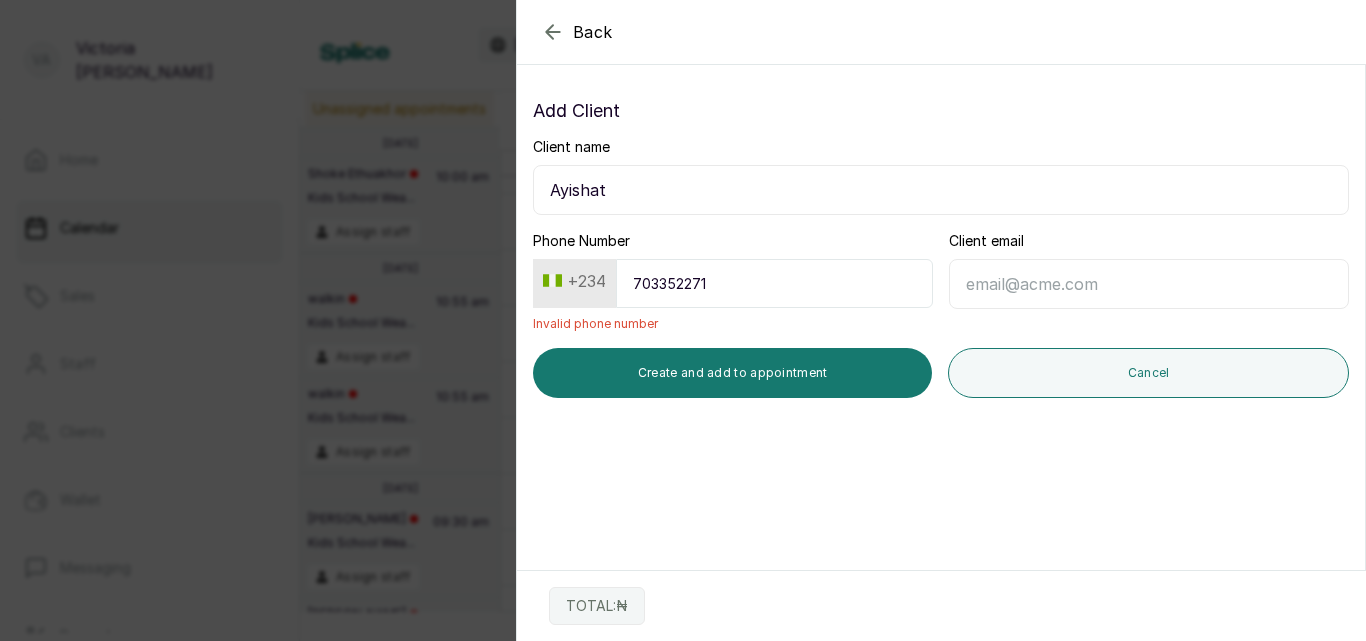 type on "7033522714" 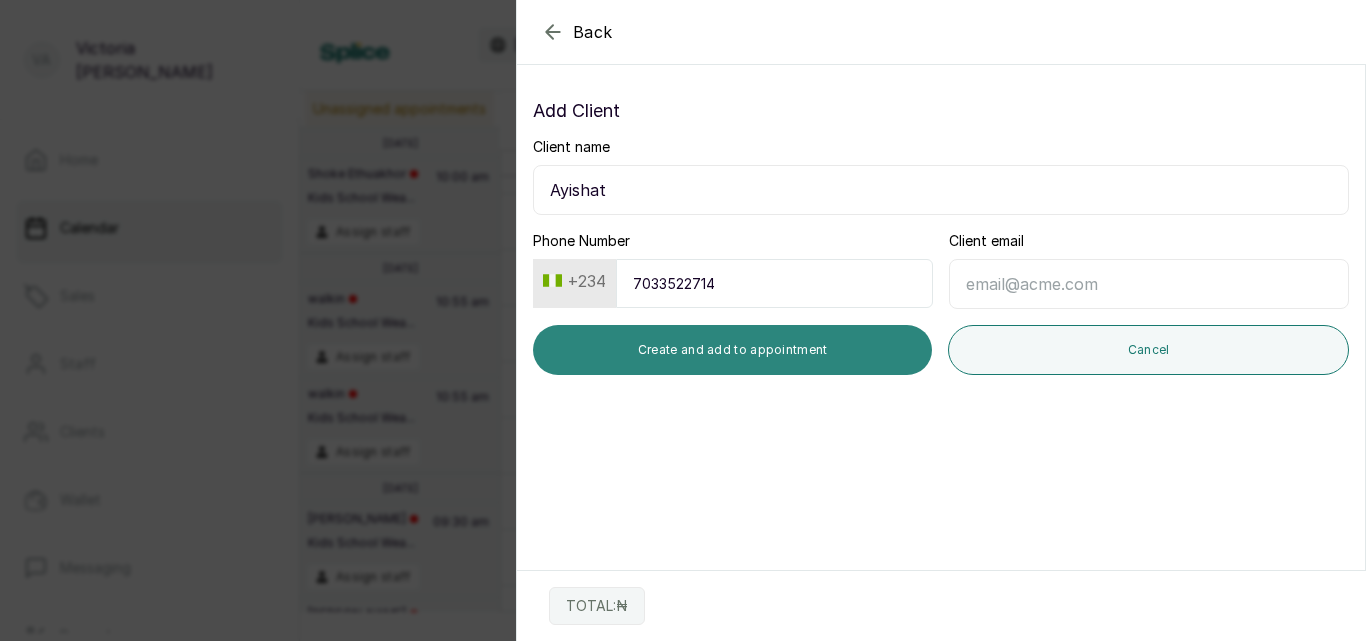 click on "Create and add to appointment" at bounding box center [732, 350] 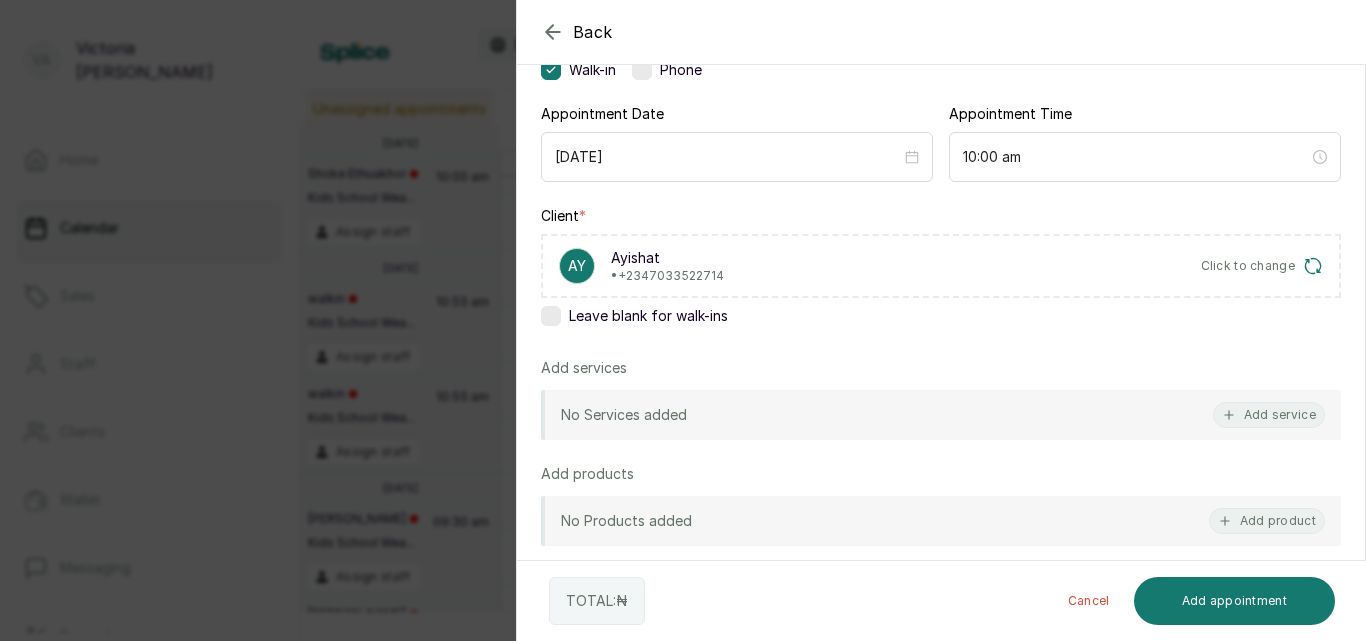 scroll, scrollTop: 205, scrollLeft: 0, axis: vertical 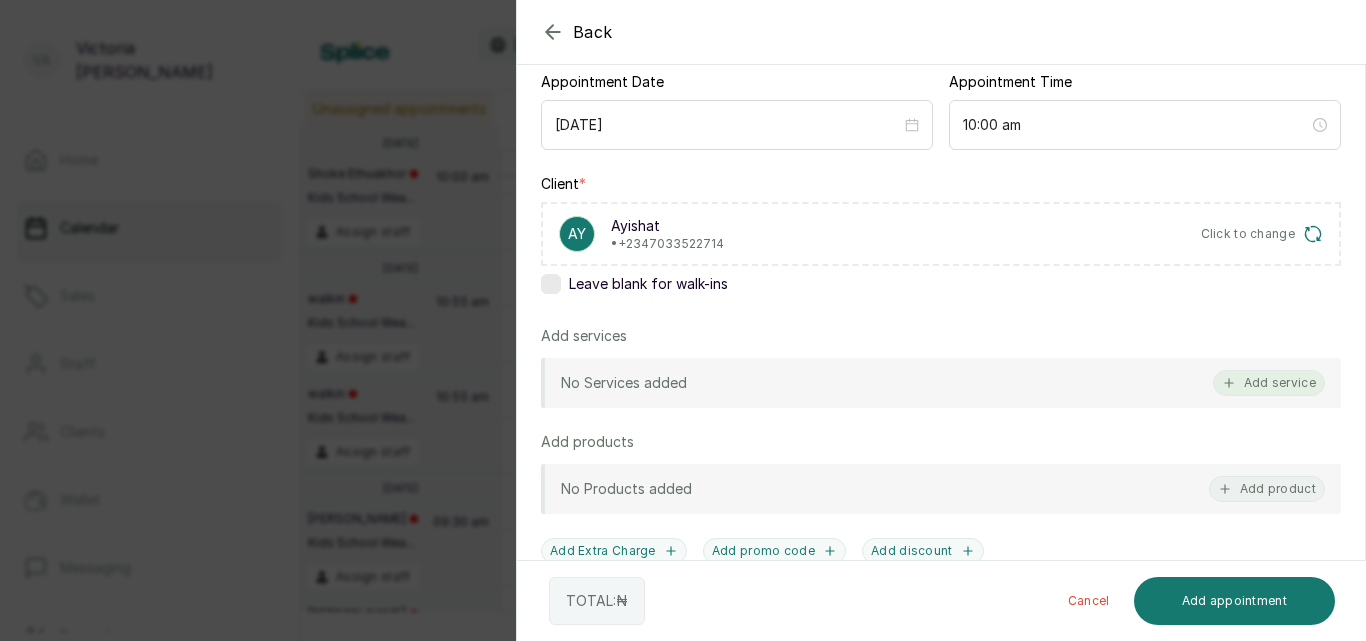 click on "Add service" at bounding box center [1269, 383] 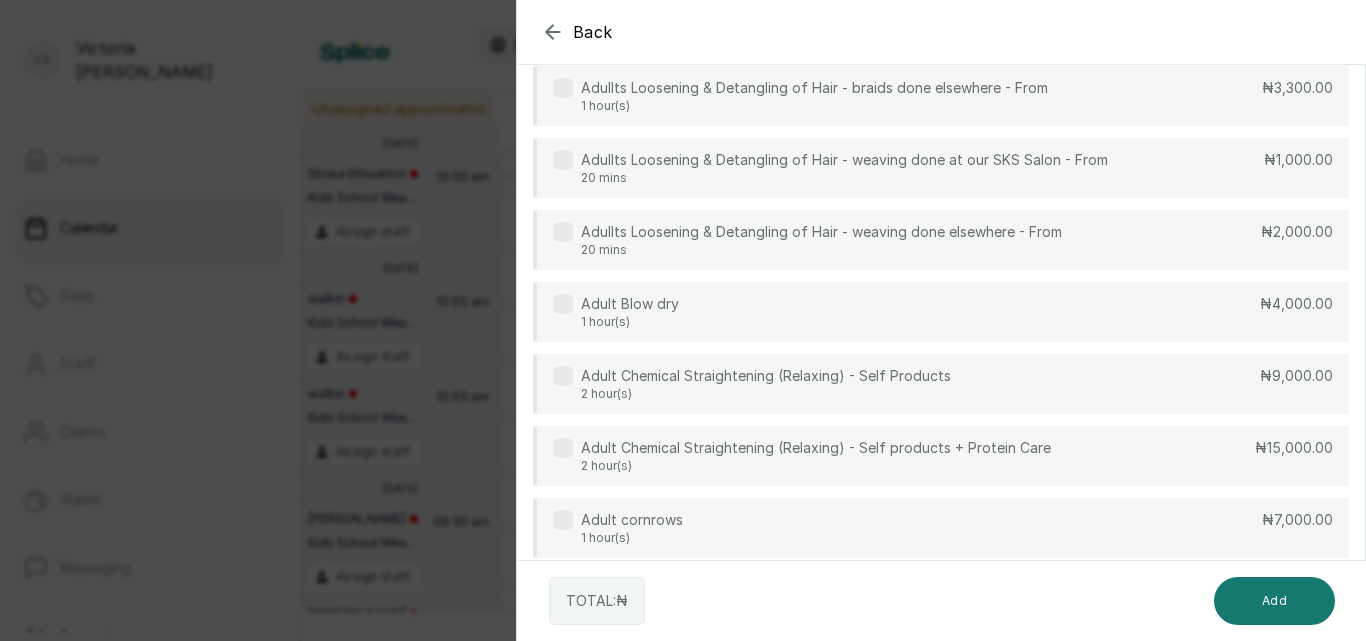 scroll, scrollTop: 80, scrollLeft: 0, axis: vertical 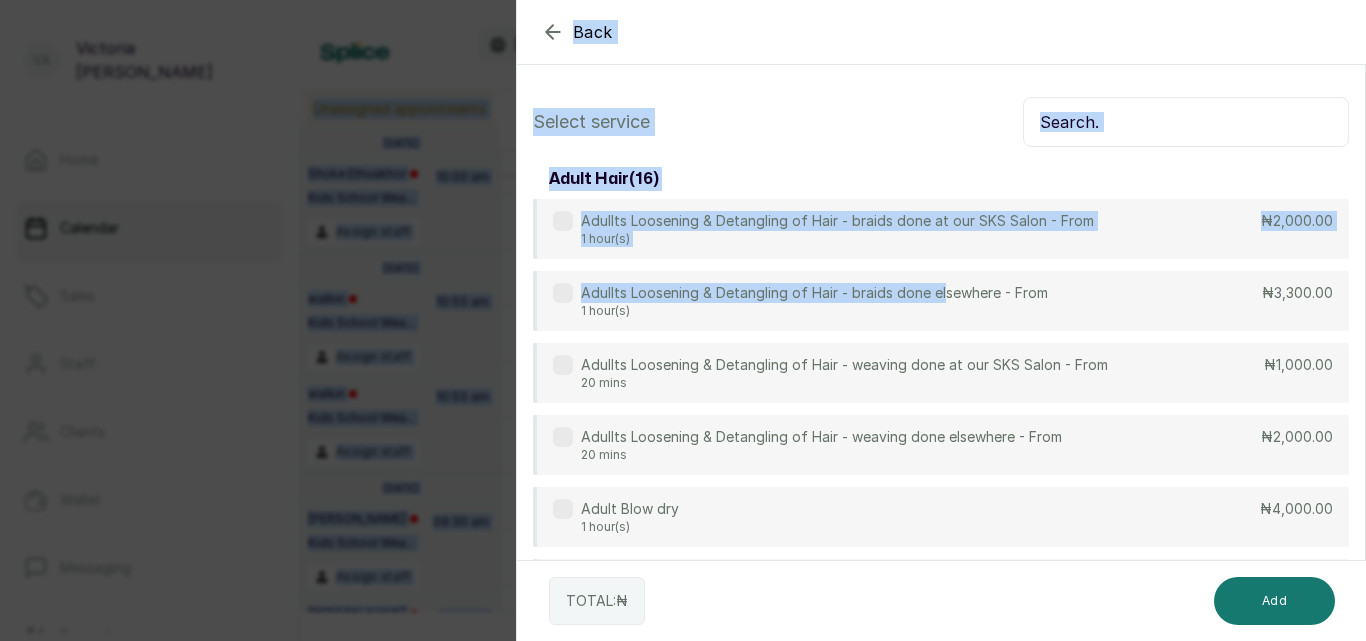 drag, startPoint x: 946, startPoint y: 221, endPoint x: 1051, endPoint y: -61, distance: 300.9136 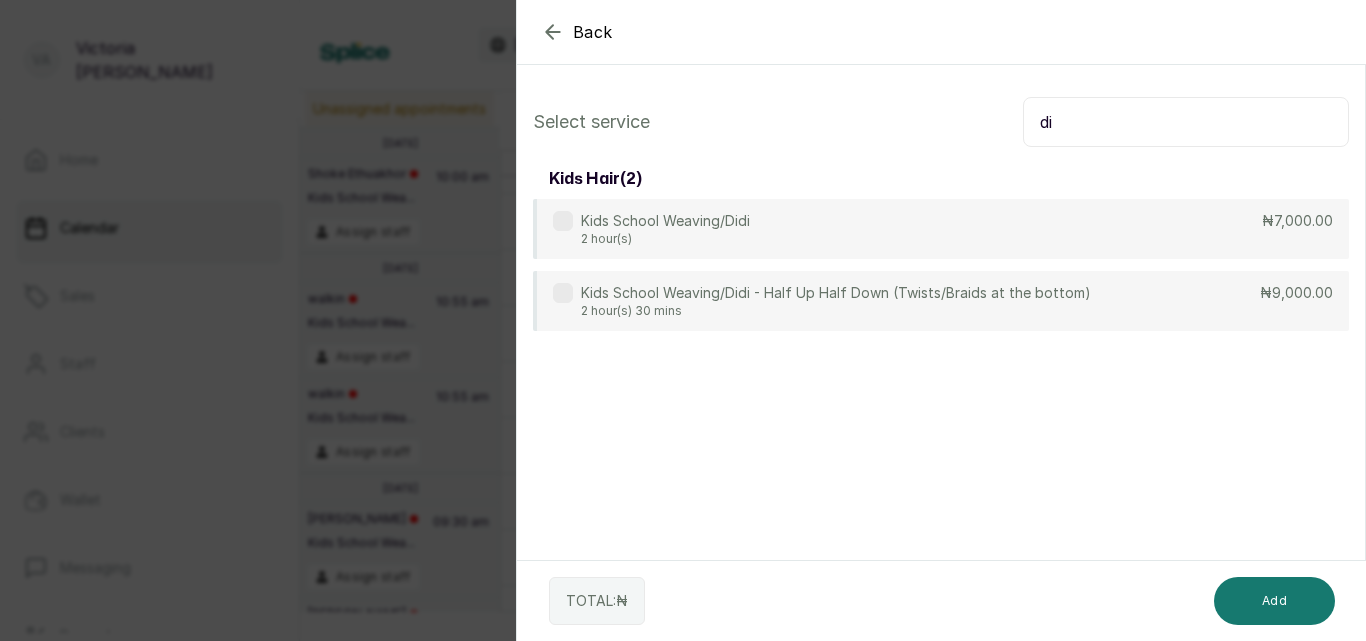 type on "d" 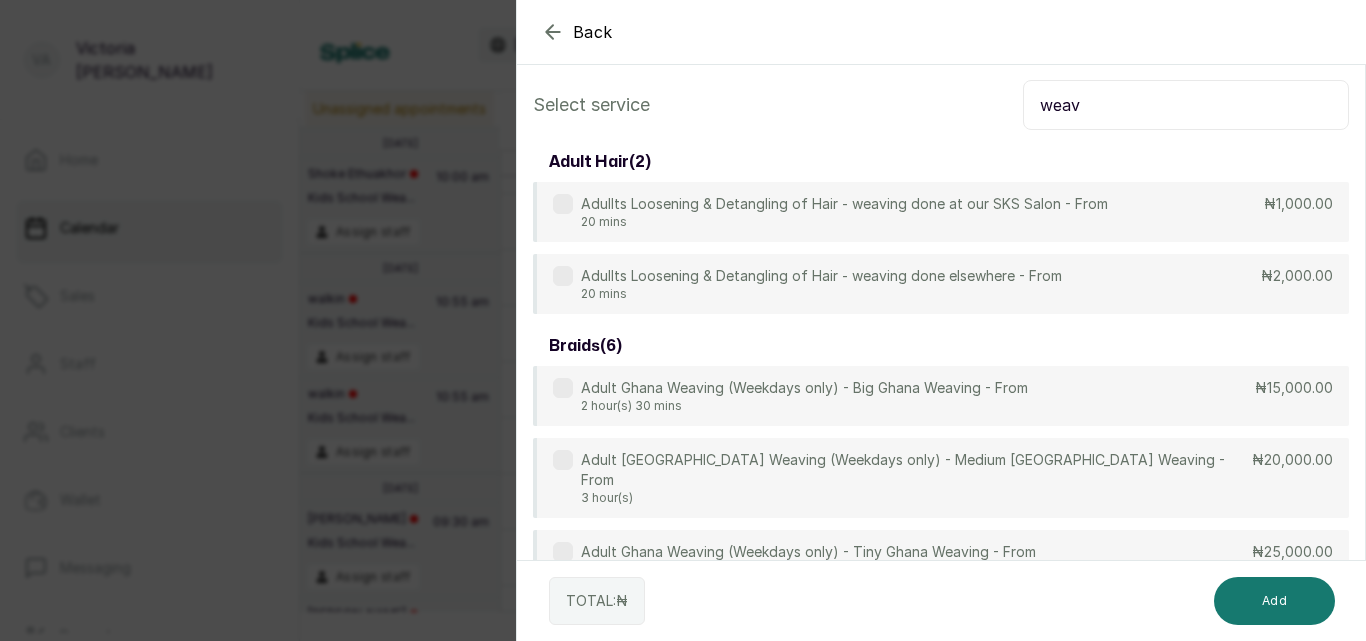 scroll, scrollTop: 0, scrollLeft: 0, axis: both 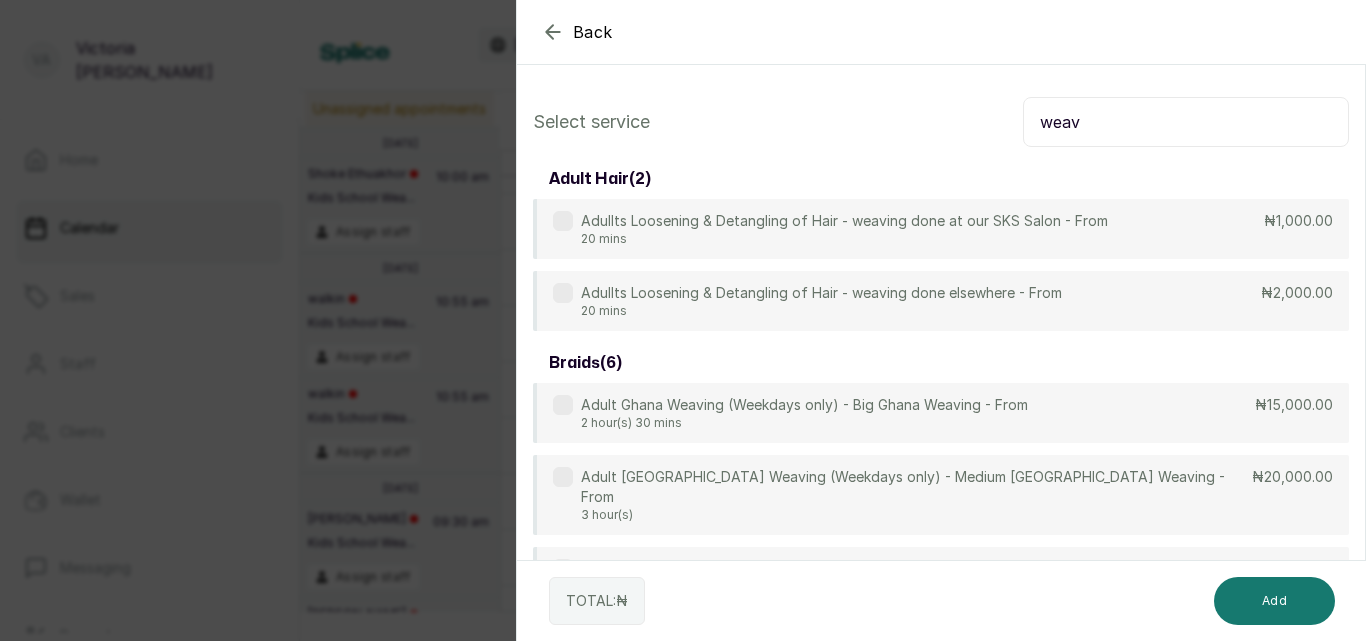 click on "weav" at bounding box center [1186, 122] 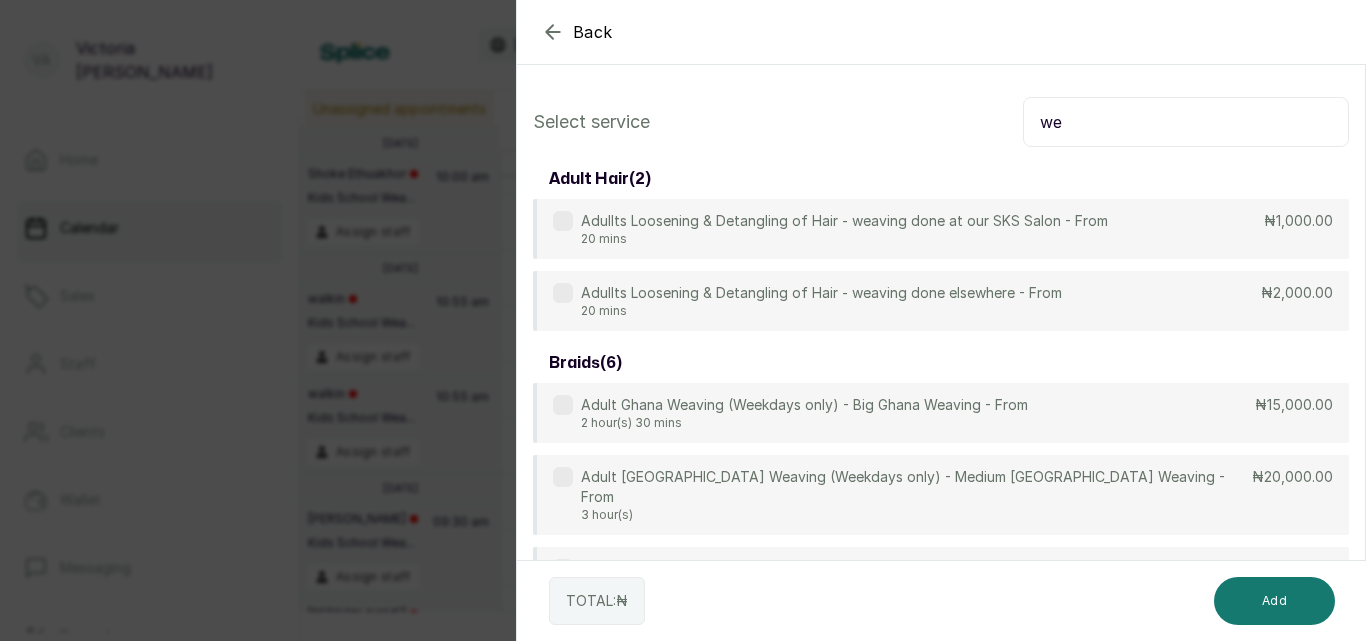 type on "w" 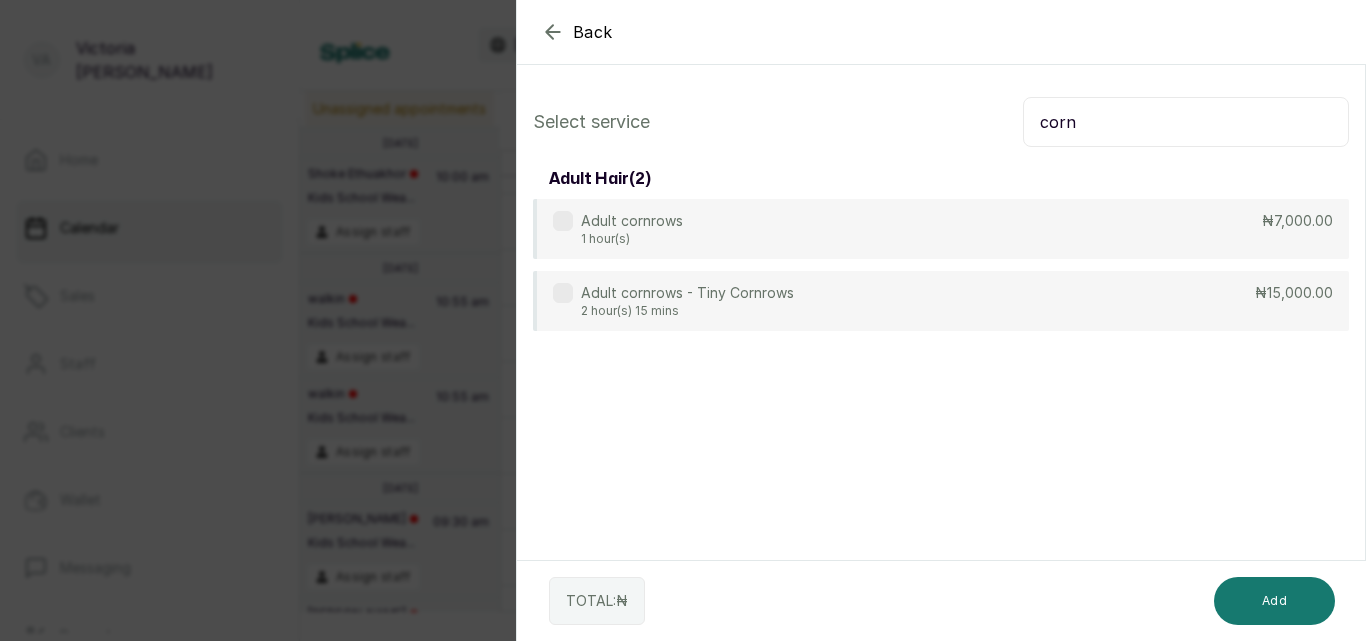 type on "corn" 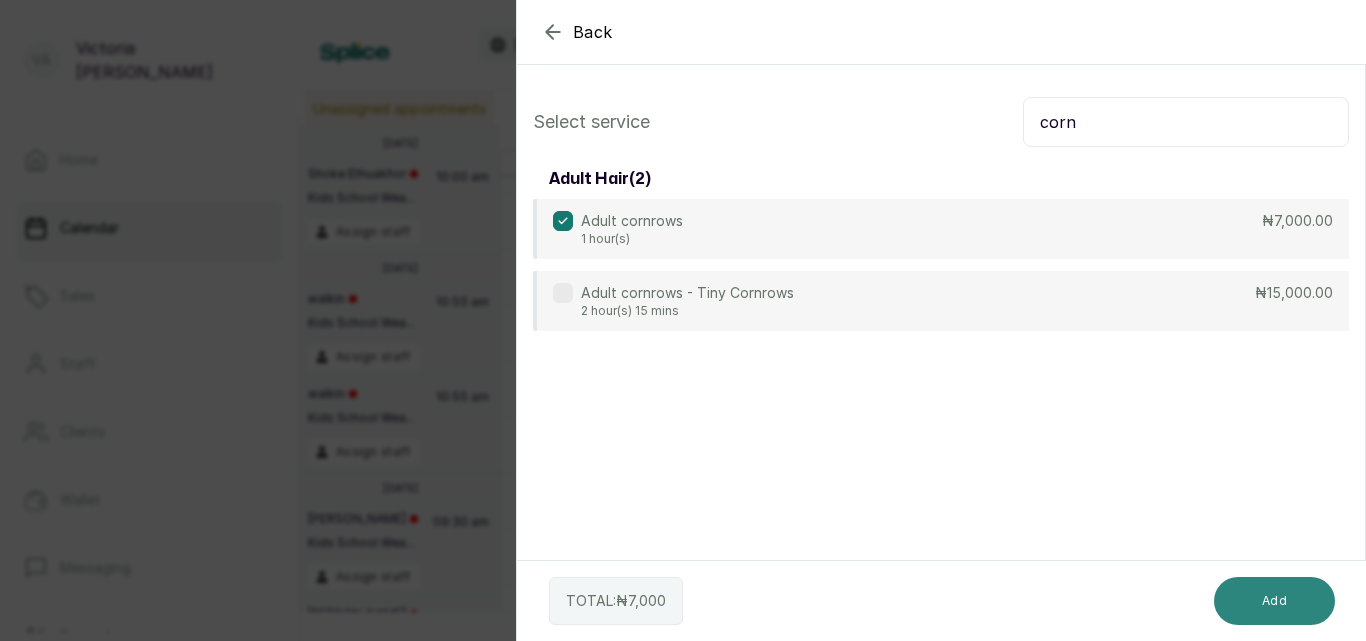 click on "Add" at bounding box center (1274, 601) 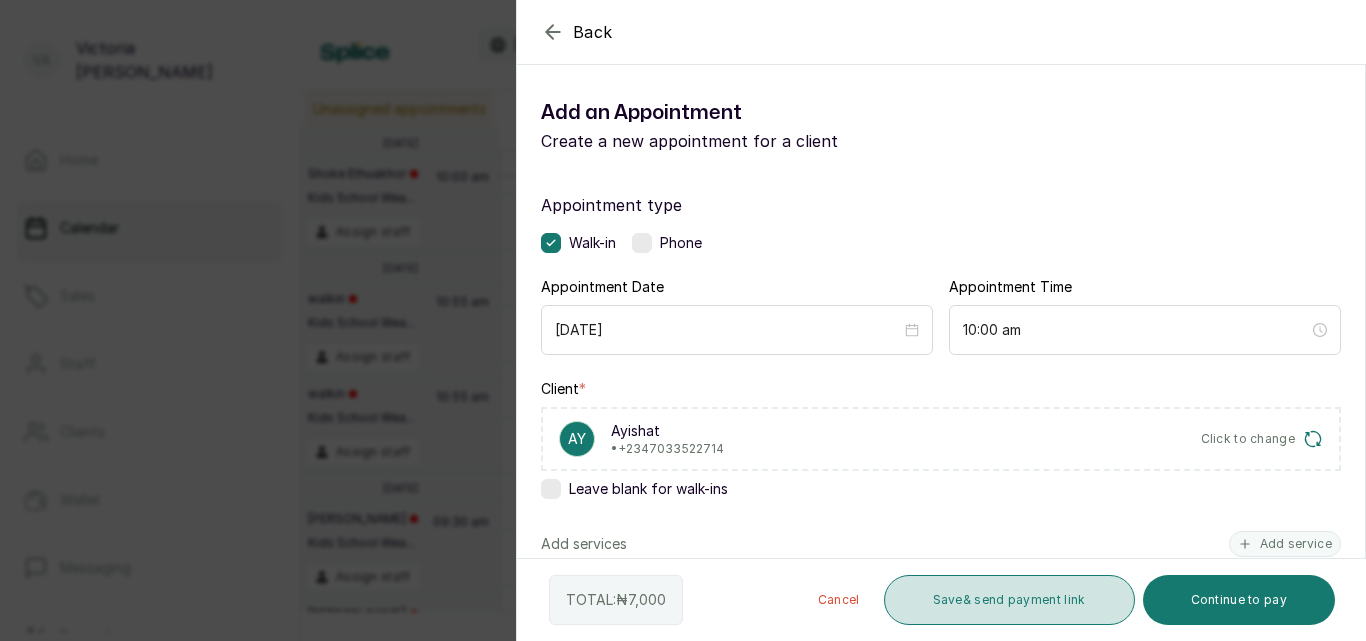 click on "Save  & send payment link" at bounding box center (1009, 600) 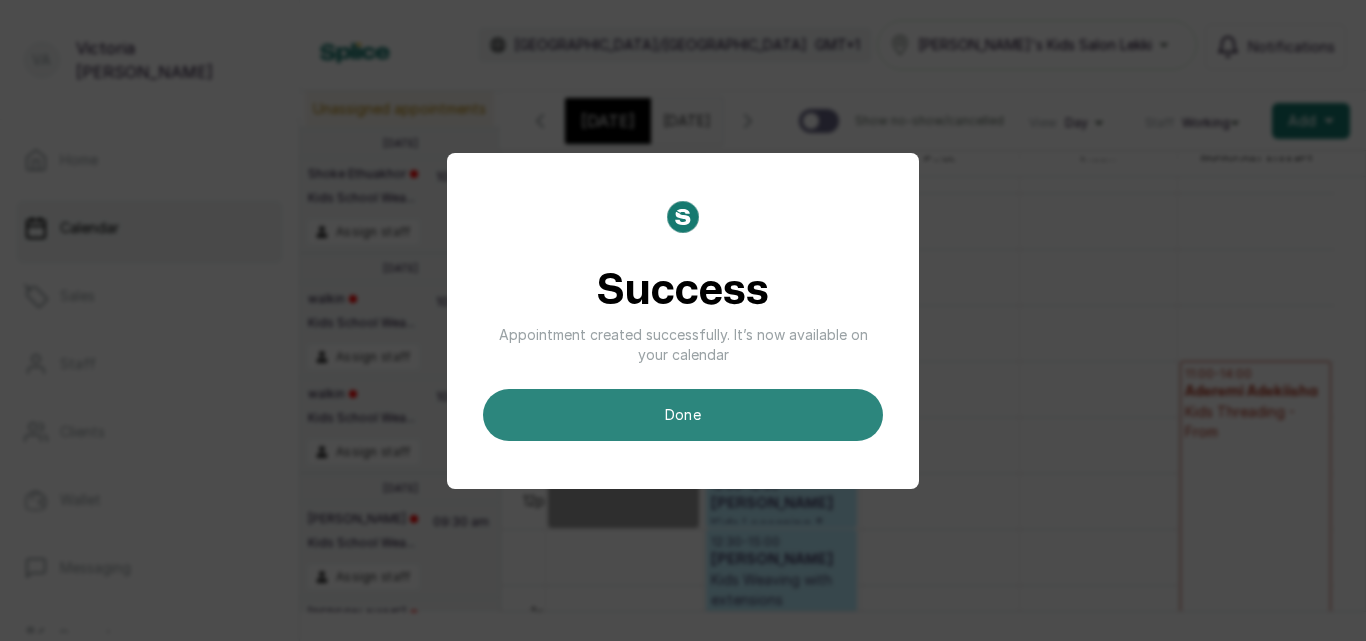 click on "done" at bounding box center [683, 415] 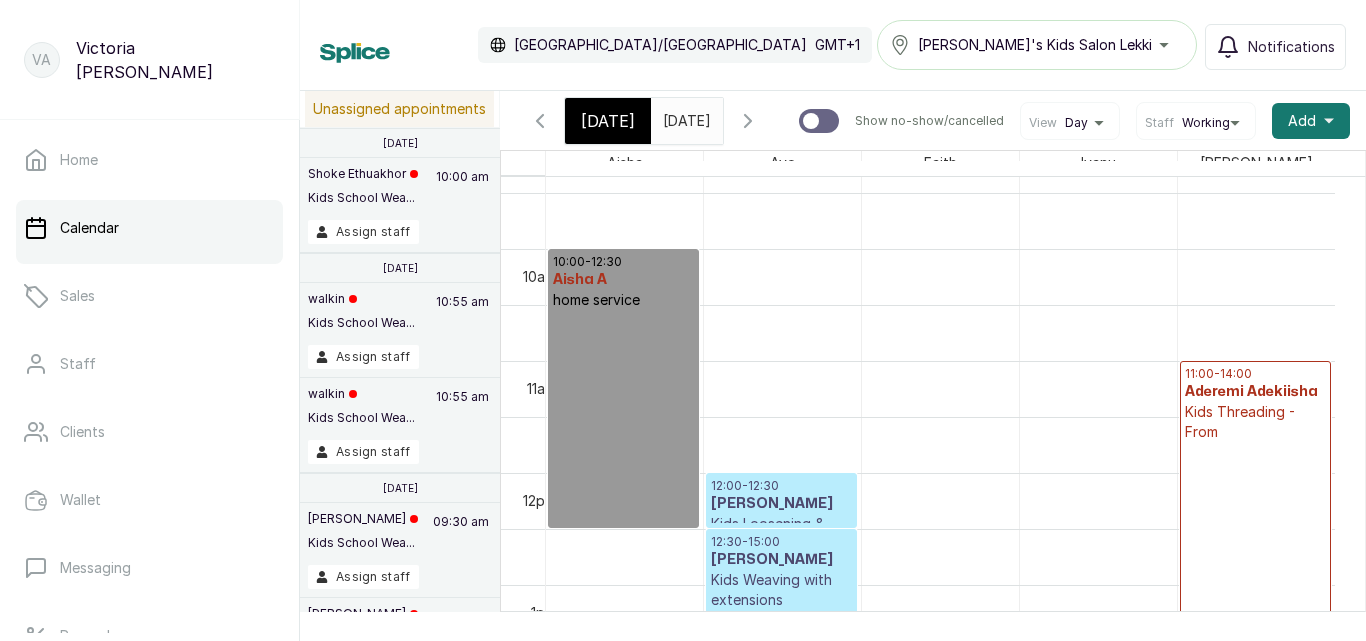 scroll, scrollTop: 1563, scrollLeft: 0, axis: vertical 